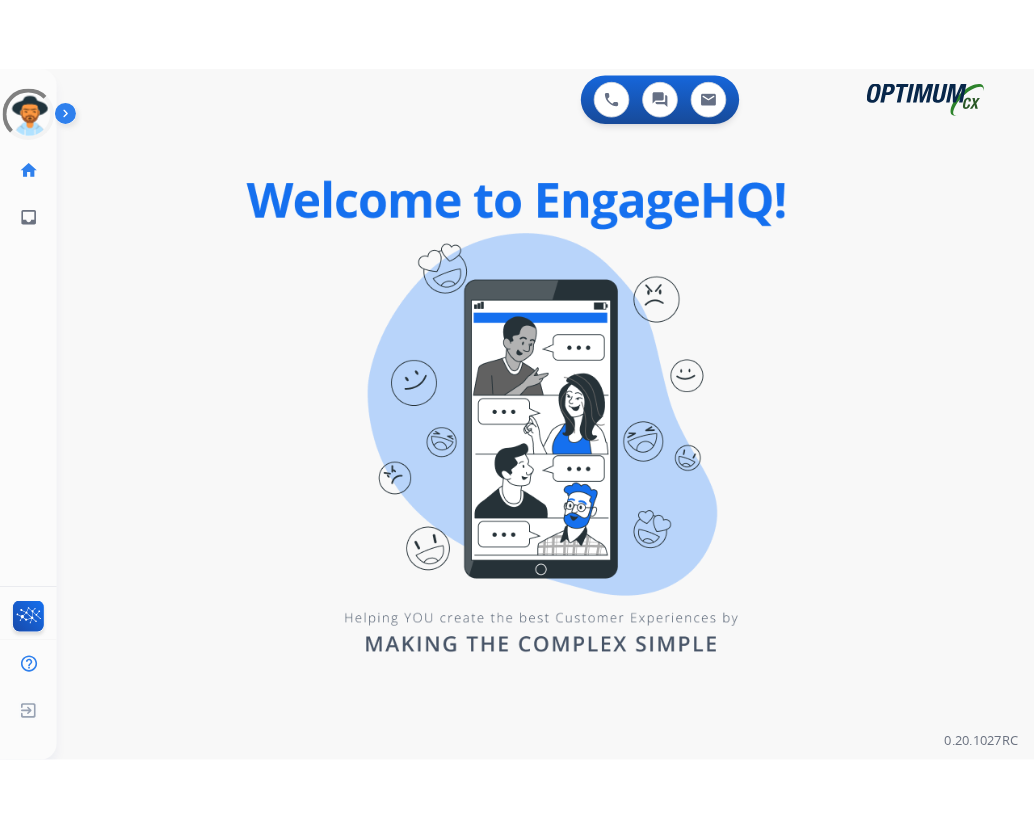 scroll, scrollTop: 0, scrollLeft: 0, axis: both 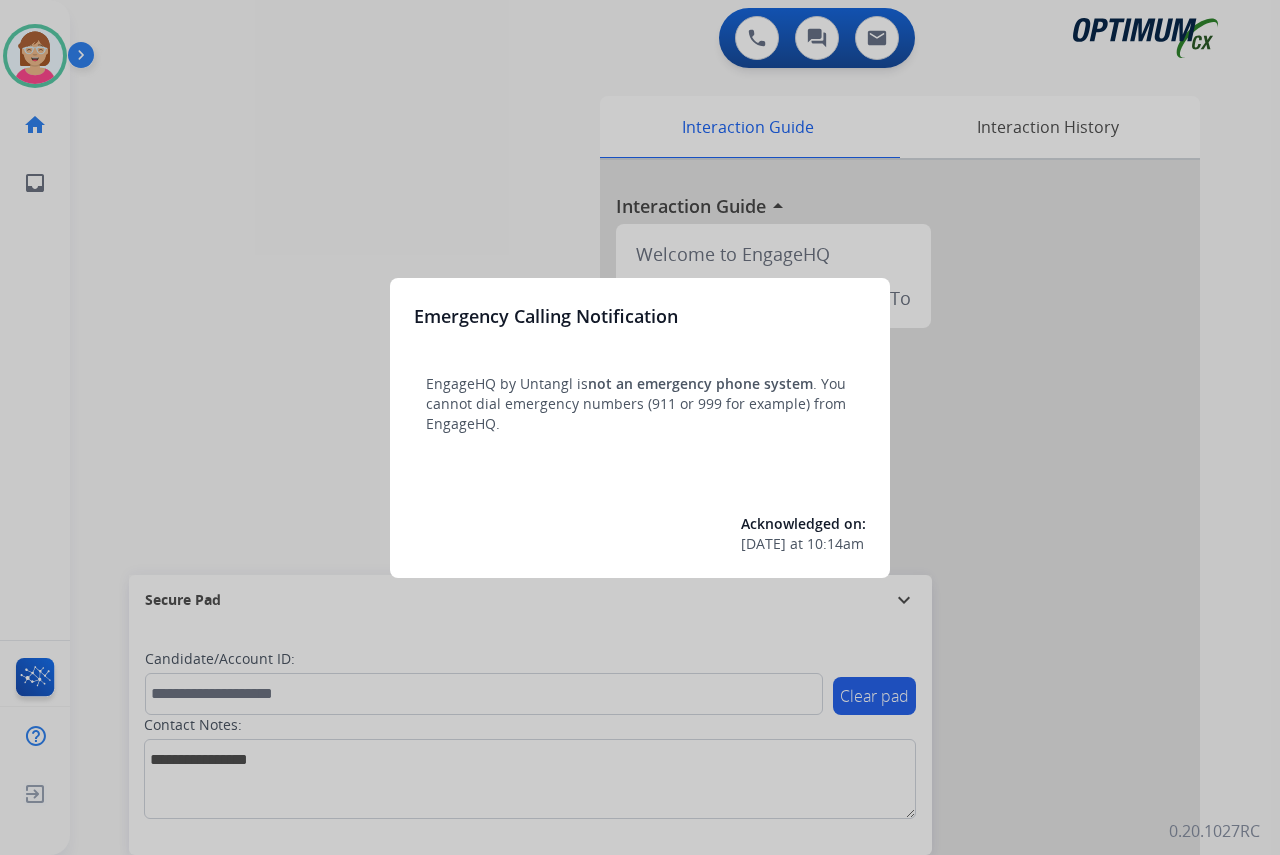 click at bounding box center (640, 427) 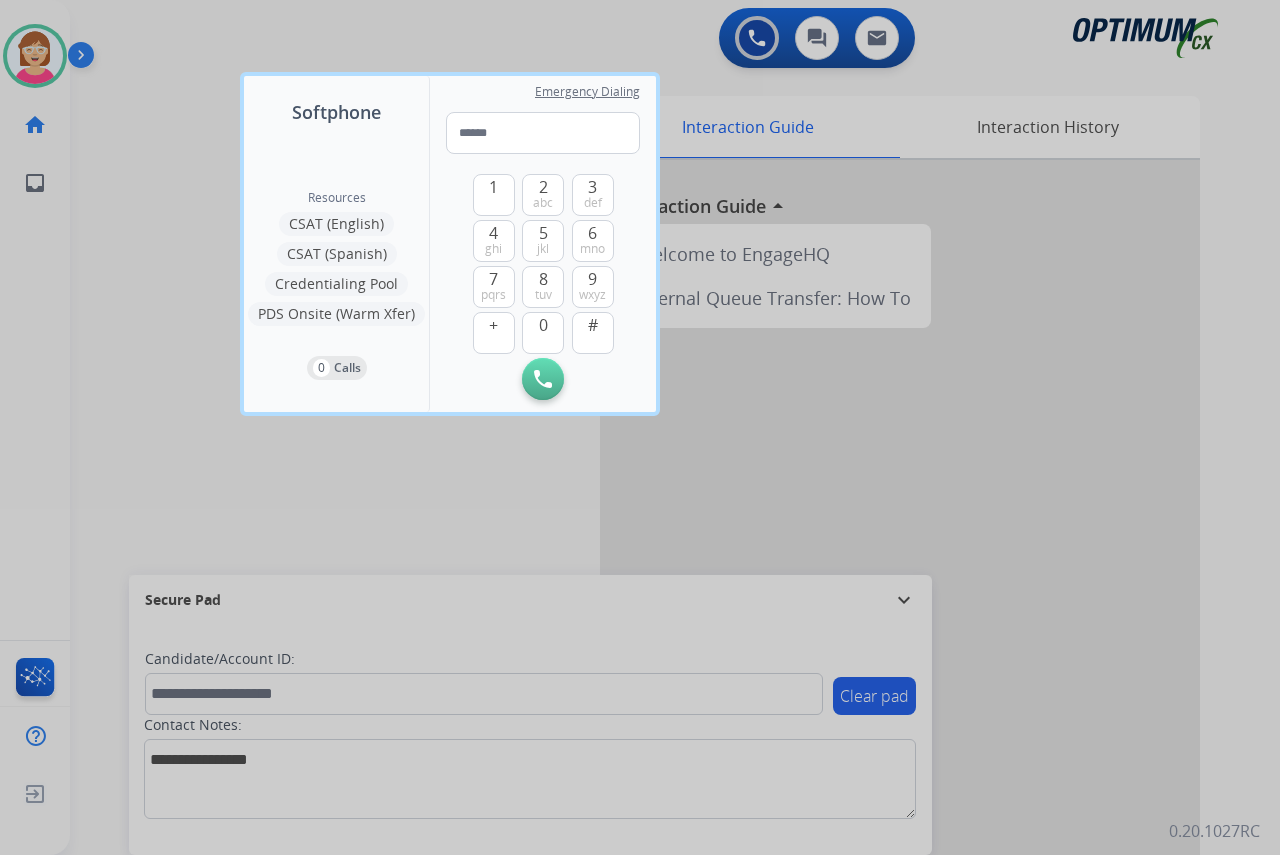 click at bounding box center (640, 427) 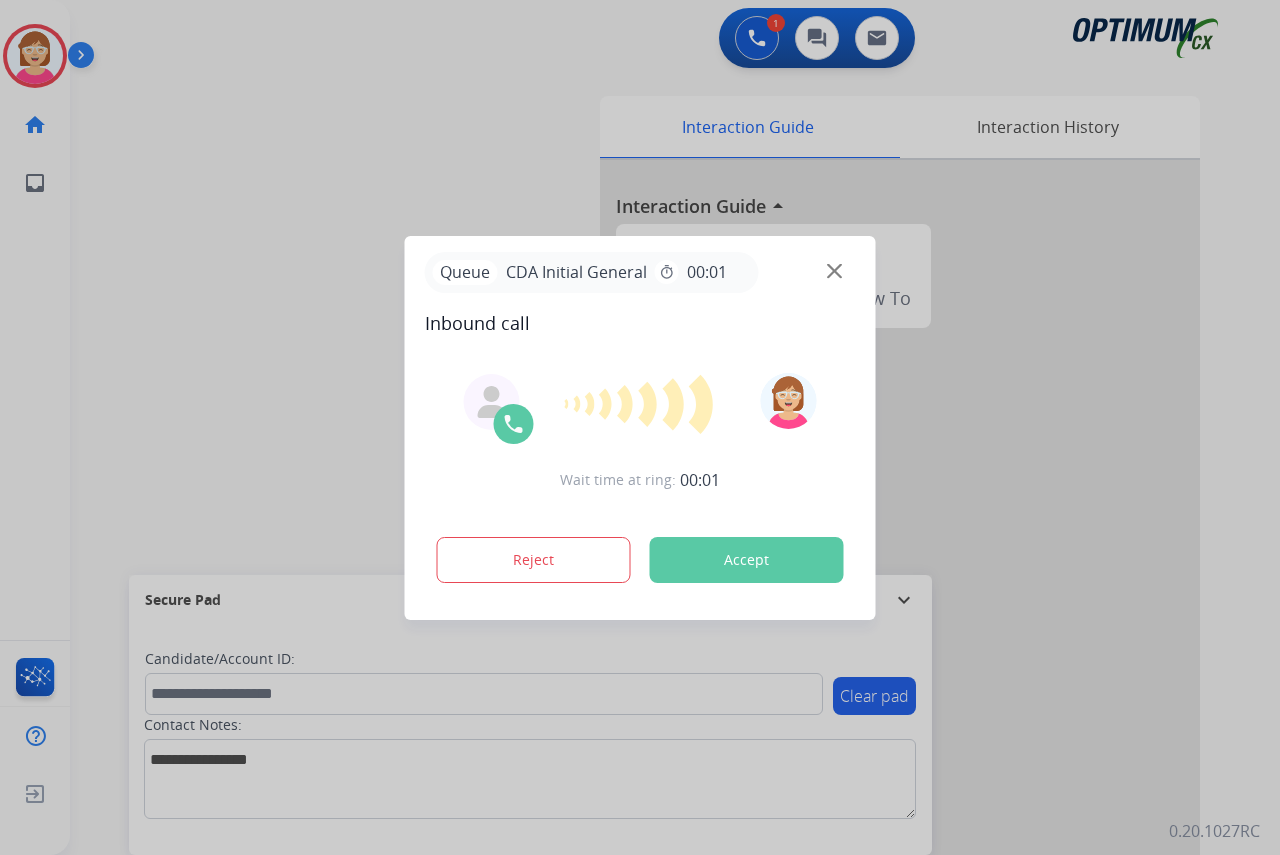 click at bounding box center (640, 427) 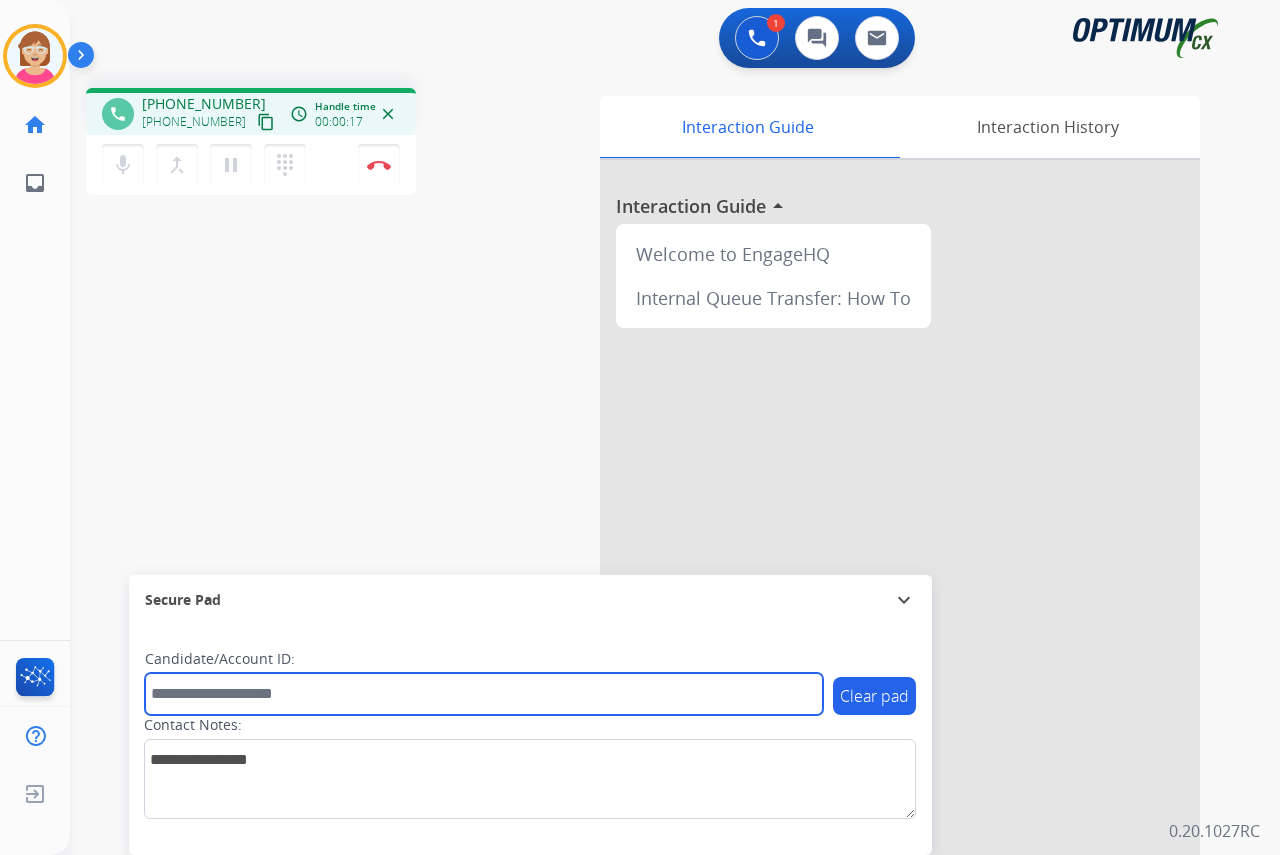 click at bounding box center (484, 694) 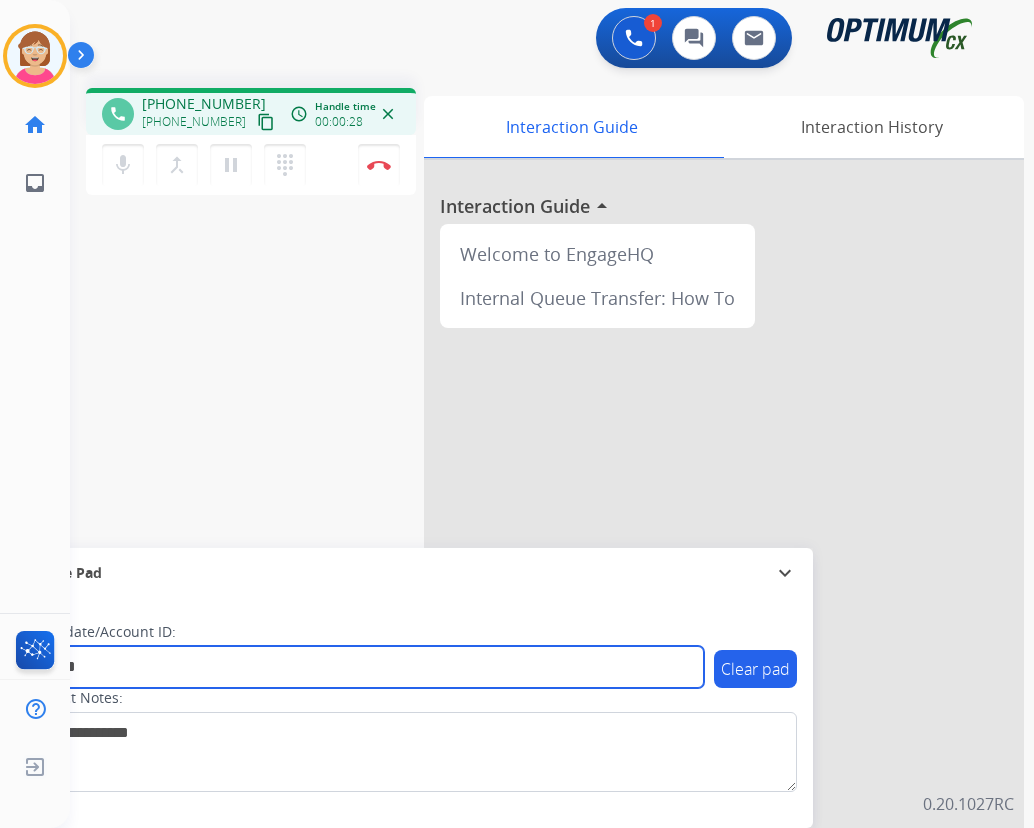 type on "*******" 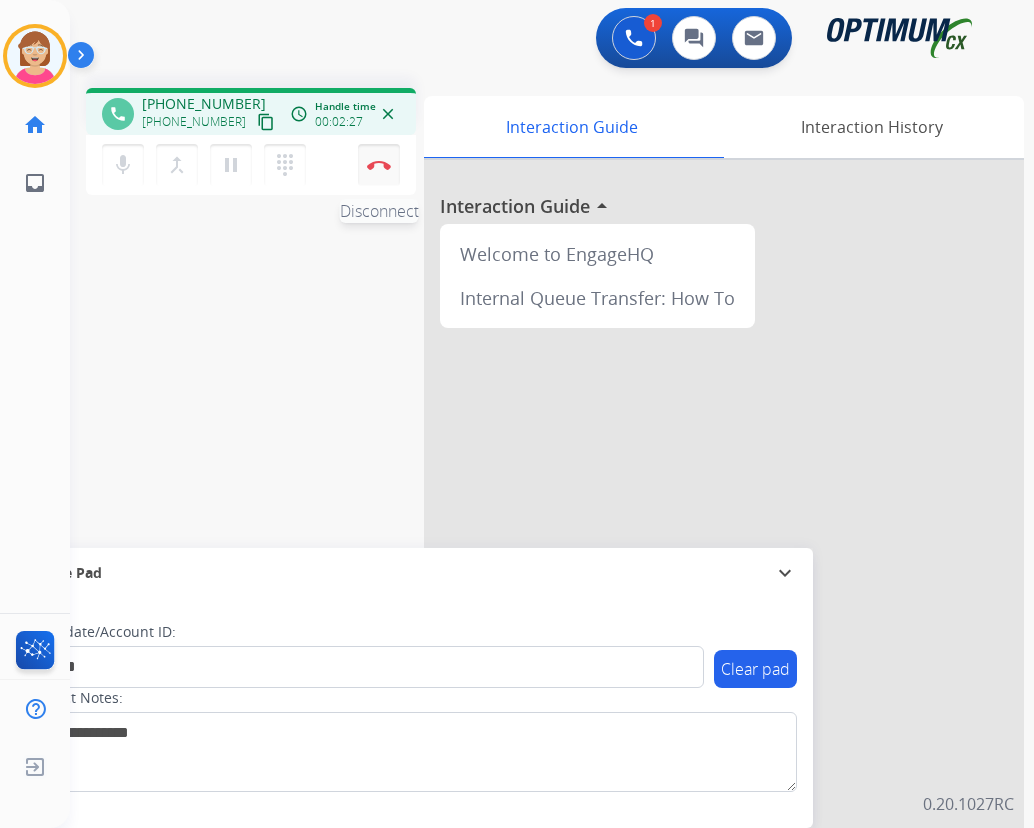 click at bounding box center [379, 165] 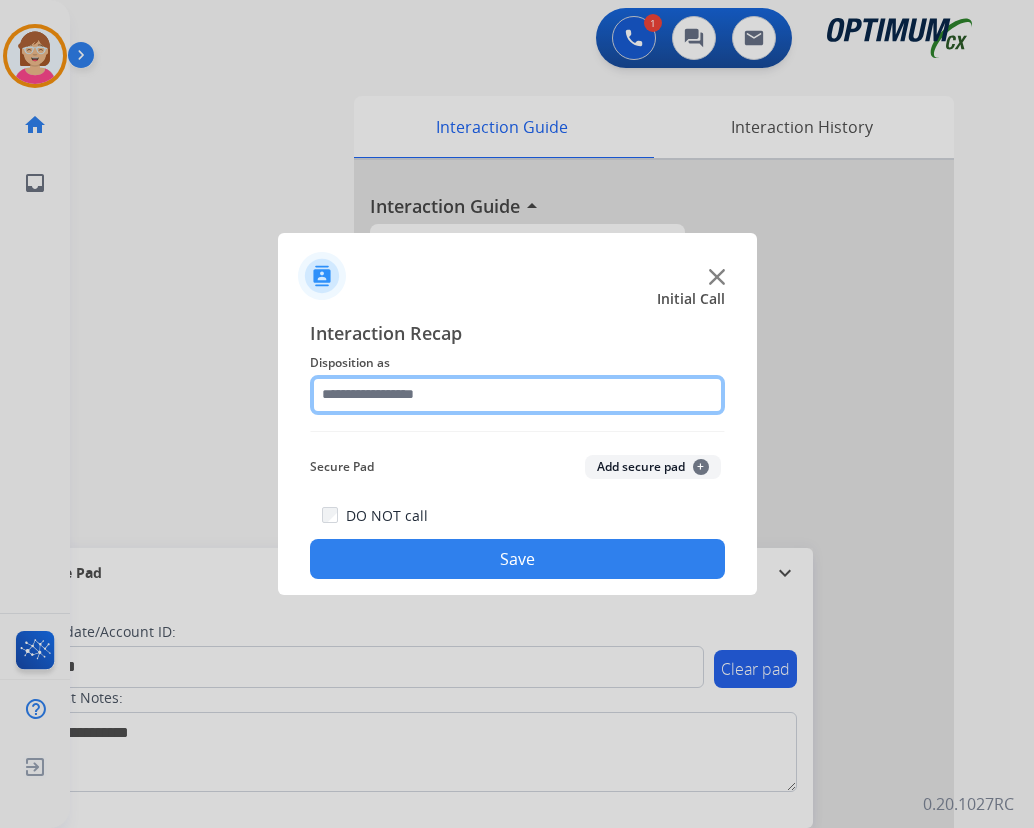 click 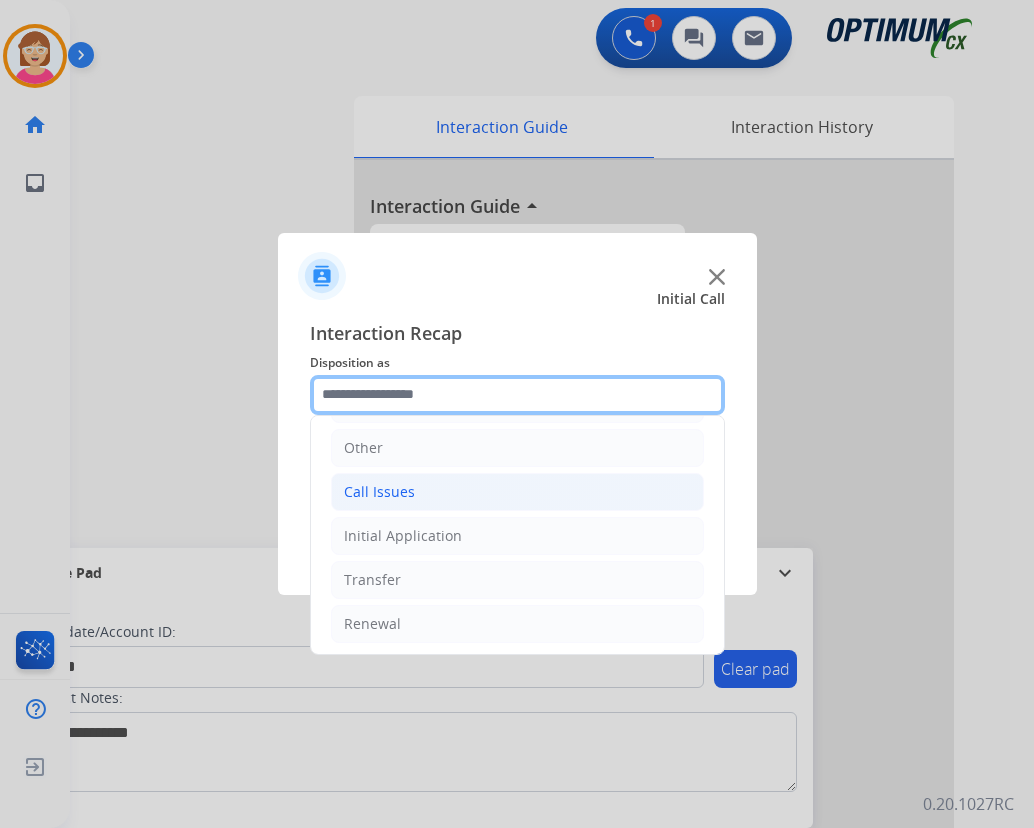 scroll, scrollTop: 136, scrollLeft: 0, axis: vertical 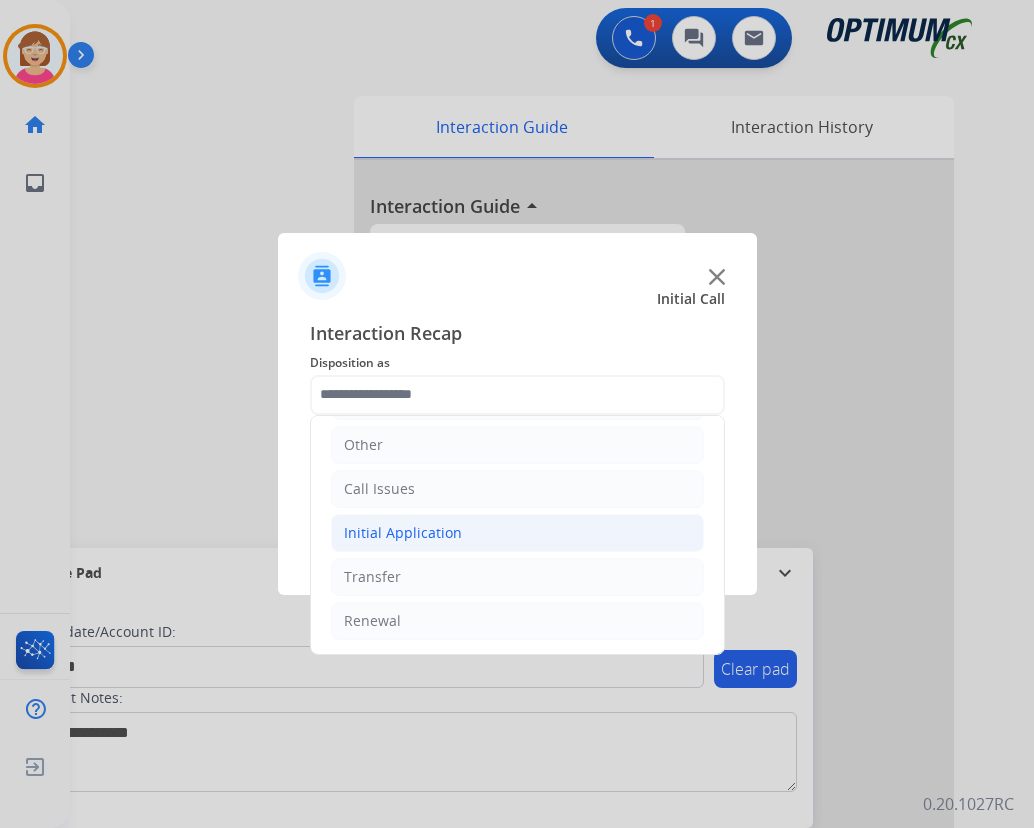 click on "Initial Application" 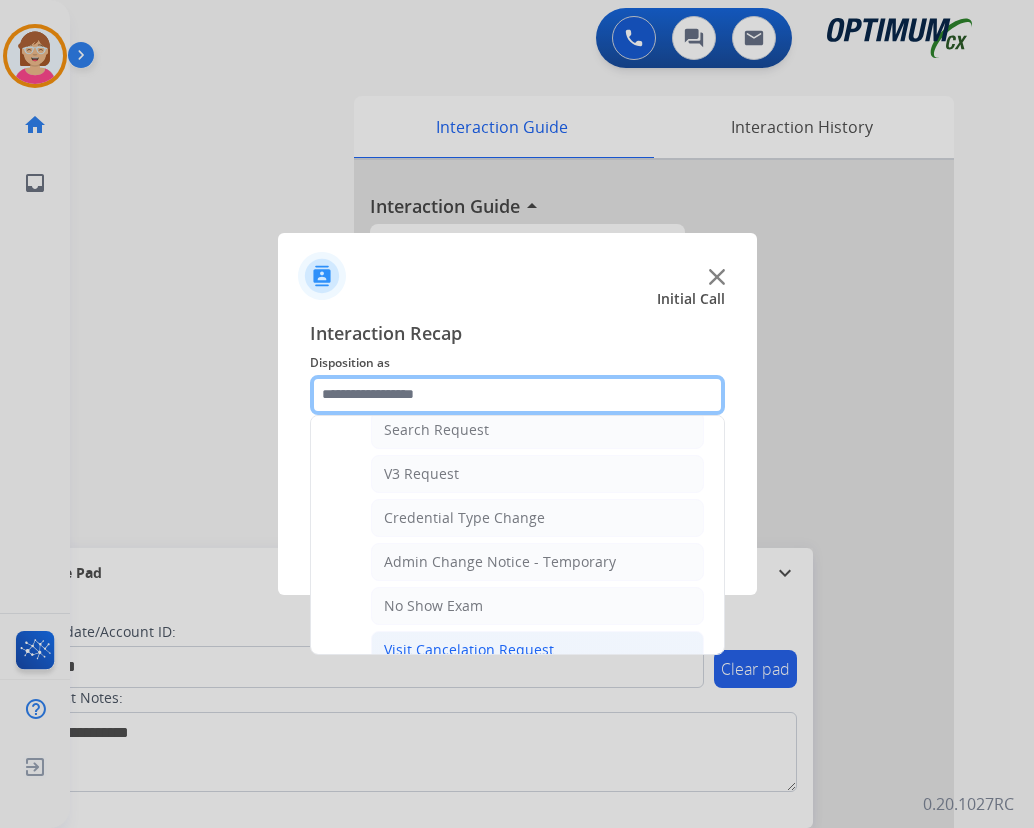 scroll, scrollTop: 836, scrollLeft: 0, axis: vertical 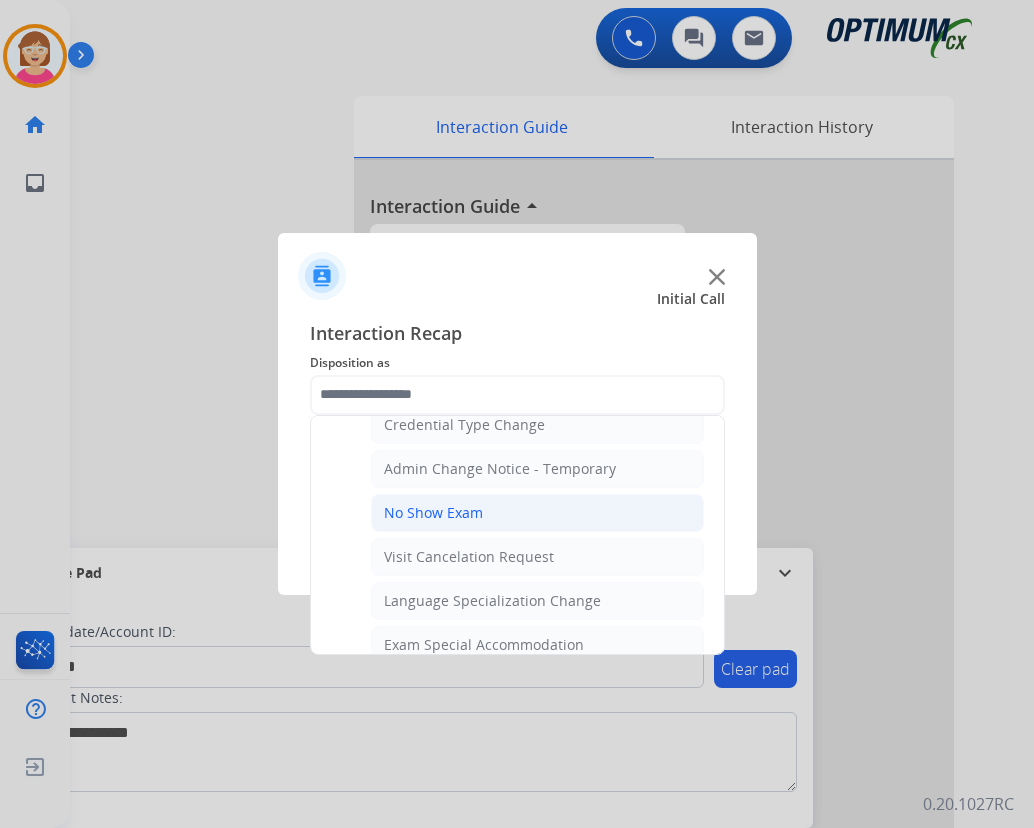 click on "No Show Exam" 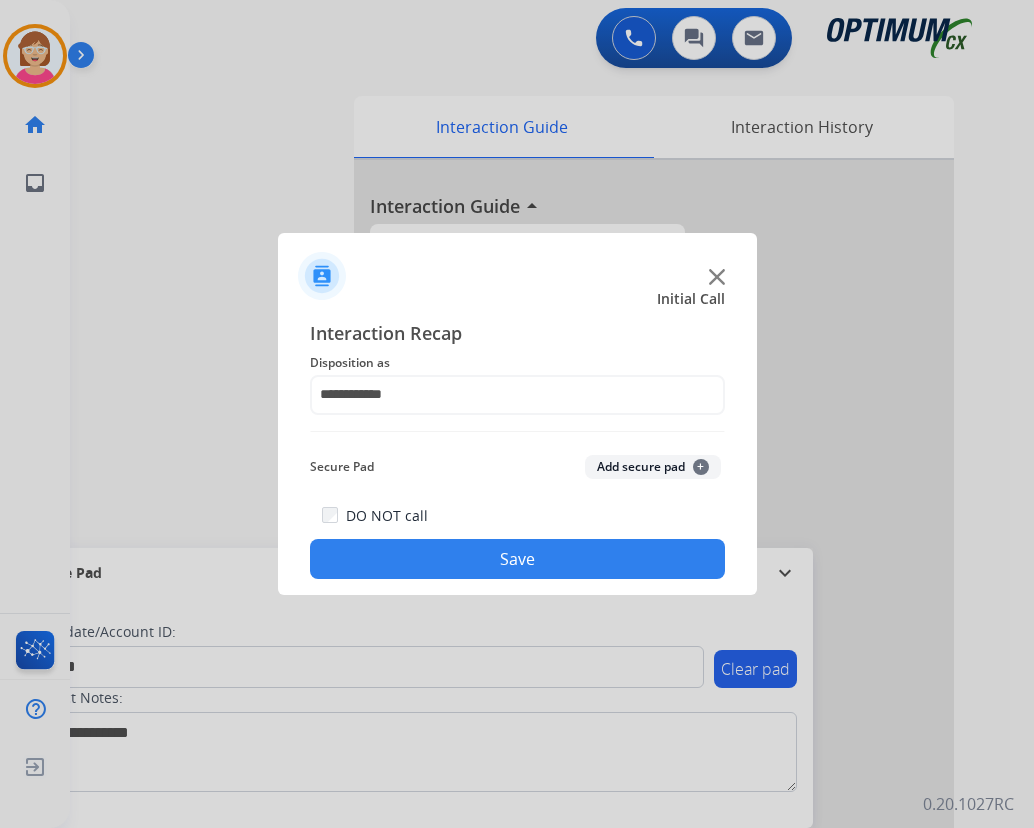 click on "+" 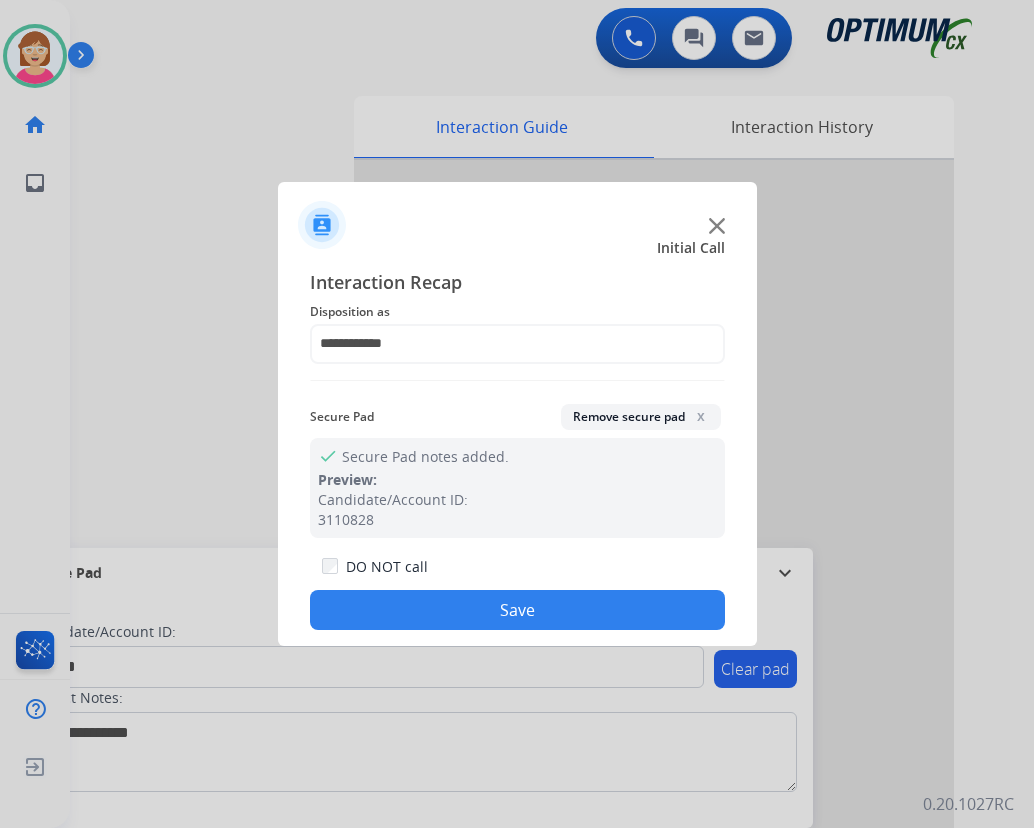 drag, startPoint x: 462, startPoint y: 609, endPoint x: 451, endPoint y: 603, distance: 12.529964 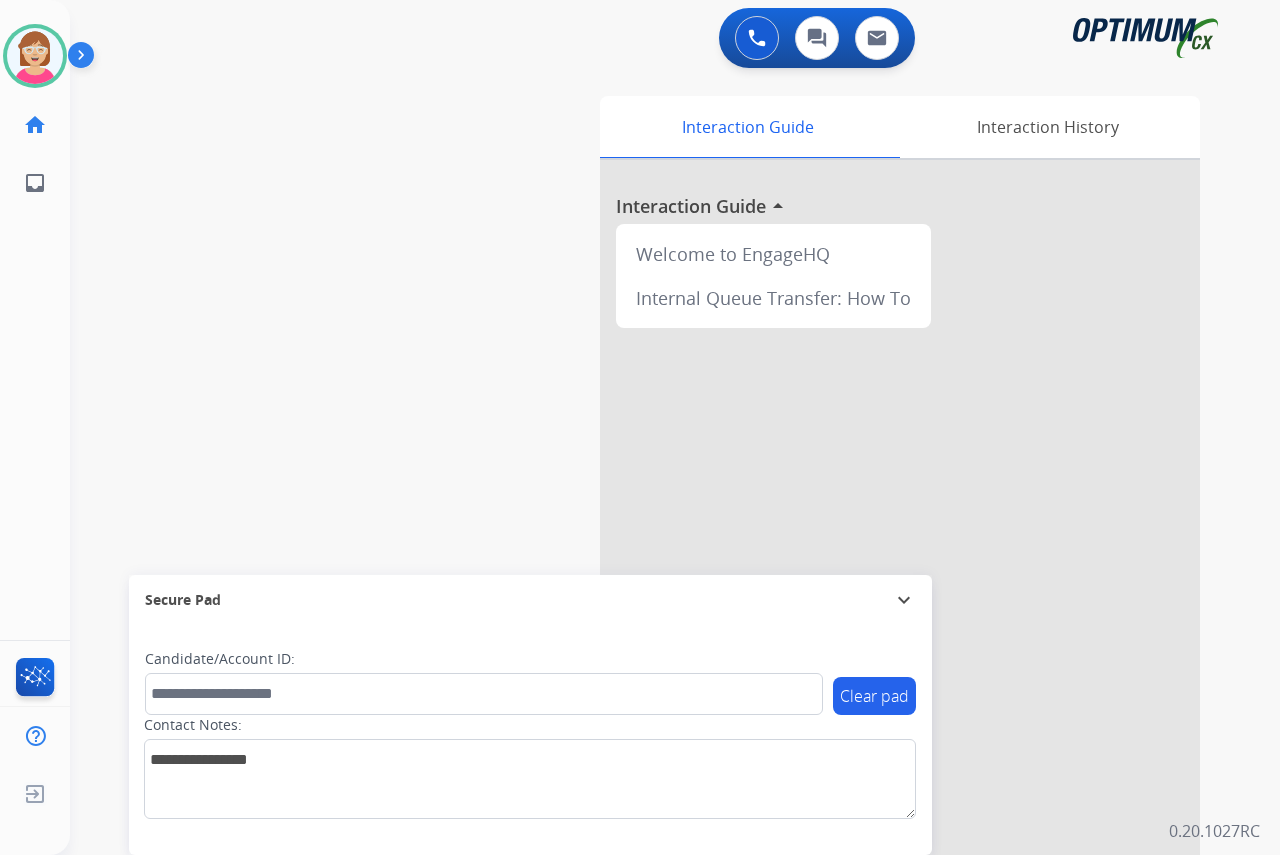 click on "[PERSON_NAME]   Available  Edit Avatar  Agent:   [PERSON_NAME] Profile:  OCX Training home  Home  Home inbox  Emails  Emails  FocalPoints  Help Center  Help Center  Log out  Log out" 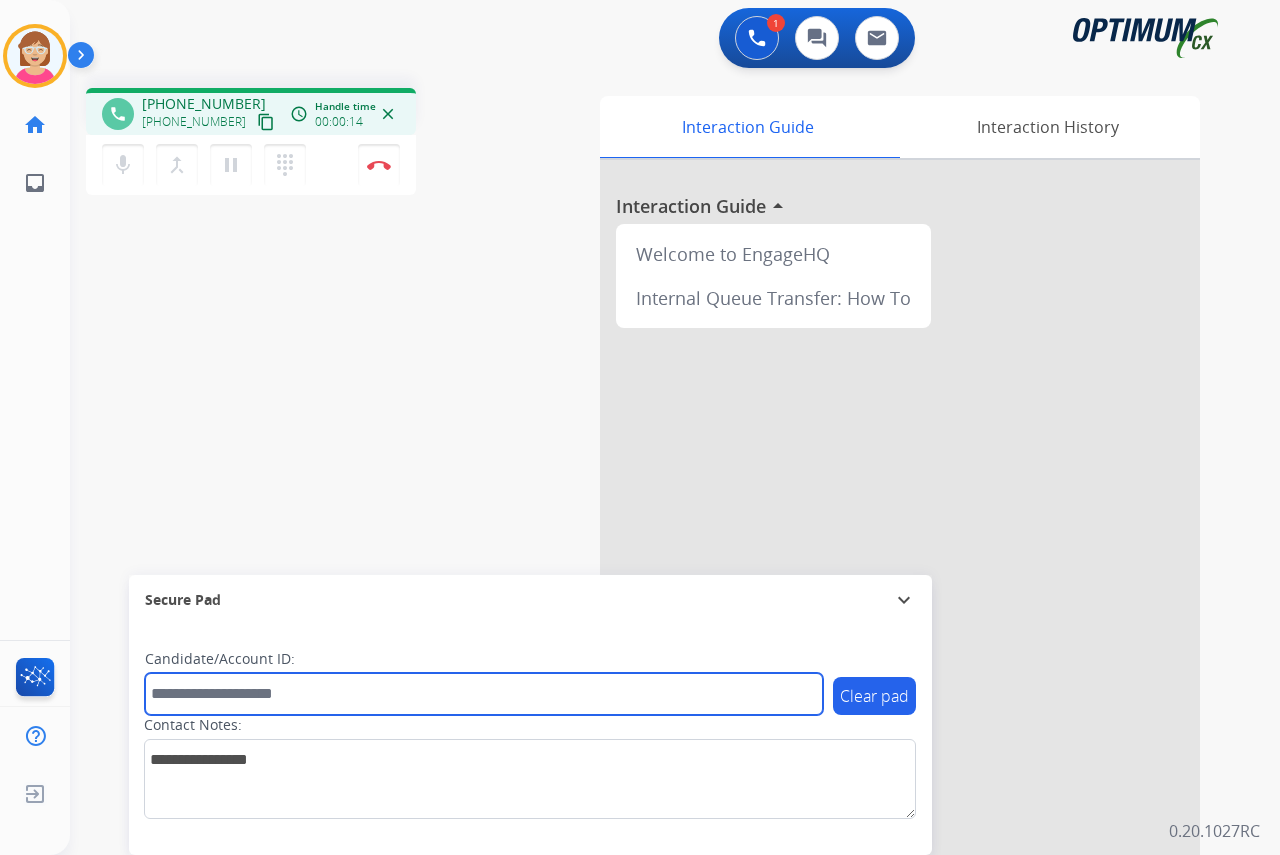 click at bounding box center (484, 694) 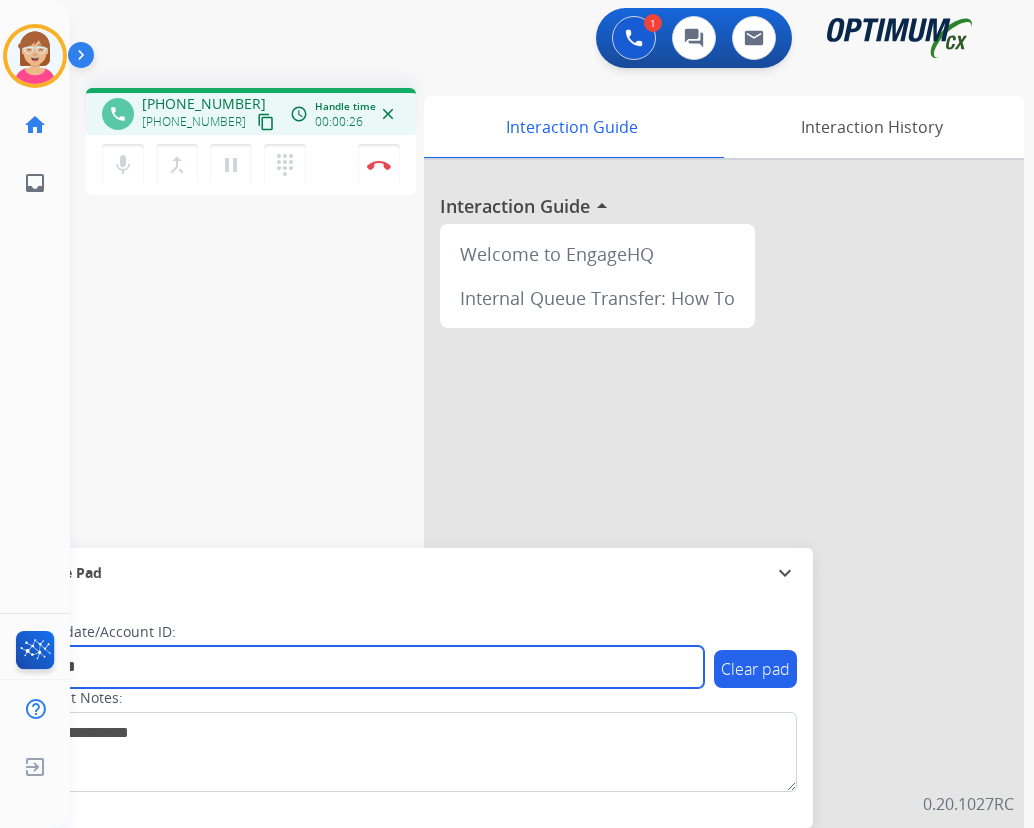 type on "*******" 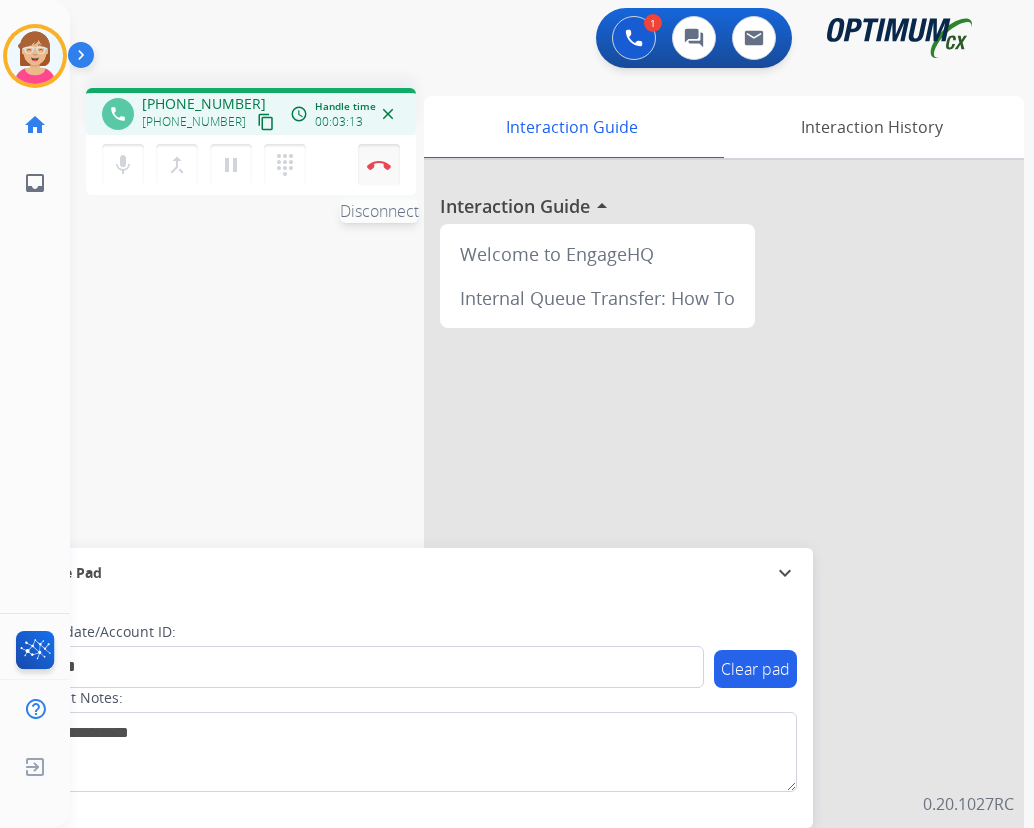 click at bounding box center [379, 165] 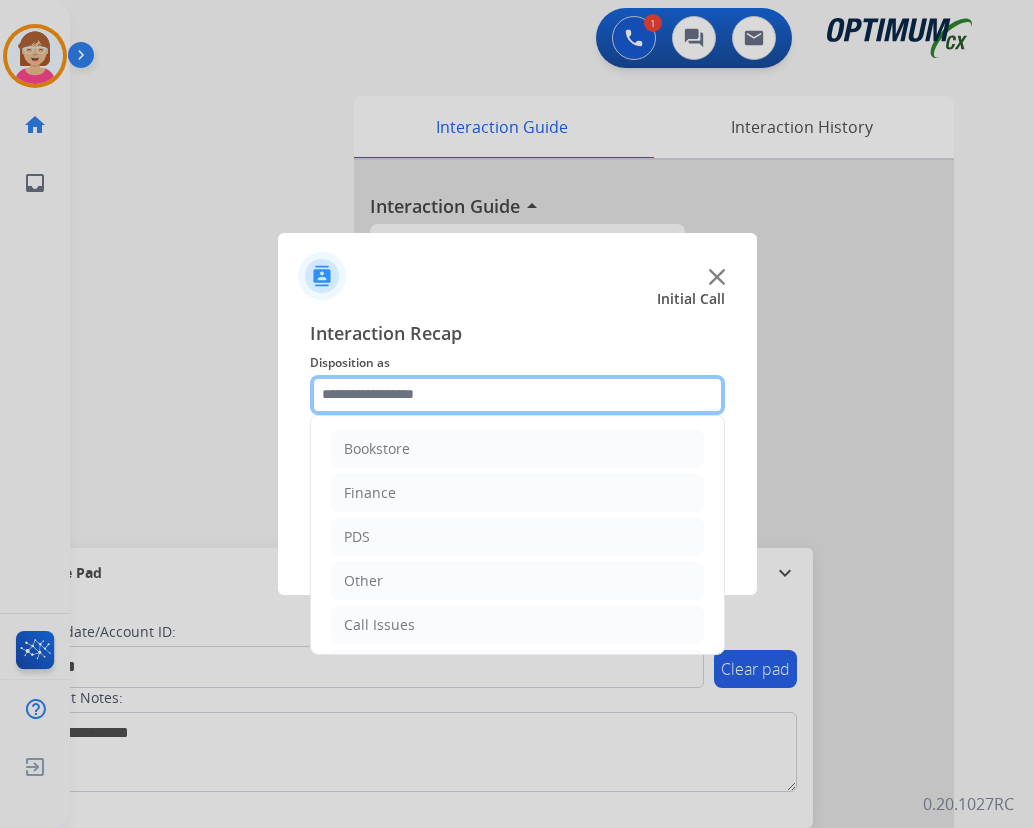 click 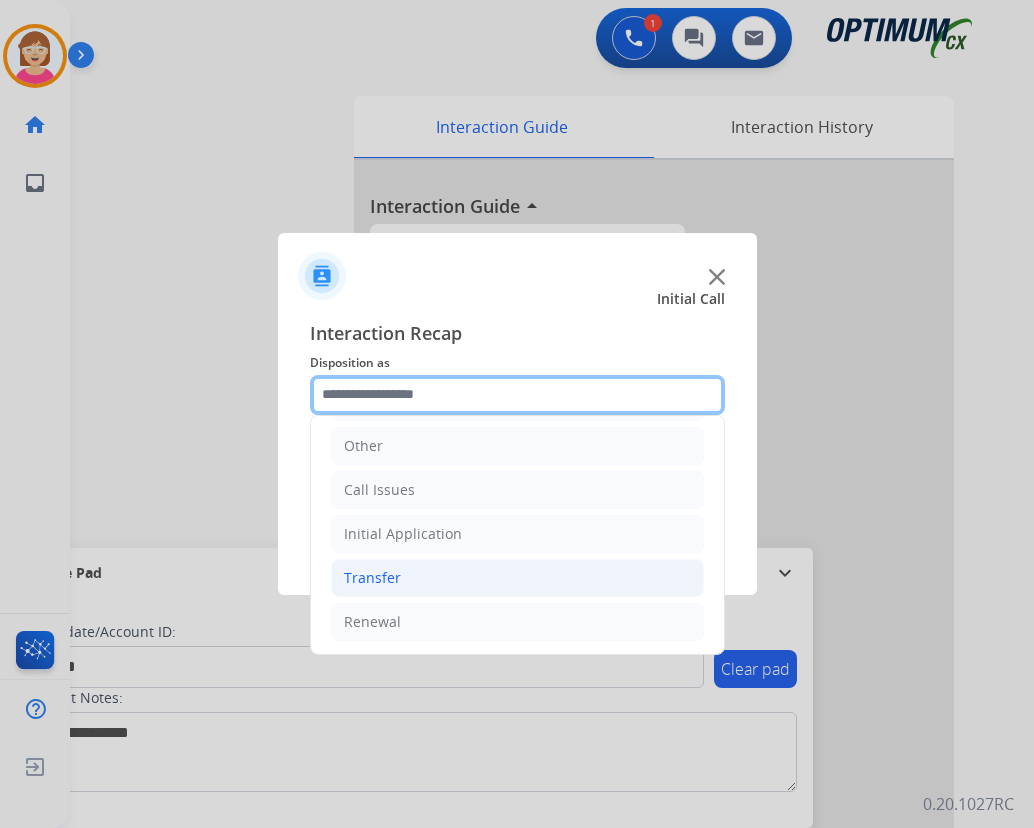 scroll, scrollTop: 136, scrollLeft: 0, axis: vertical 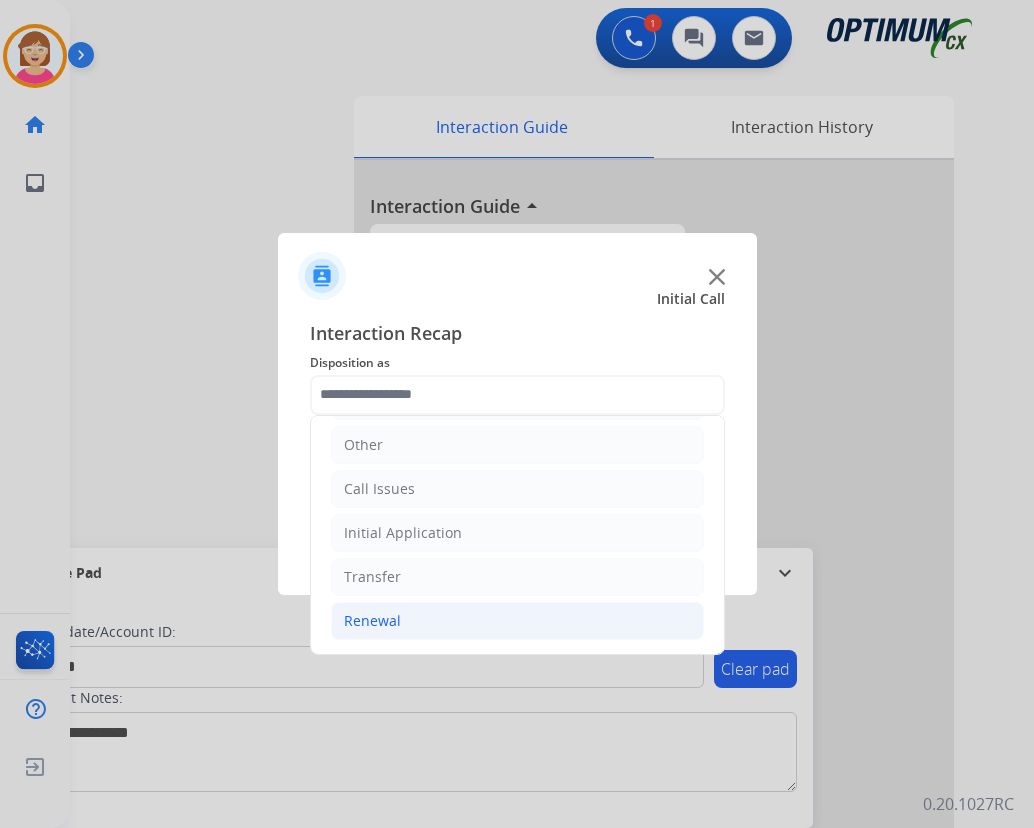 click on "Renewal" 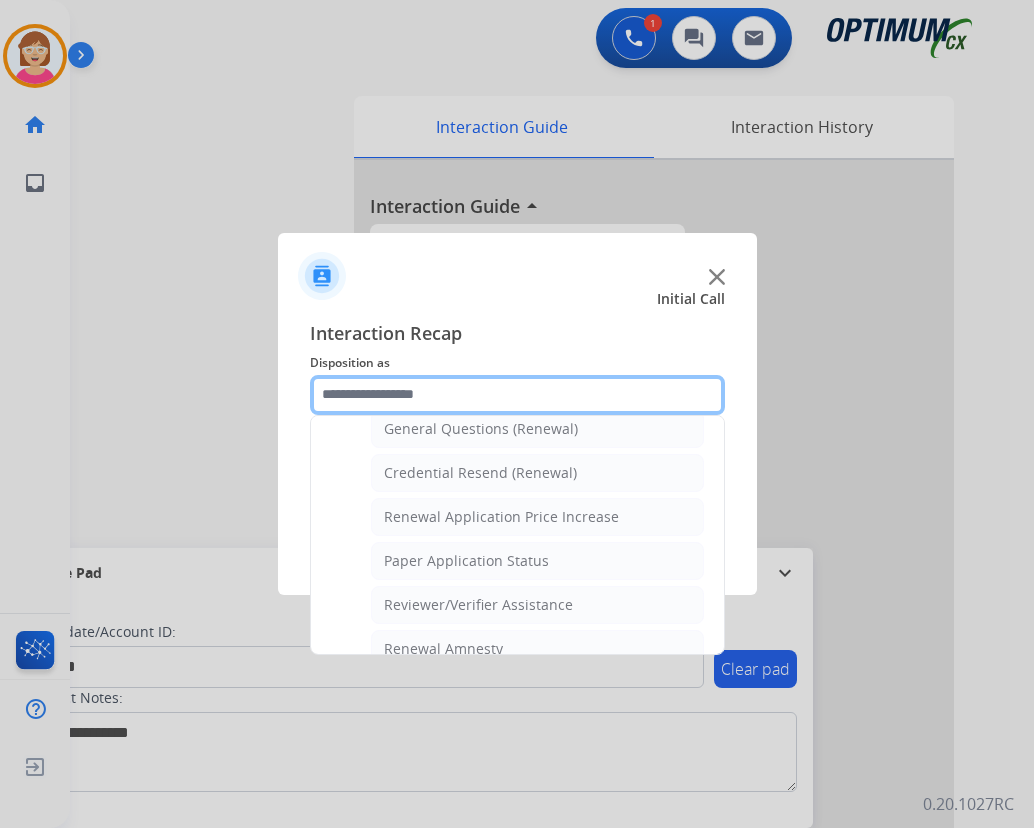 scroll, scrollTop: 572, scrollLeft: 0, axis: vertical 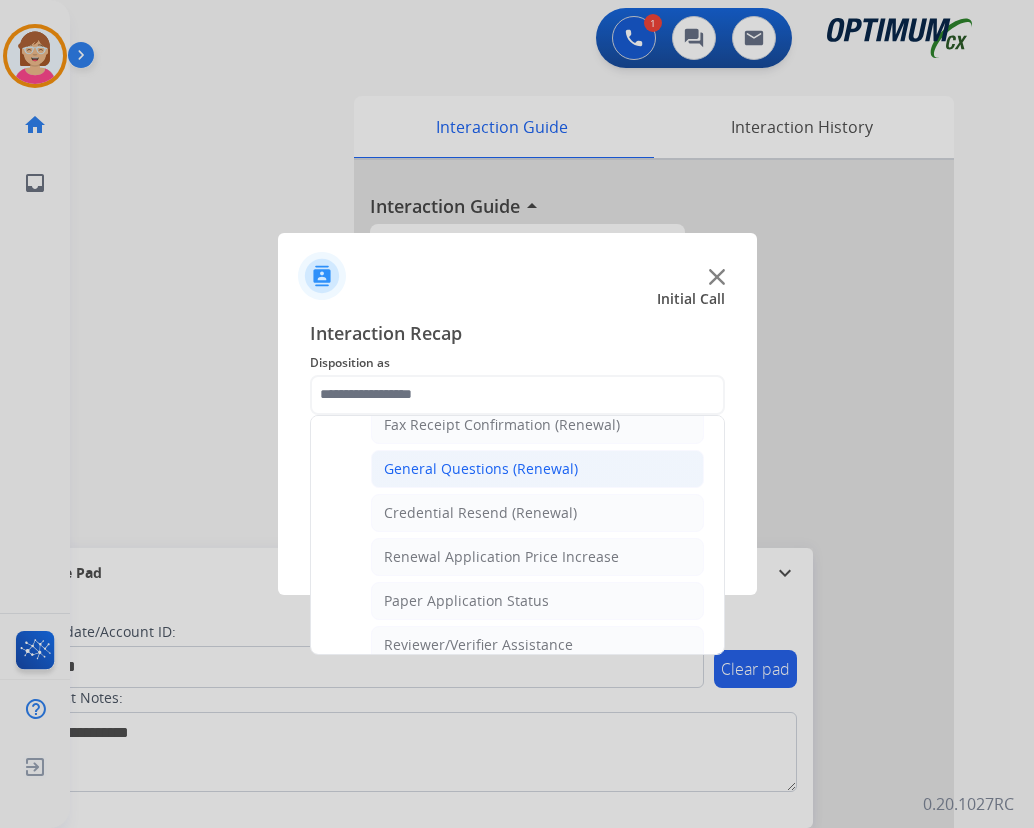 click on "General Questions (Renewal)" 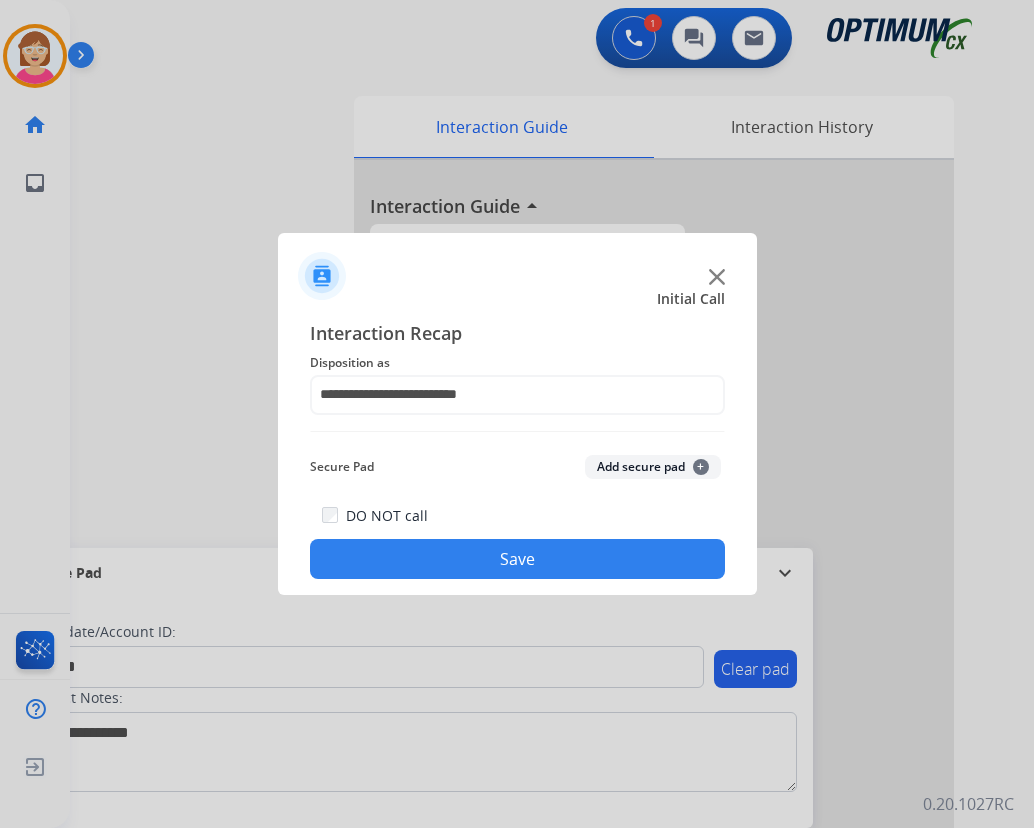 click on "+" 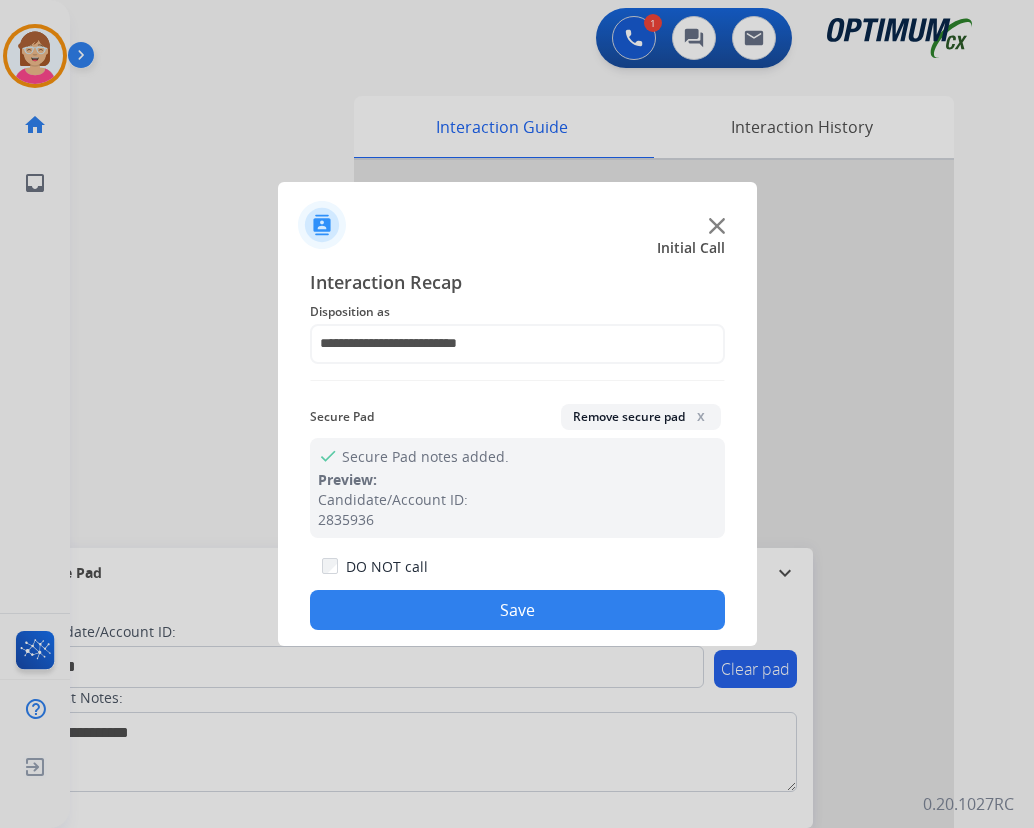 click on "Save" 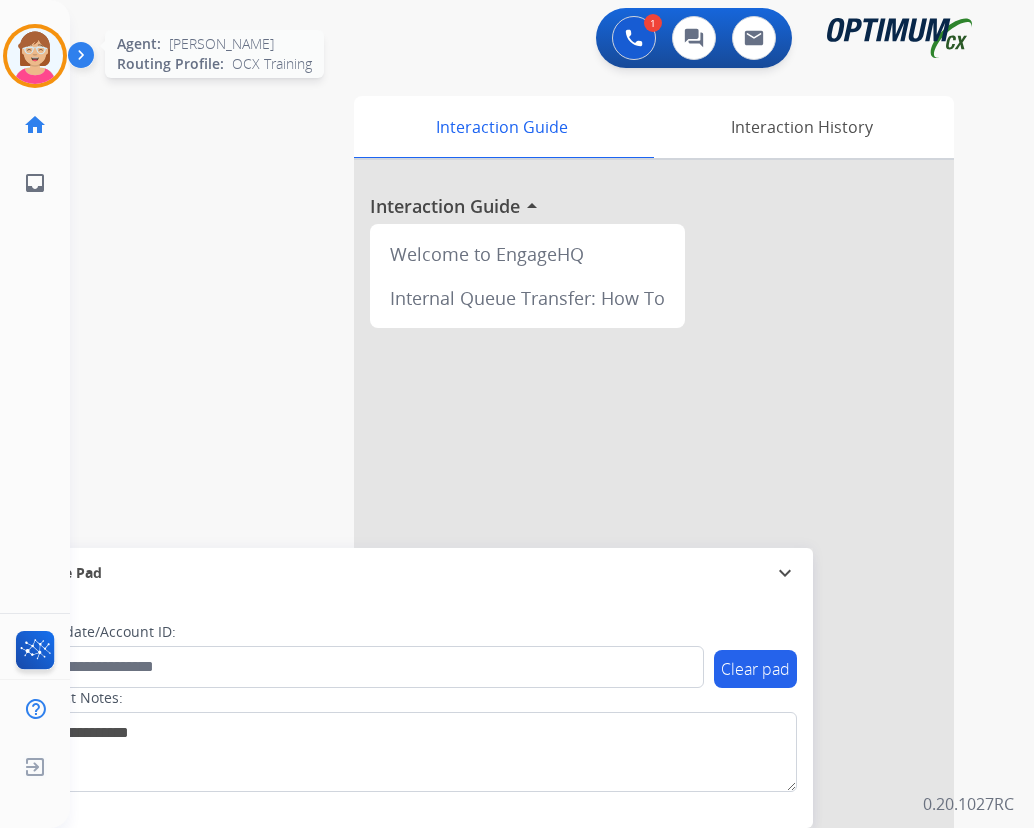 click at bounding box center (35, 56) 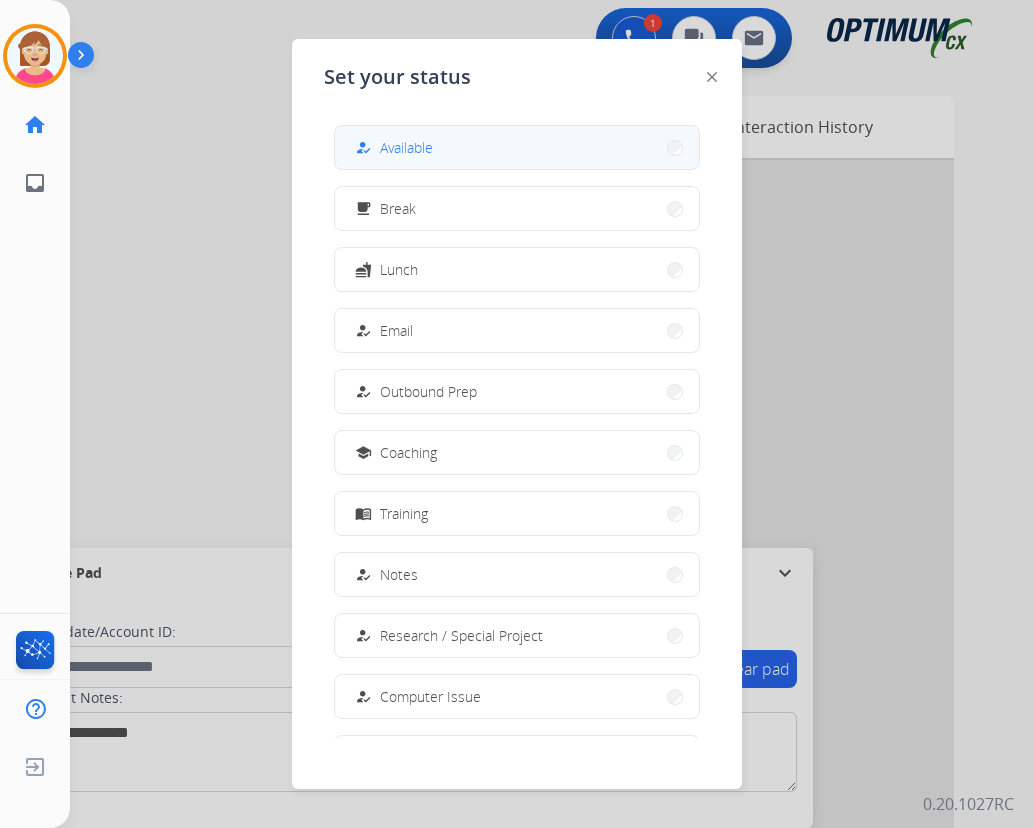 click on "Available" at bounding box center [406, 147] 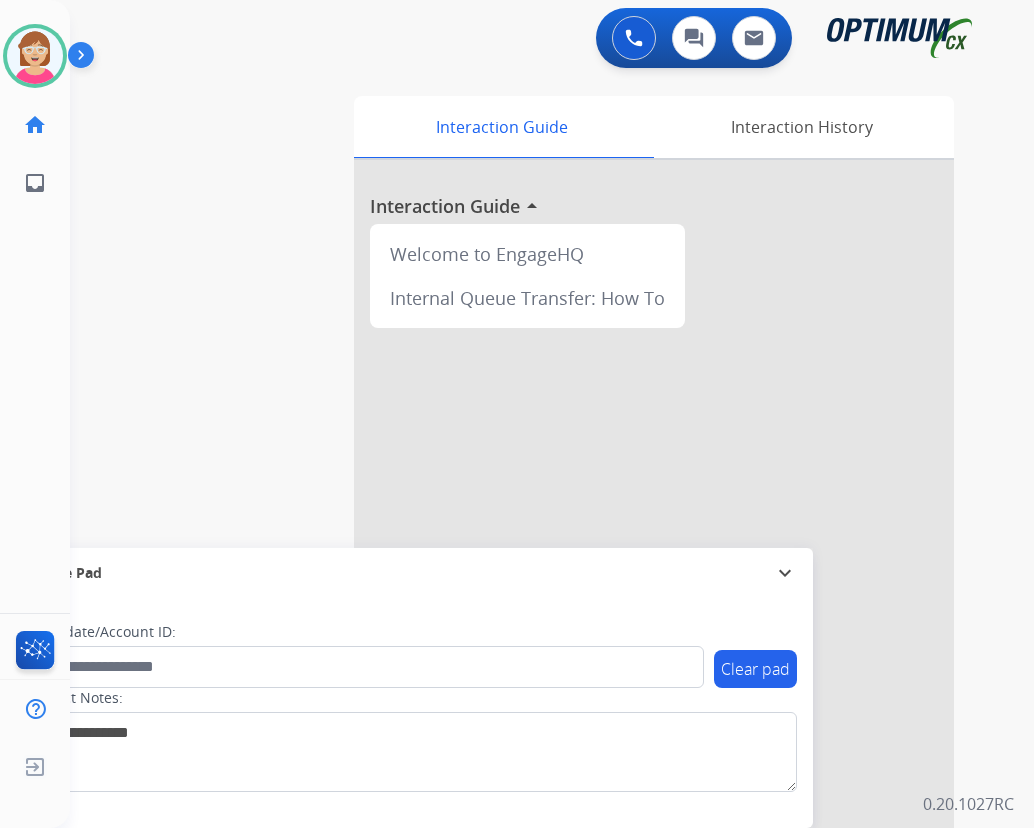 type 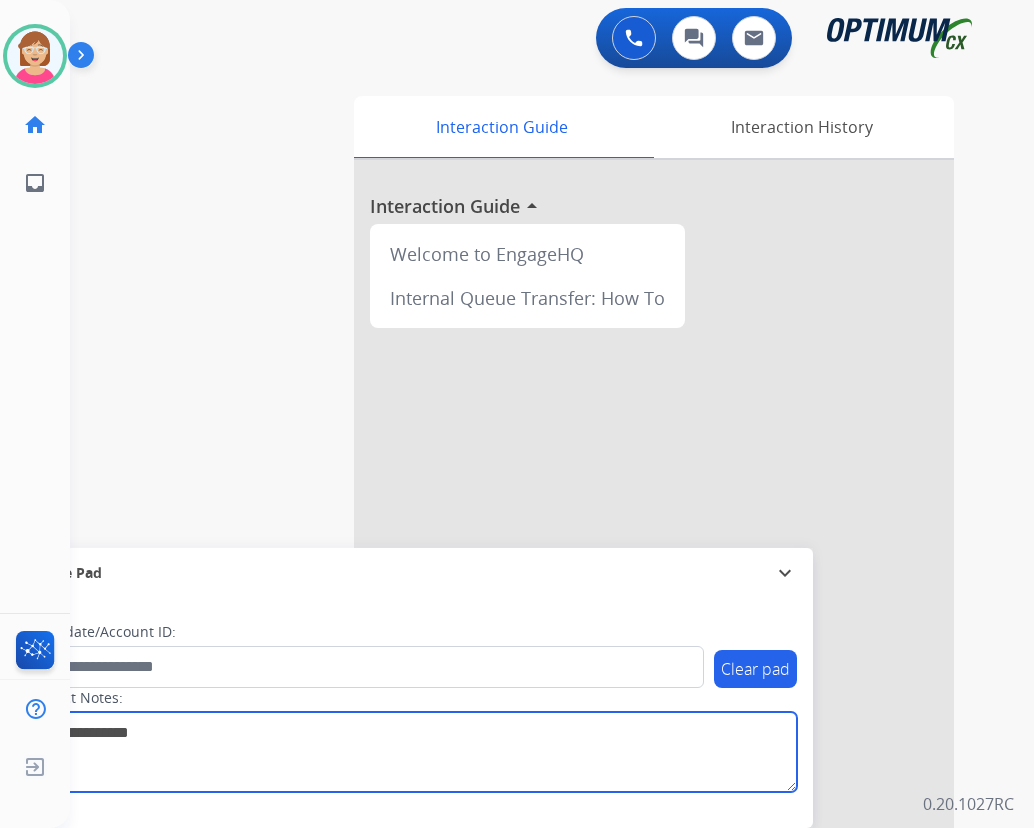 drag, startPoint x: 496, startPoint y: 738, endPoint x: 499, endPoint y: 702, distance: 36.124783 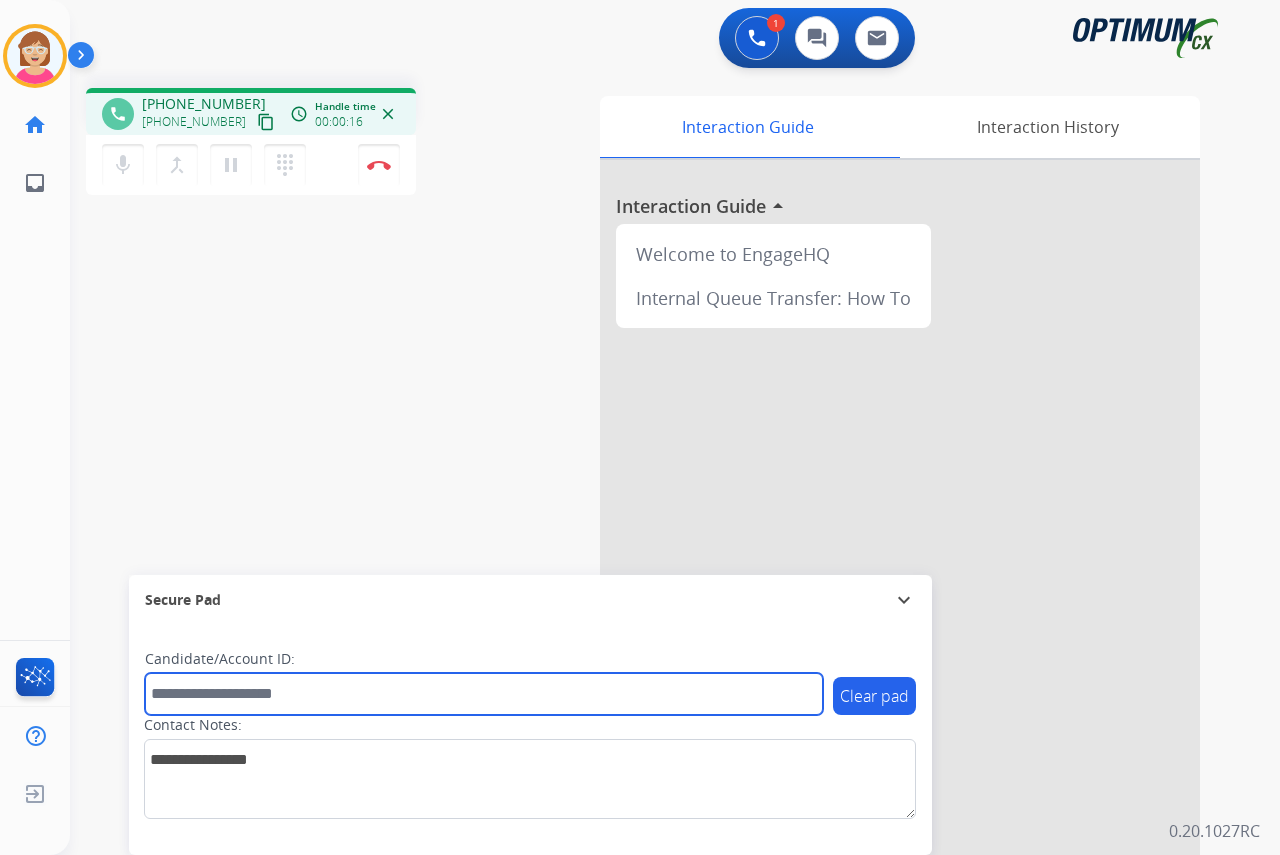 click at bounding box center [484, 694] 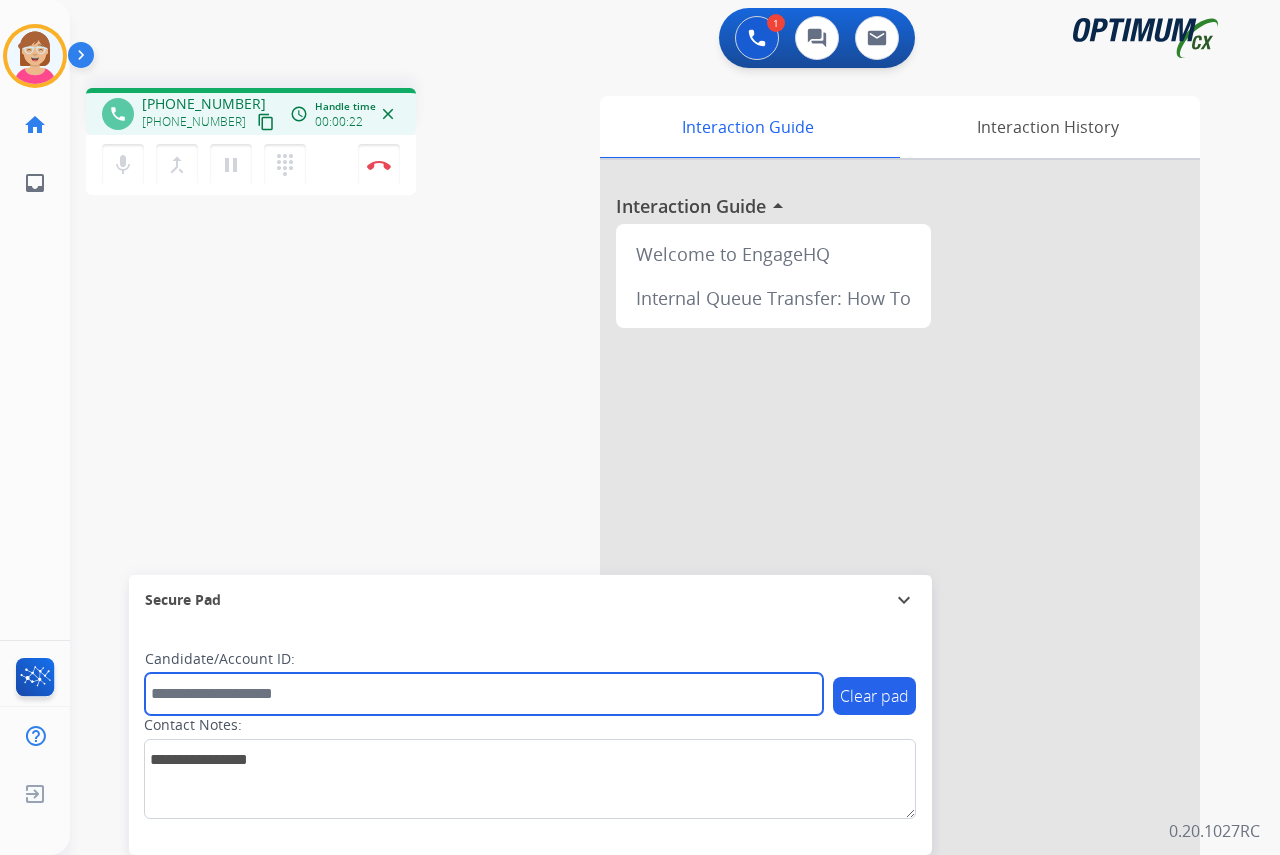click at bounding box center [484, 694] 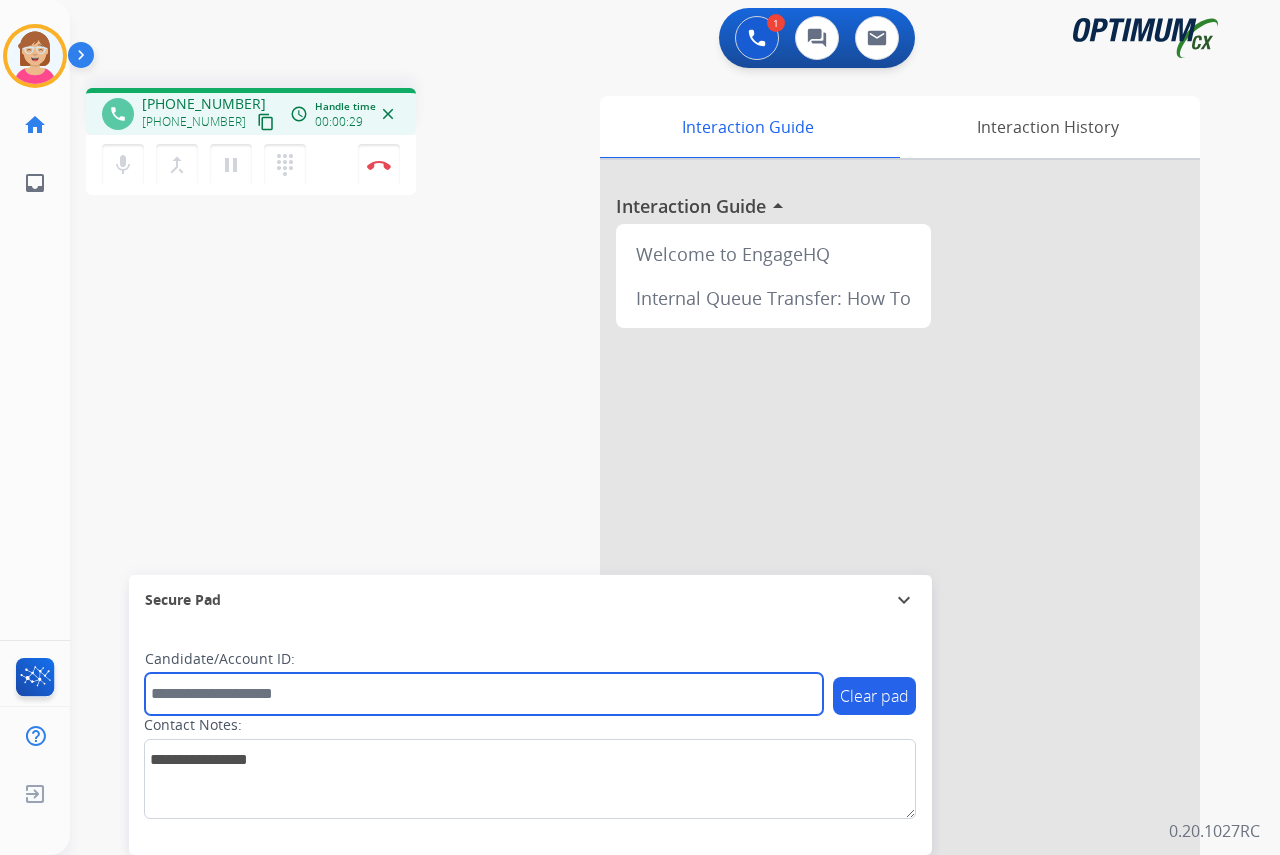 drag, startPoint x: 164, startPoint y: 697, endPoint x: 155, endPoint y: 691, distance: 10.816654 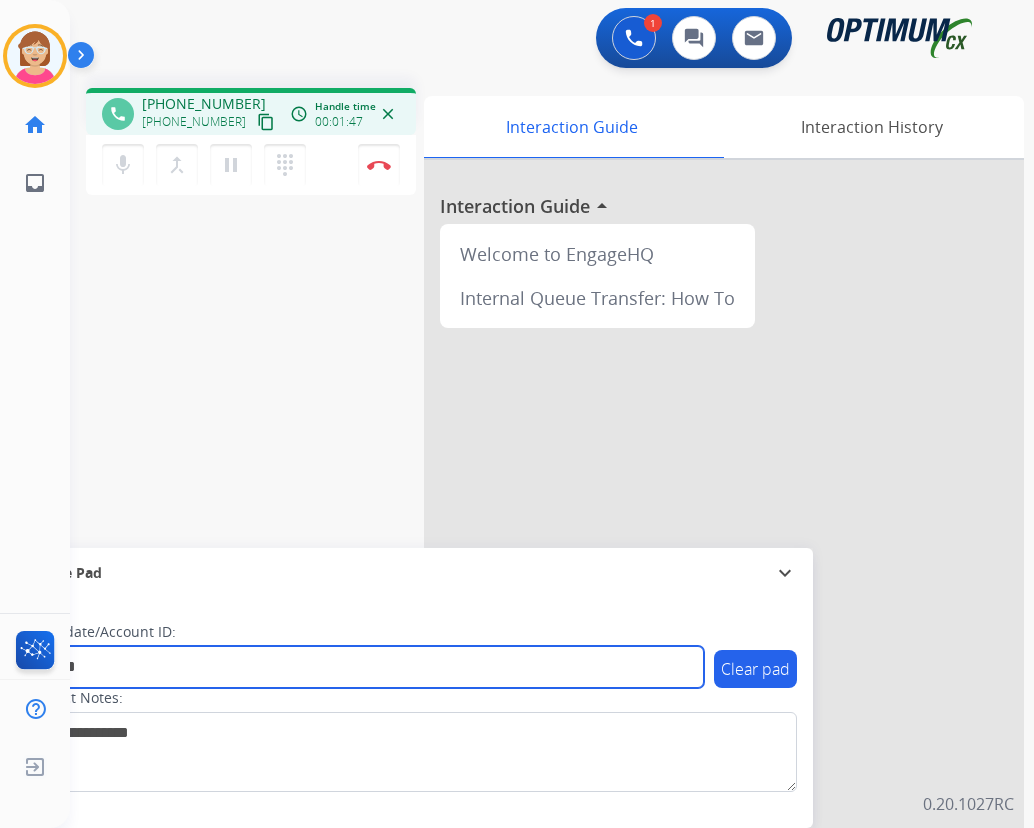 type on "*******" 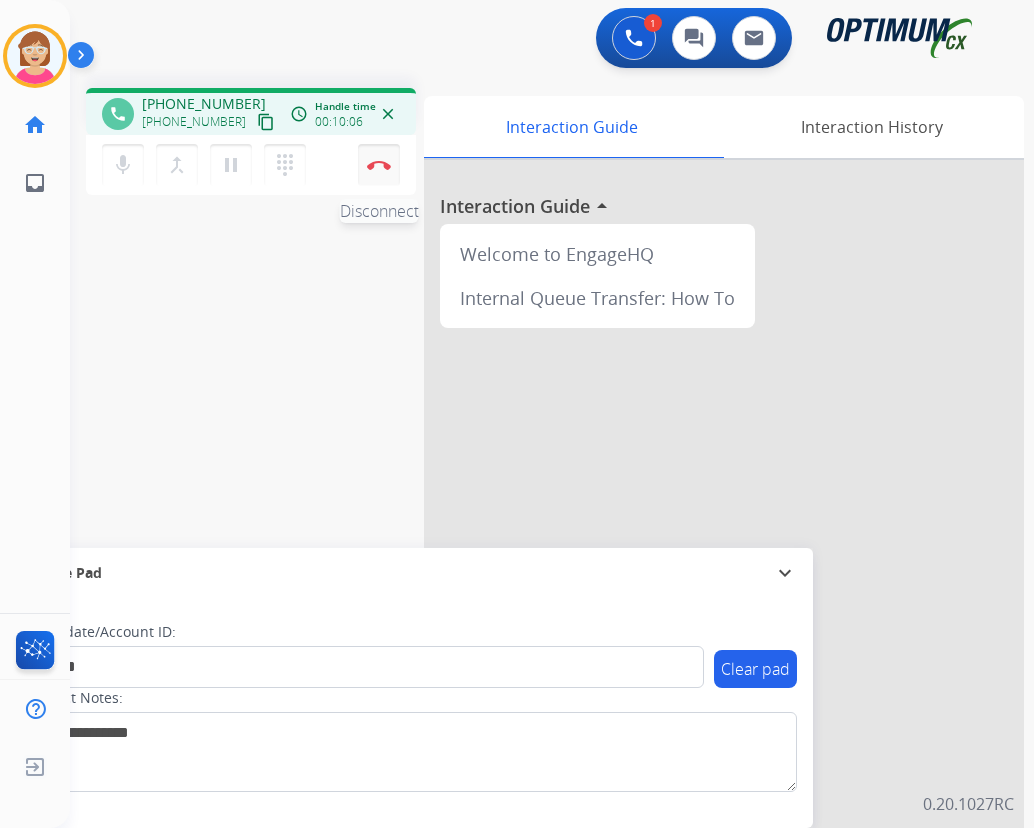 click at bounding box center (379, 165) 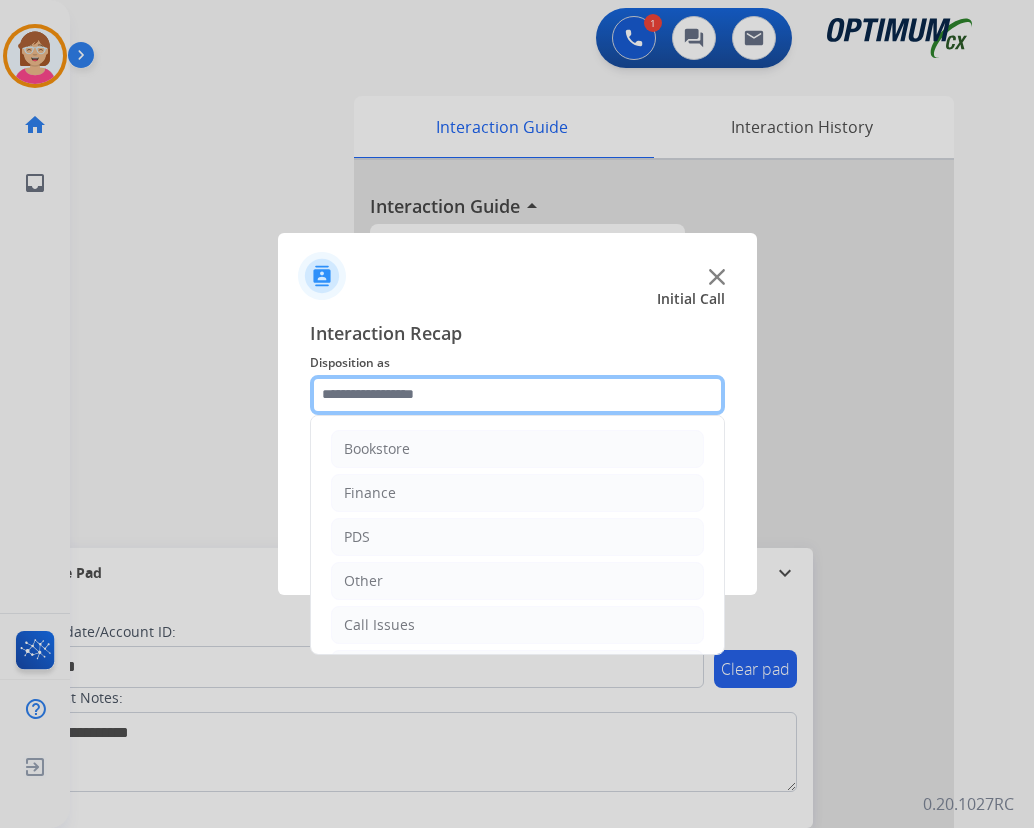 drag, startPoint x: 372, startPoint y: 399, endPoint x: 381, endPoint y: 404, distance: 10.29563 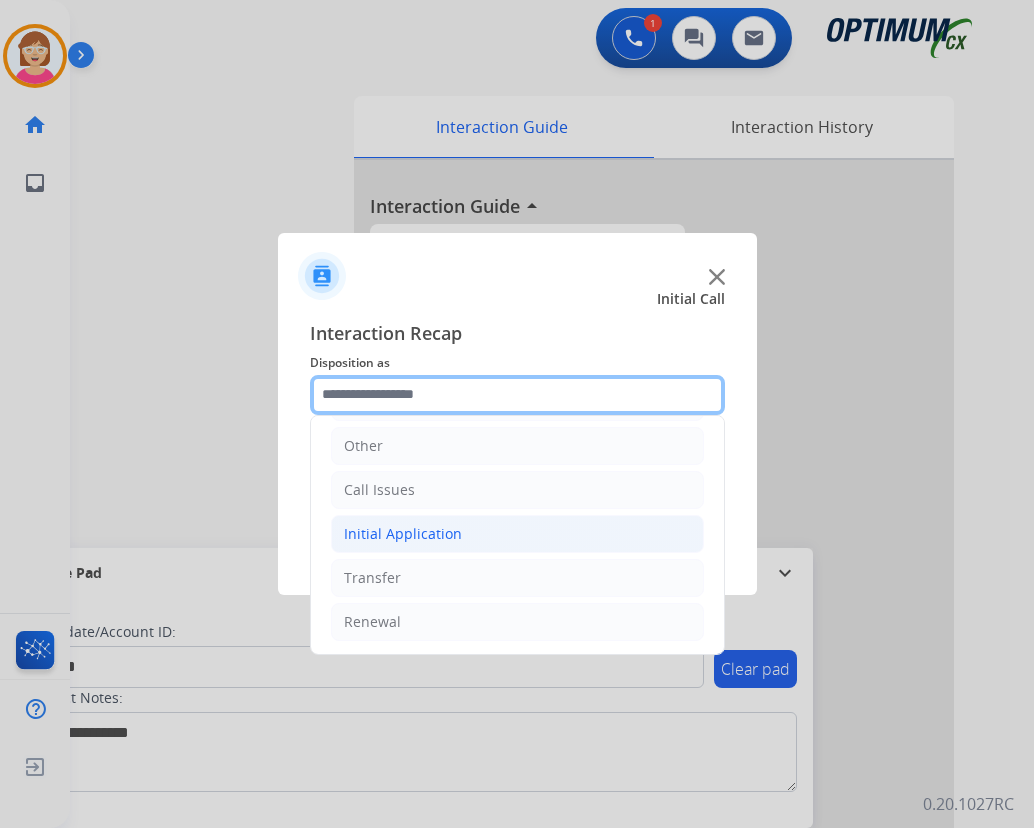 scroll, scrollTop: 136, scrollLeft: 0, axis: vertical 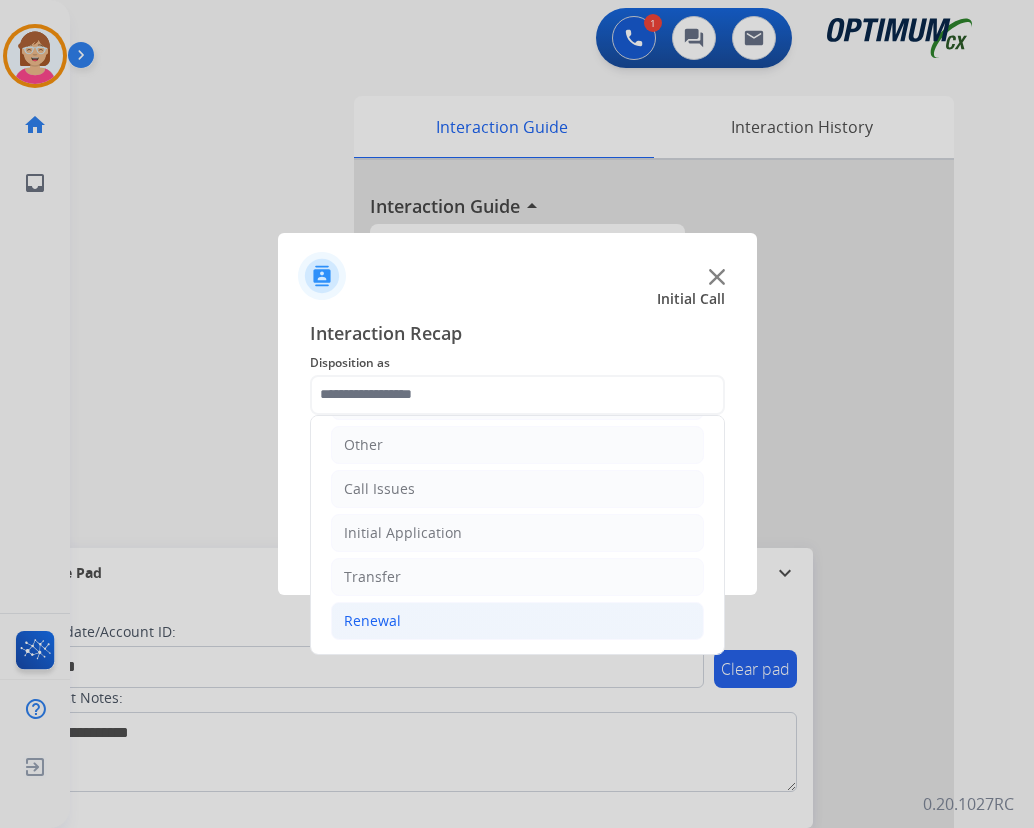 click on "Renewal" 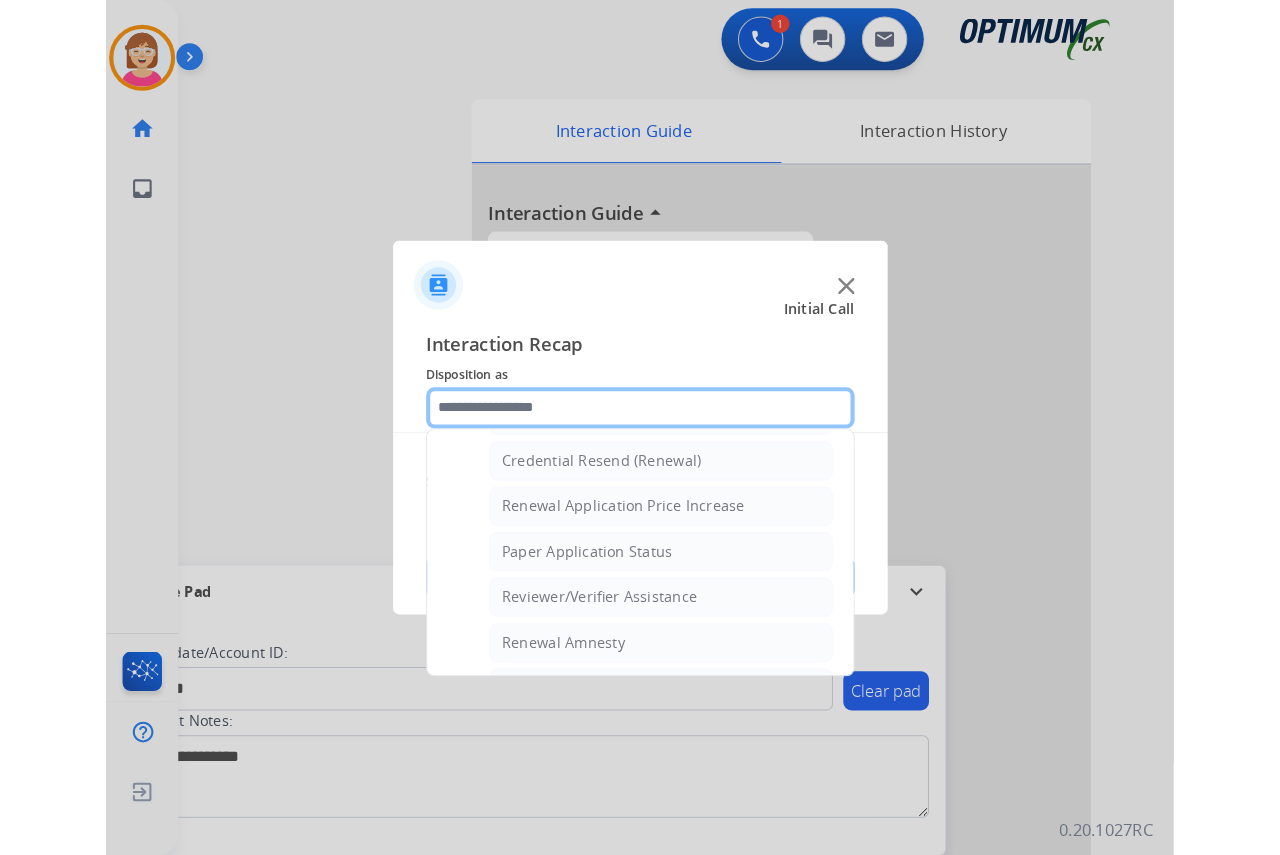 scroll, scrollTop: 772, scrollLeft: 0, axis: vertical 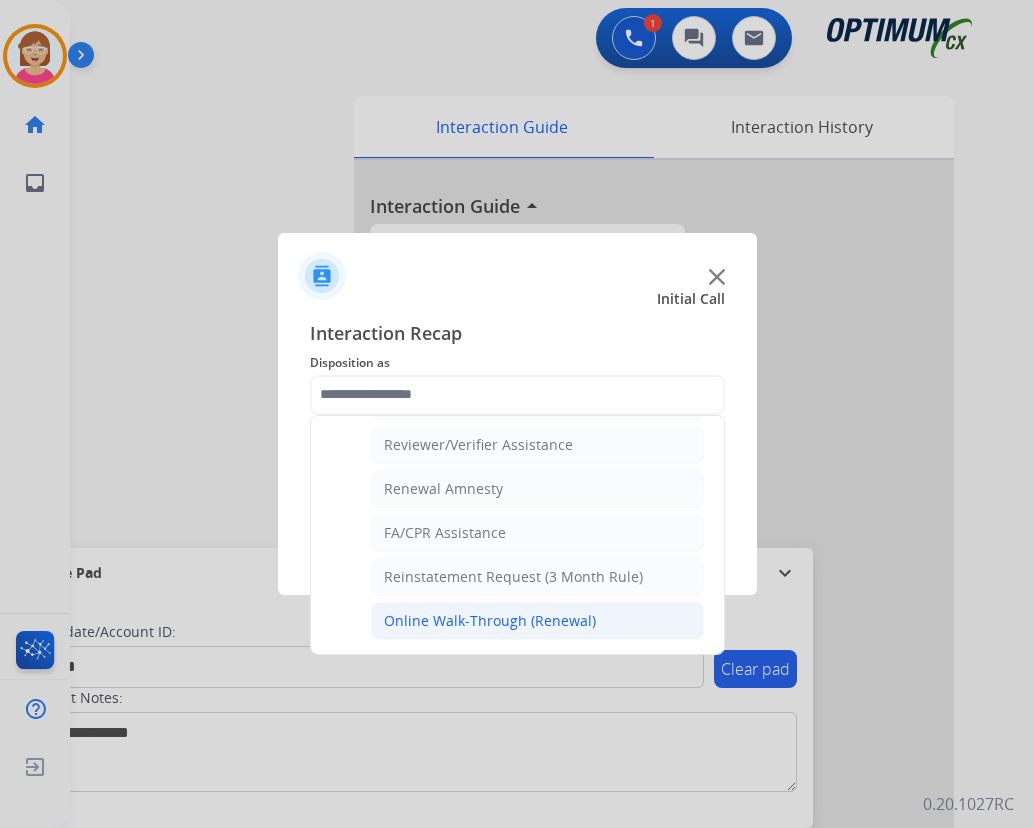click on "Online Walk-Through (Renewal)" 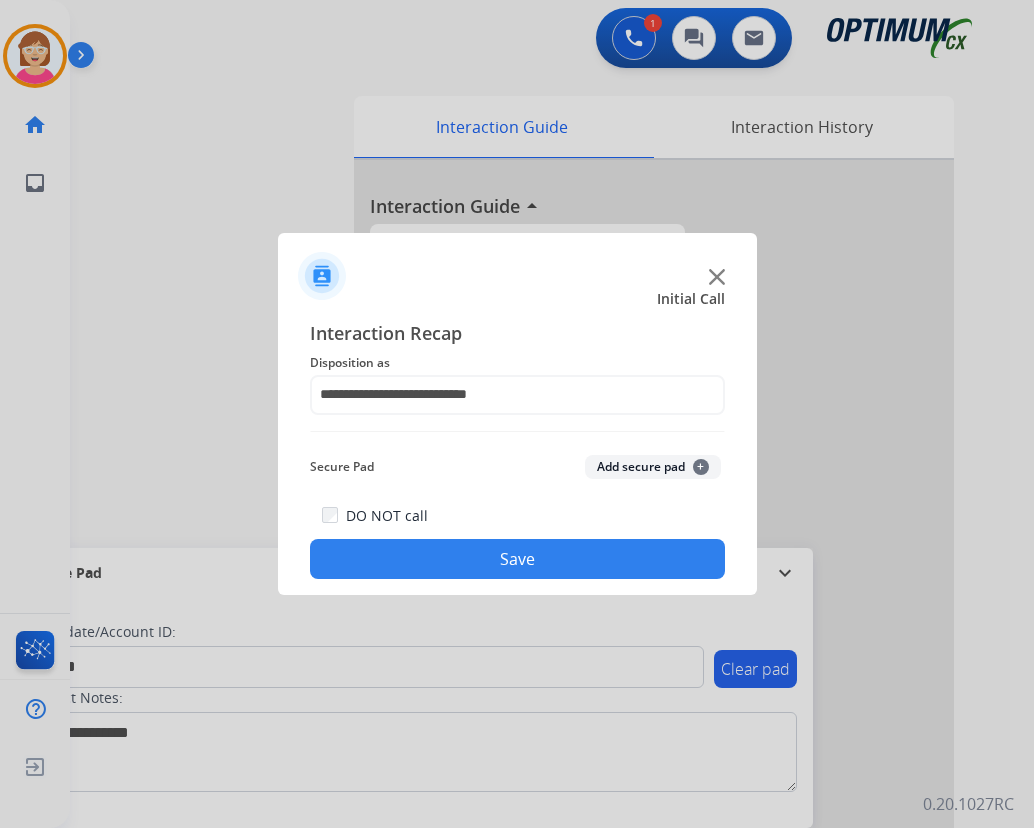 click on "+" 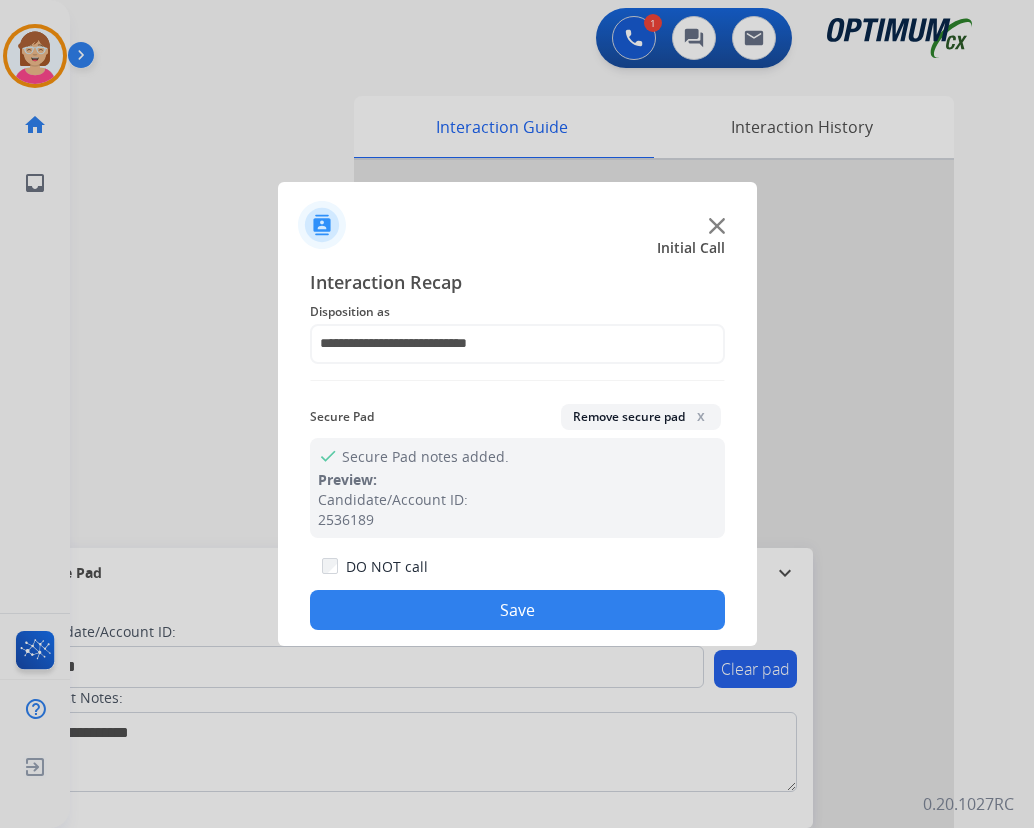 drag, startPoint x: 481, startPoint y: 601, endPoint x: 439, endPoint y: 510, distance: 100.22475 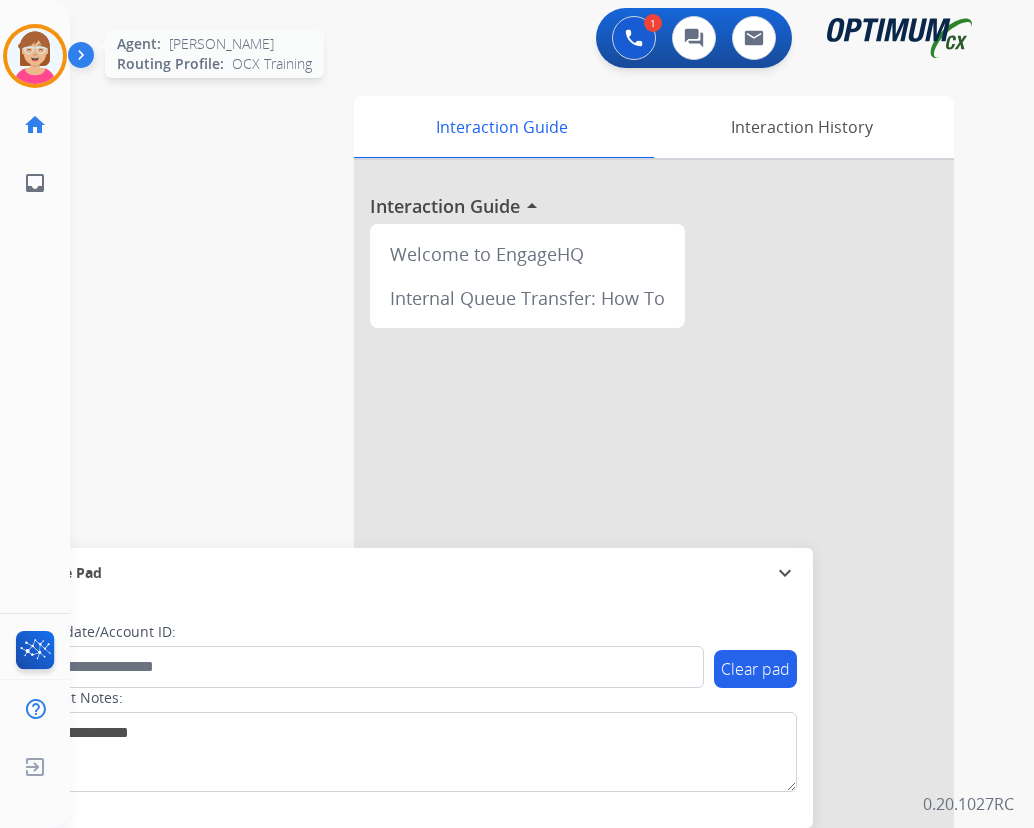 click at bounding box center (35, 56) 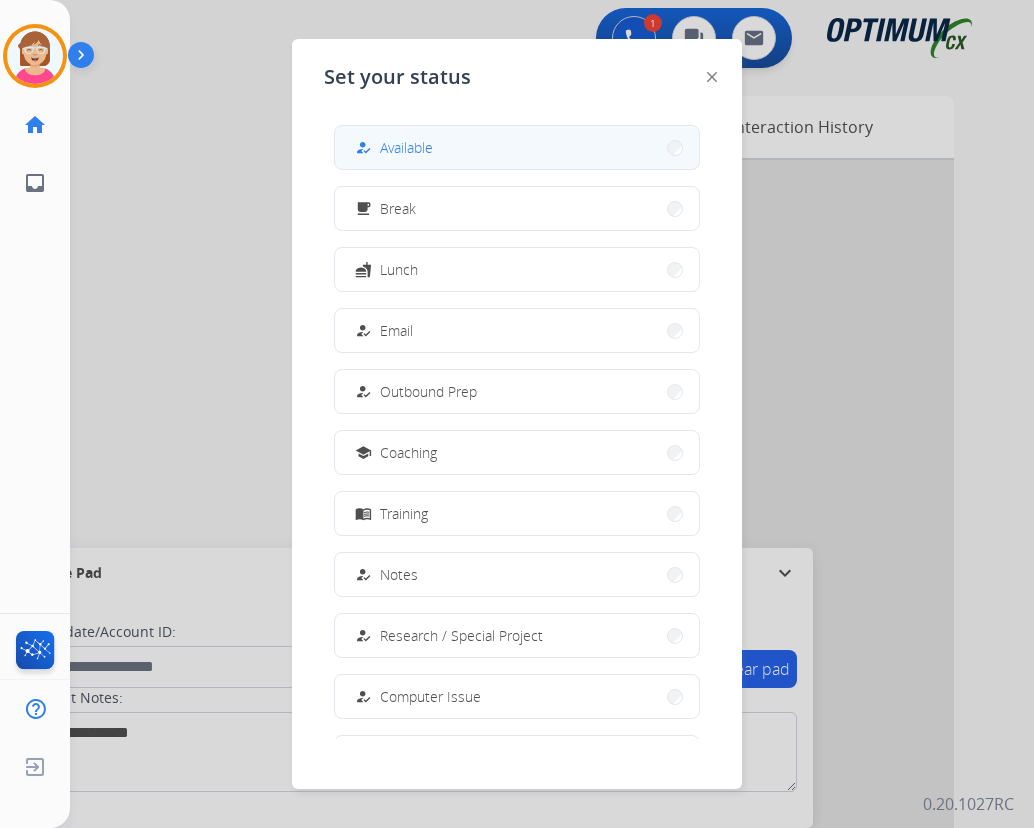 click on "Available" at bounding box center [406, 147] 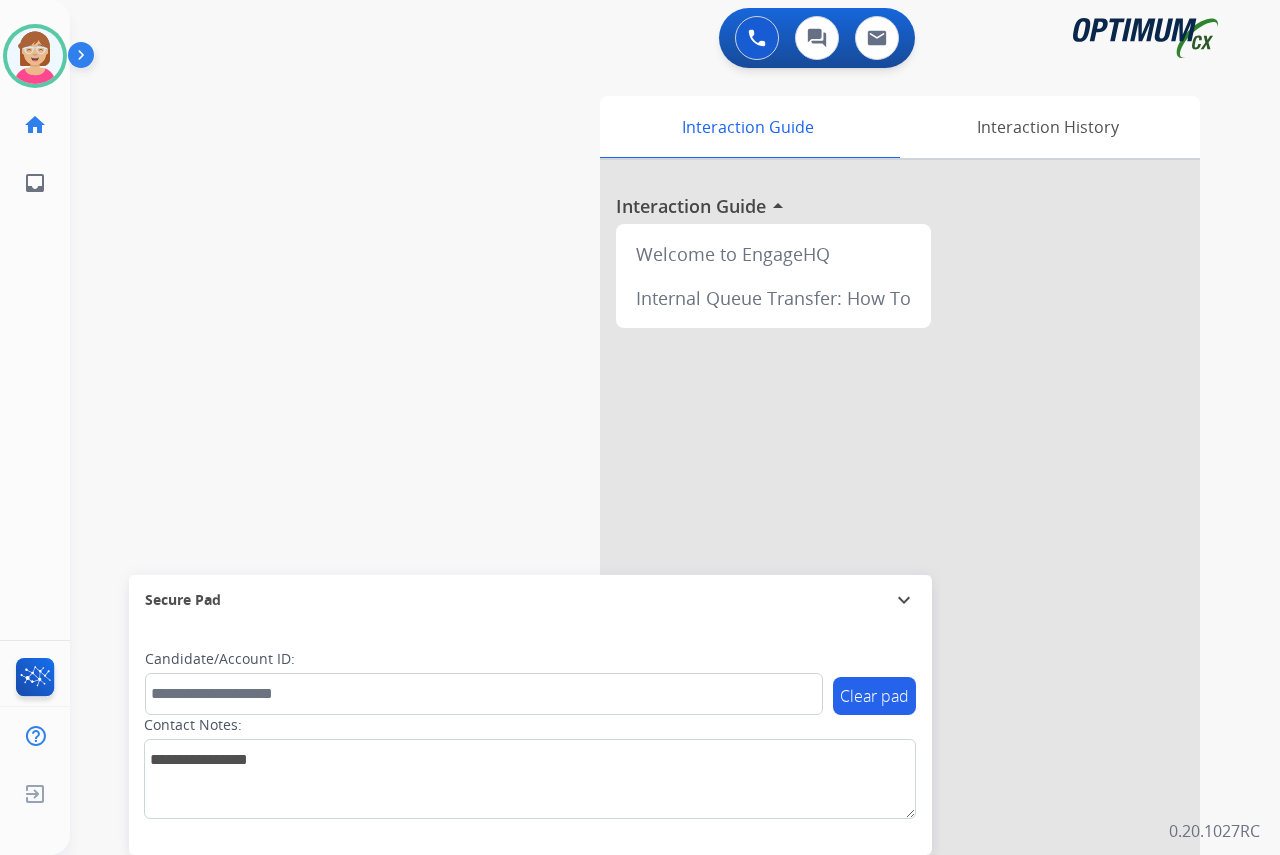 click on "[PERSON_NAME]   Available  Edit Avatar  Agent:   [PERSON_NAME] Profile:  OCX Training home  Home  Home inbox  Emails  Emails  FocalPoints  Help Center  Help Center  Log out  Log out" 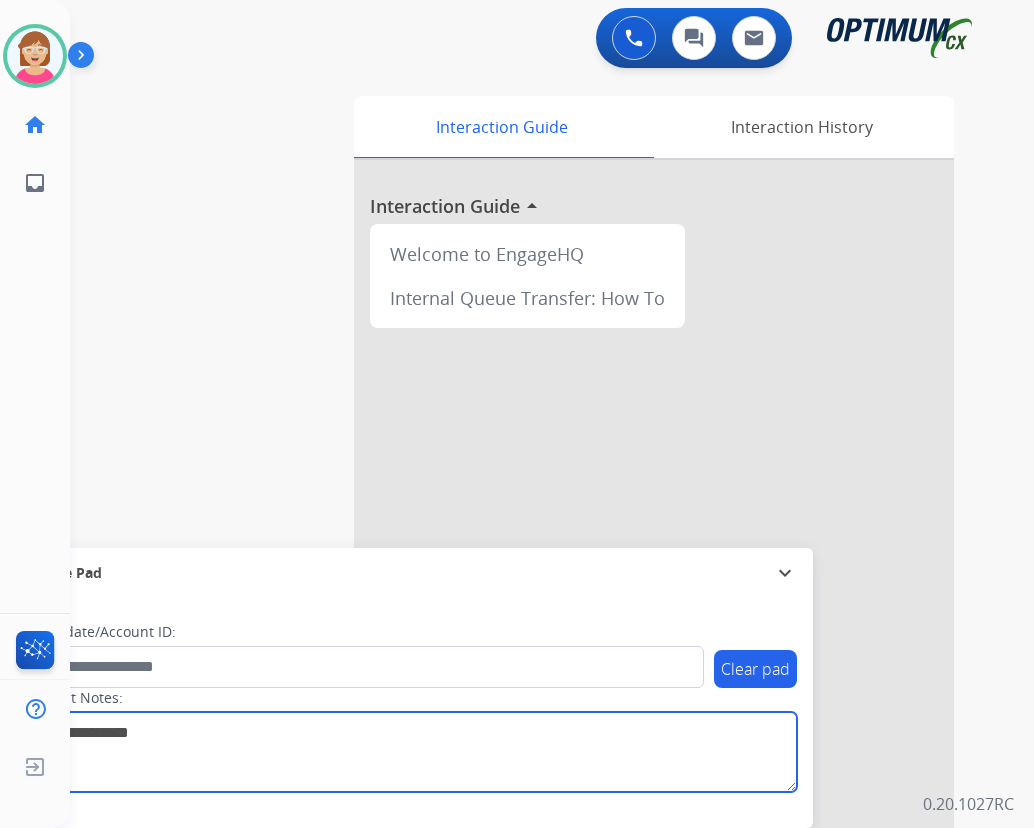 click at bounding box center [411, 752] 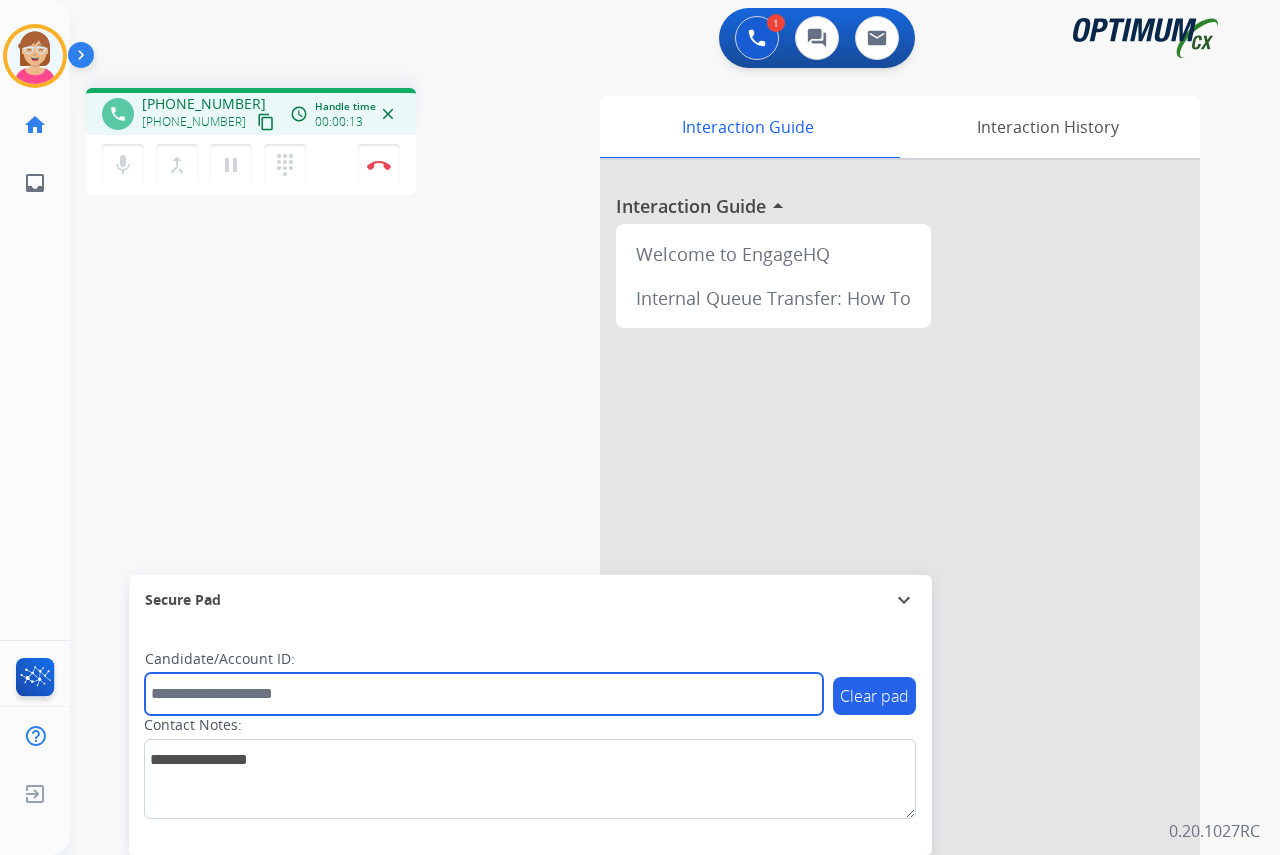 click at bounding box center (484, 694) 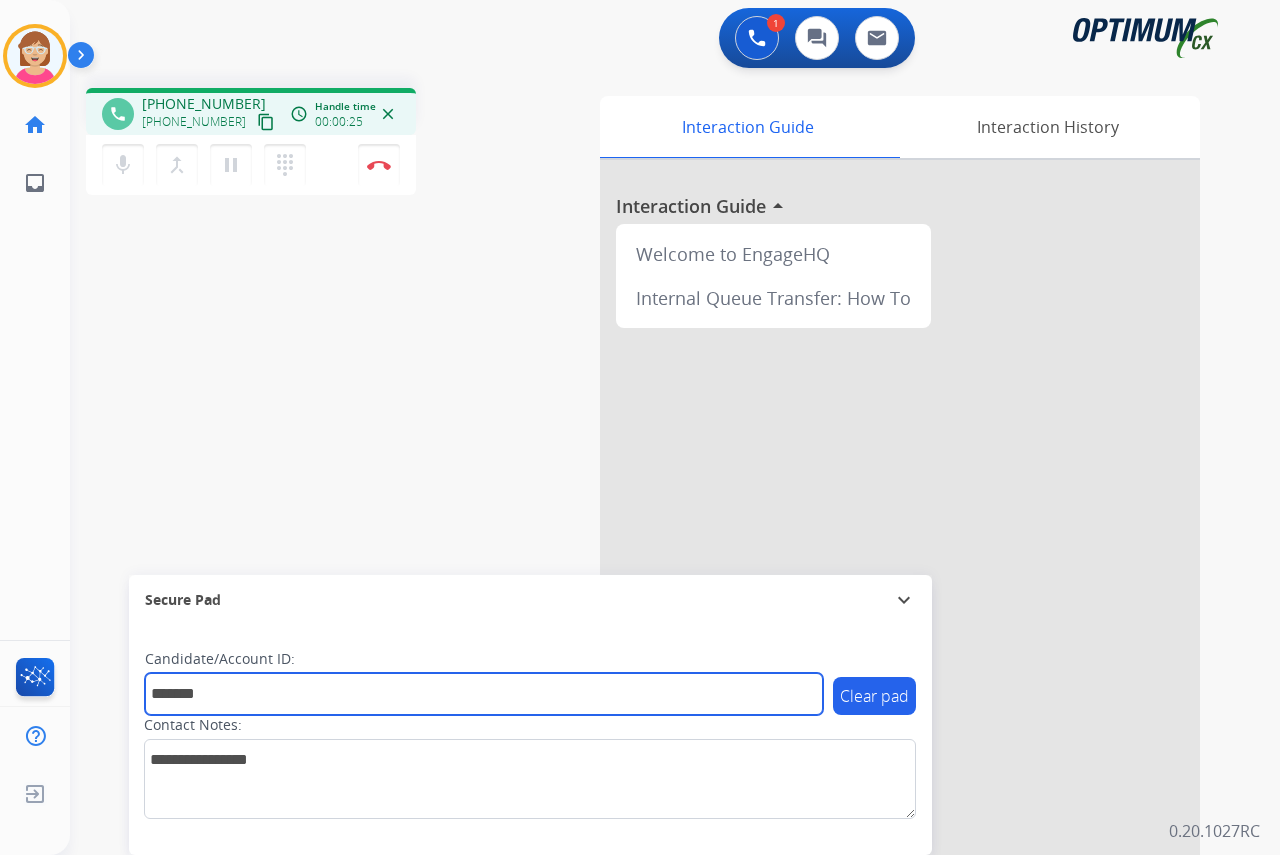 type on "*******" 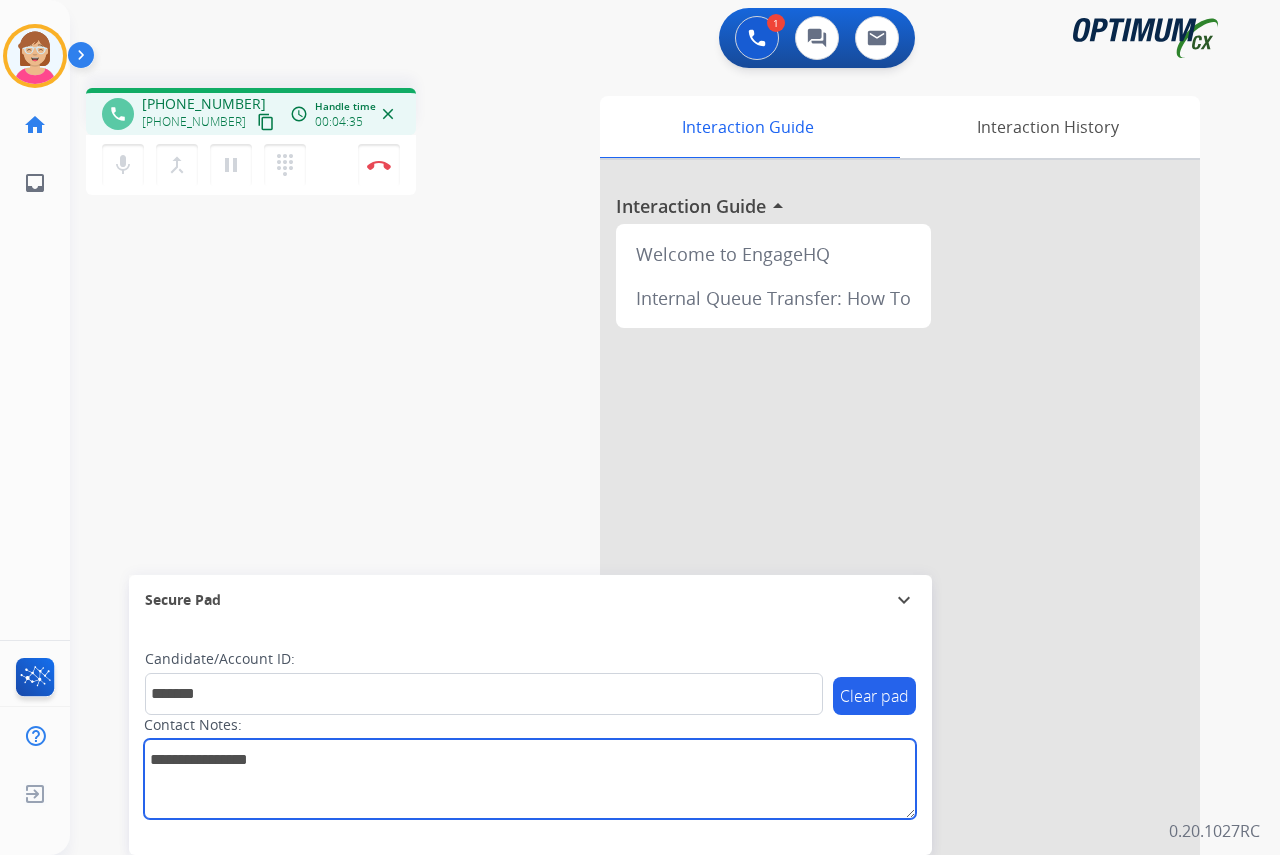 click at bounding box center [530, 779] 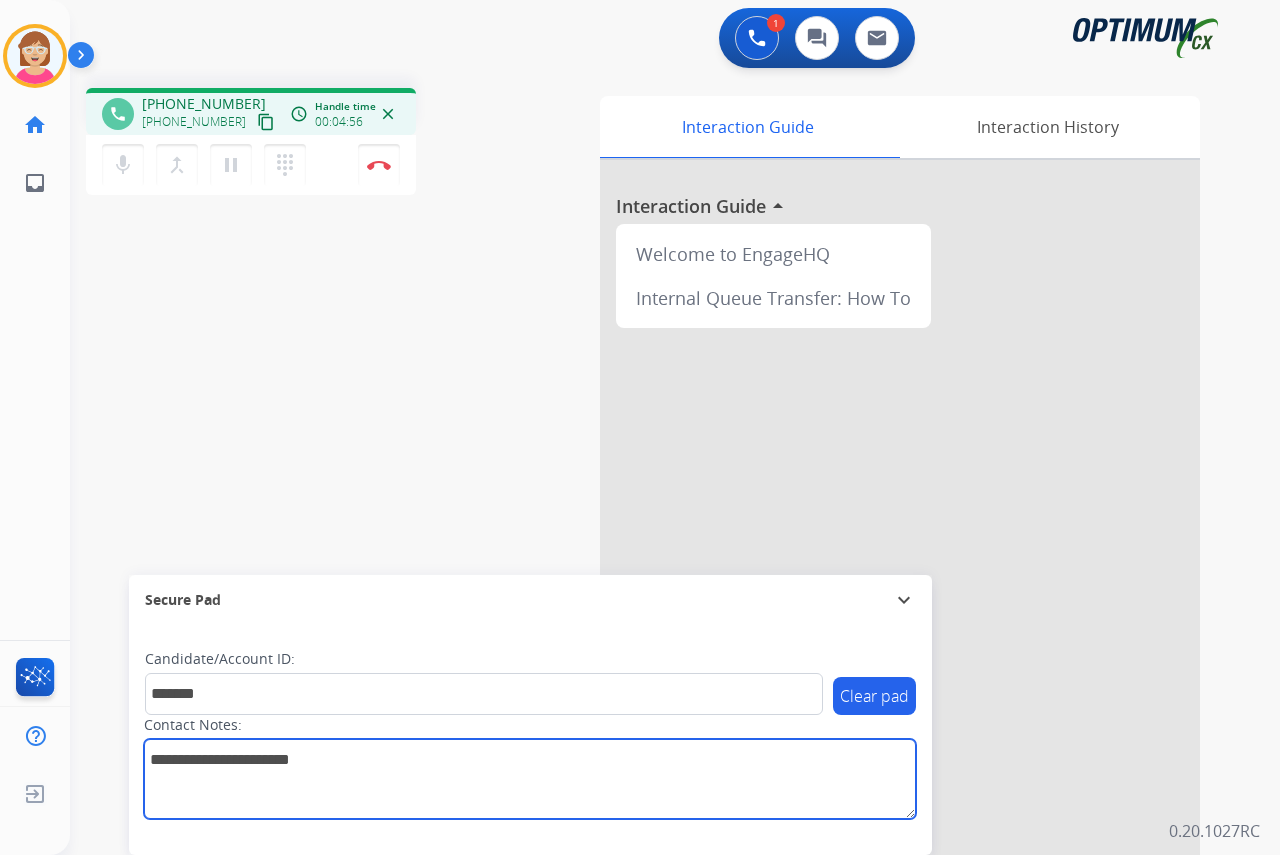 click at bounding box center (530, 779) 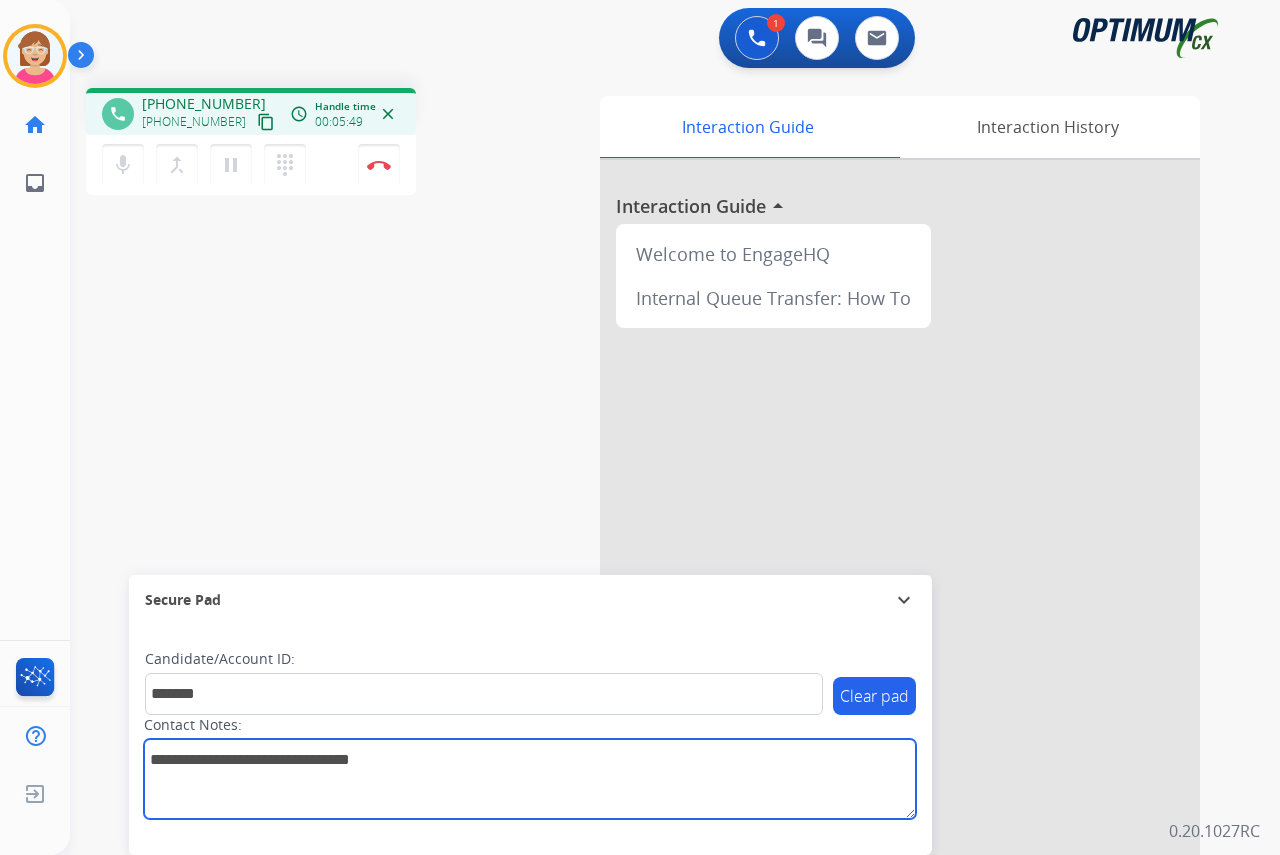 drag, startPoint x: 294, startPoint y: 761, endPoint x: 282, endPoint y: 793, distance: 34.176014 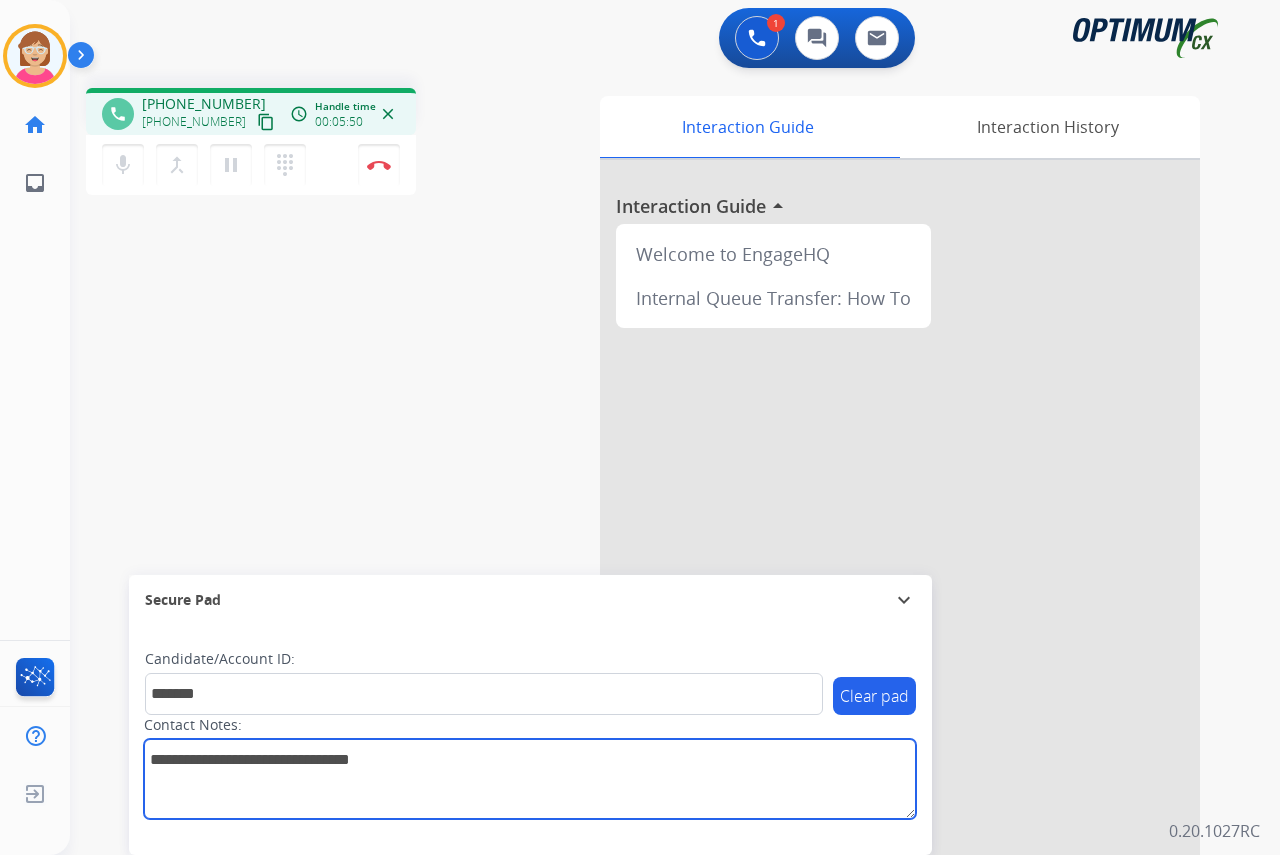 click at bounding box center [530, 779] 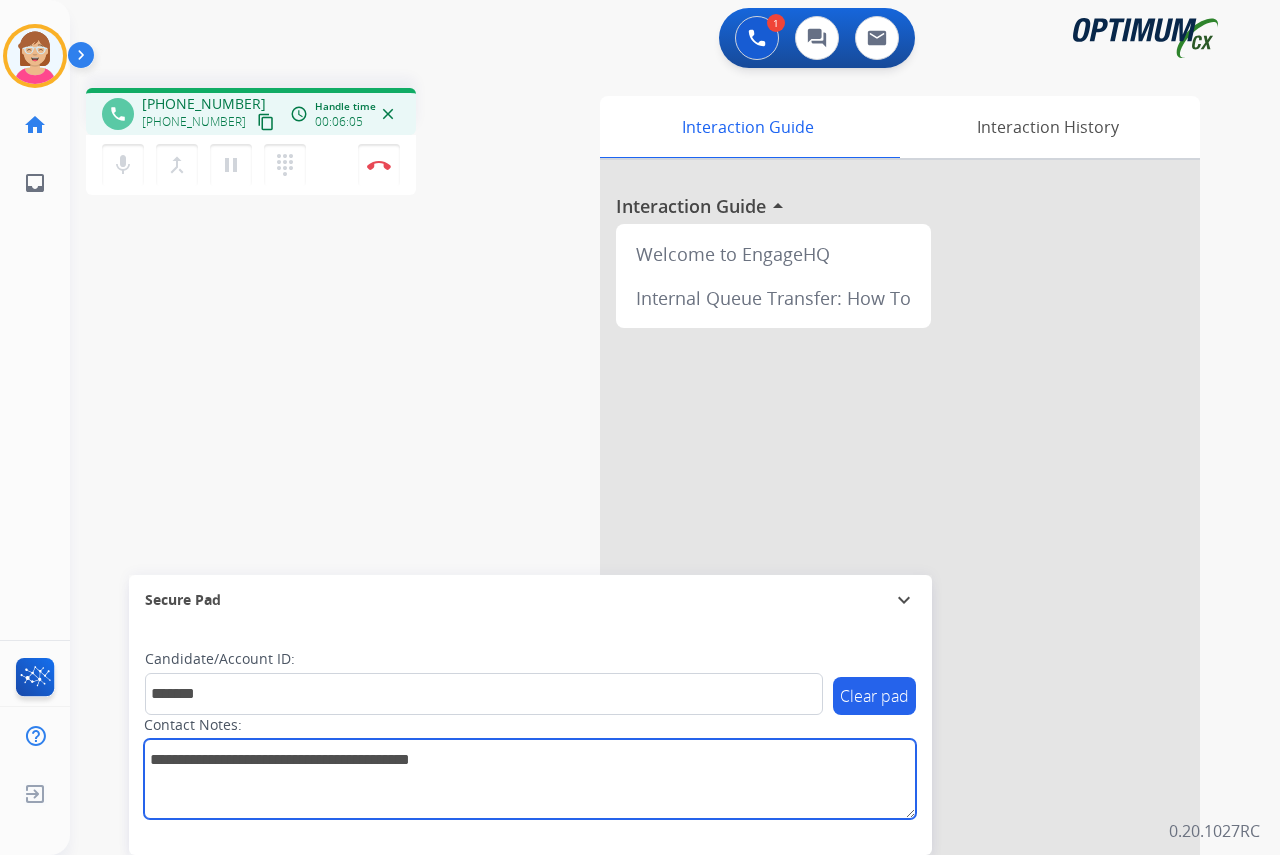 type on "**********" 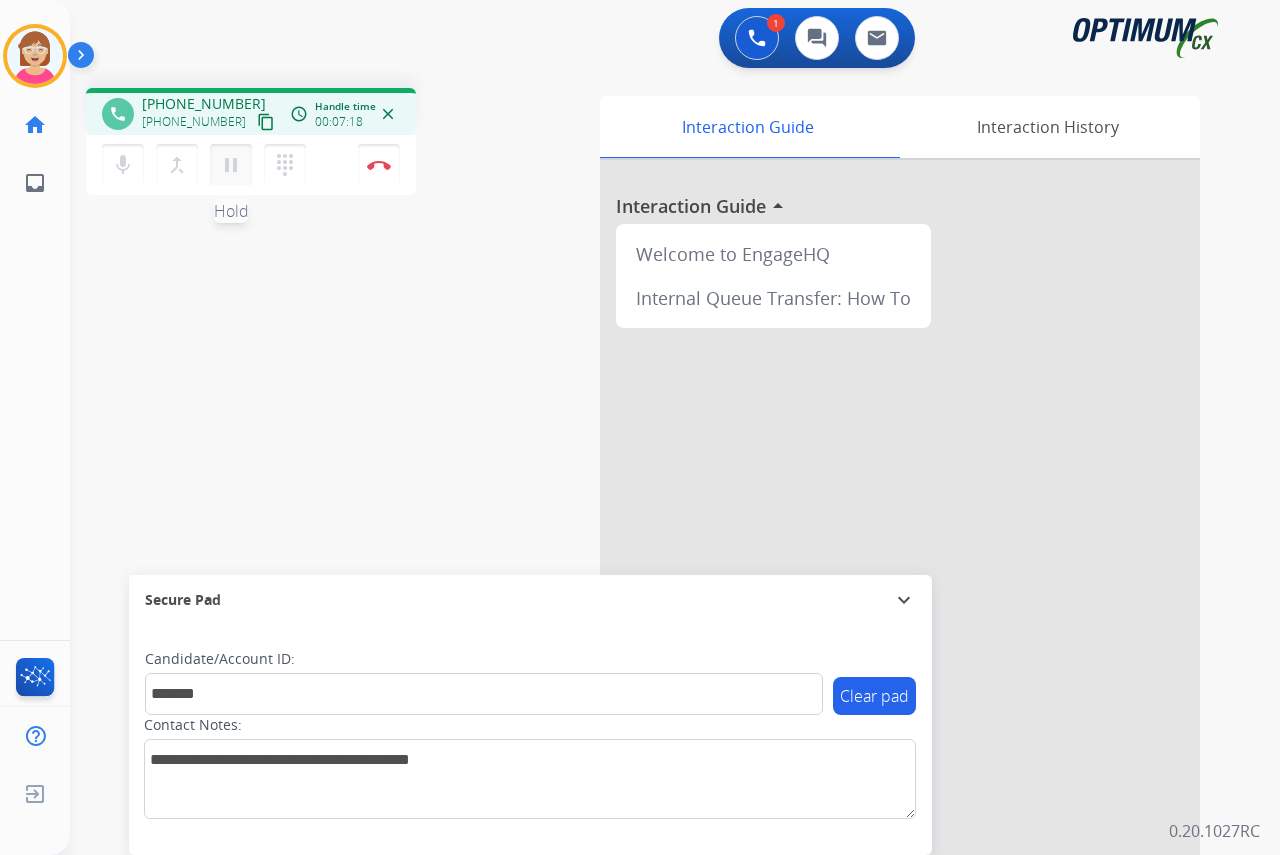 click on "pause" at bounding box center (231, 165) 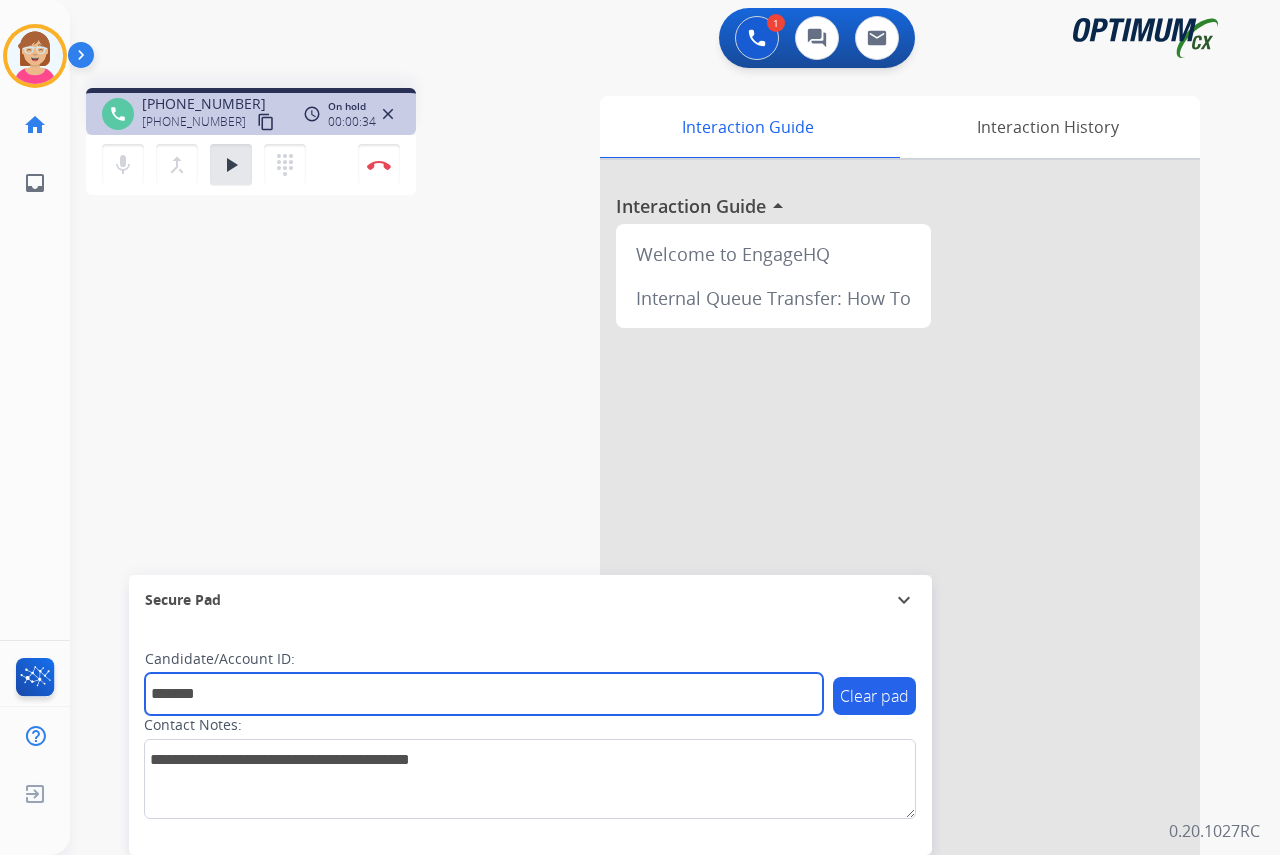drag, startPoint x: 259, startPoint y: 700, endPoint x: 126, endPoint y: 697, distance: 133.03383 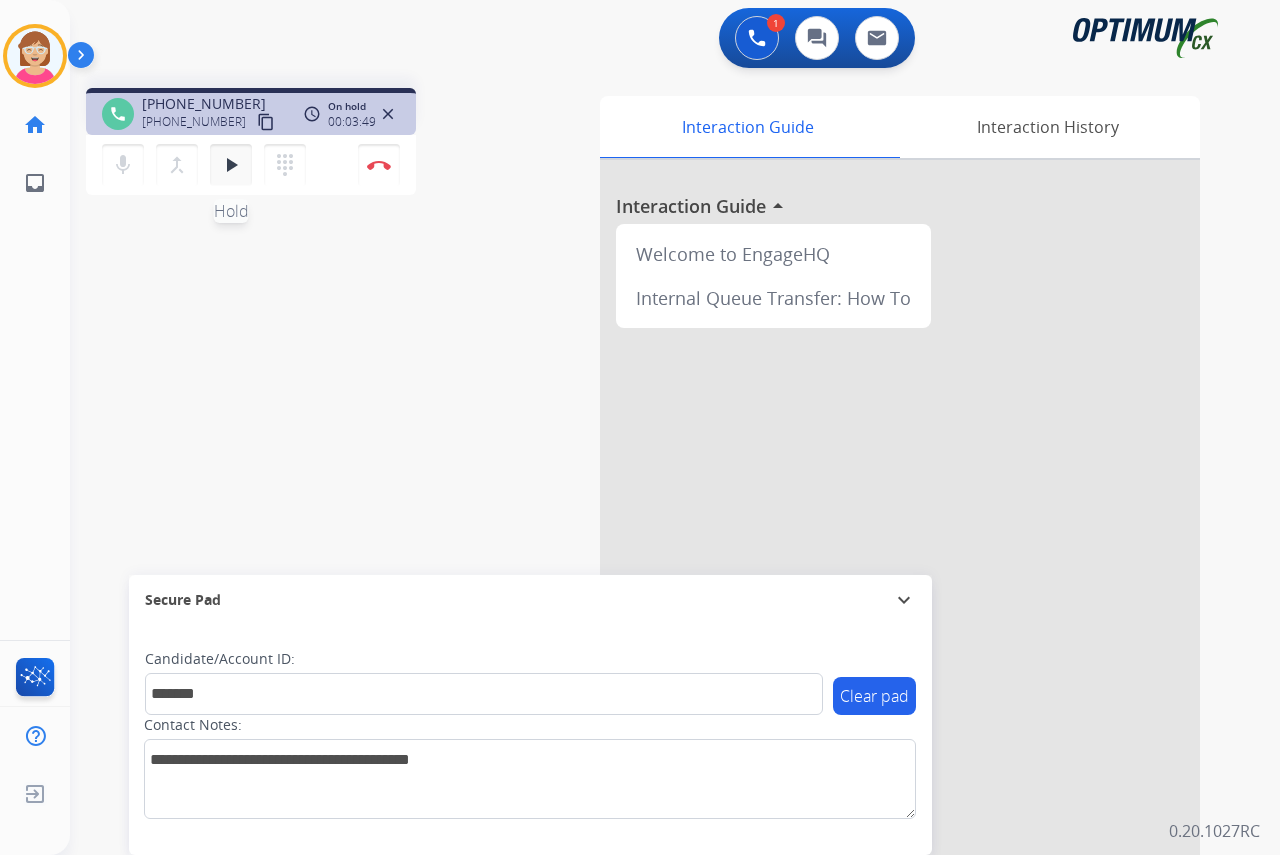 click on "play_arrow" at bounding box center [231, 165] 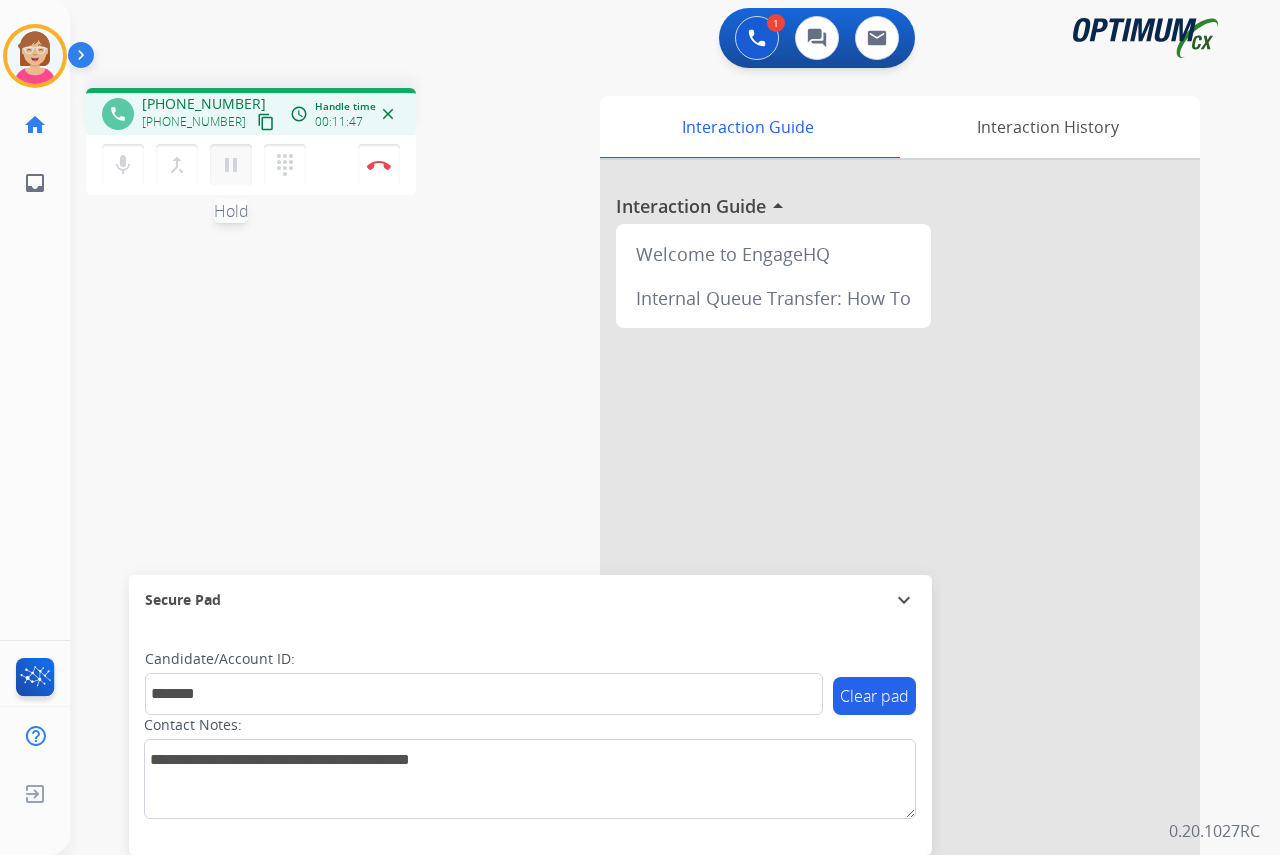 click on "pause" at bounding box center [231, 165] 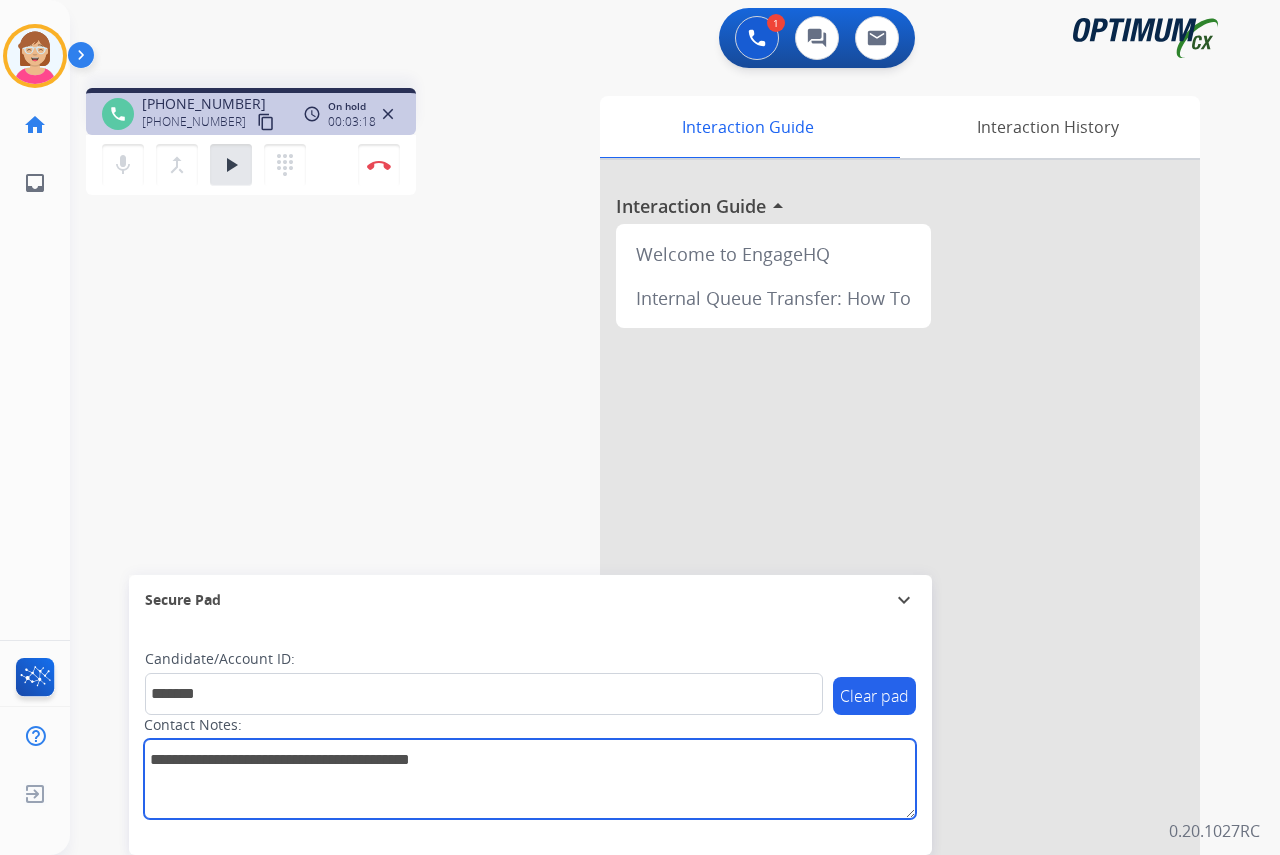 drag, startPoint x: 492, startPoint y: 758, endPoint x: 149, endPoint y: 757, distance: 343.00146 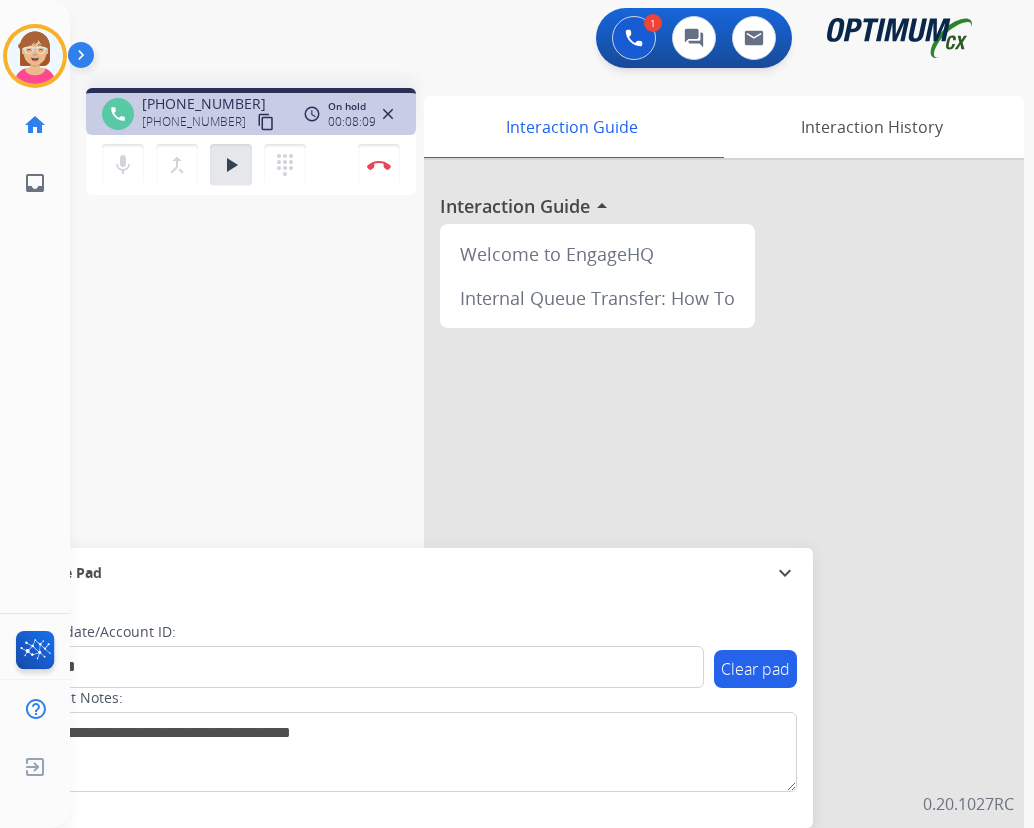 drag, startPoint x: 228, startPoint y: 158, endPoint x: 287, endPoint y: 188, distance: 66.189125 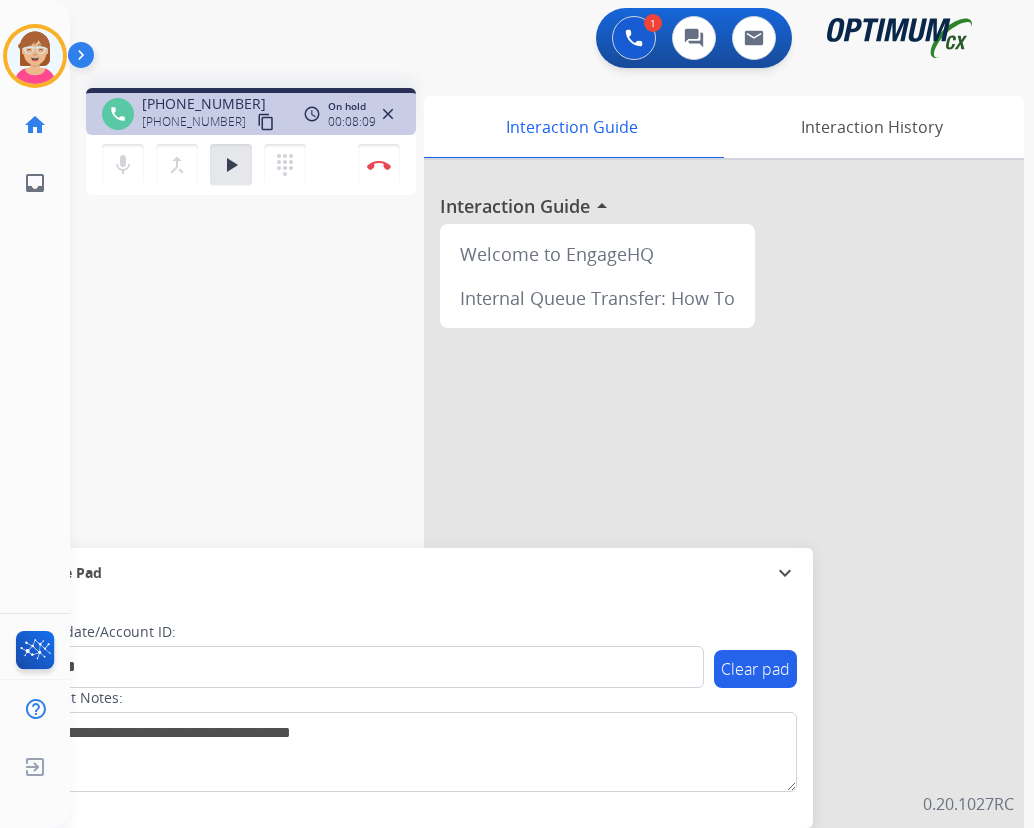 click on "play_arrow" at bounding box center [231, 165] 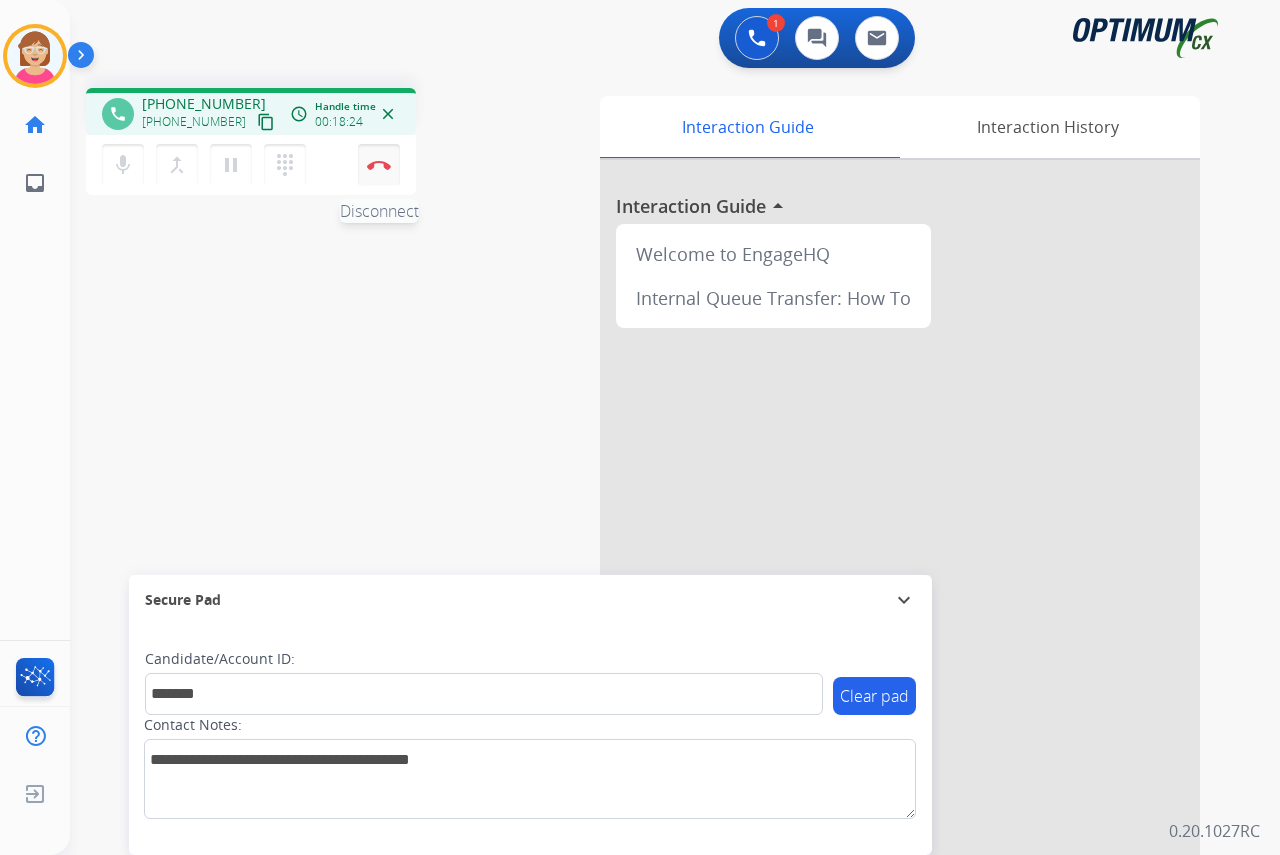 click at bounding box center (379, 165) 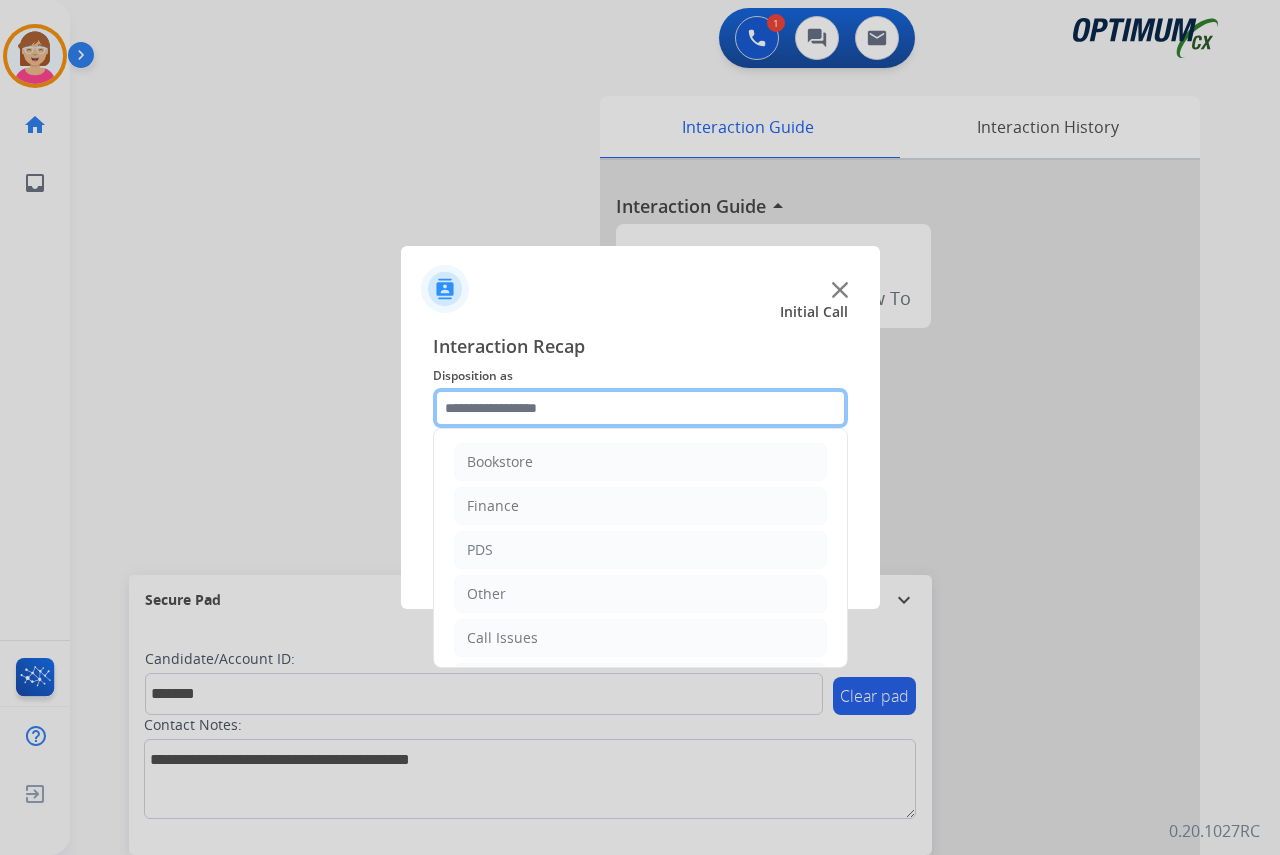 click 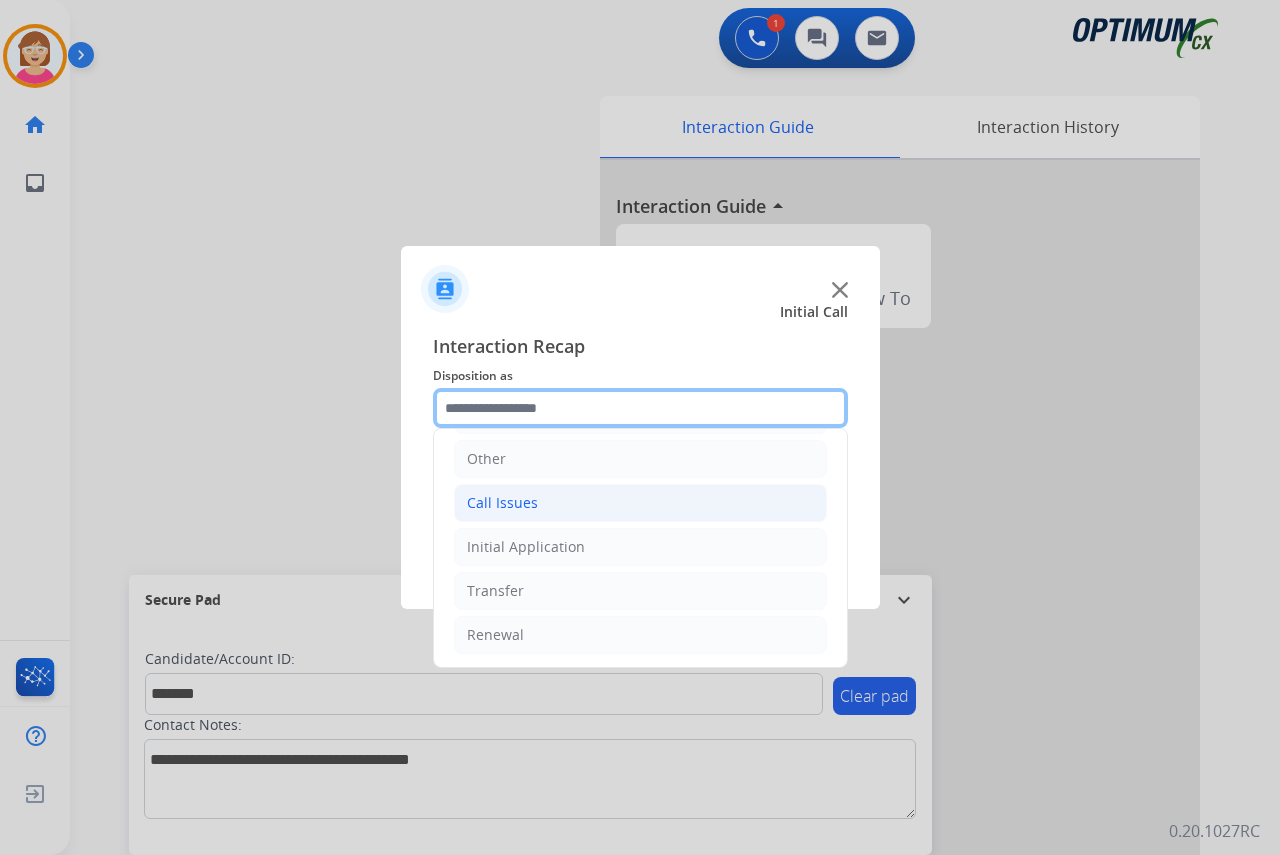 scroll, scrollTop: 136, scrollLeft: 0, axis: vertical 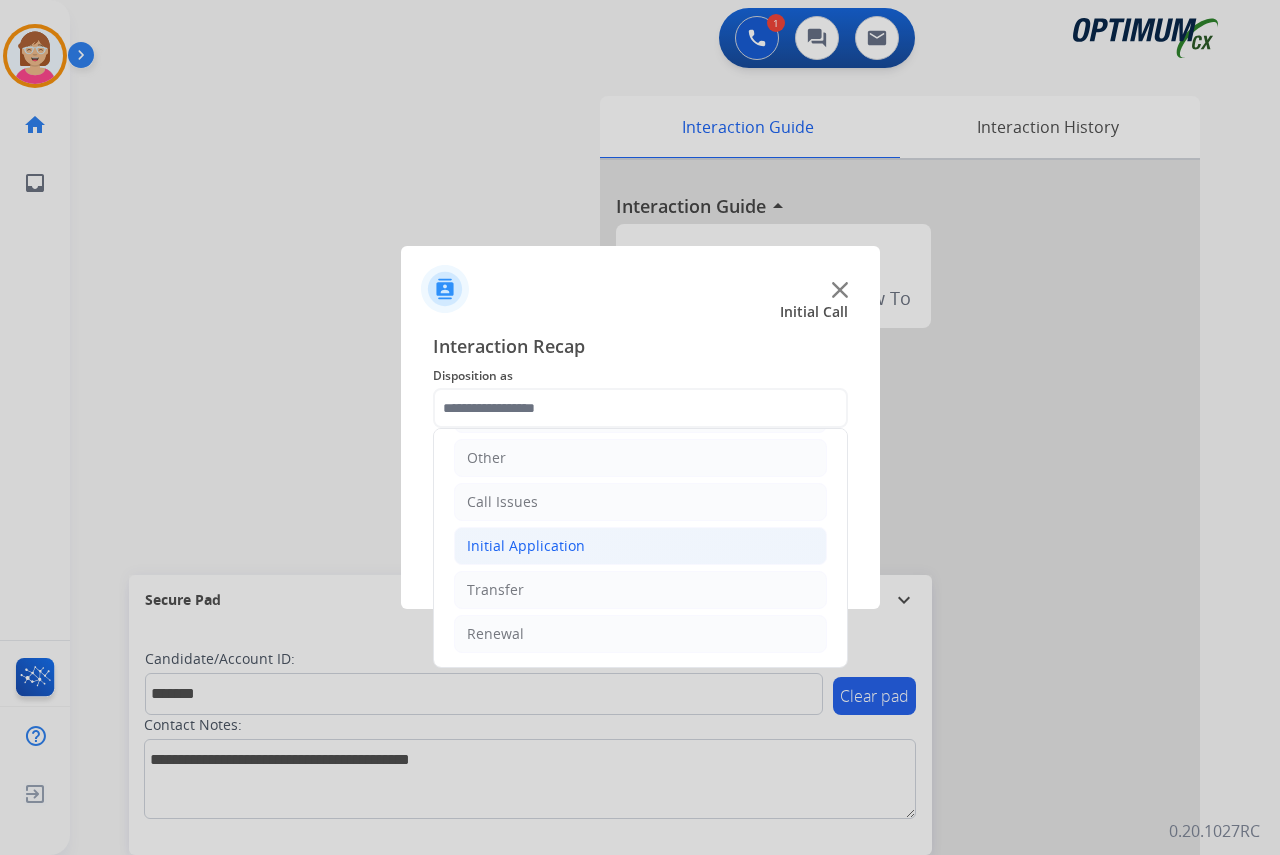 click on "Initial Application" 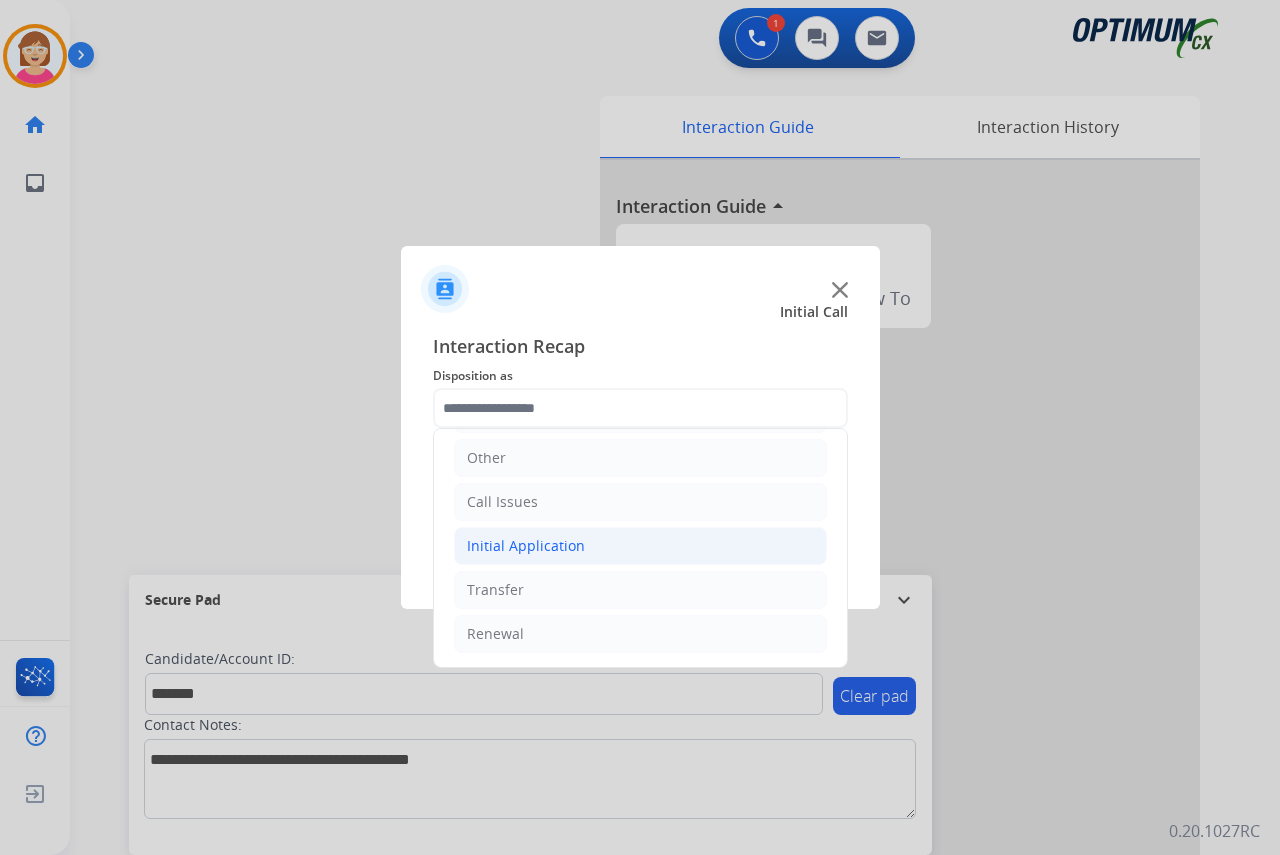 click on "Initial Application" 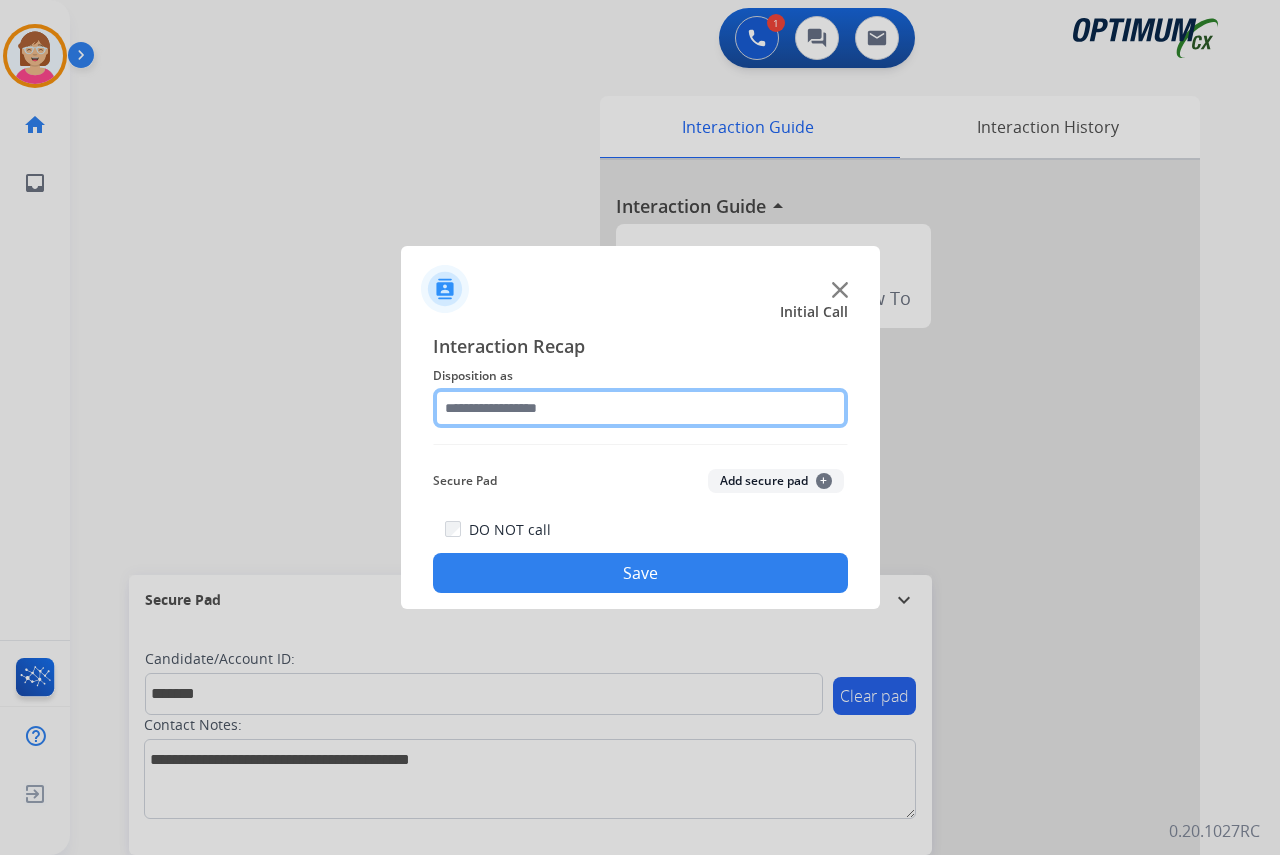 click 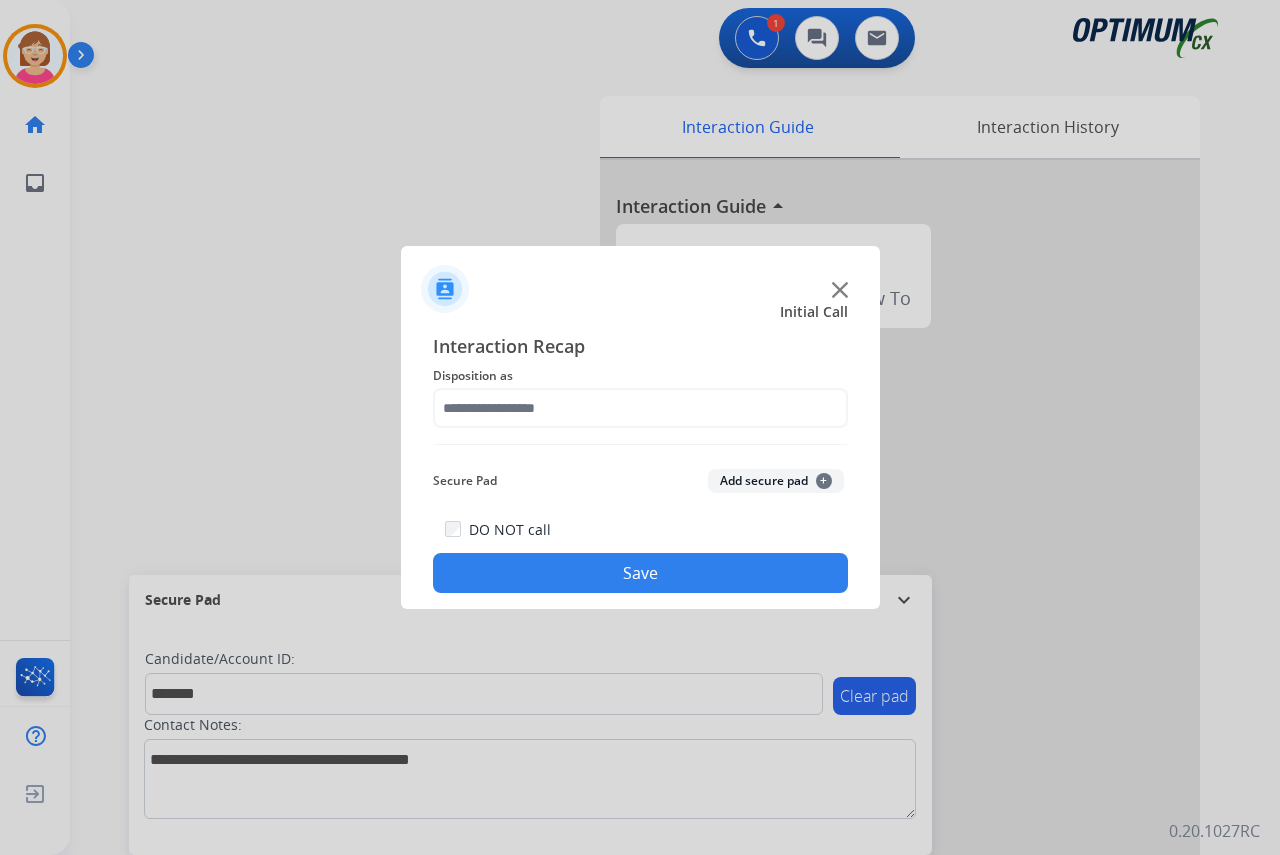 click on "Secure Pad  Add secure pad  +" 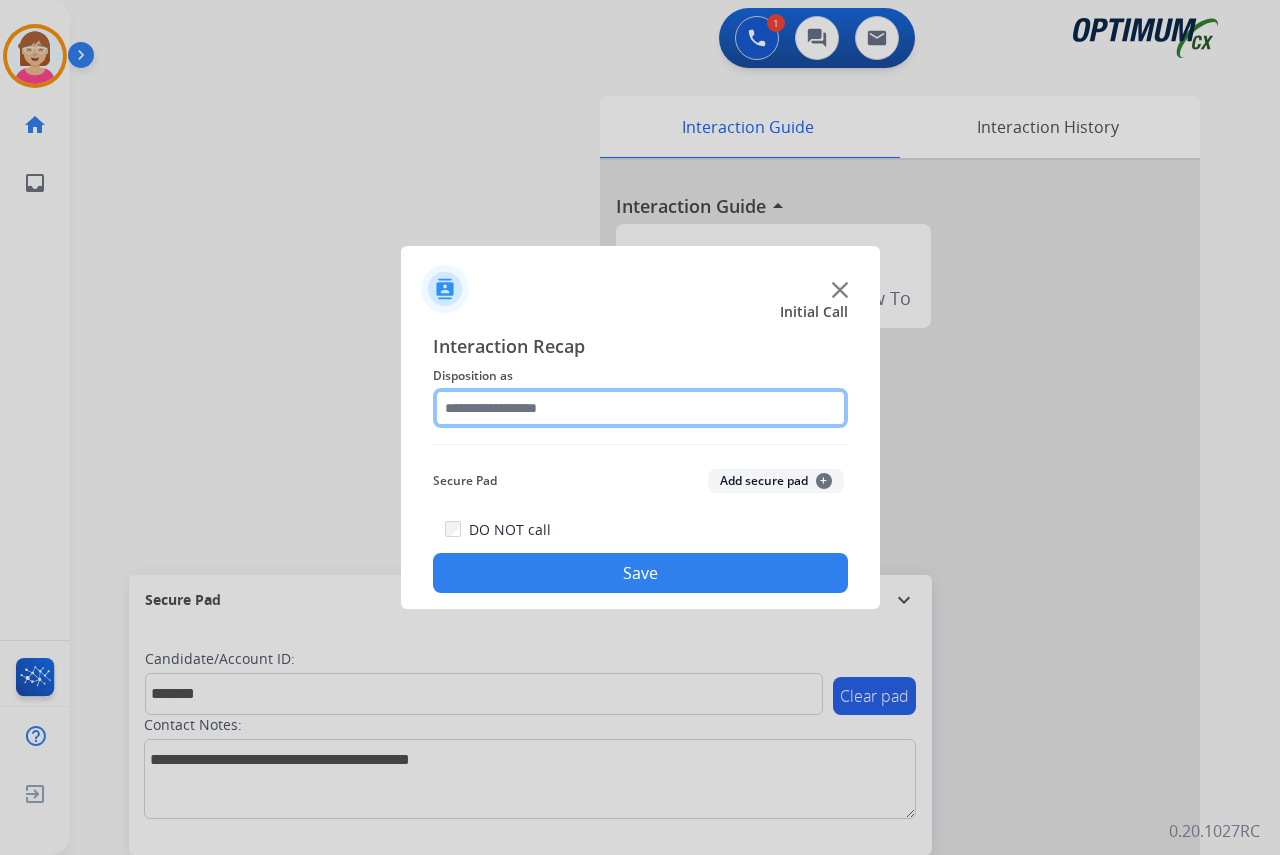 click 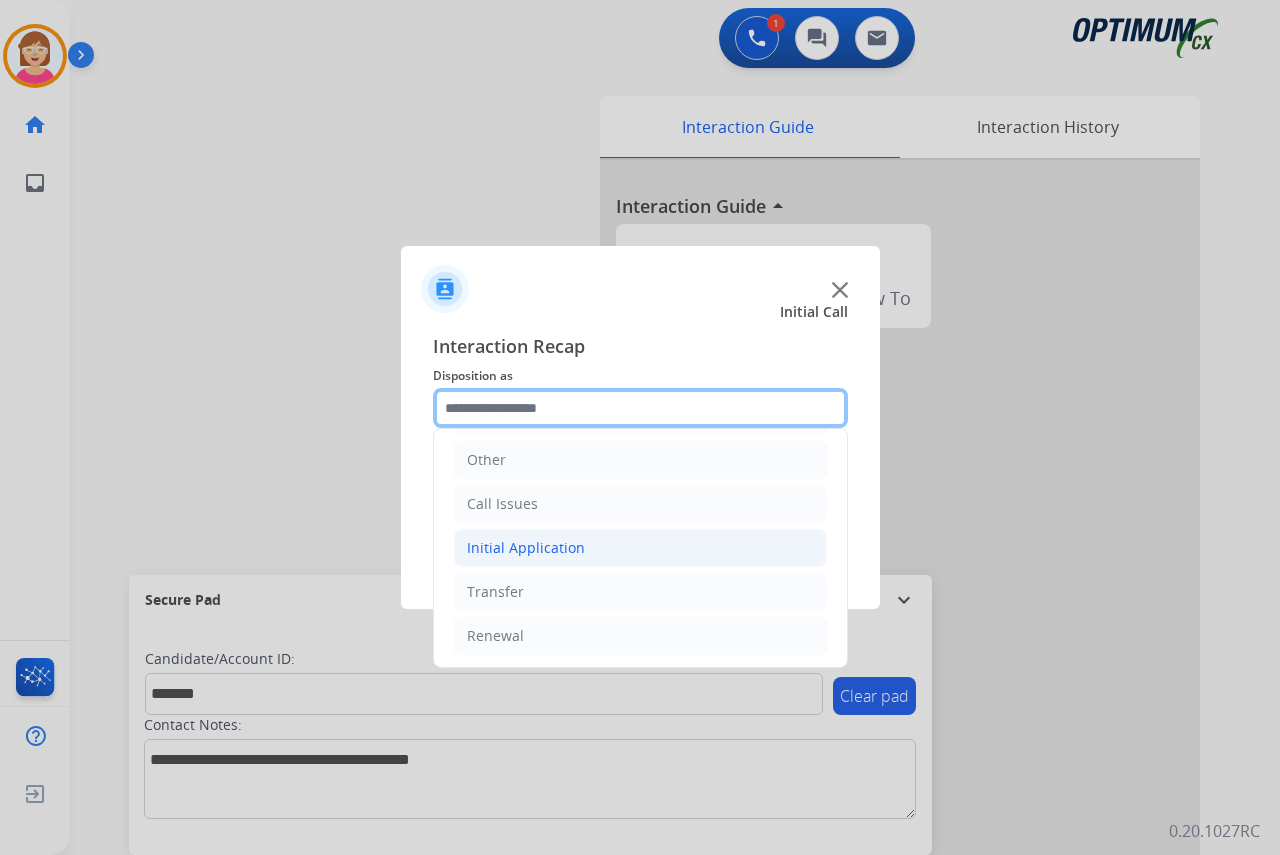 scroll, scrollTop: 136, scrollLeft: 0, axis: vertical 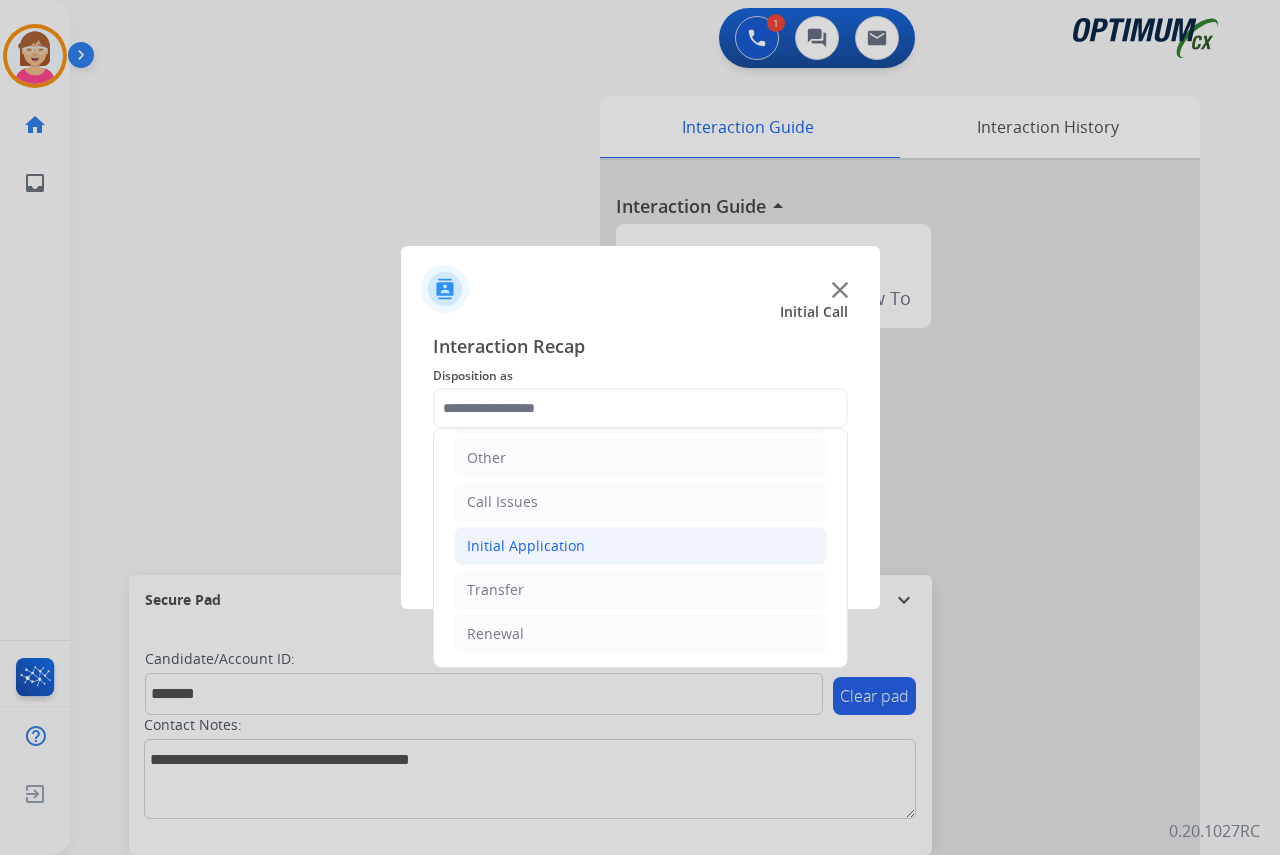 click on "Initial Application" 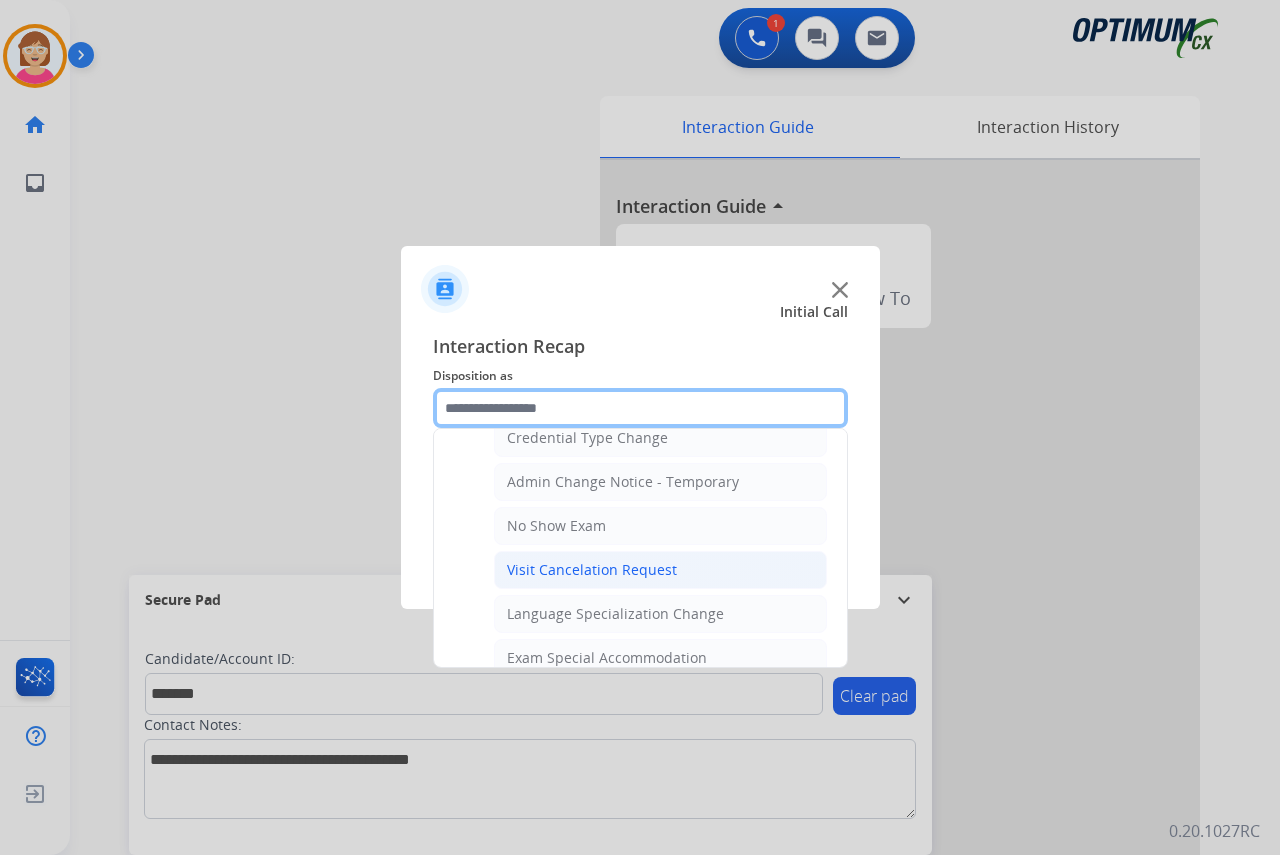 scroll, scrollTop: 936, scrollLeft: 0, axis: vertical 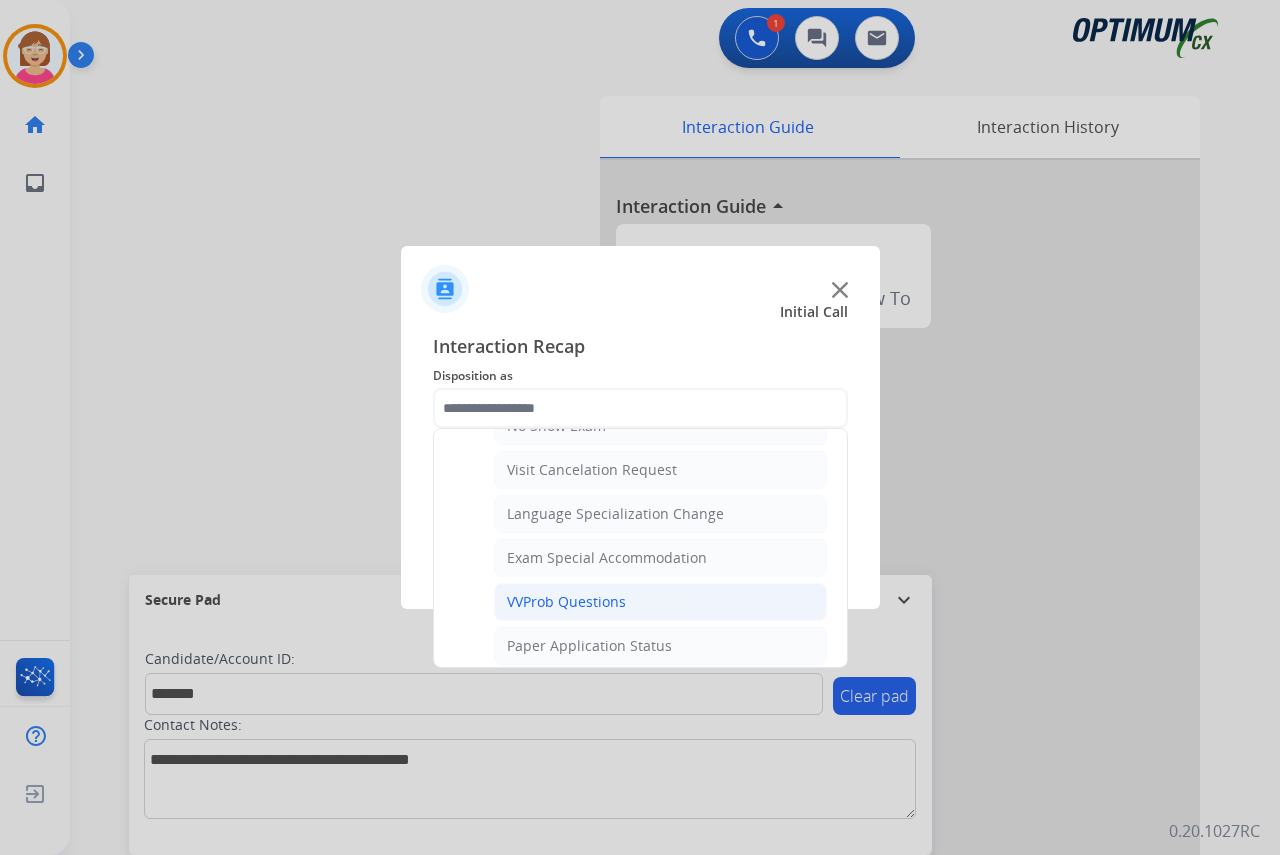 click on "VVProb Questions" 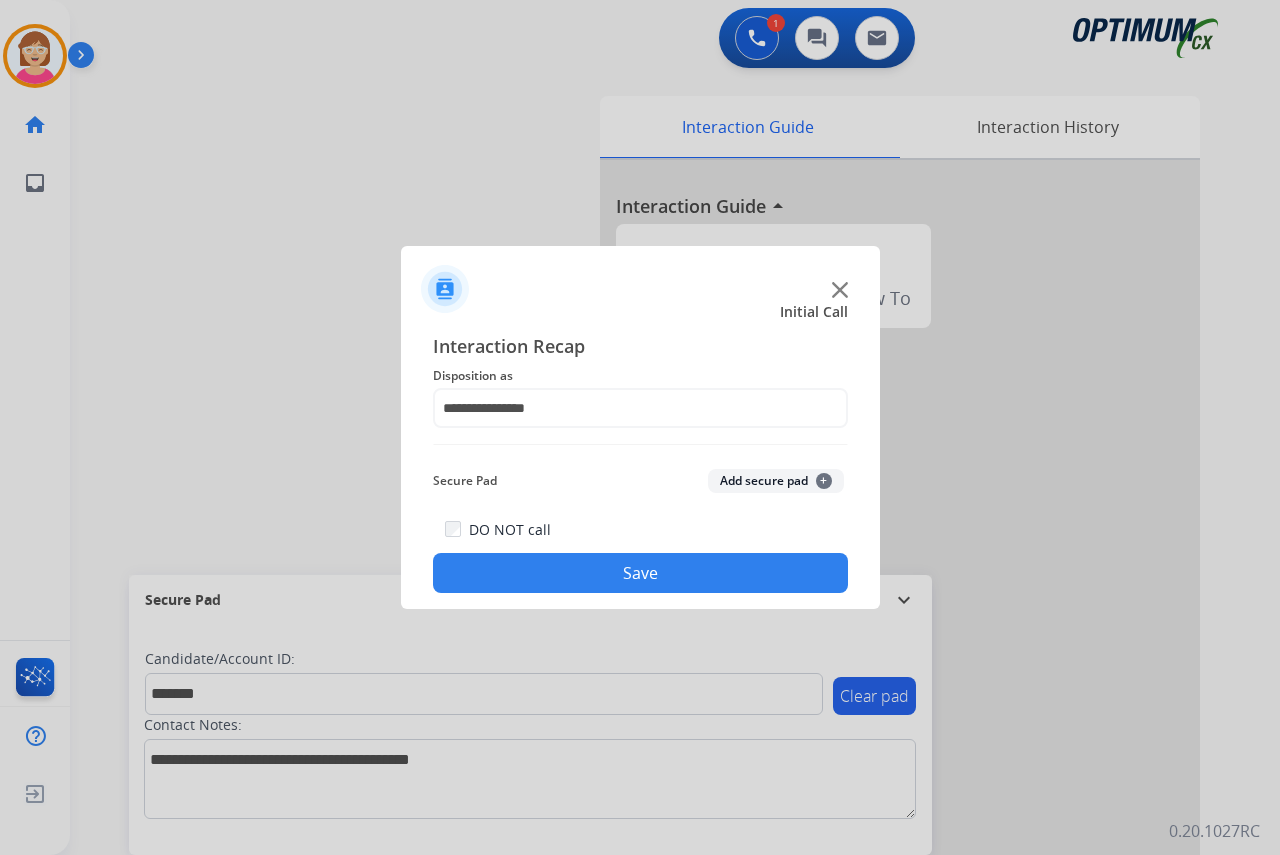 click on "+" 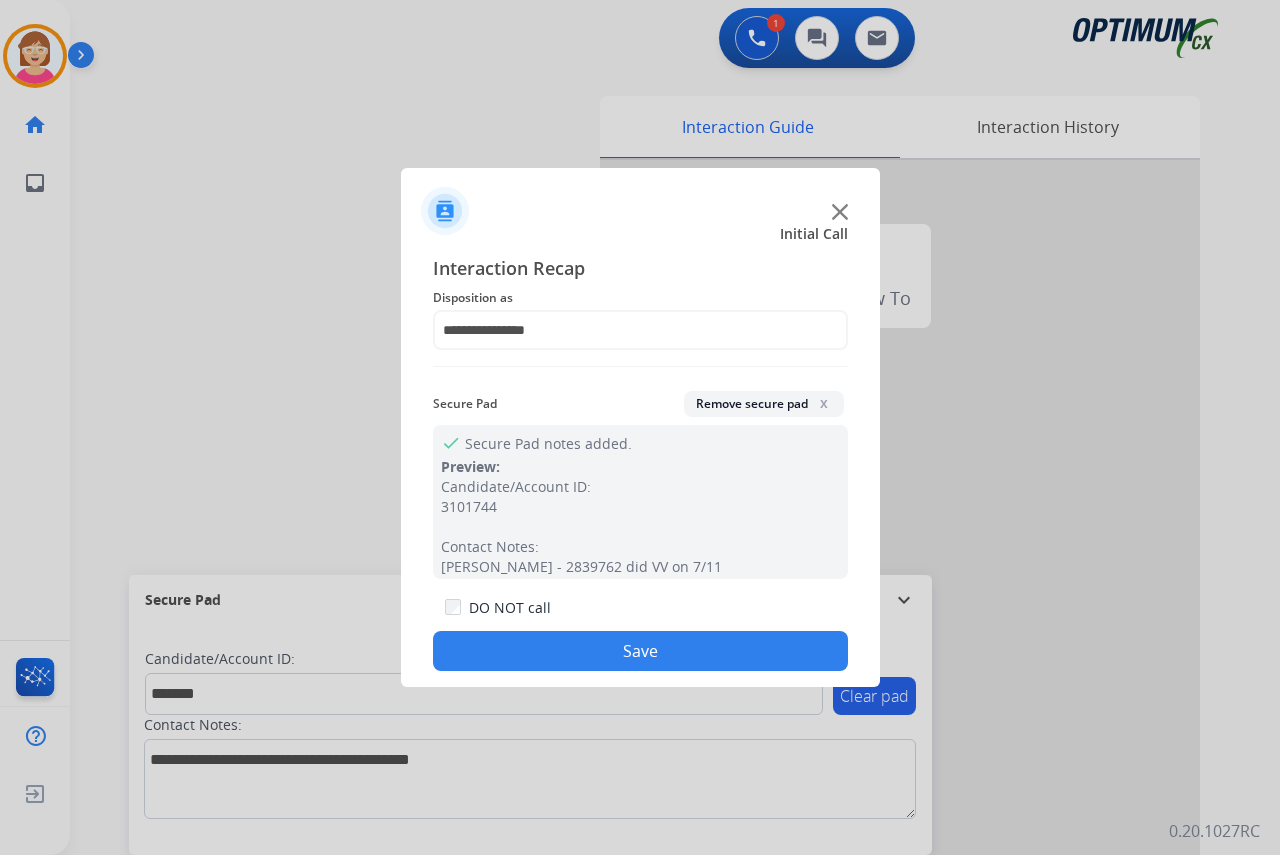click on "DO NOT call  Save" 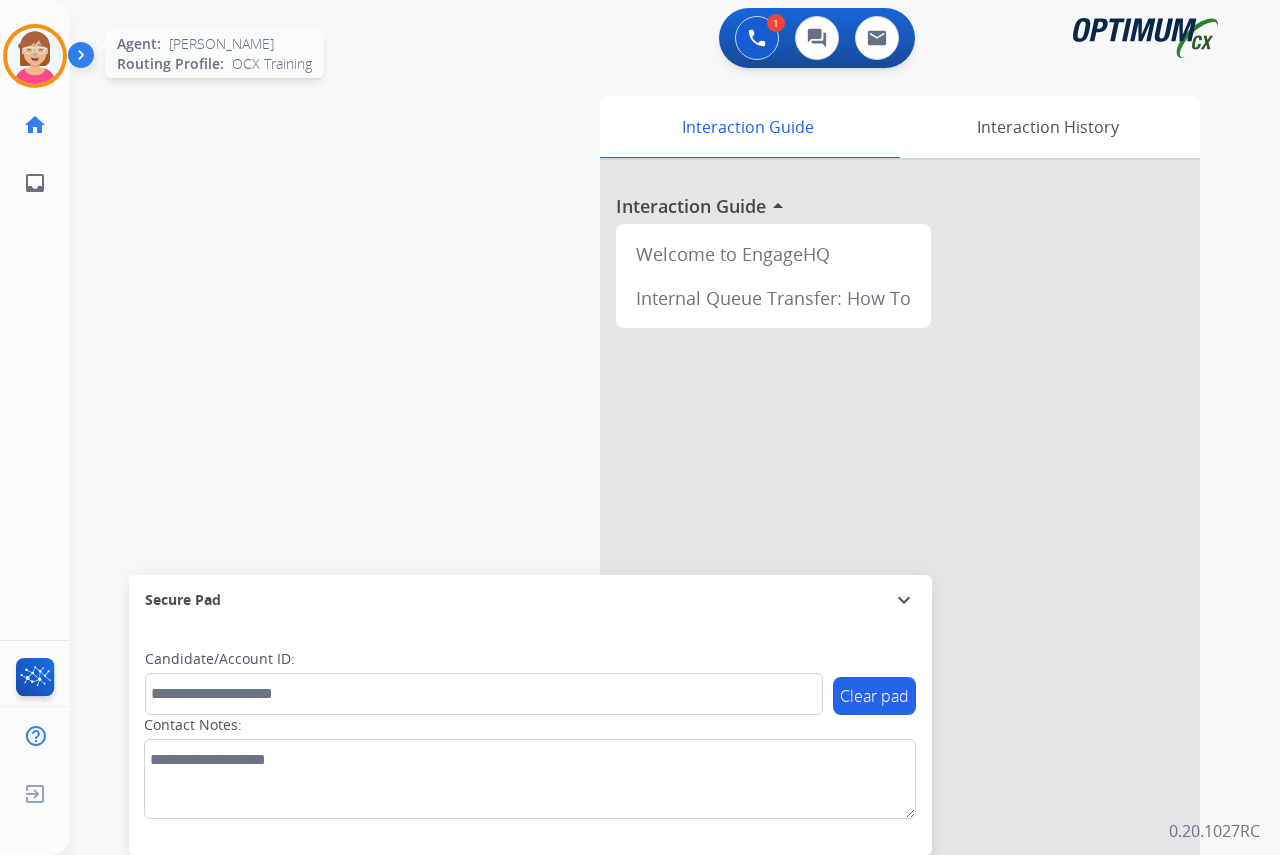 click at bounding box center [35, 56] 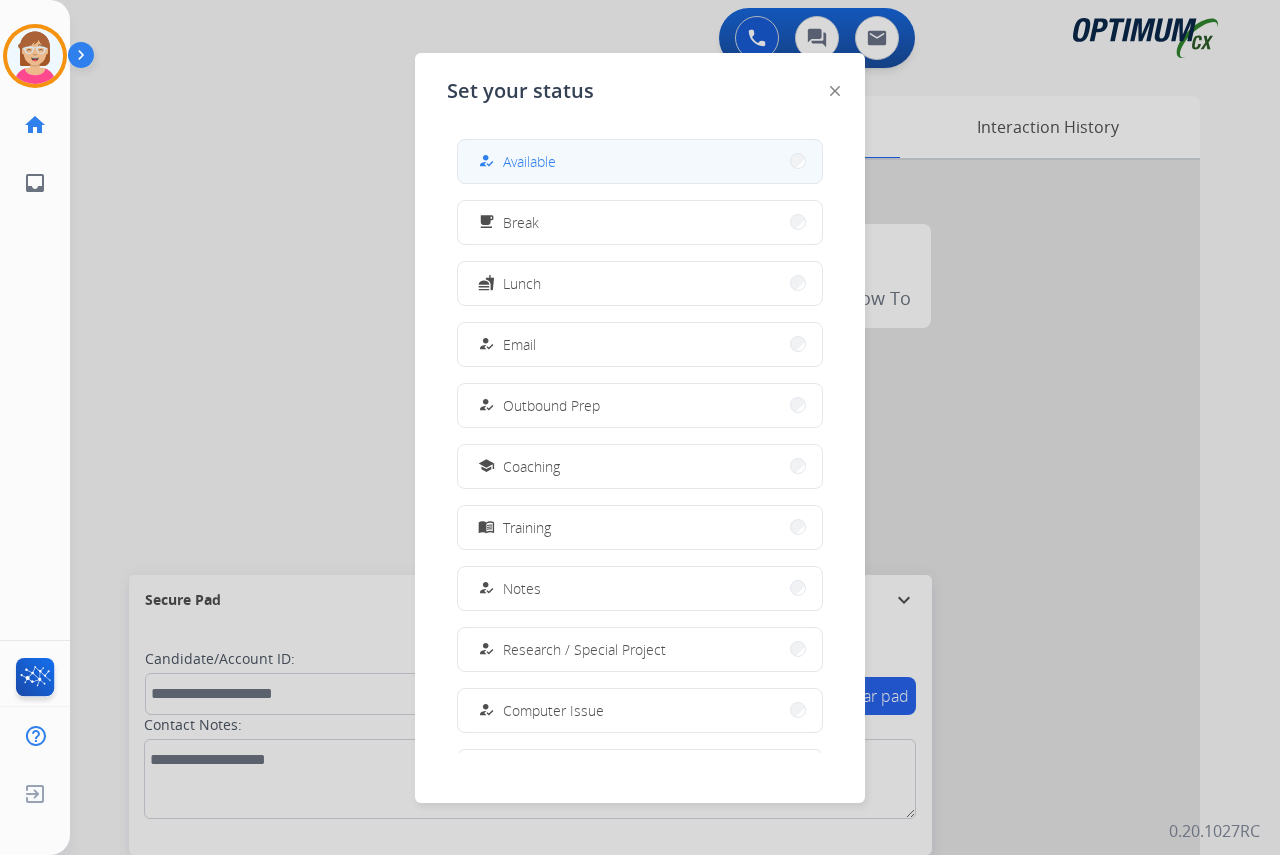 click on "Available" at bounding box center [529, 161] 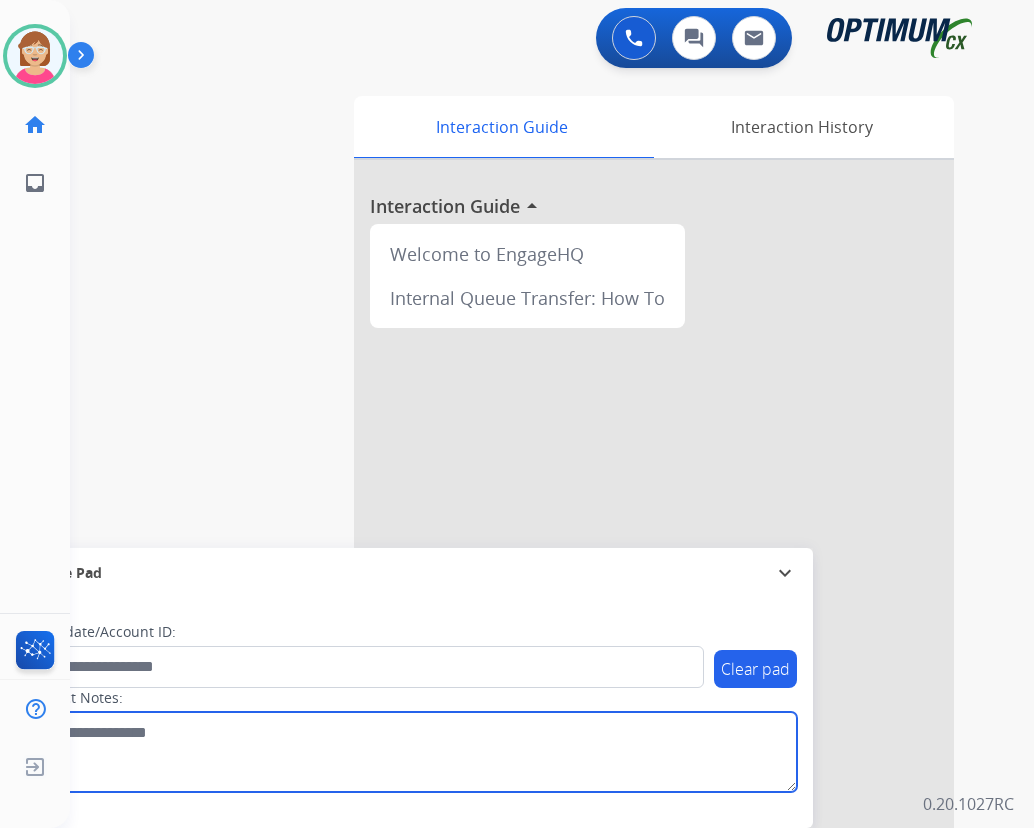 drag, startPoint x: 469, startPoint y: 782, endPoint x: 470, endPoint y: 769, distance: 13.038404 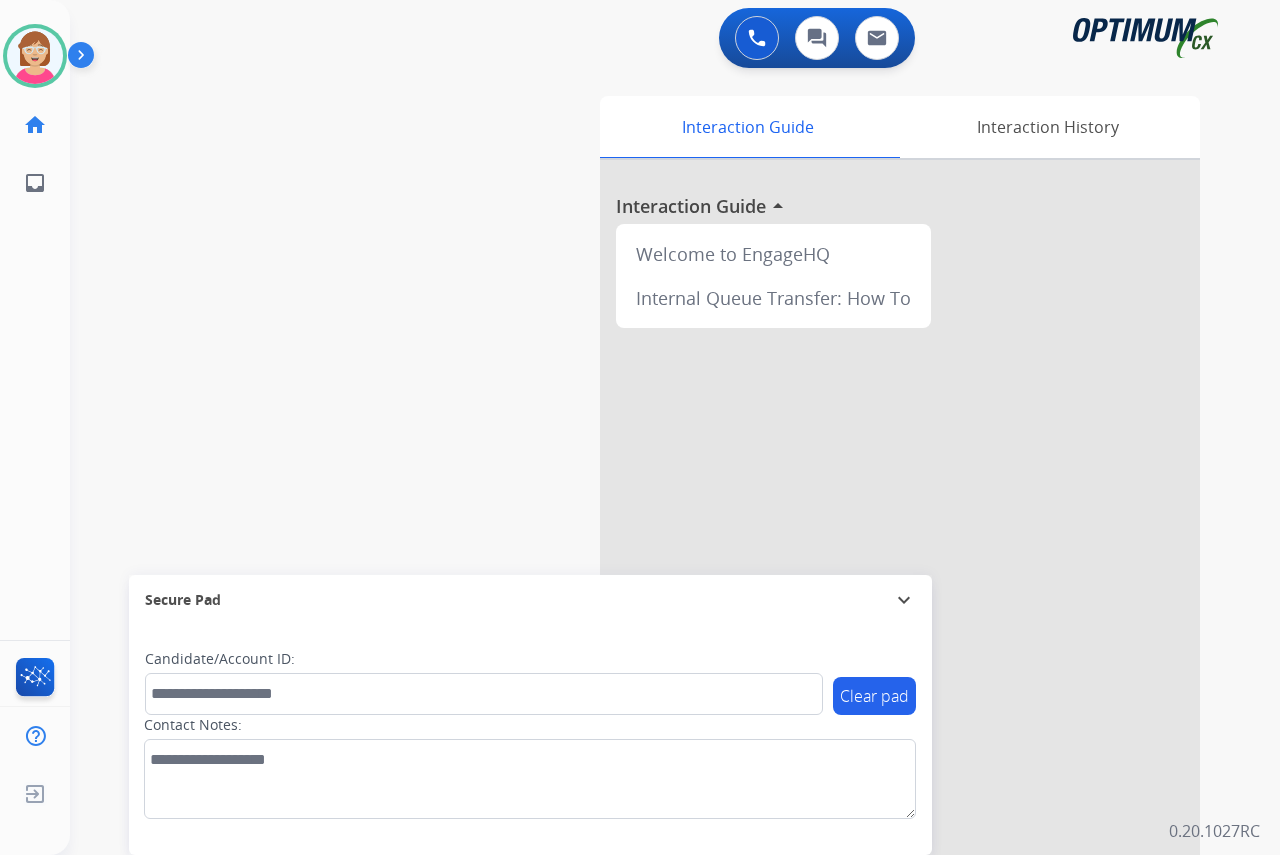 click on "[PERSON_NAME]   Available  Edit Avatar  Agent:   [PERSON_NAME] Profile:  OCX Training home  Home  Home inbox  Emails  Emails  FocalPoints  Help Center  Help Center  Log out  Log out" 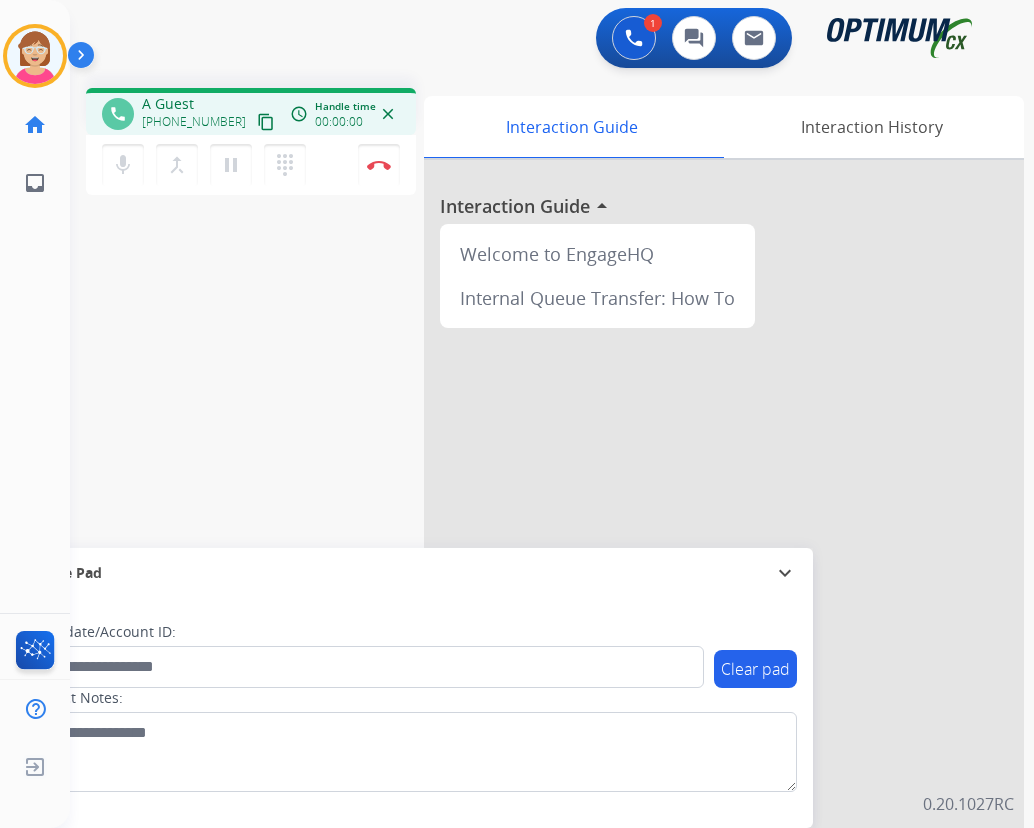 click at bounding box center [724, 533] 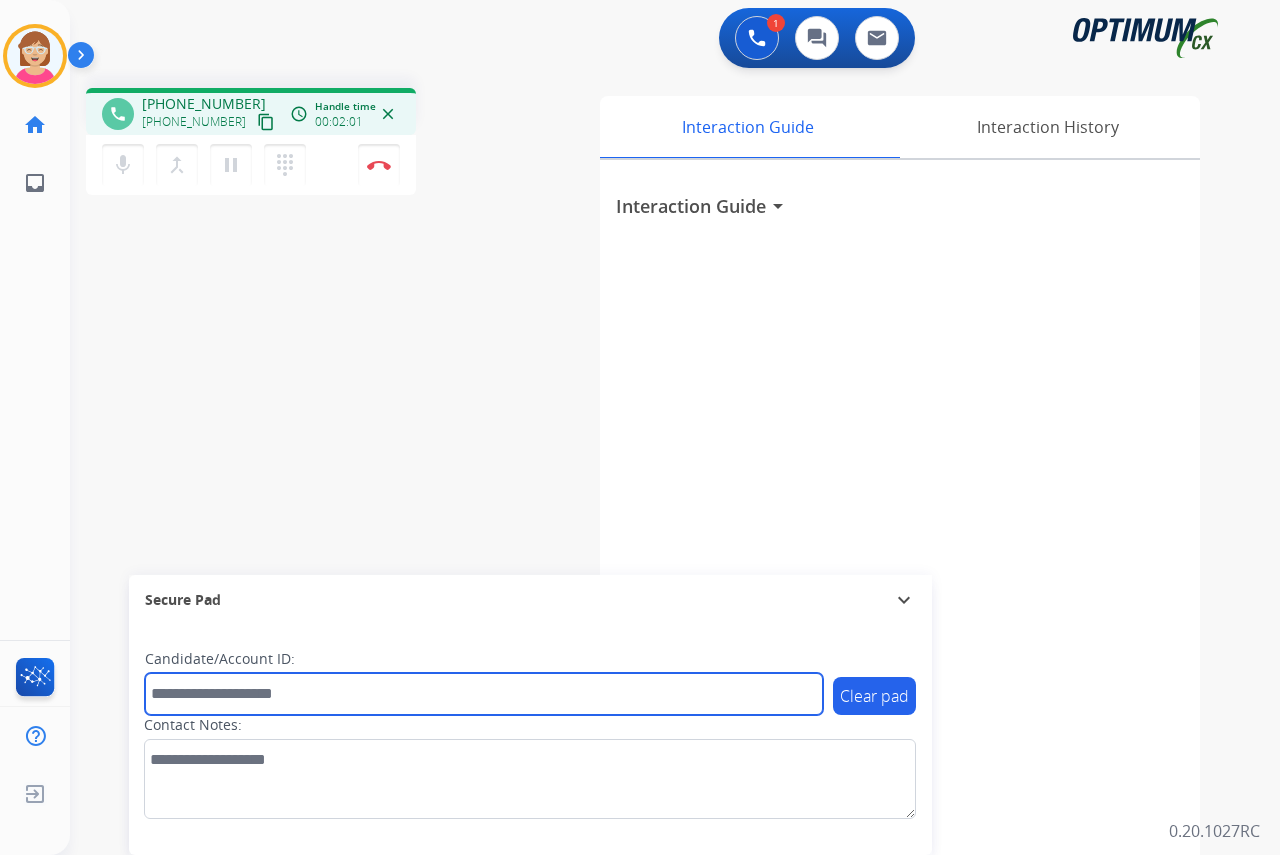 click at bounding box center (484, 694) 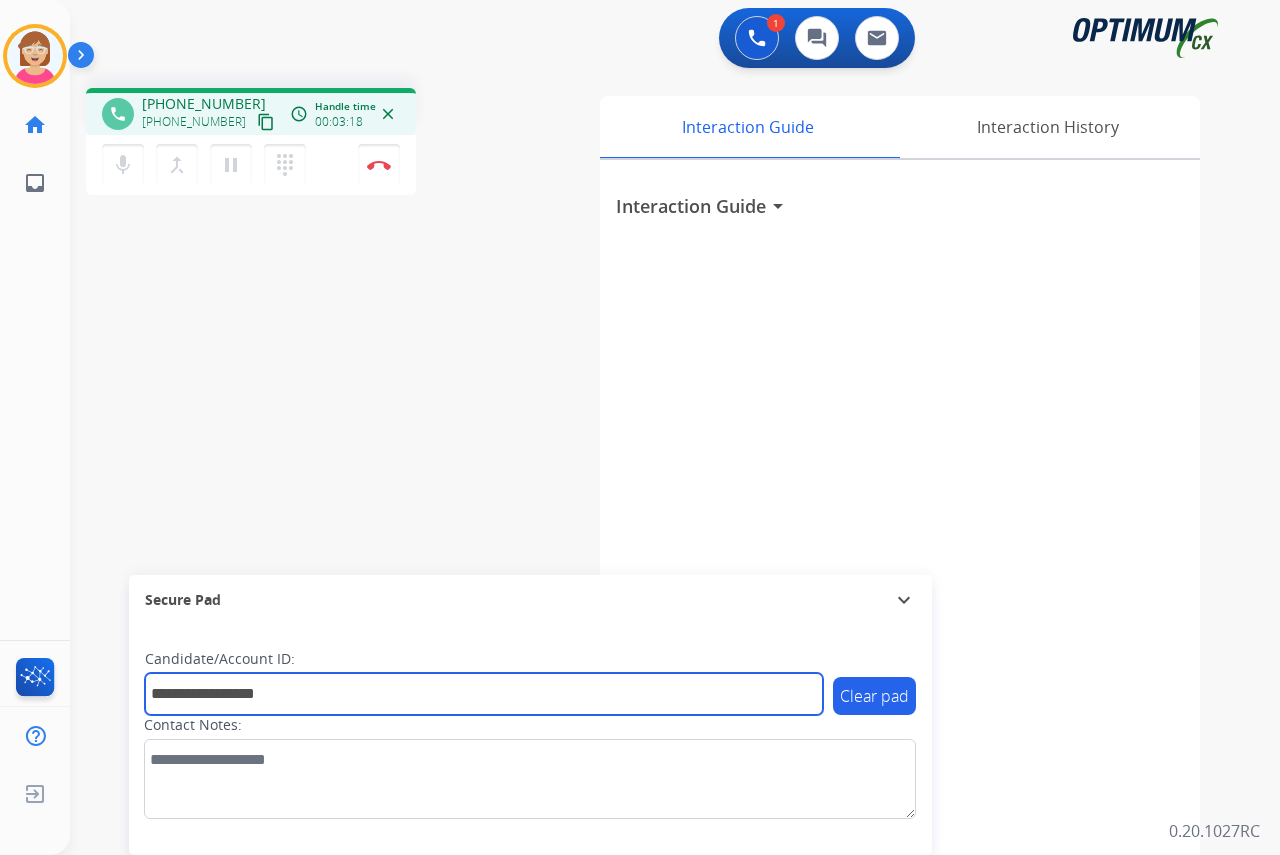 drag, startPoint x: 210, startPoint y: 699, endPoint x: 316, endPoint y: 698, distance: 106.004715 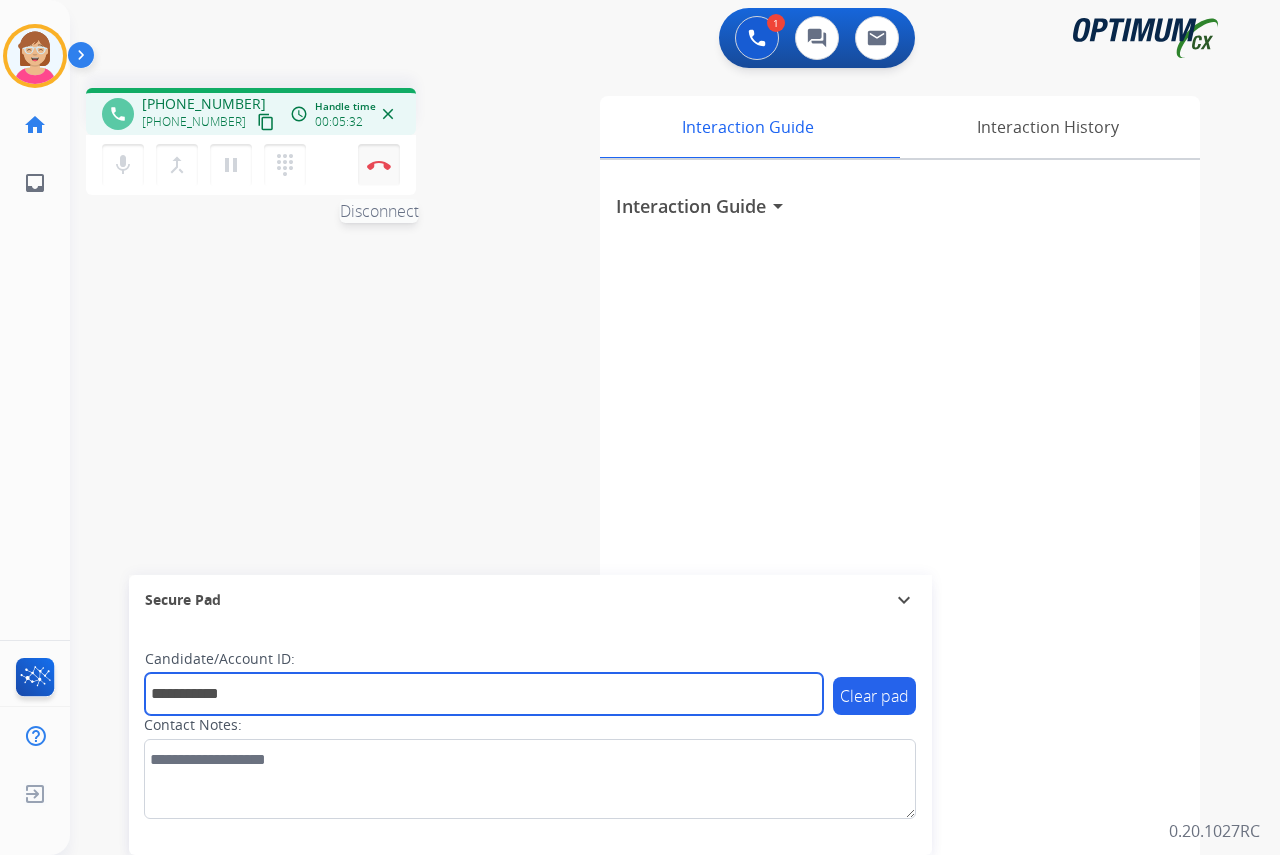 type on "**********" 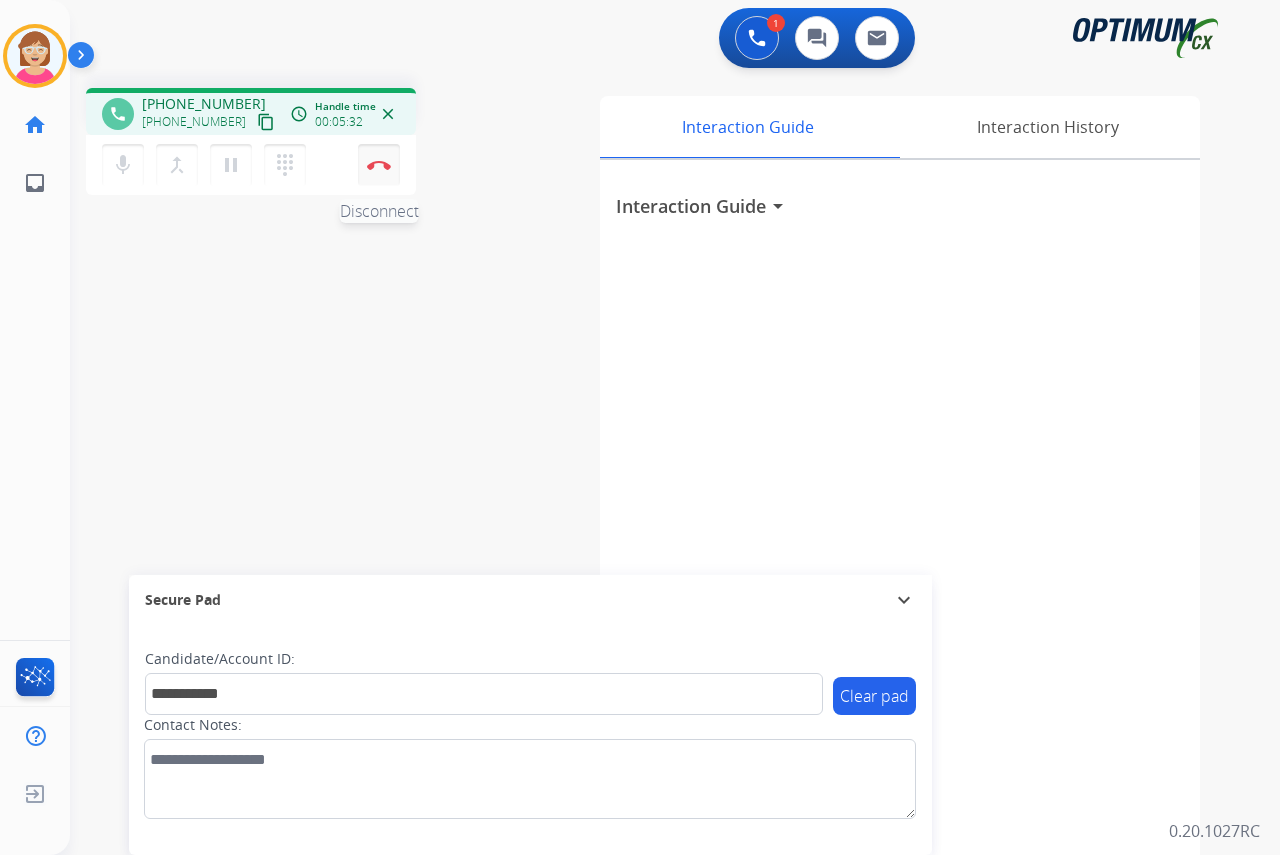 click at bounding box center [379, 165] 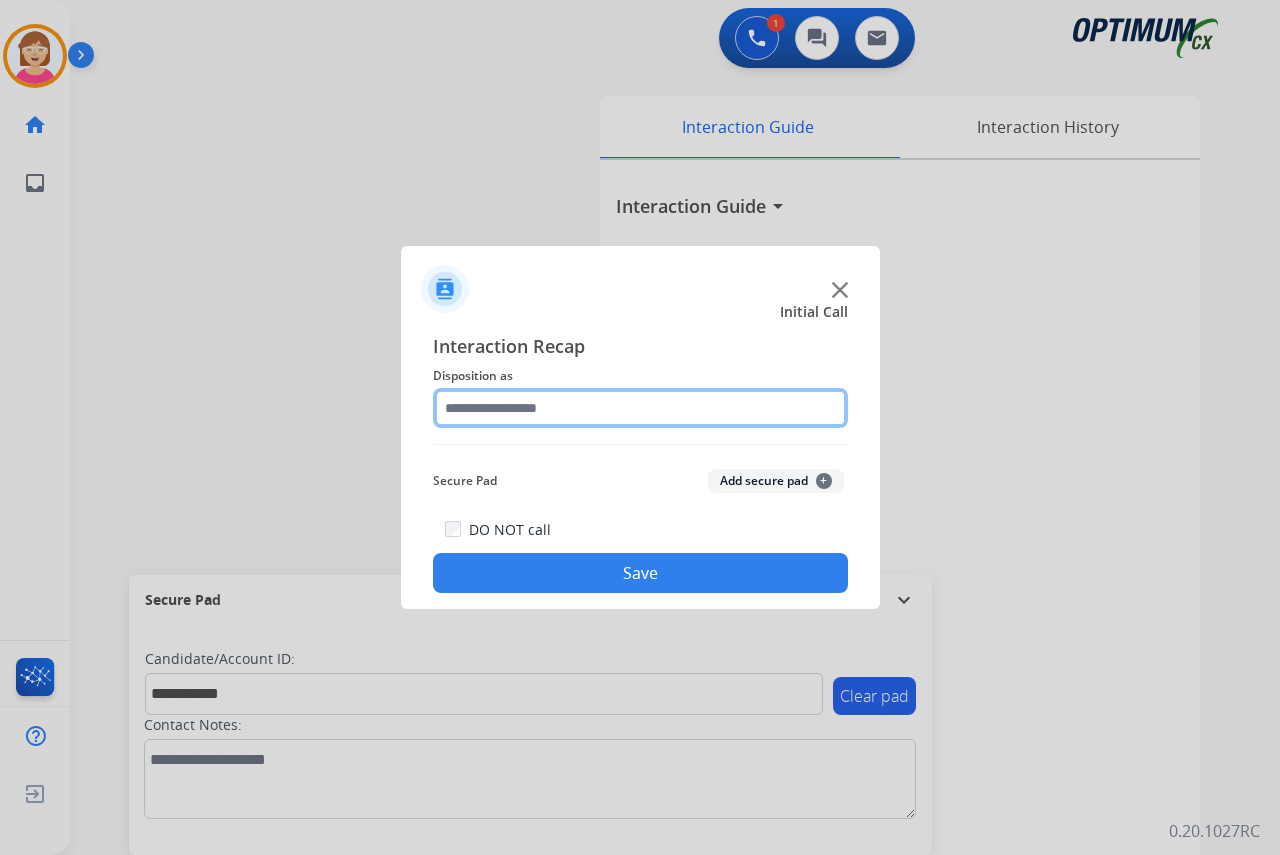 click 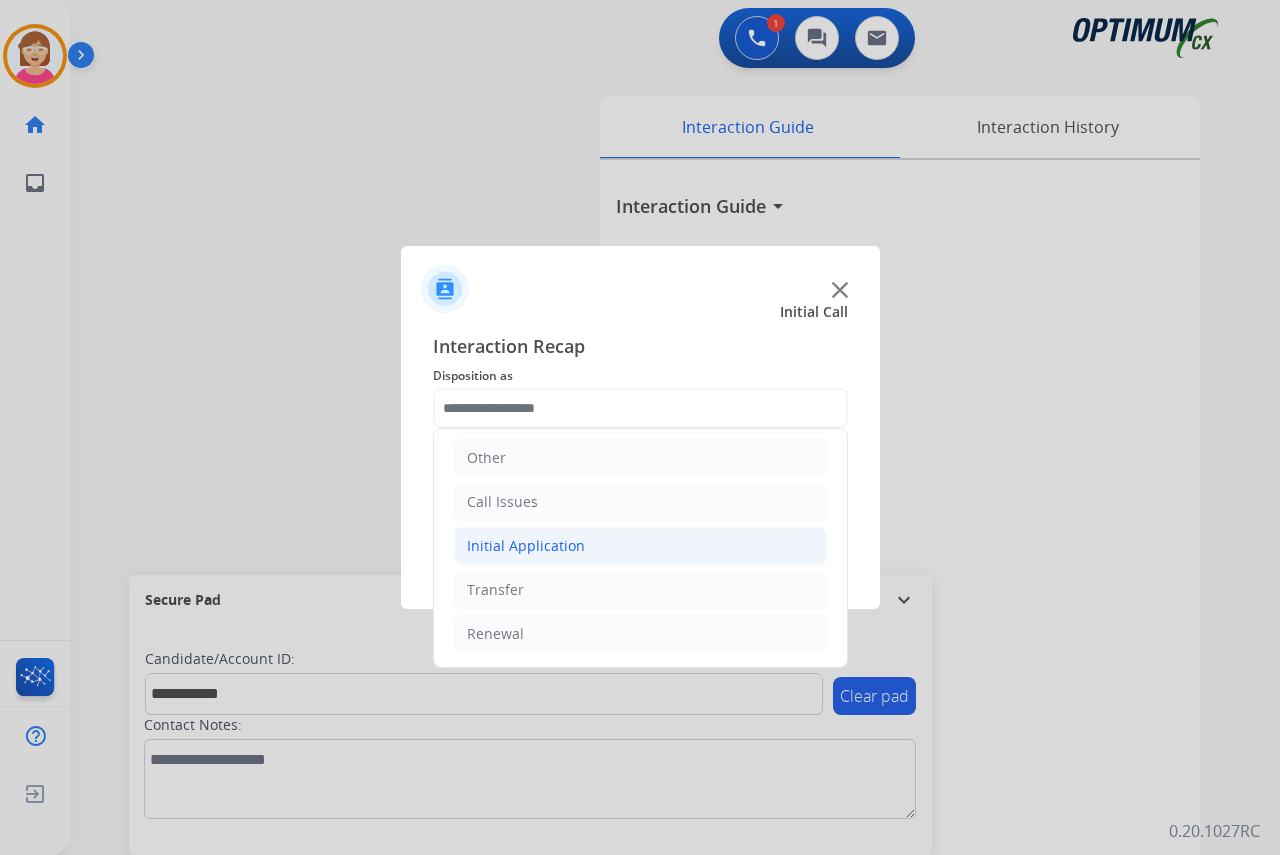 click on "Initial Application" 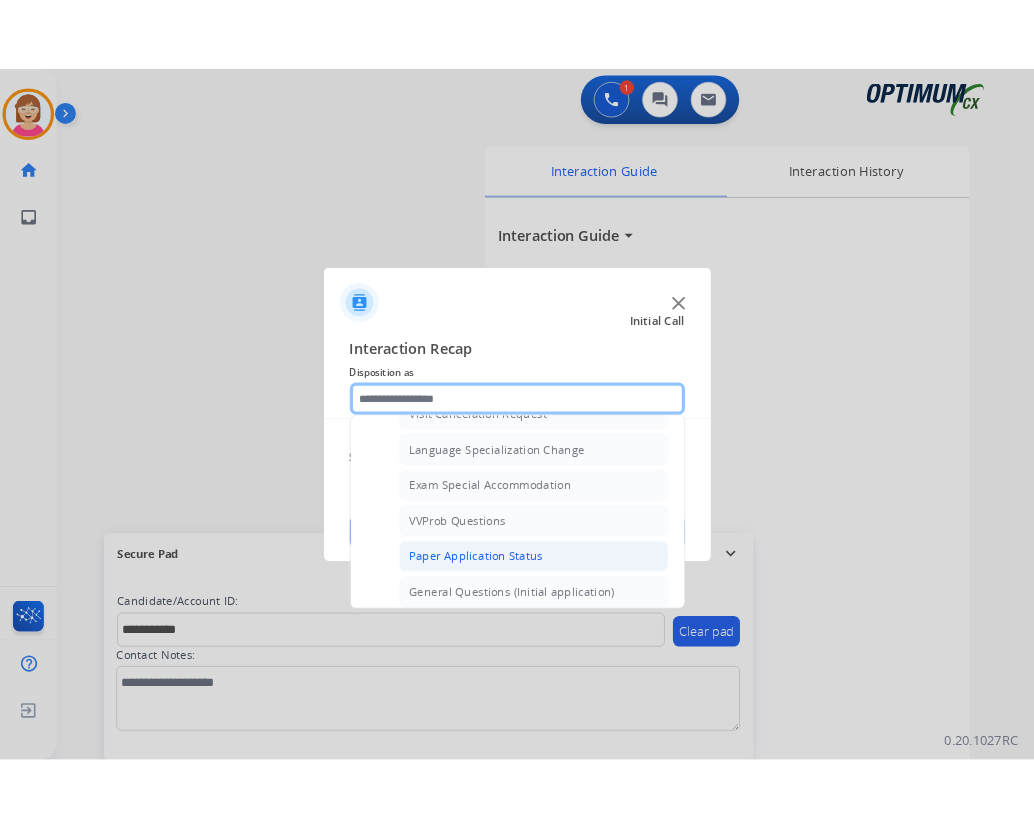 scroll, scrollTop: 1036, scrollLeft: 0, axis: vertical 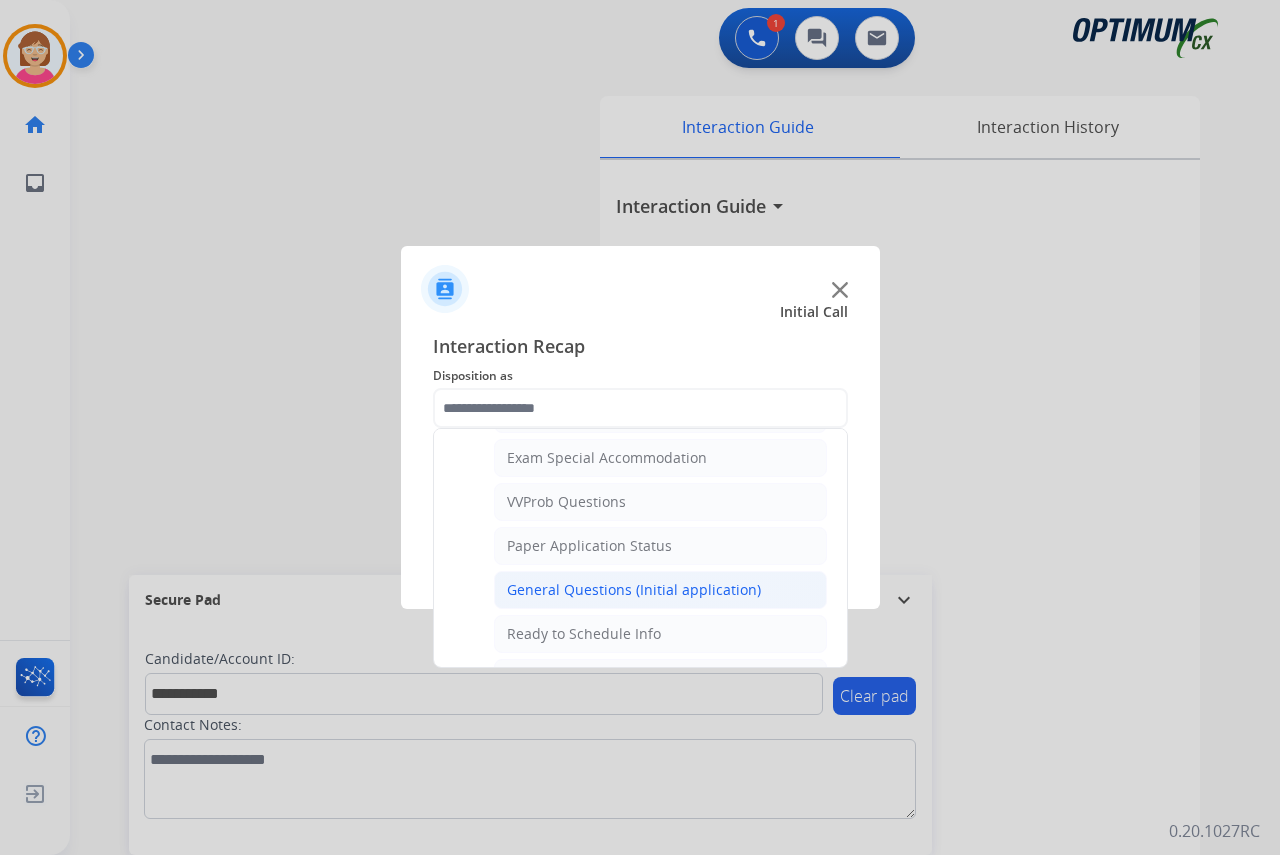 click on "General Questions (Initial application)" 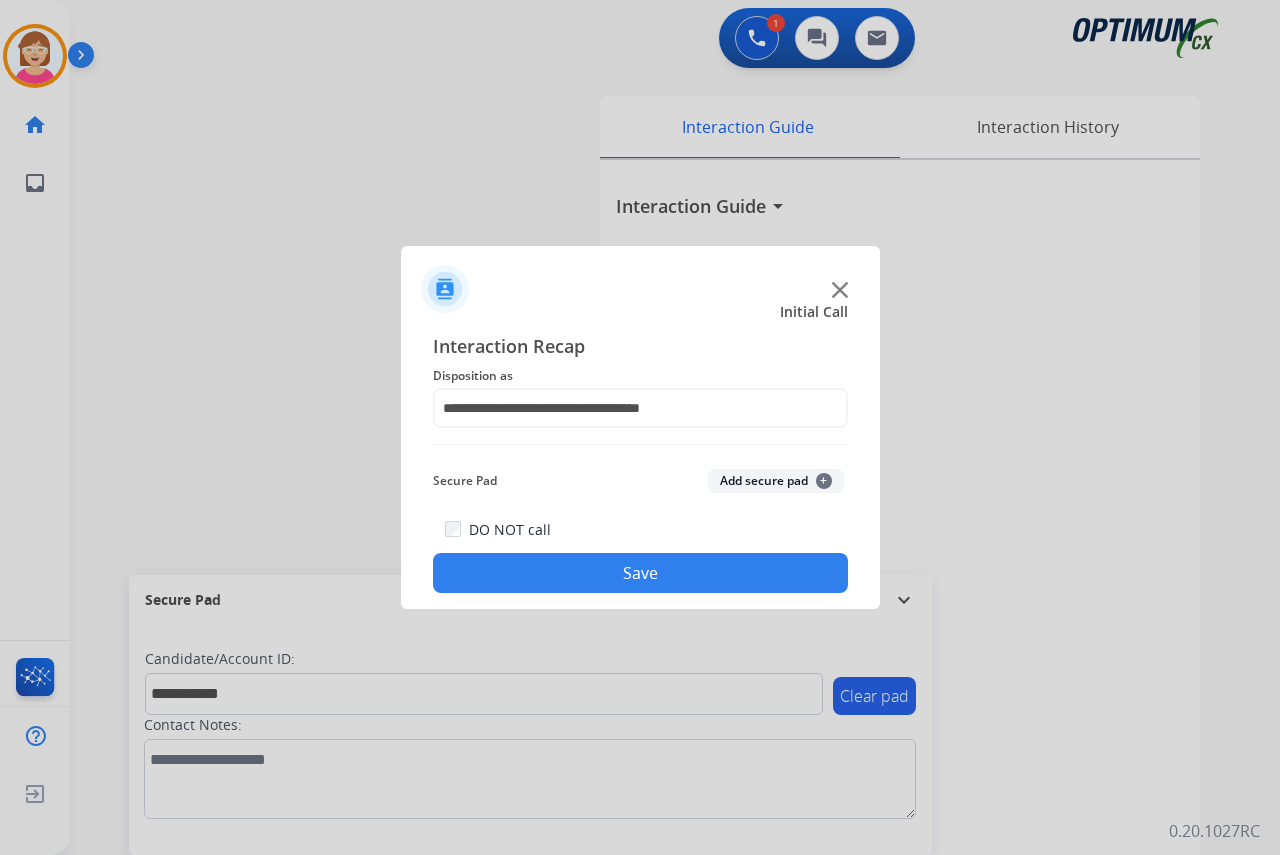 click on "+" 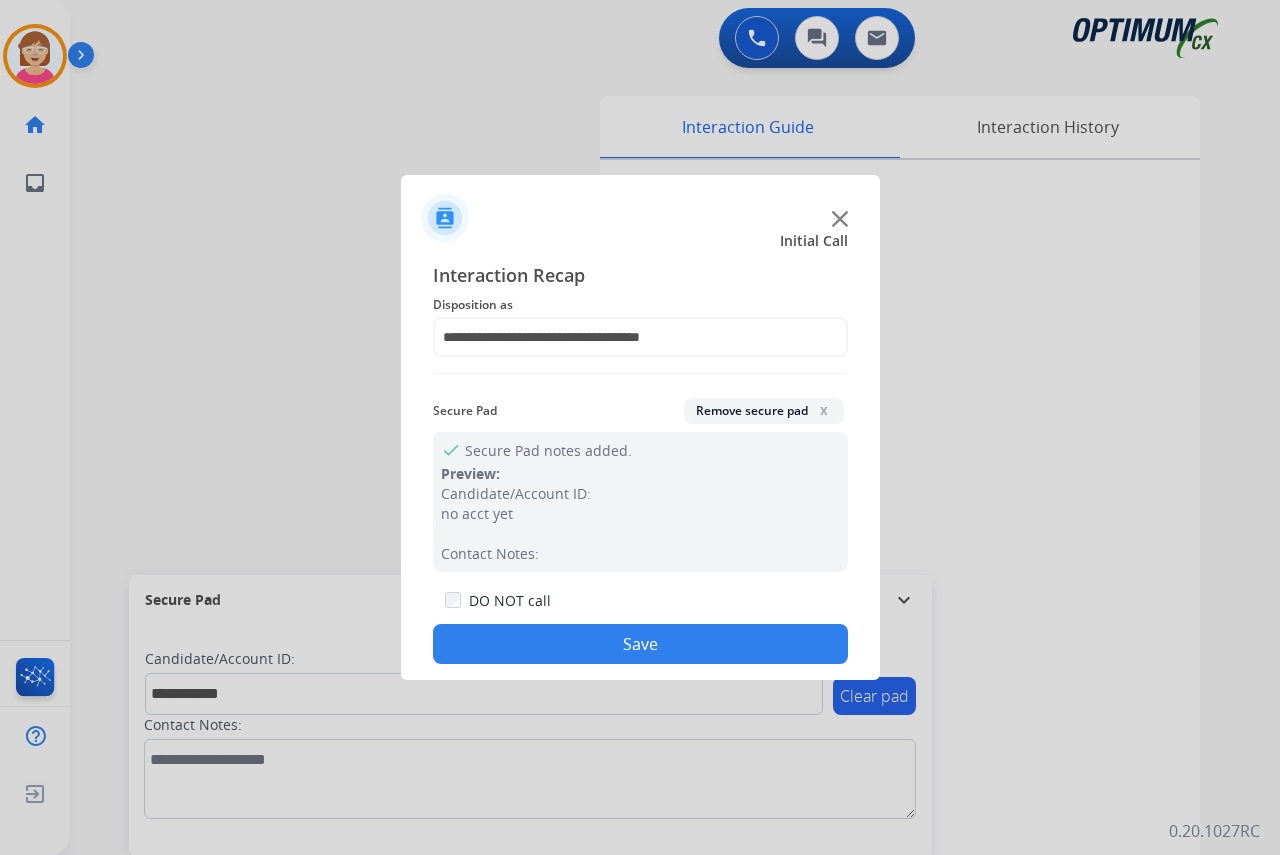 click on "Save" 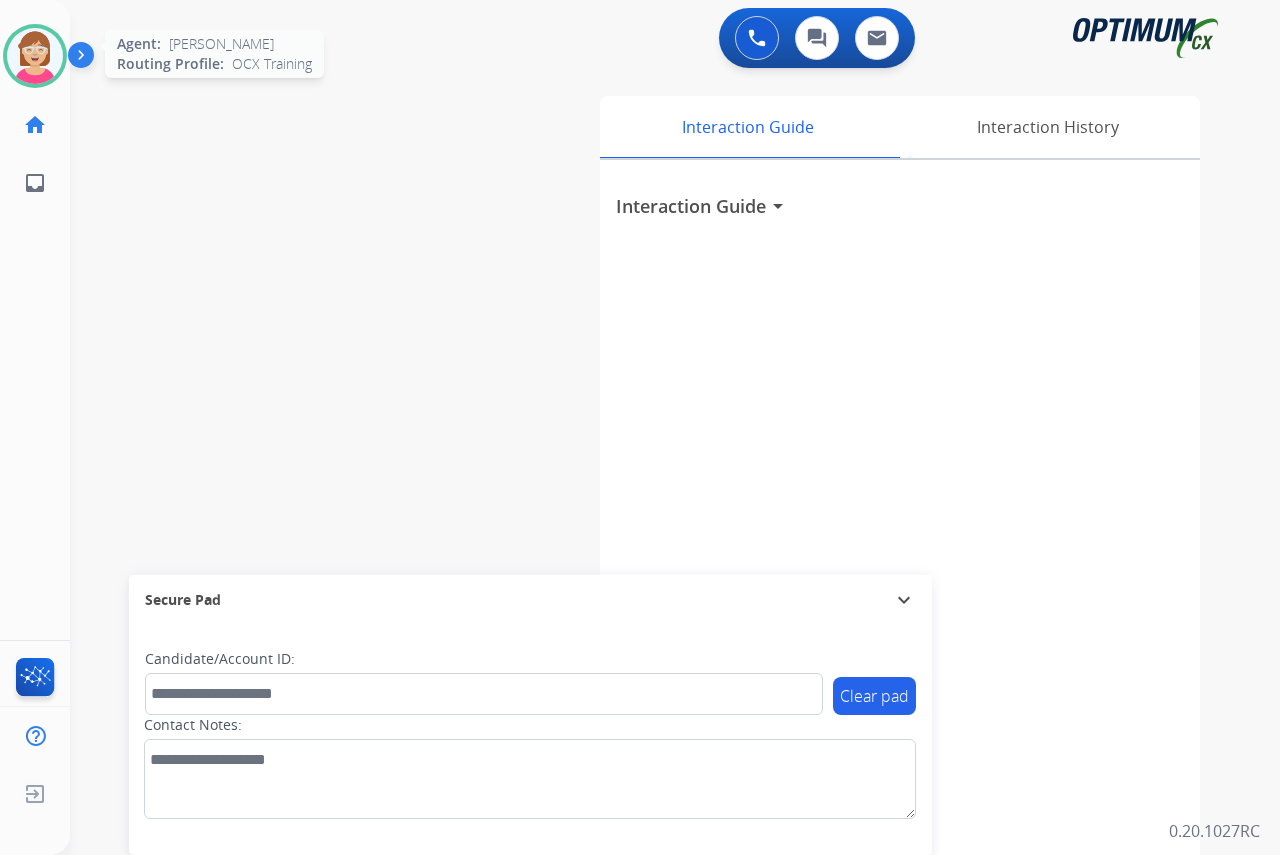 click at bounding box center (35, 56) 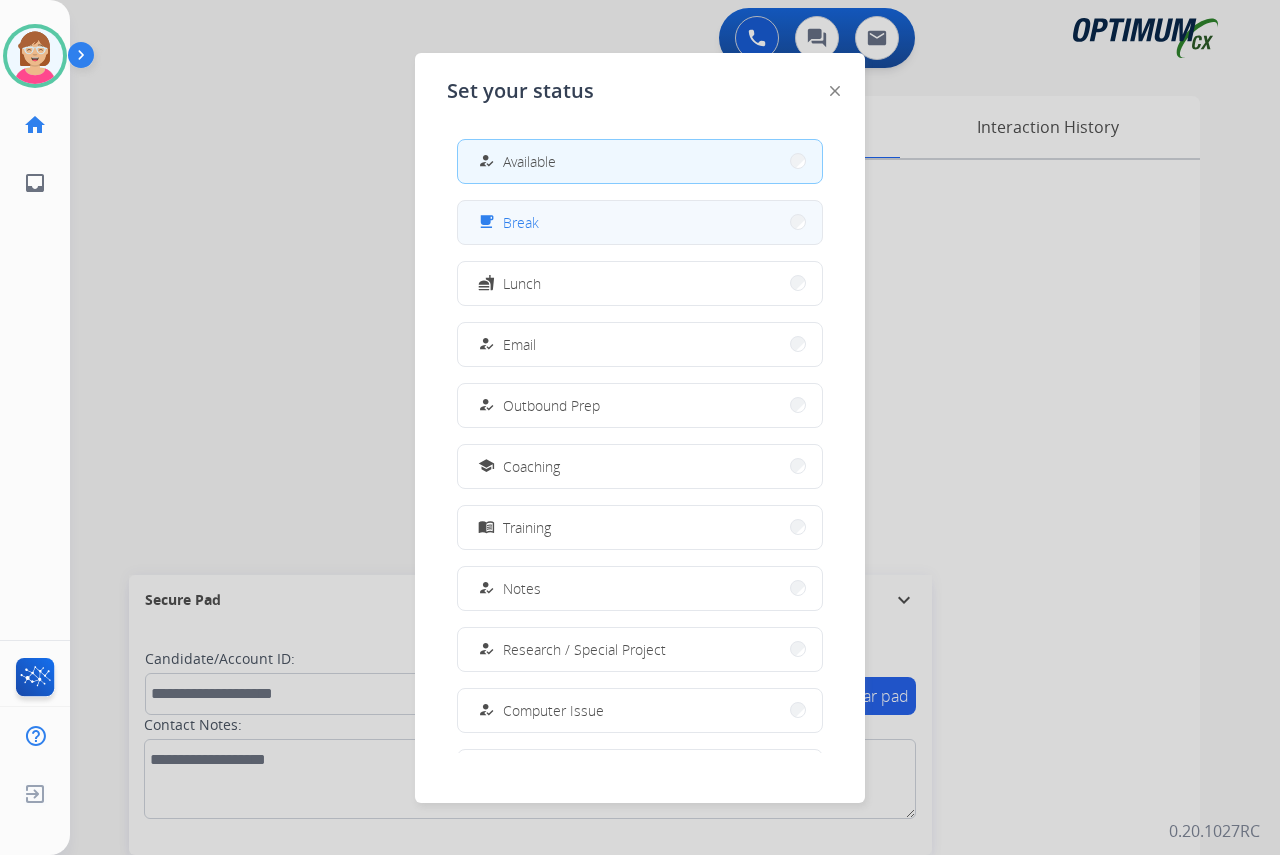 click on "free_breakfast Break" at bounding box center (640, 222) 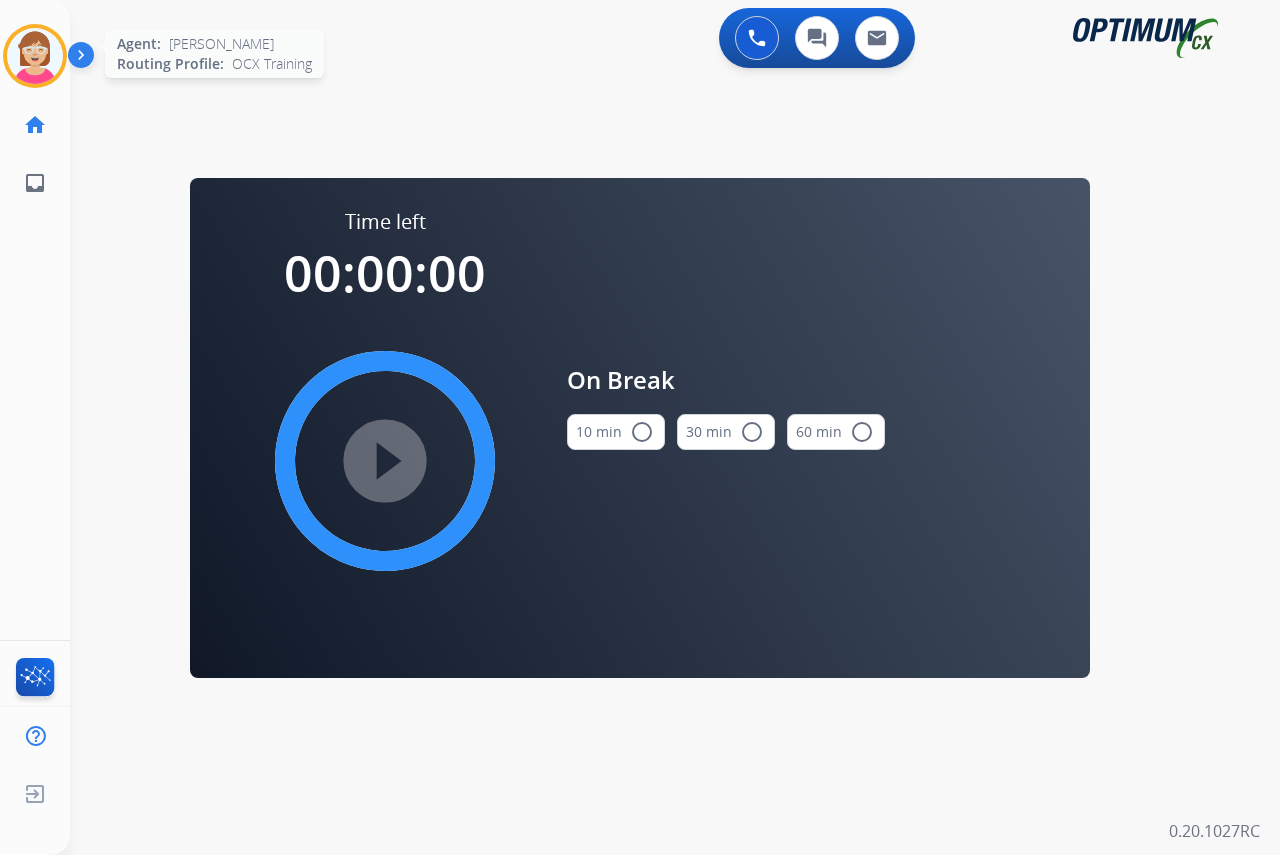 drag, startPoint x: 33, startPoint y: 60, endPoint x: 104, endPoint y: 79, distance: 73.4983 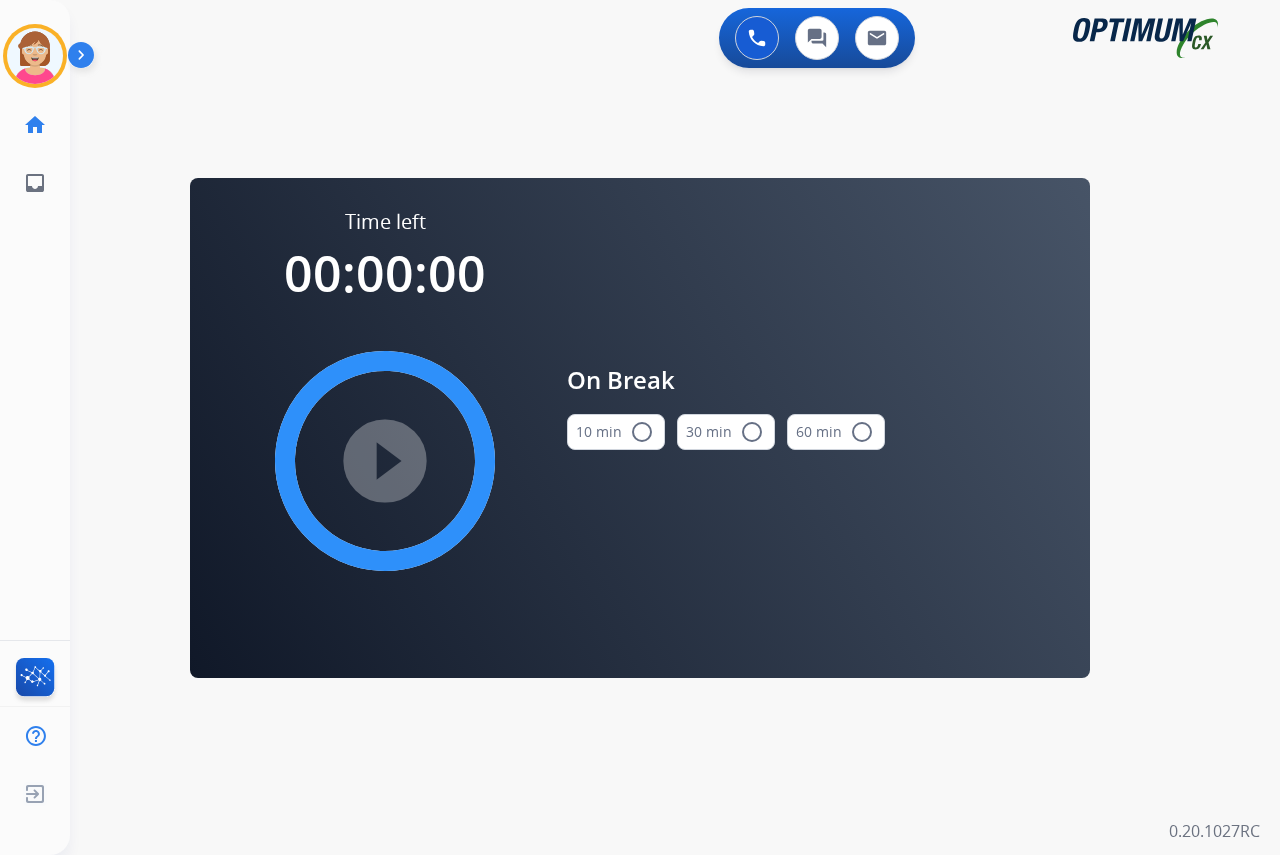 click at bounding box center [35, 56] 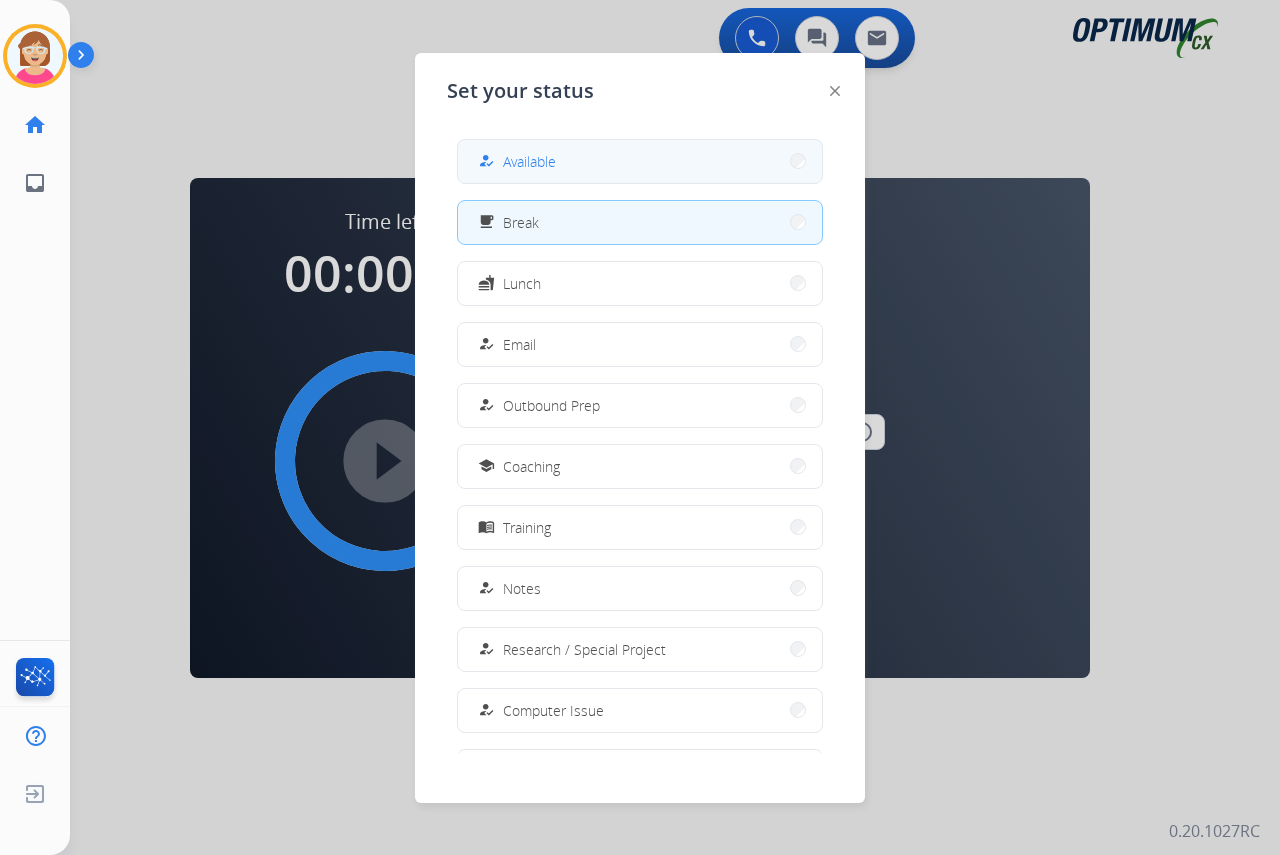 click on "Available" at bounding box center (529, 161) 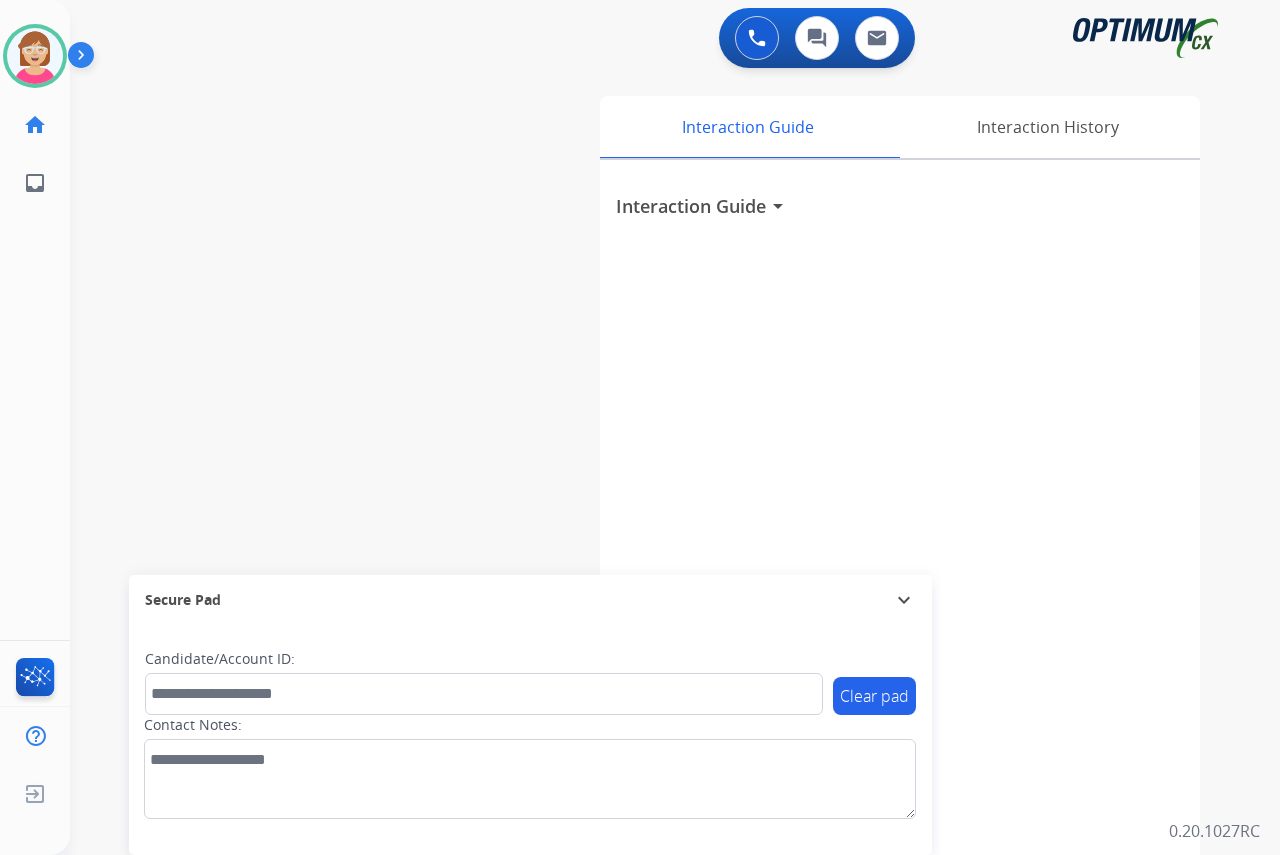 click on "[PERSON_NAME]   Available  Edit Avatar  Agent:   [PERSON_NAME] Profile:  OCX Training home  Home  Home inbox  Emails  Emails  FocalPoints  Help Center  Help Center  Log out  Log out" 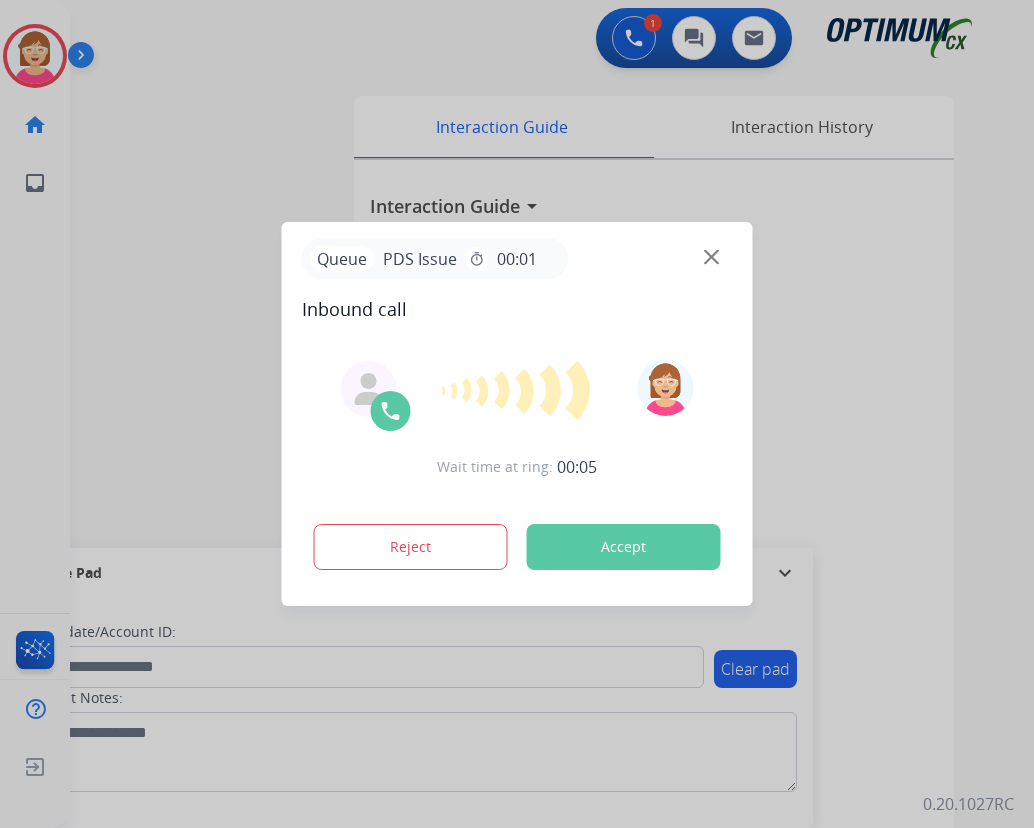 drag, startPoint x: 302, startPoint y: 759, endPoint x: 342, endPoint y: 713, distance: 60.959003 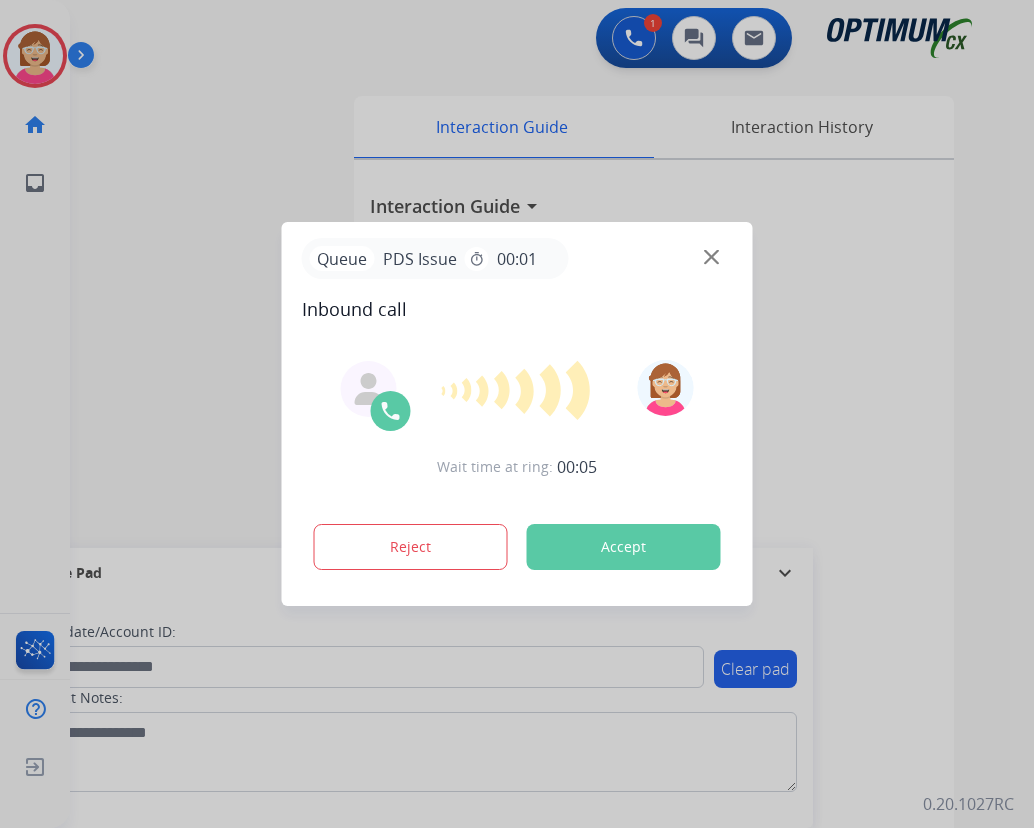 click at bounding box center [517, 414] 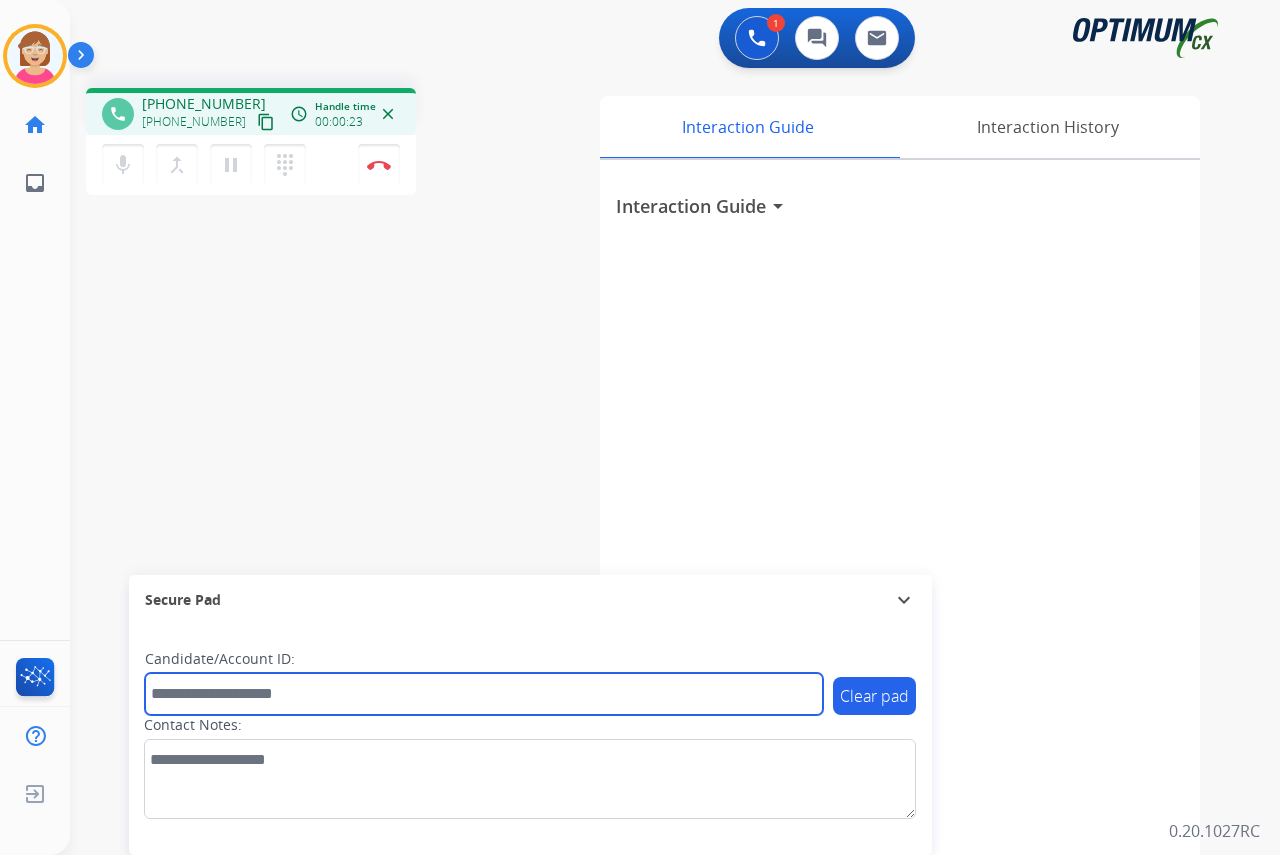 click at bounding box center [484, 694] 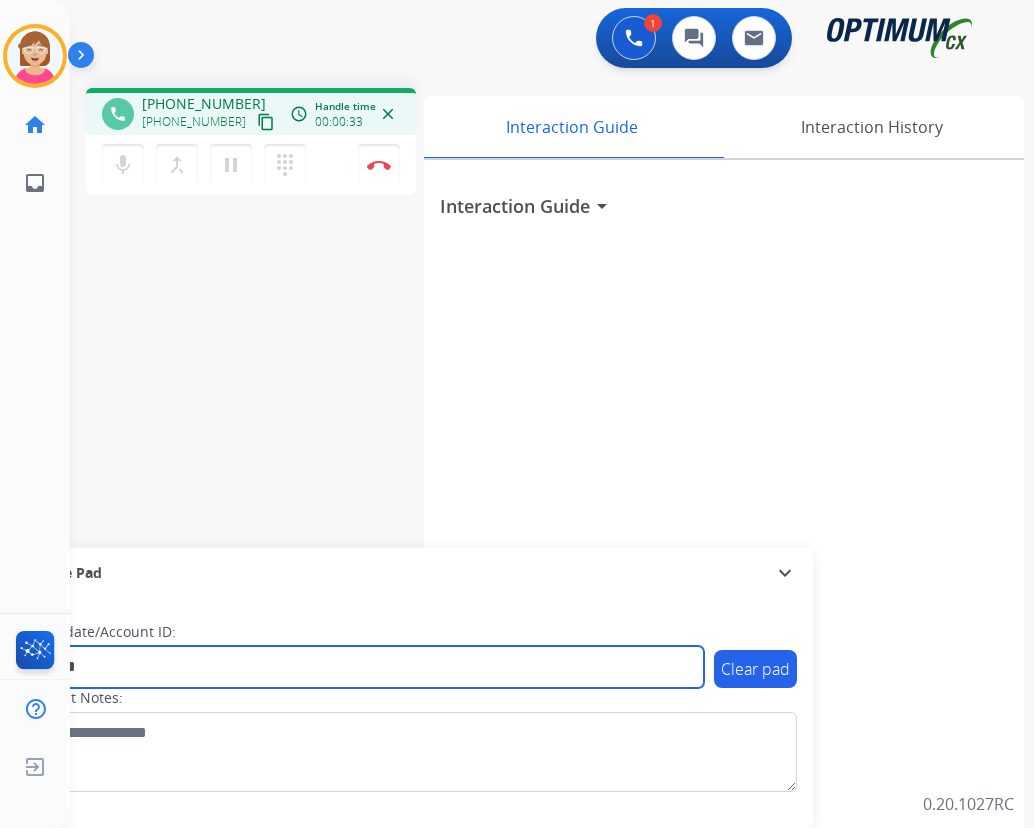 type on "*******" 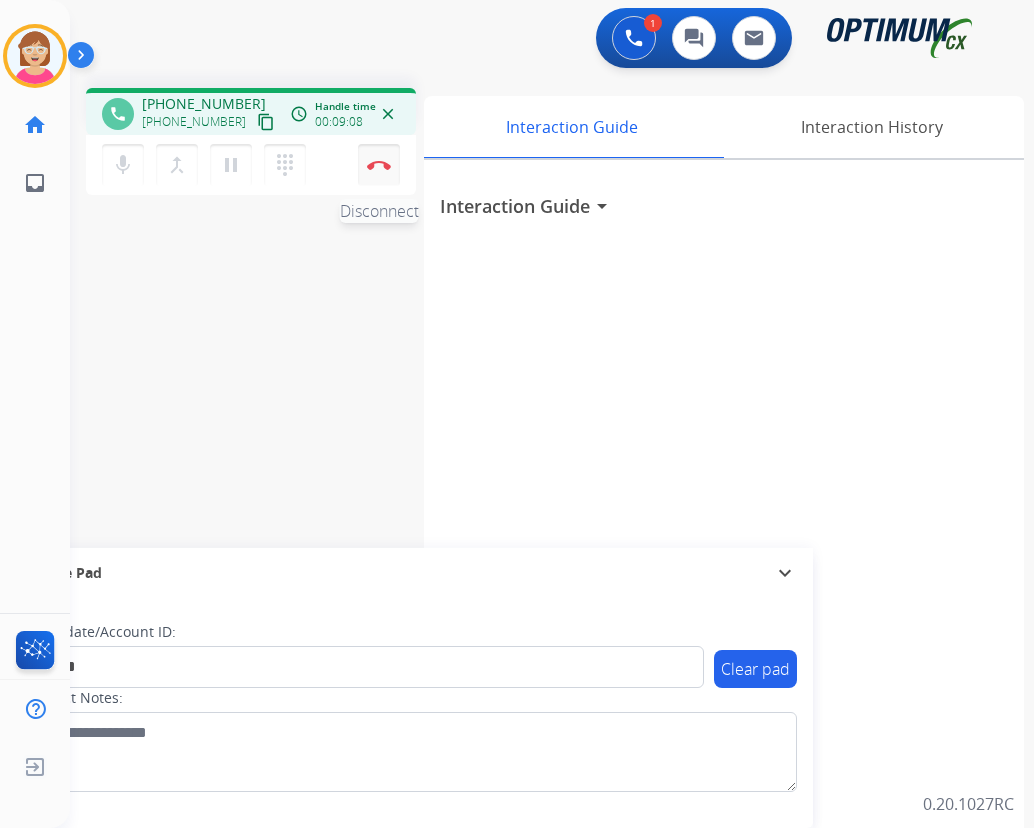 click at bounding box center (379, 165) 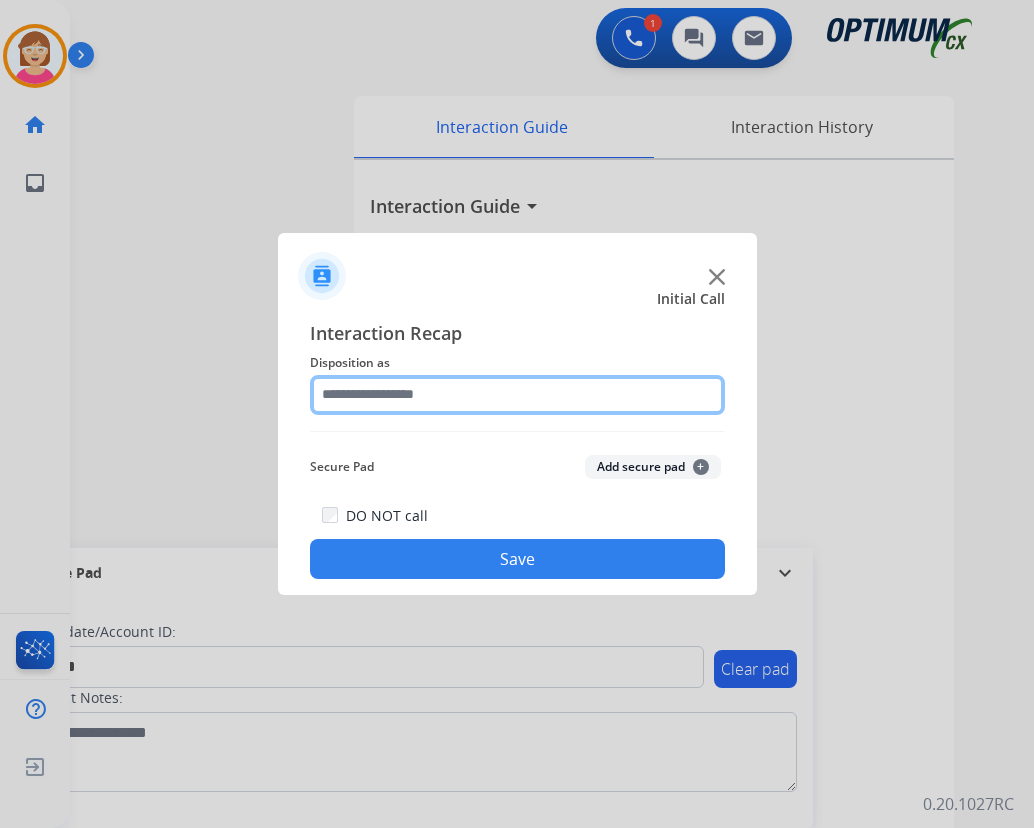 click 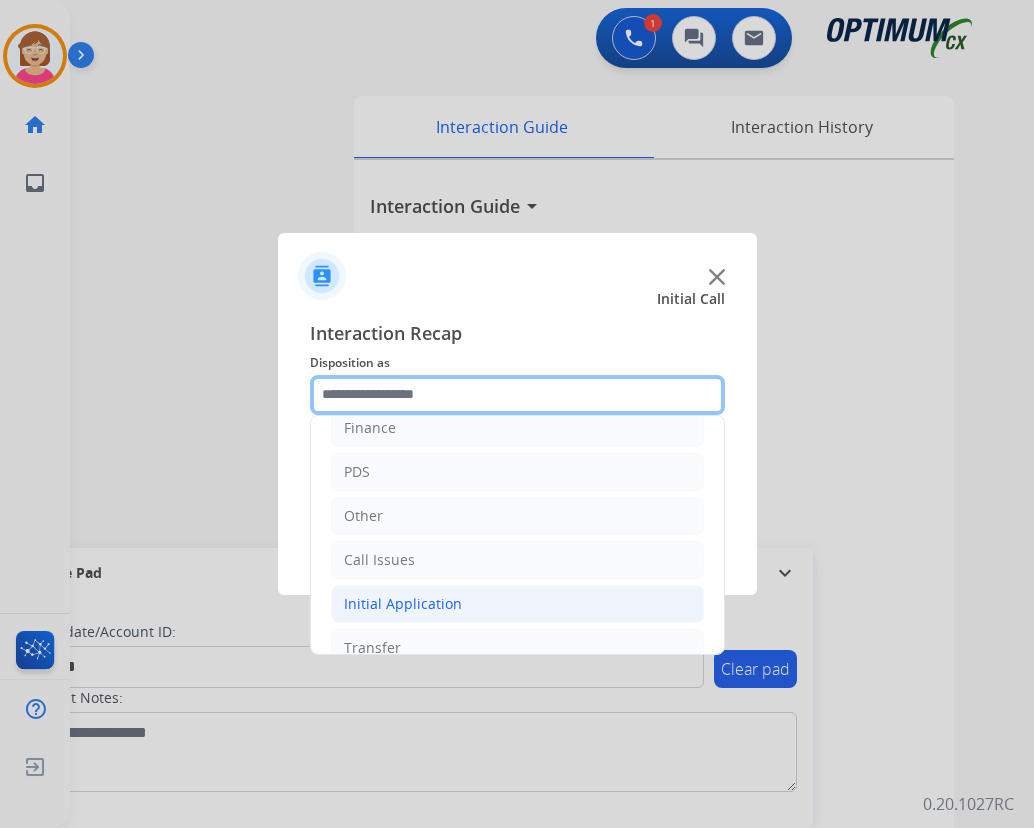 scroll, scrollTop: 136, scrollLeft: 0, axis: vertical 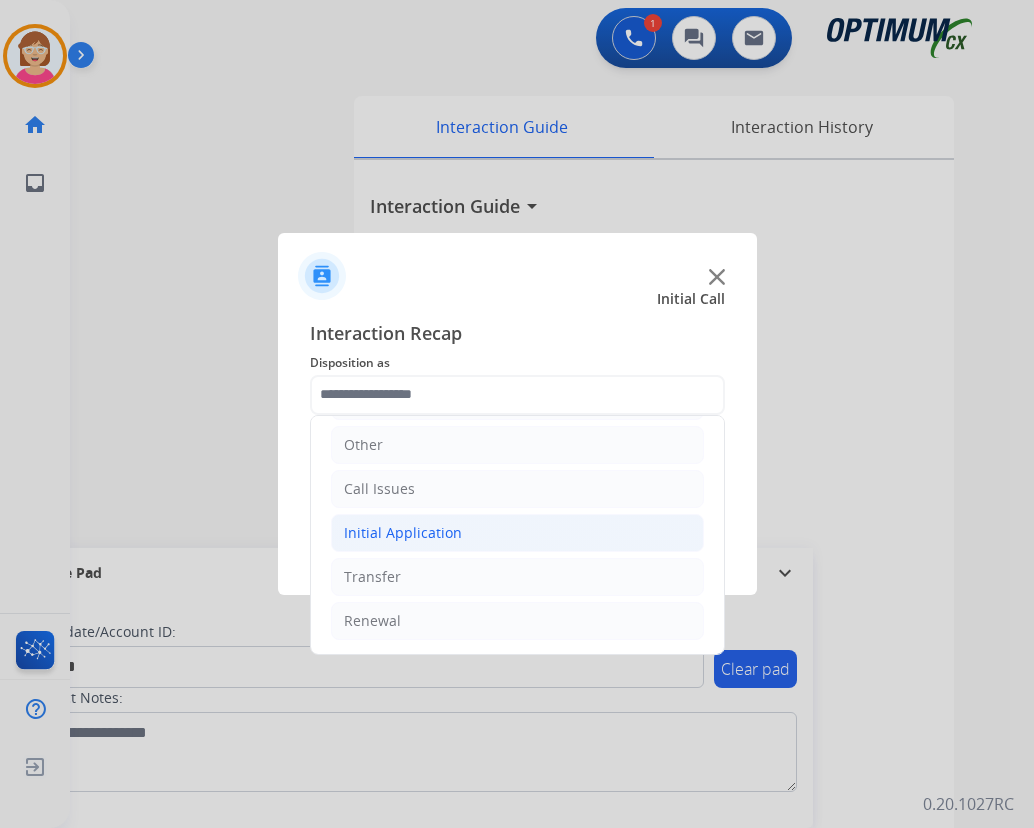 click on "Initial Application" 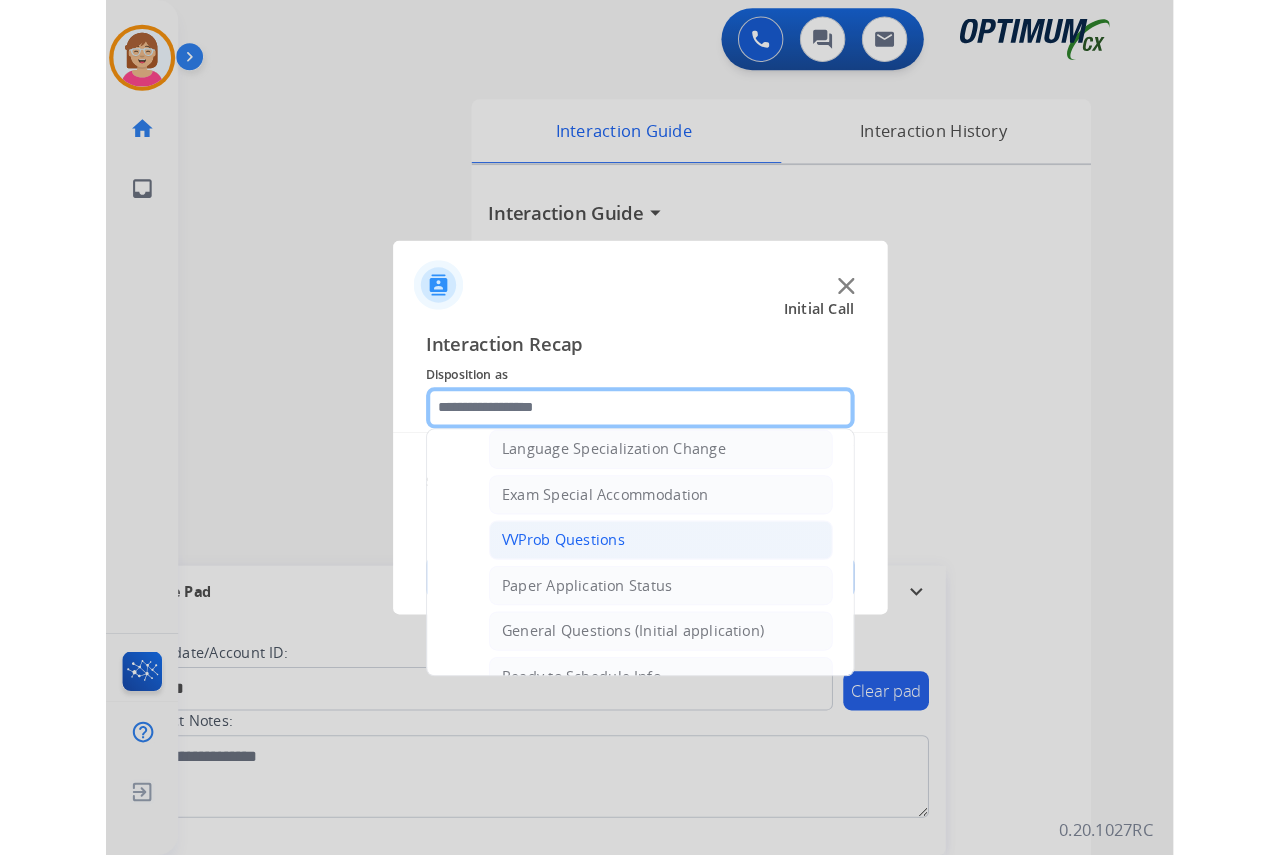 scroll, scrollTop: 1036, scrollLeft: 0, axis: vertical 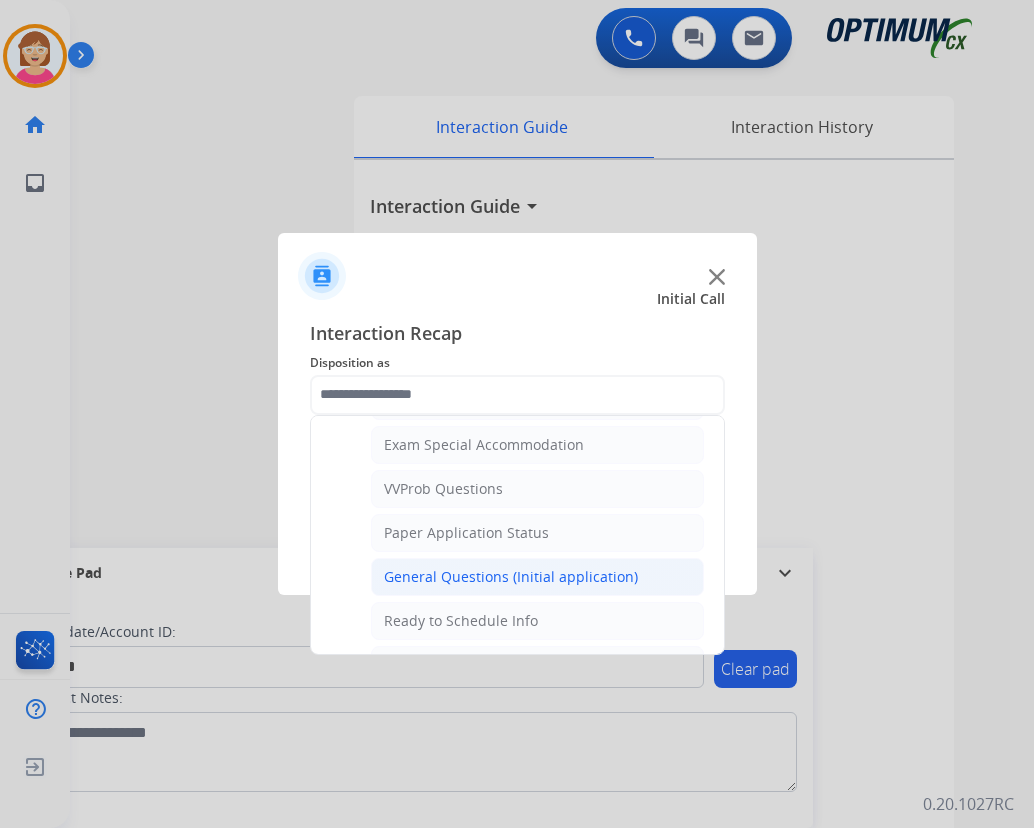 click on "General Questions (Initial application)" 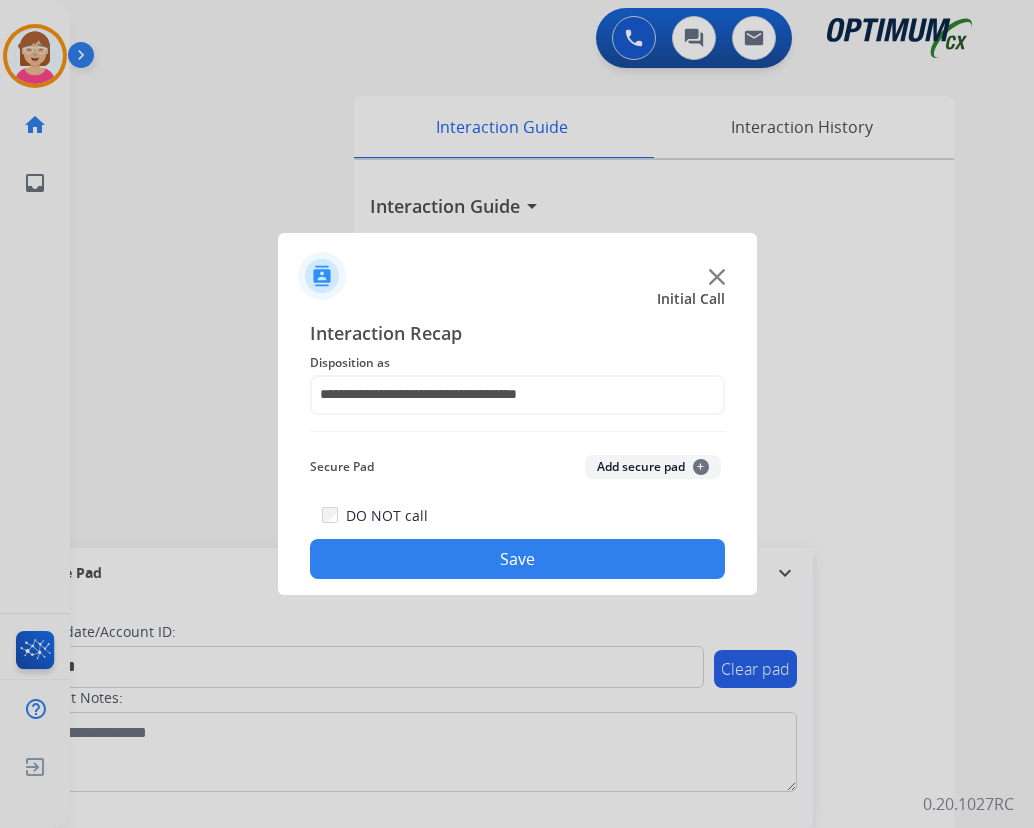 click on "+" 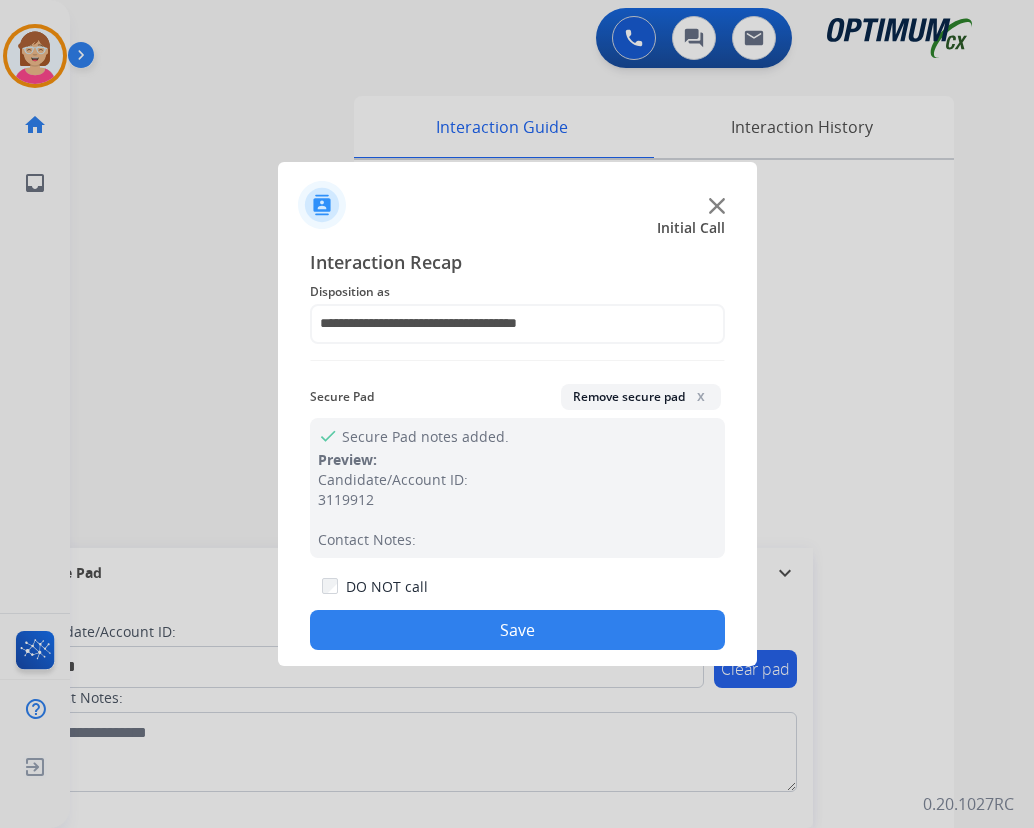 drag, startPoint x: 449, startPoint y: 624, endPoint x: 365, endPoint y: 537, distance: 120.93387 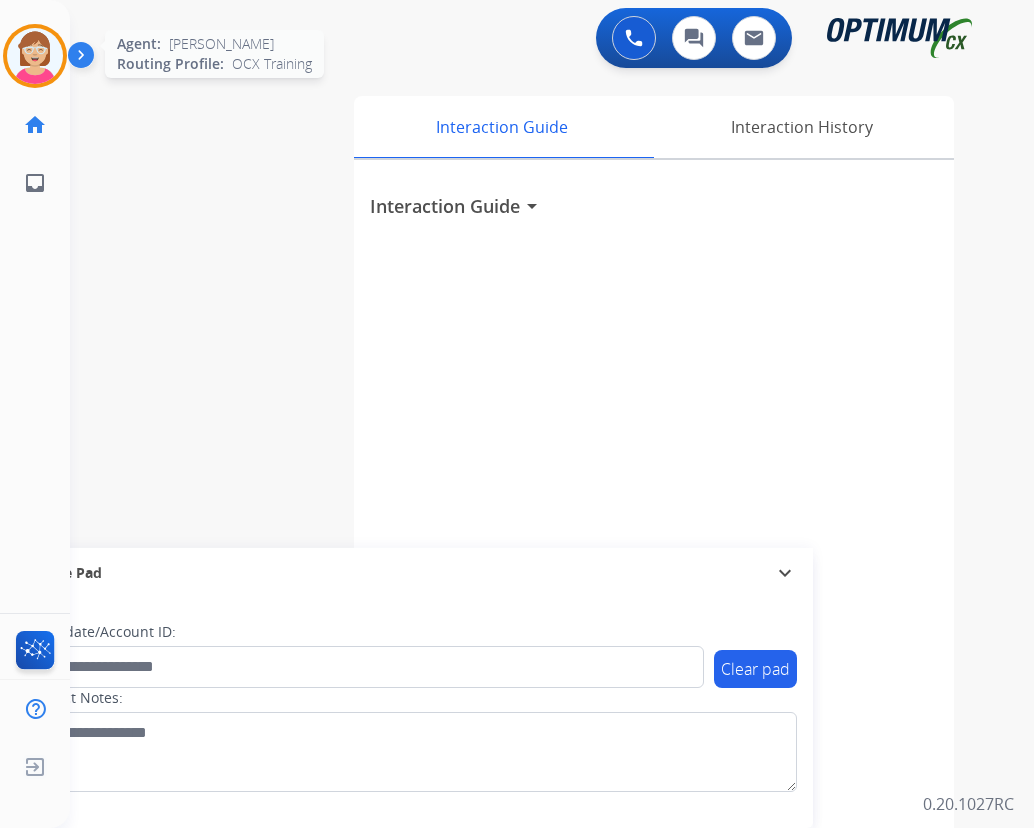 click at bounding box center [35, 56] 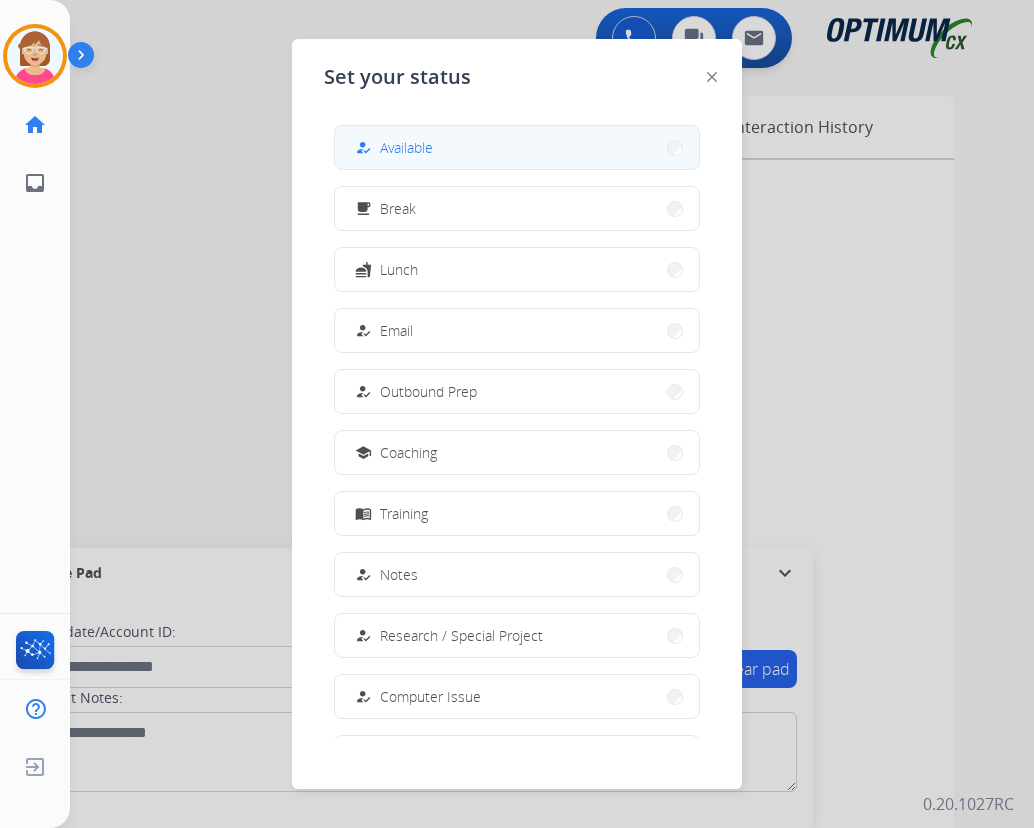 click on "how_to_reg Available" at bounding box center [517, 147] 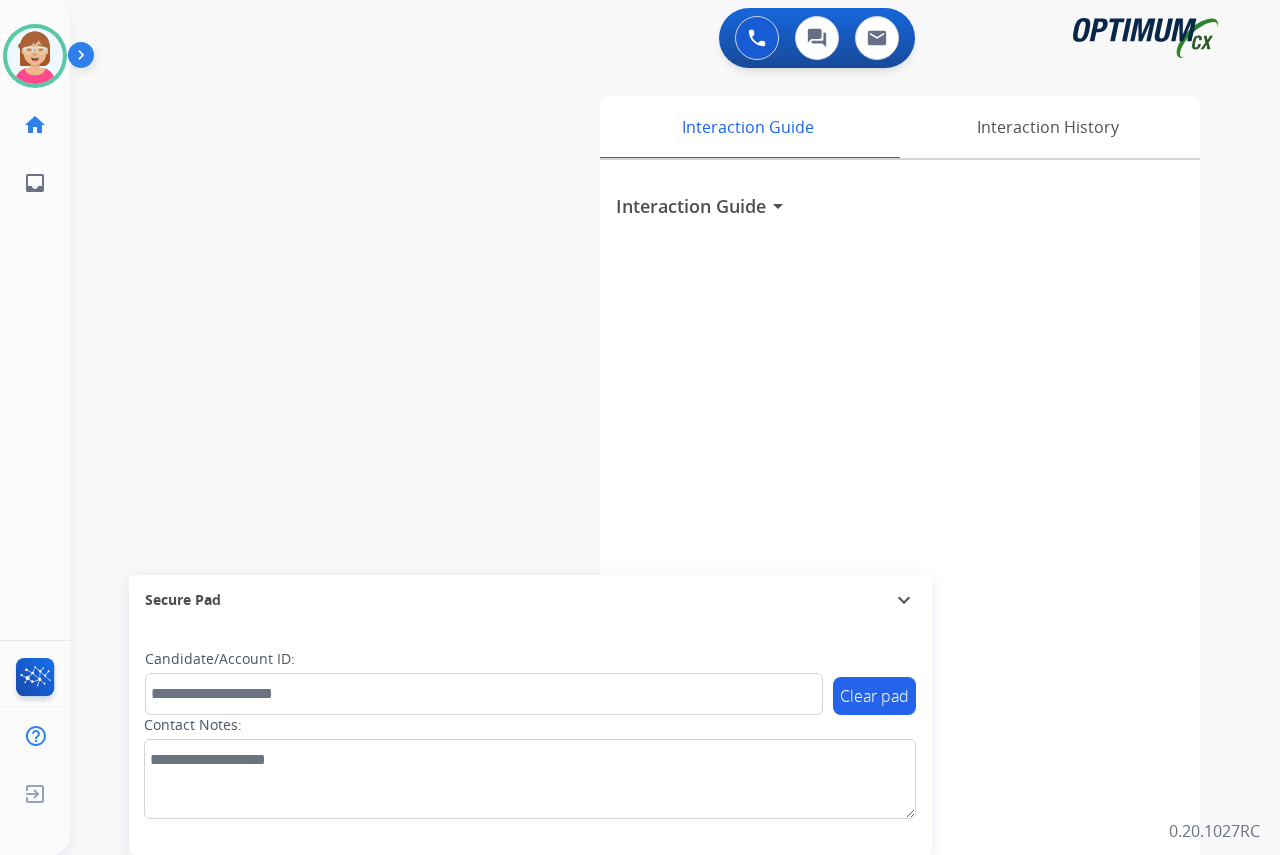 drag, startPoint x: 35, startPoint y: 265, endPoint x: 0, endPoint y: 261, distance: 35.22783 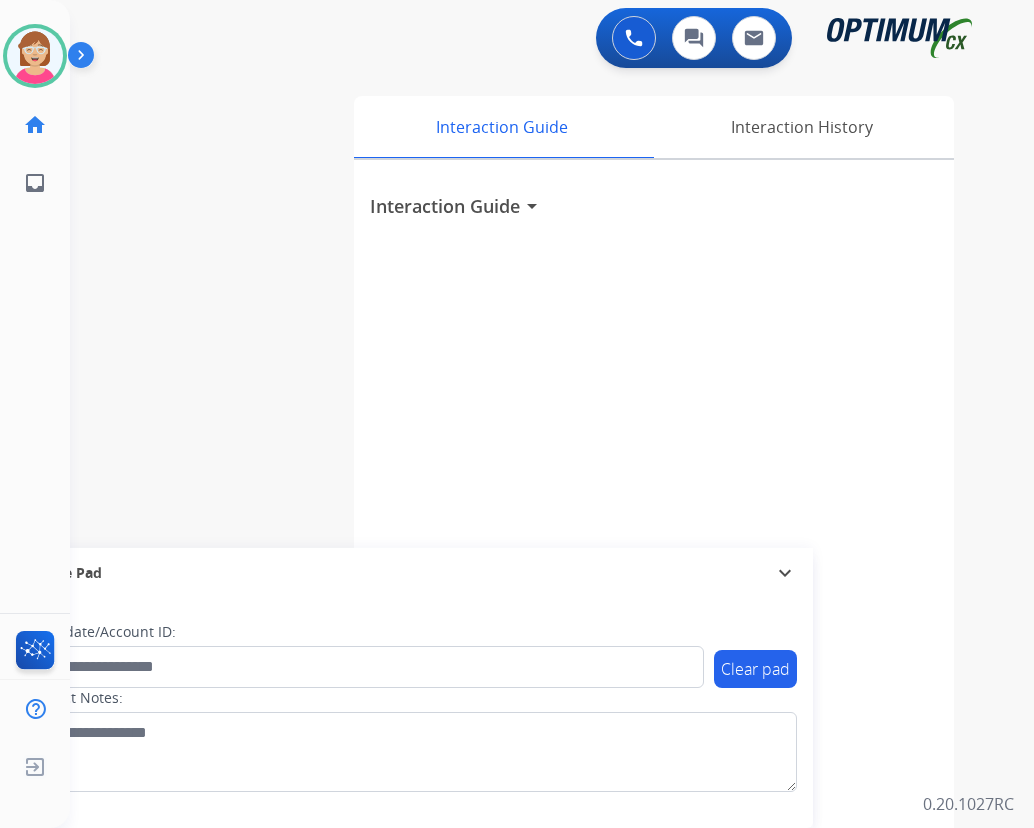 drag, startPoint x: 874, startPoint y: 761, endPoint x: 878, endPoint y: 710, distance: 51.156624 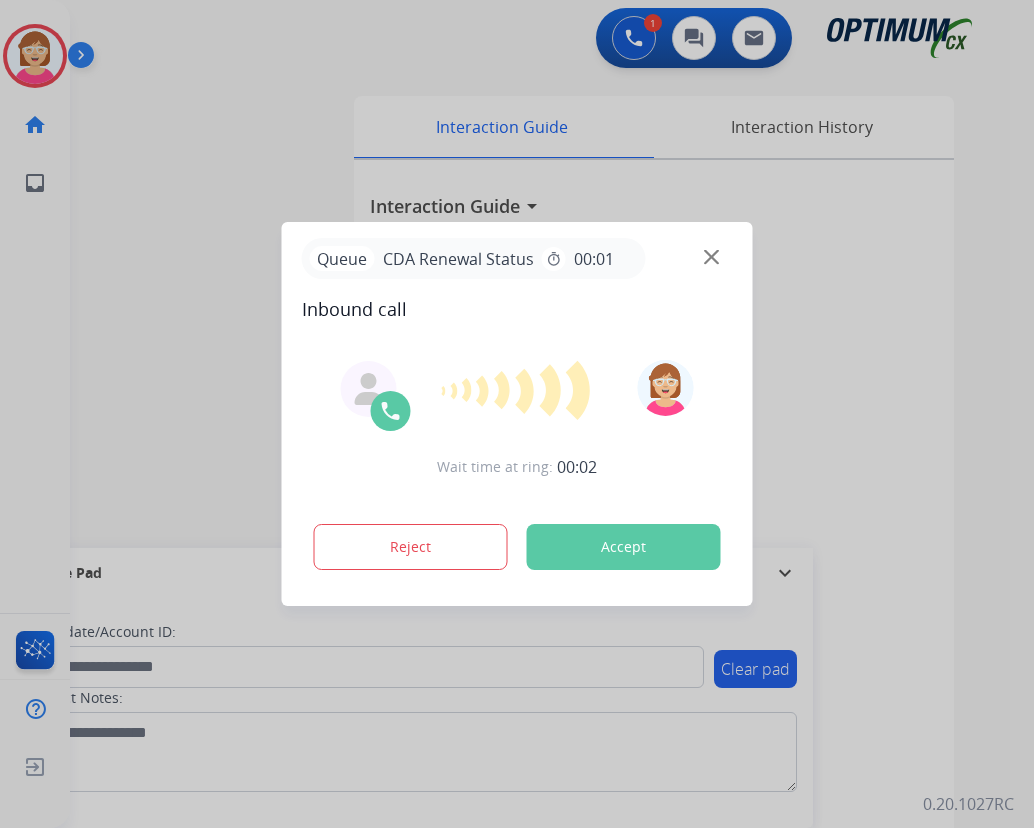 drag, startPoint x: 593, startPoint y: 767, endPoint x: 589, endPoint y: 705, distance: 62.1289 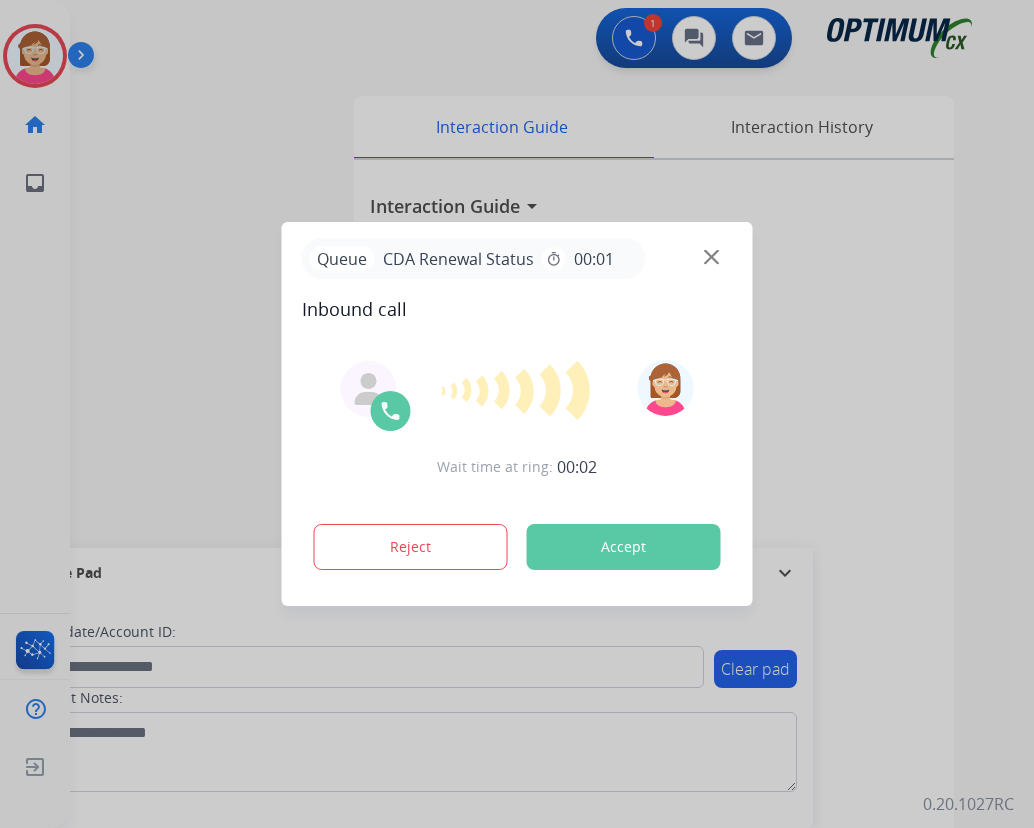 click at bounding box center (517, 414) 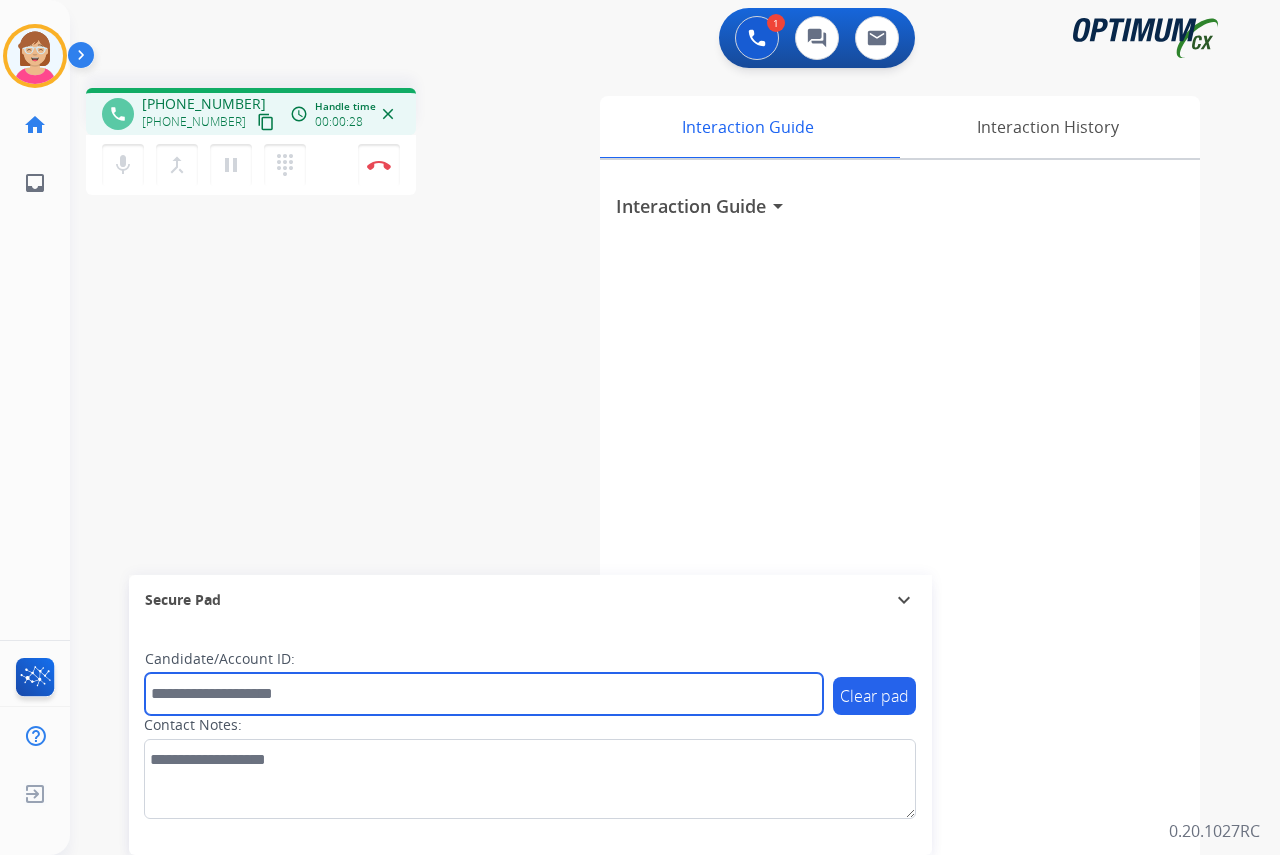 click at bounding box center (484, 694) 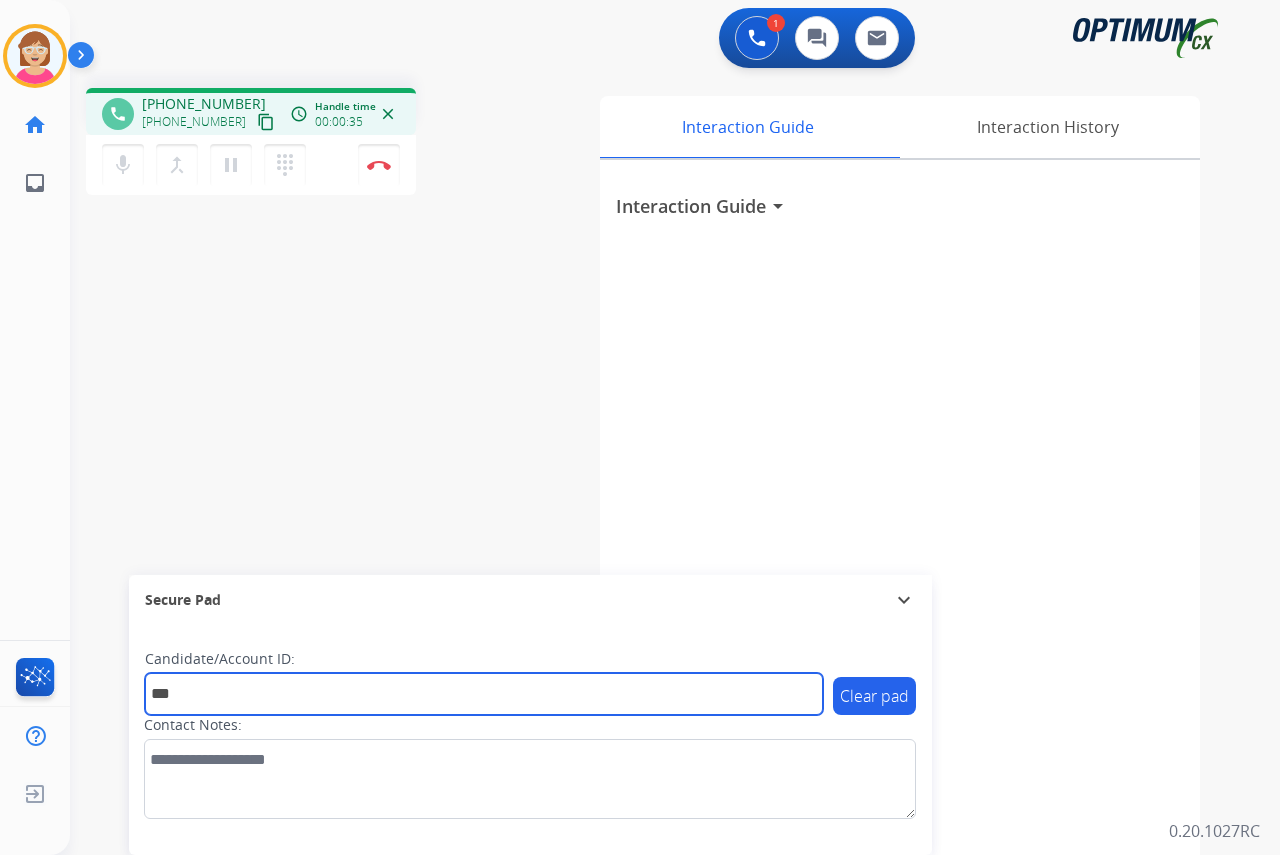 drag, startPoint x: 217, startPoint y: 705, endPoint x: 96, endPoint y: 696, distance: 121.33425 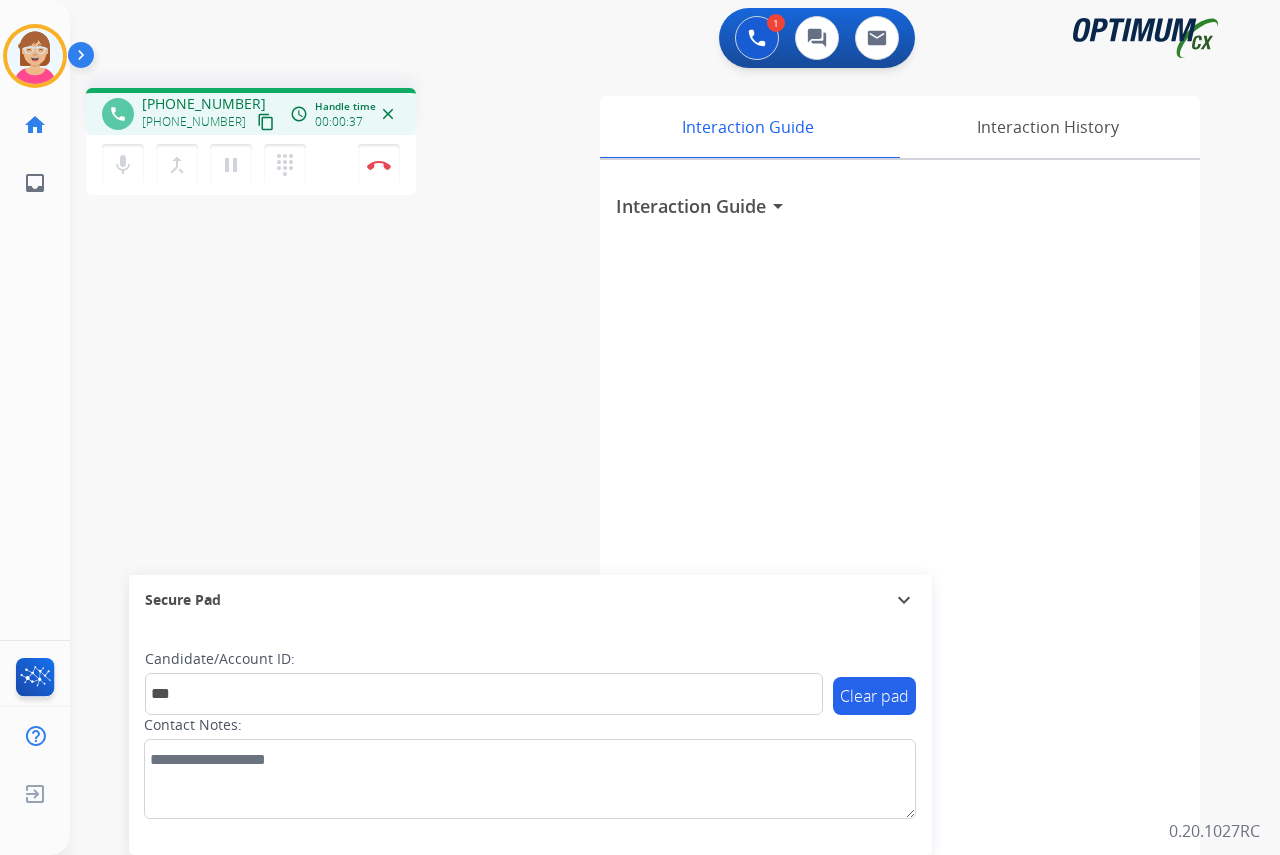 click on "Secure Pad expand_more" at bounding box center (530, 600) 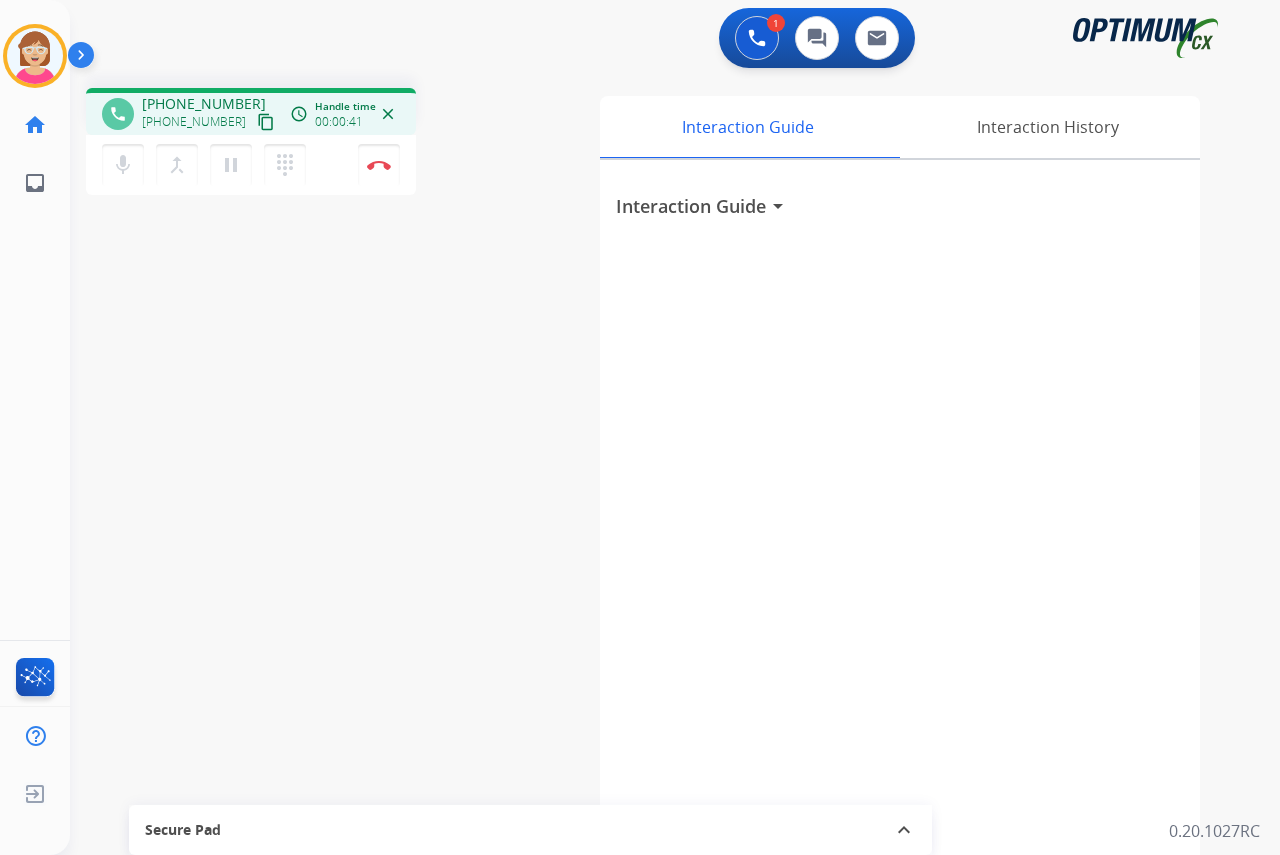 click on "expand_less" at bounding box center [904, 830] 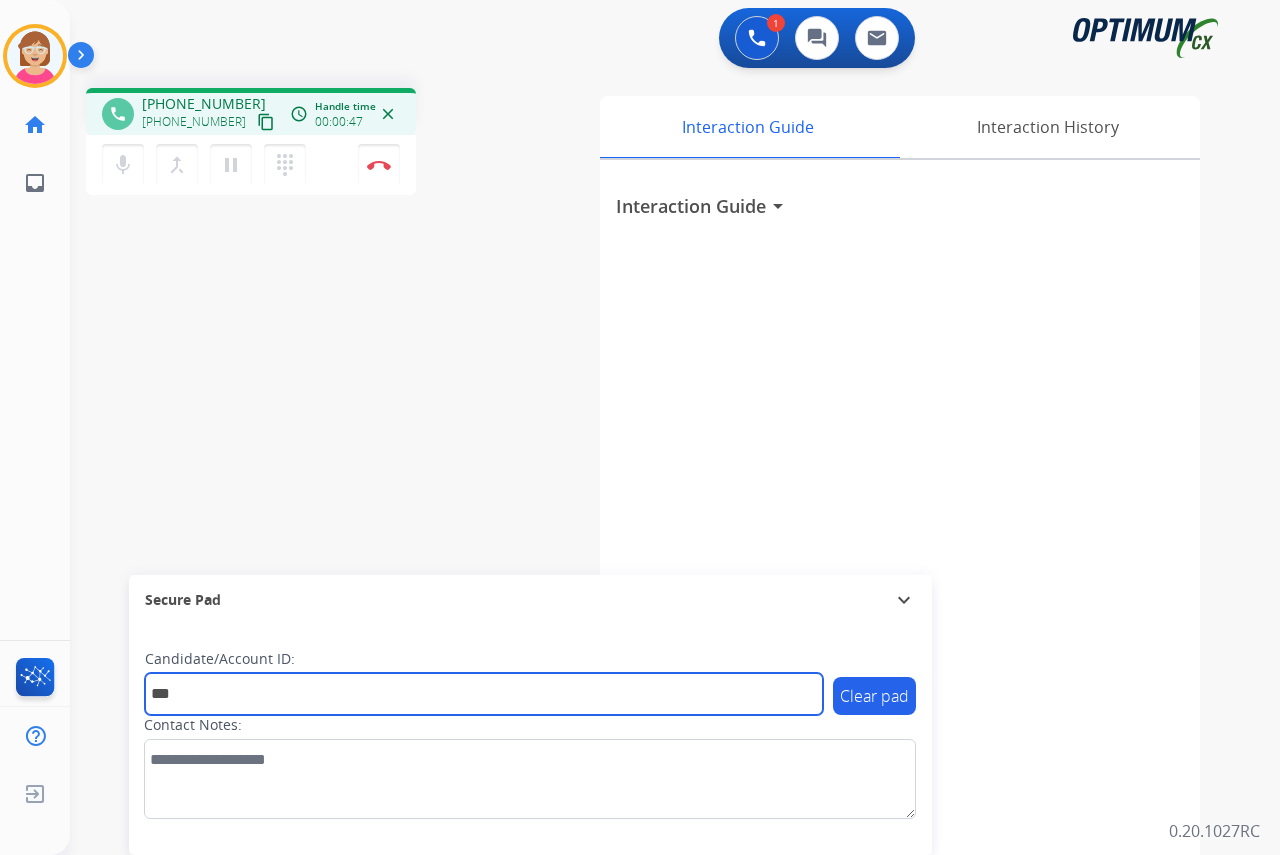 drag, startPoint x: 163, startPoint y: 694, endPoint x: 259, endPoint y: 679, distance: 97.16481 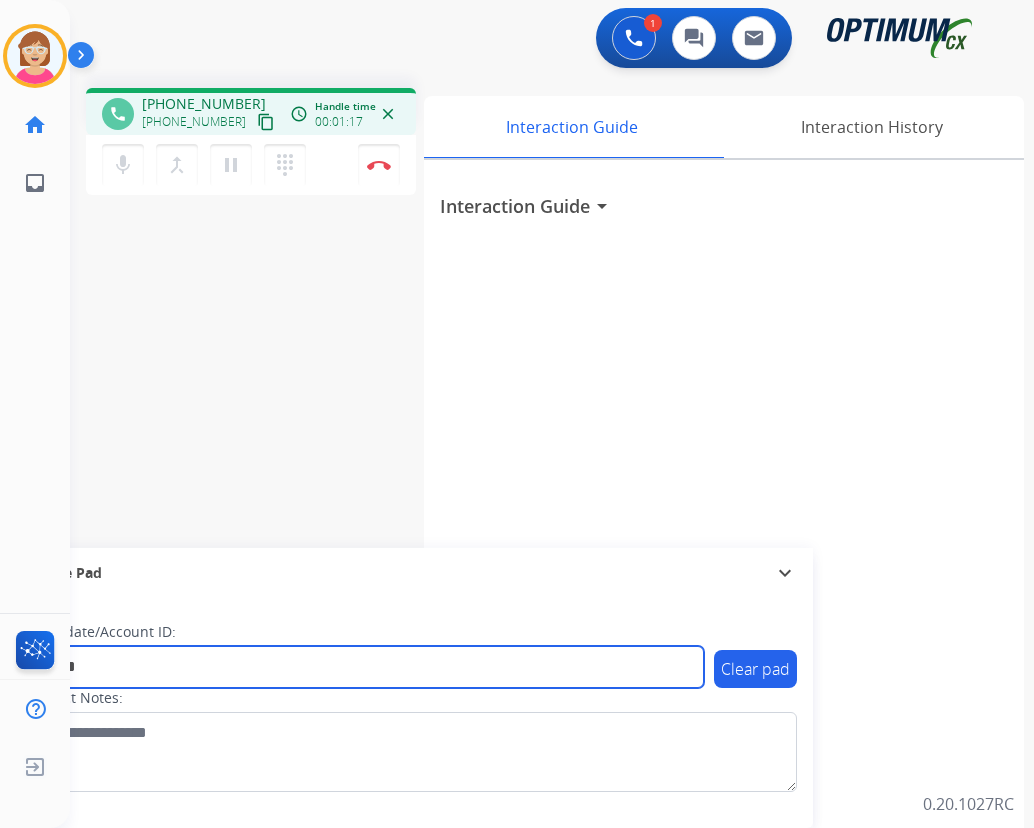 type on "*******" 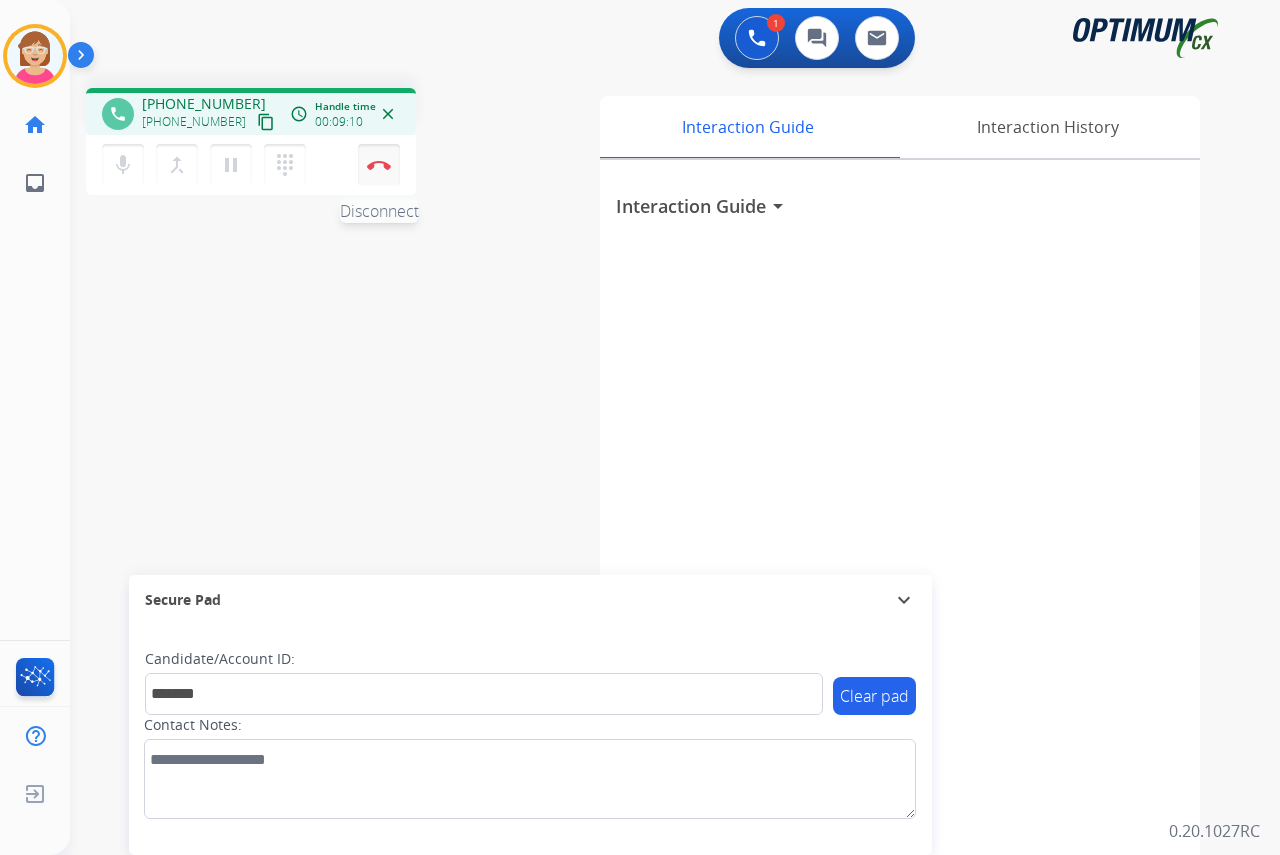 click at bounding box center [379, 165] 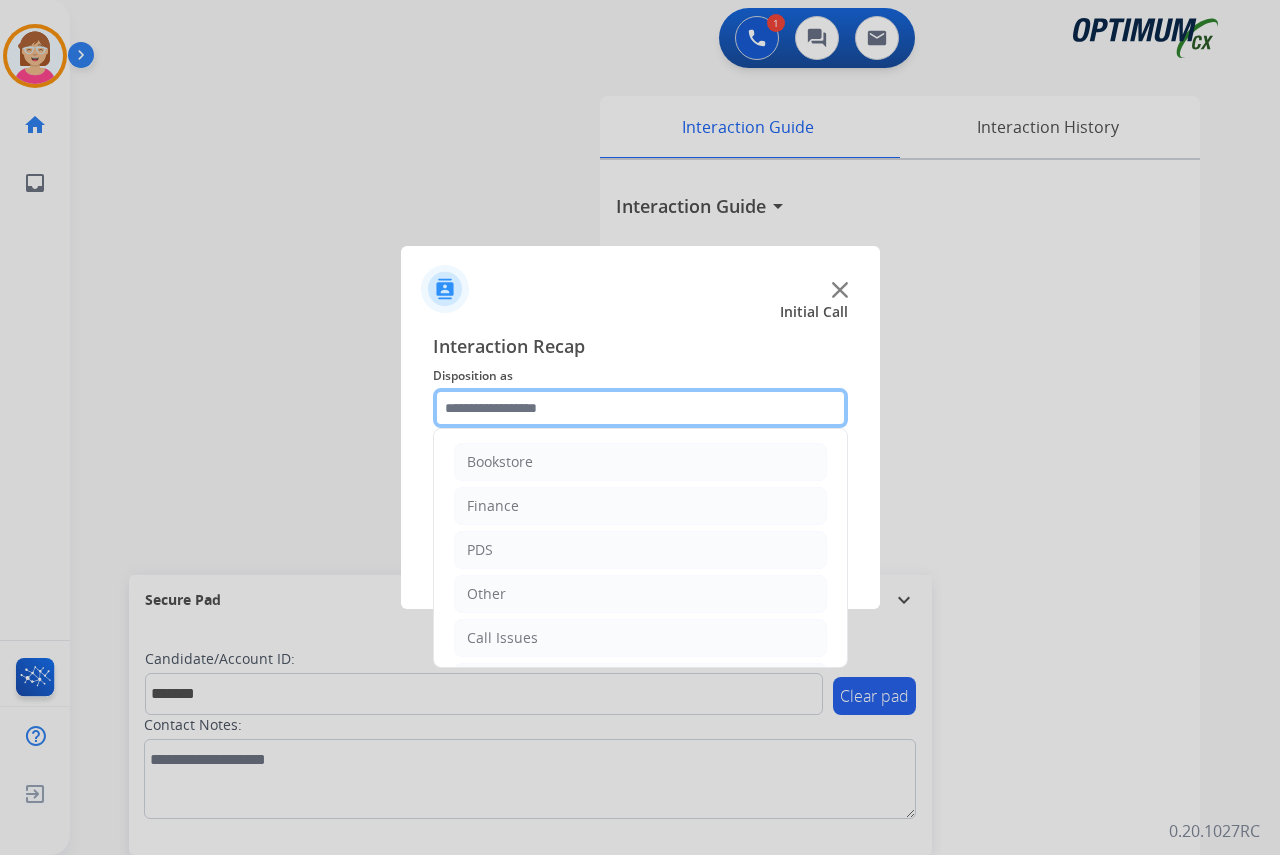 drag, startPoint x: 386, startPoint y: 164, endPoint x: 633, endPoint y: 412, distance: 350.0186 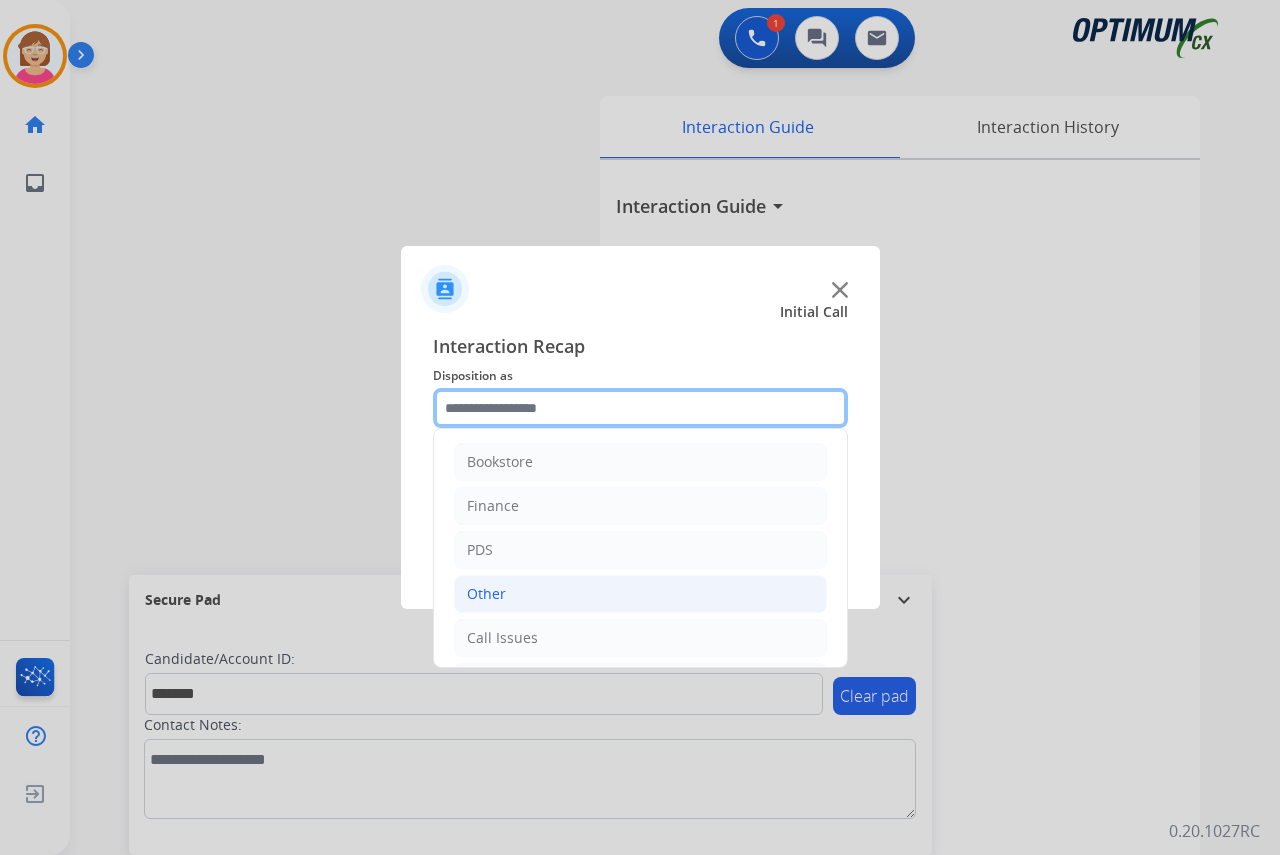 scroll, scrollTop: 136, scrollLeft: 0, axis: vertical 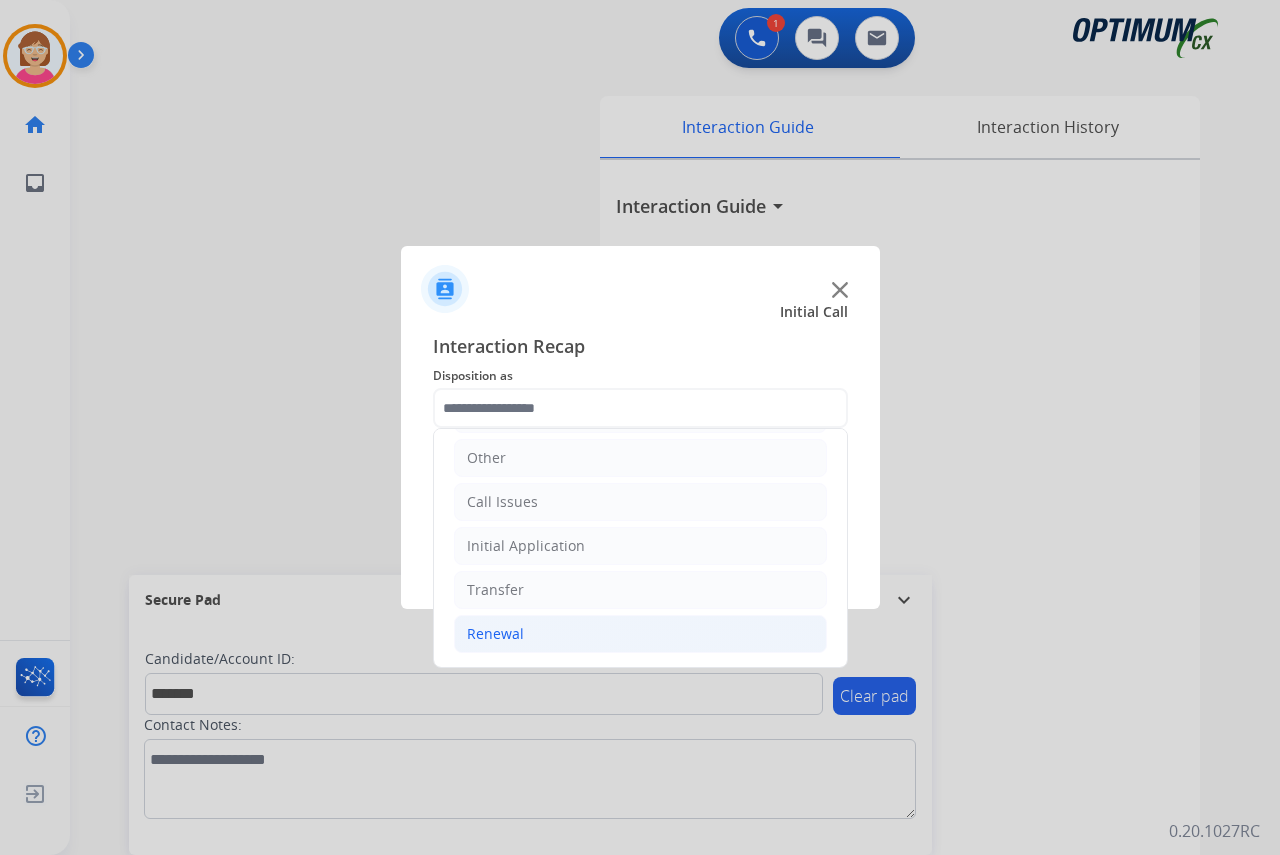 click on "Renewal" 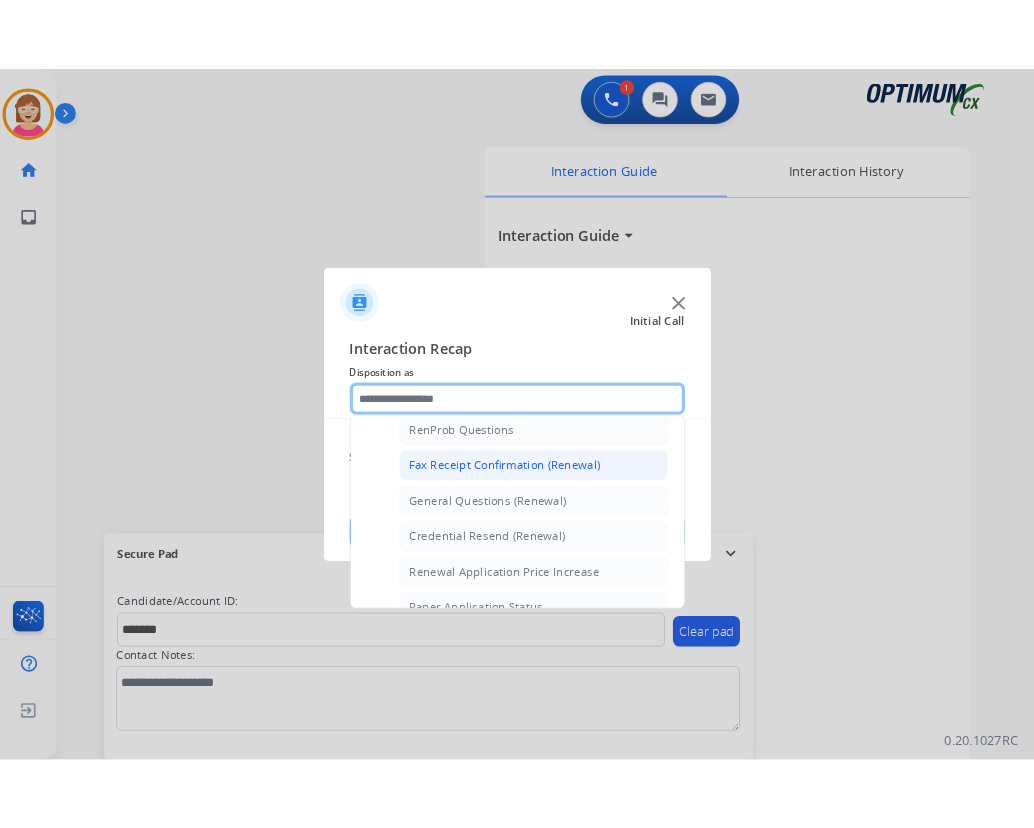 scroll, scrollTop: 536, scrollLeft: 0, axis: vertical 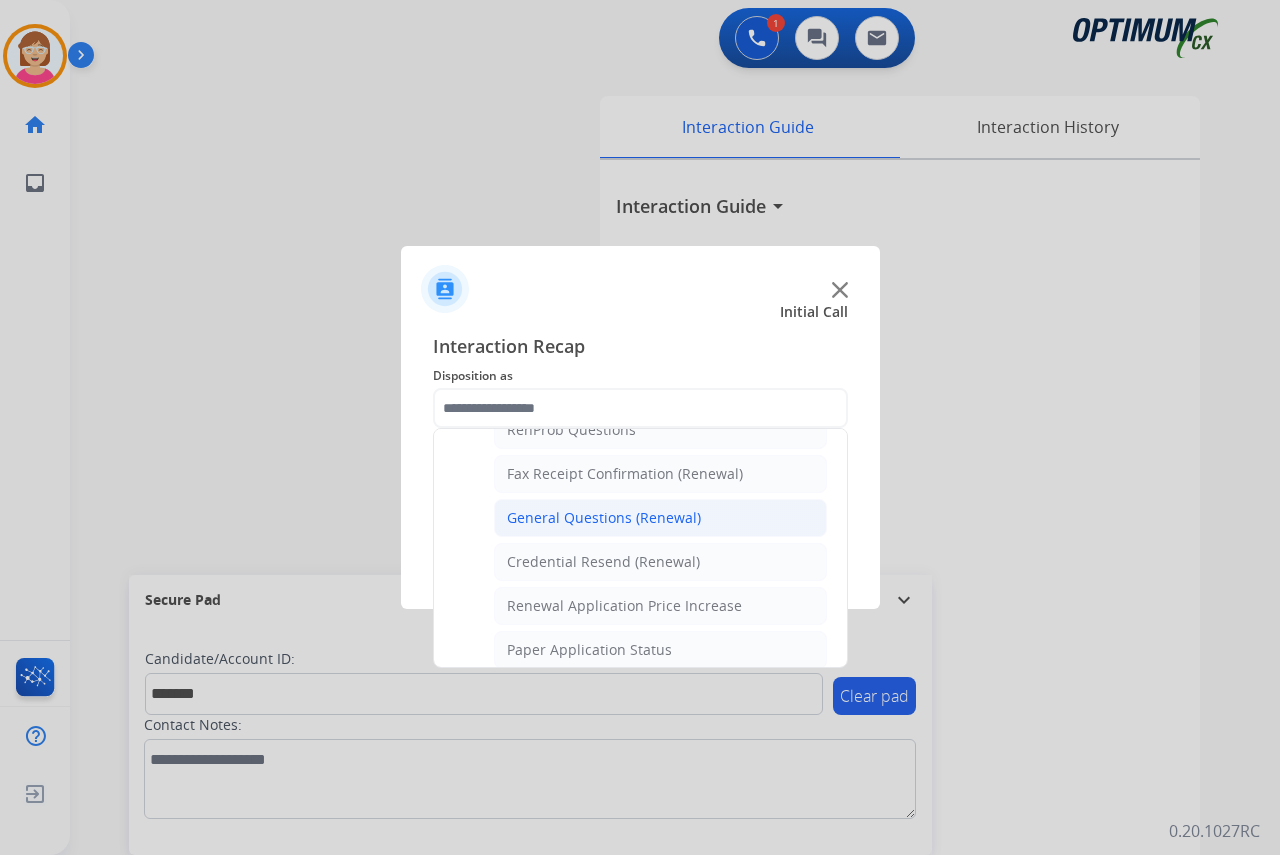 click on "General Questions (Renewal)" 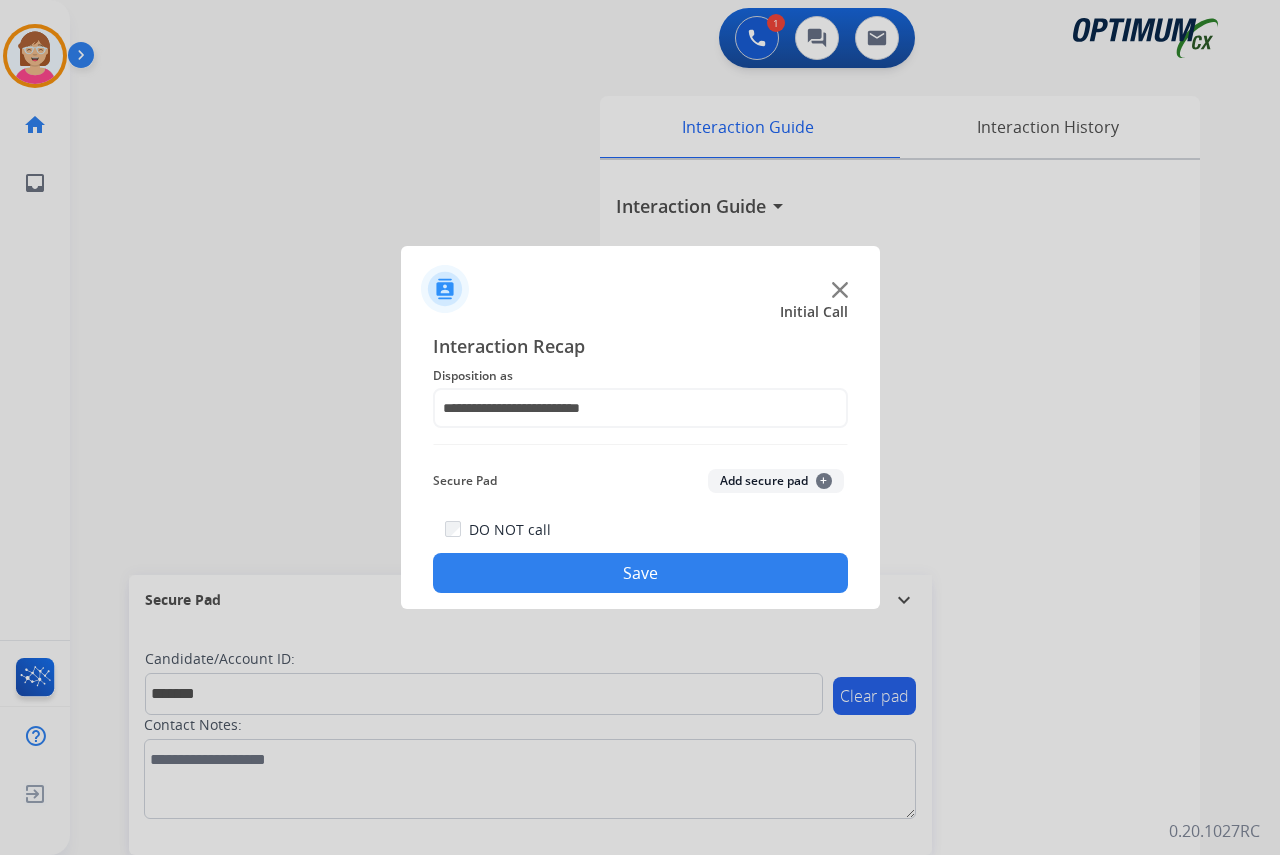 click on "+" 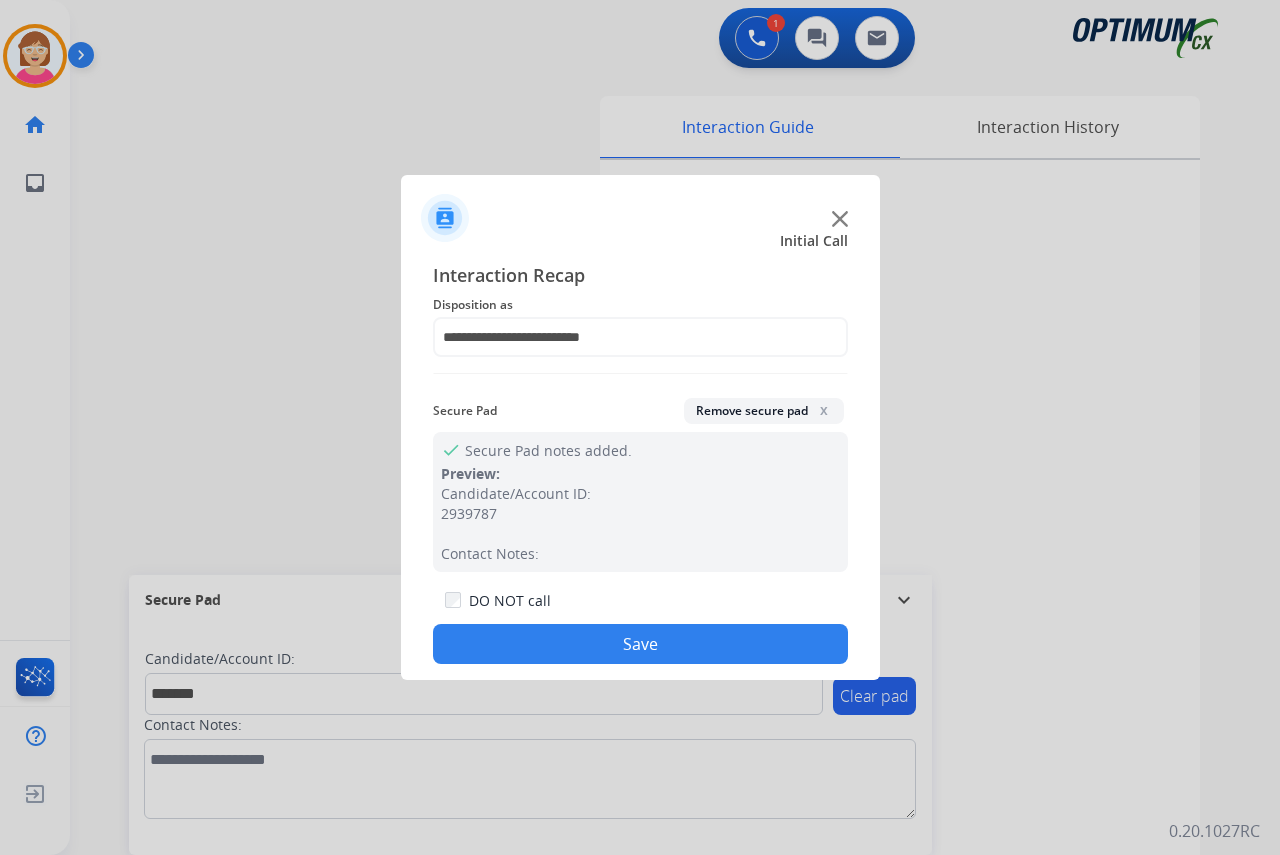 click on "Save" 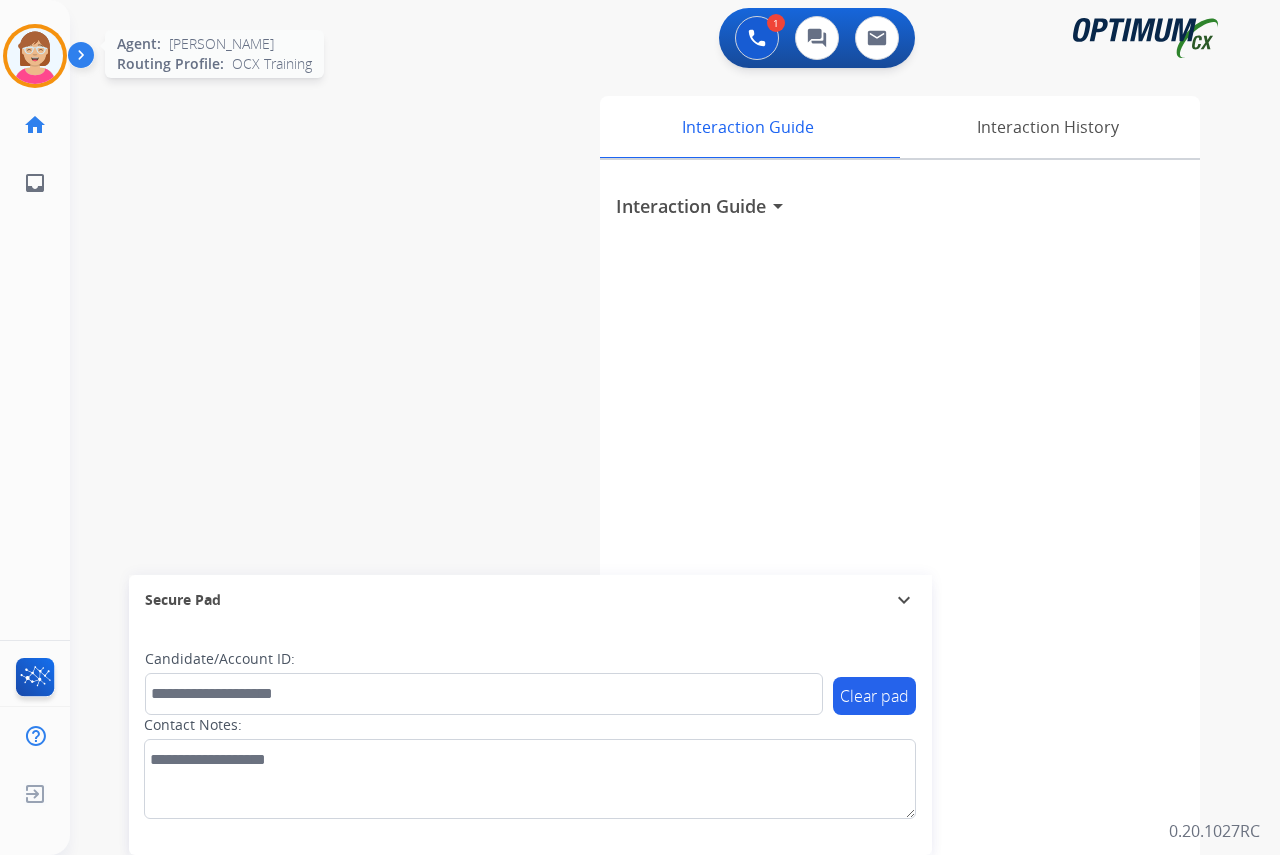 click at bounding box center [35, 56] 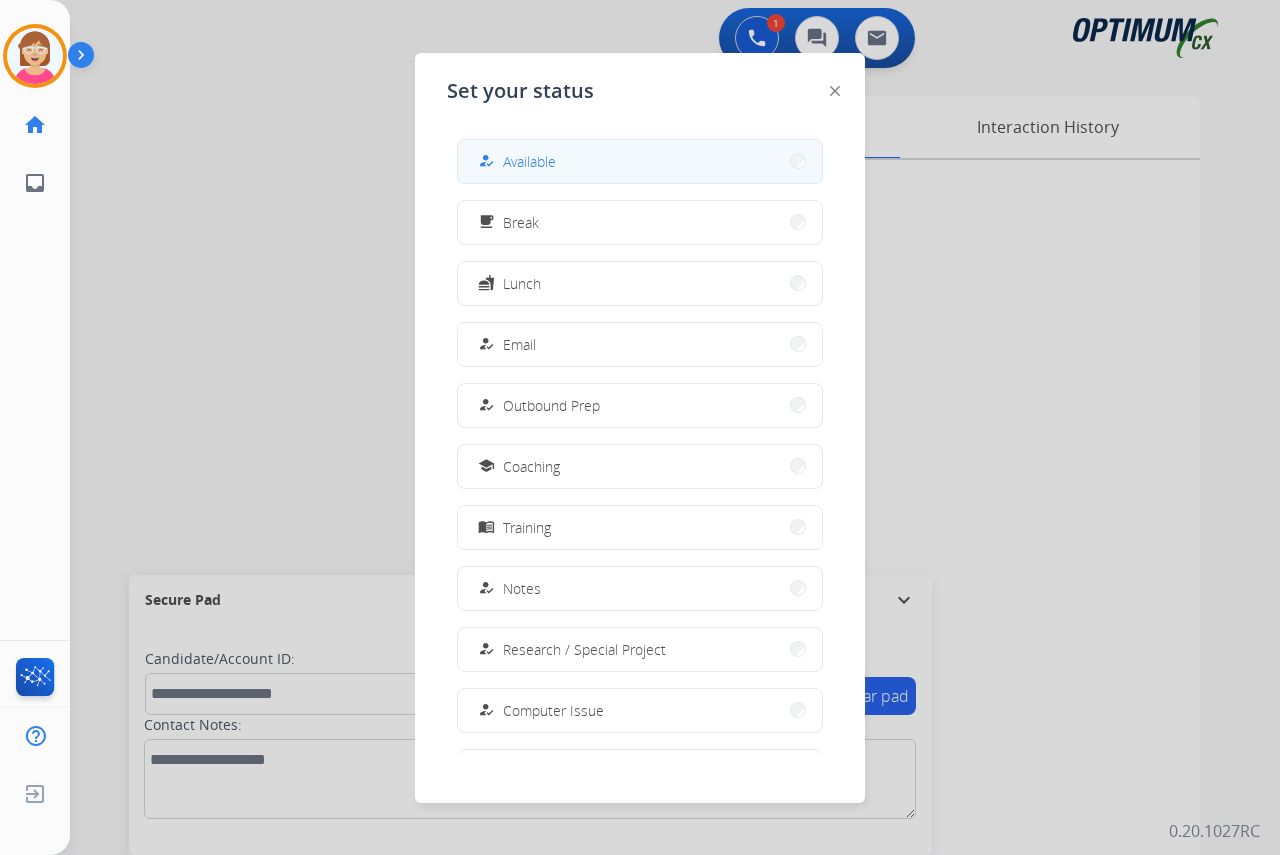 click on "Available" at bounding box center (529, 161) 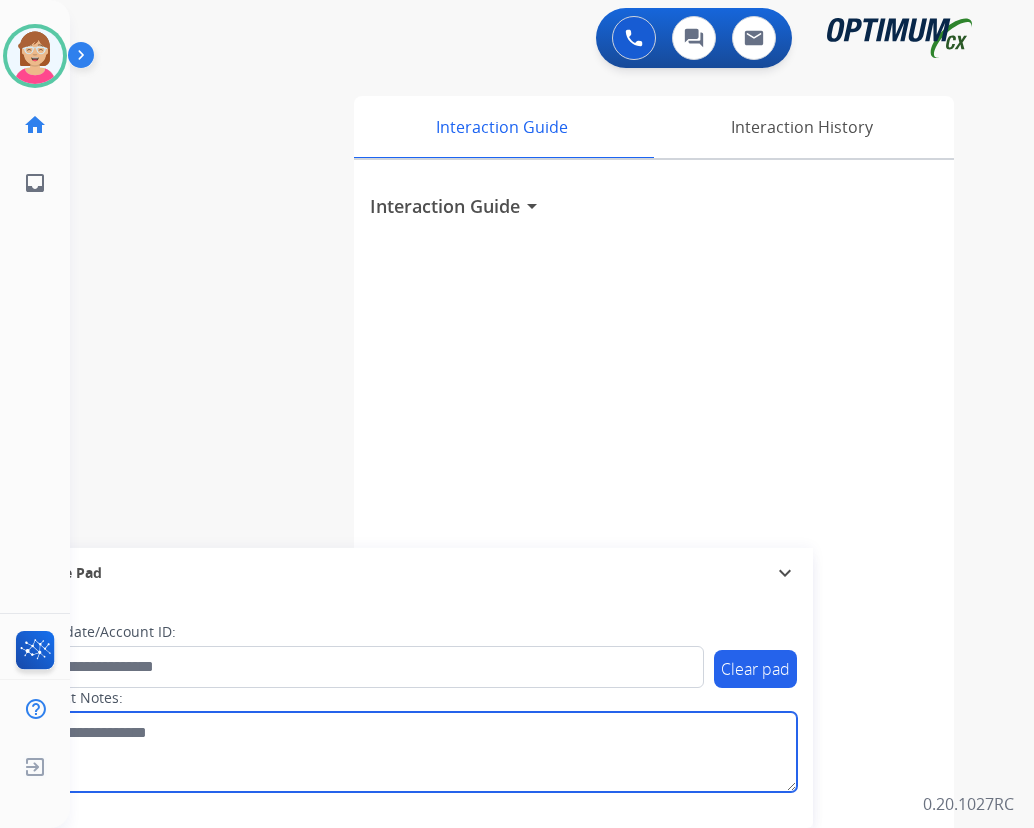 click at bounding box center (411, 752) 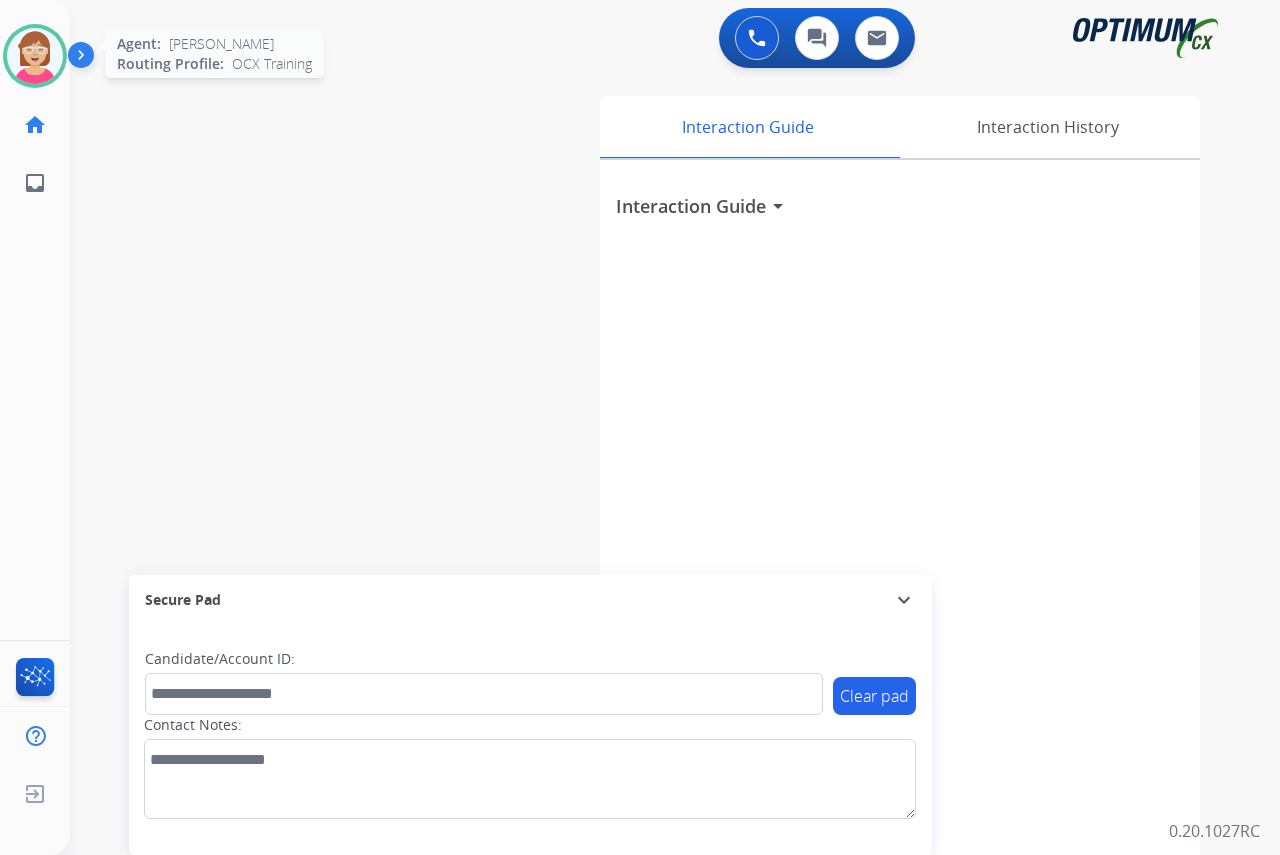 click at bounding box center [35, 56] 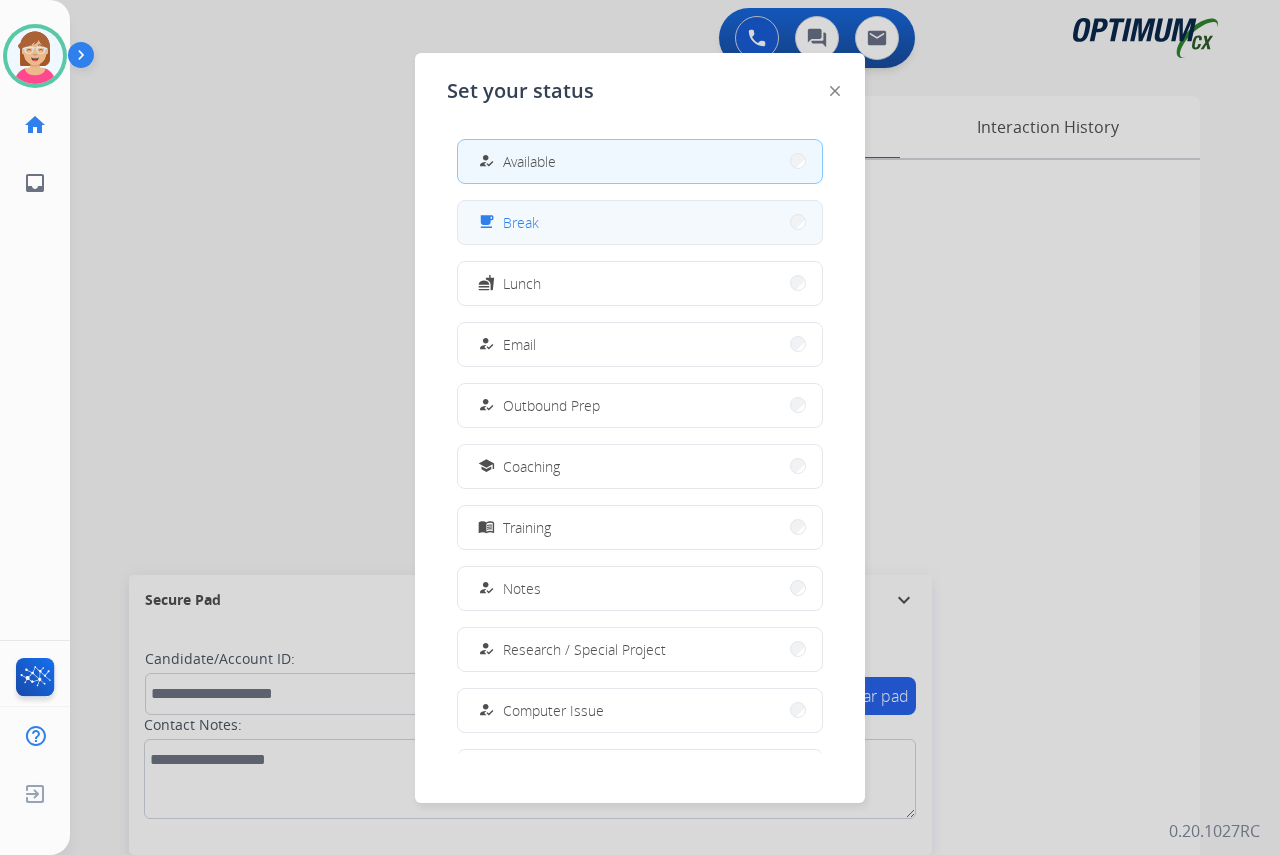 click on "free_breakfast Break" at bounding box center (640, 222) 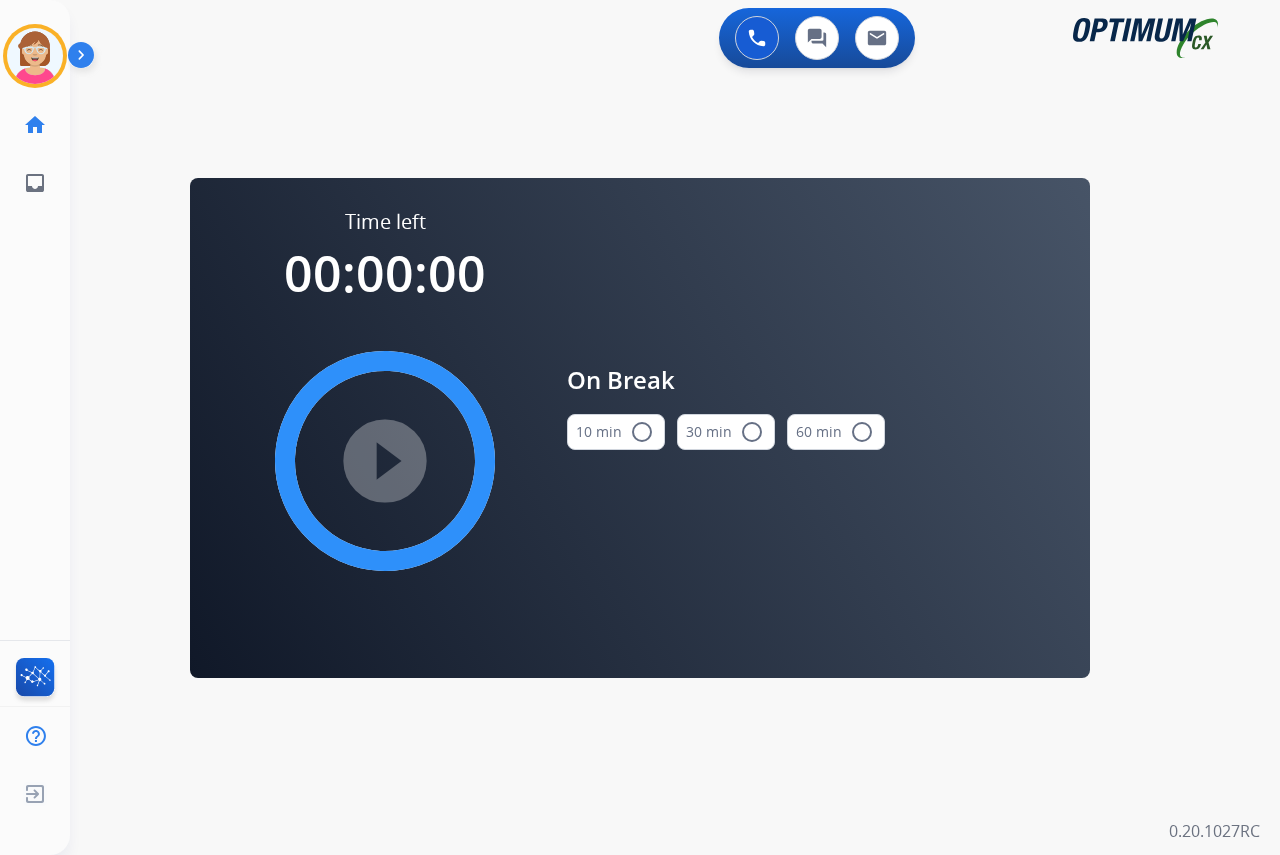 click on "radio_button_unchecked" at bounding box center (642, 432) 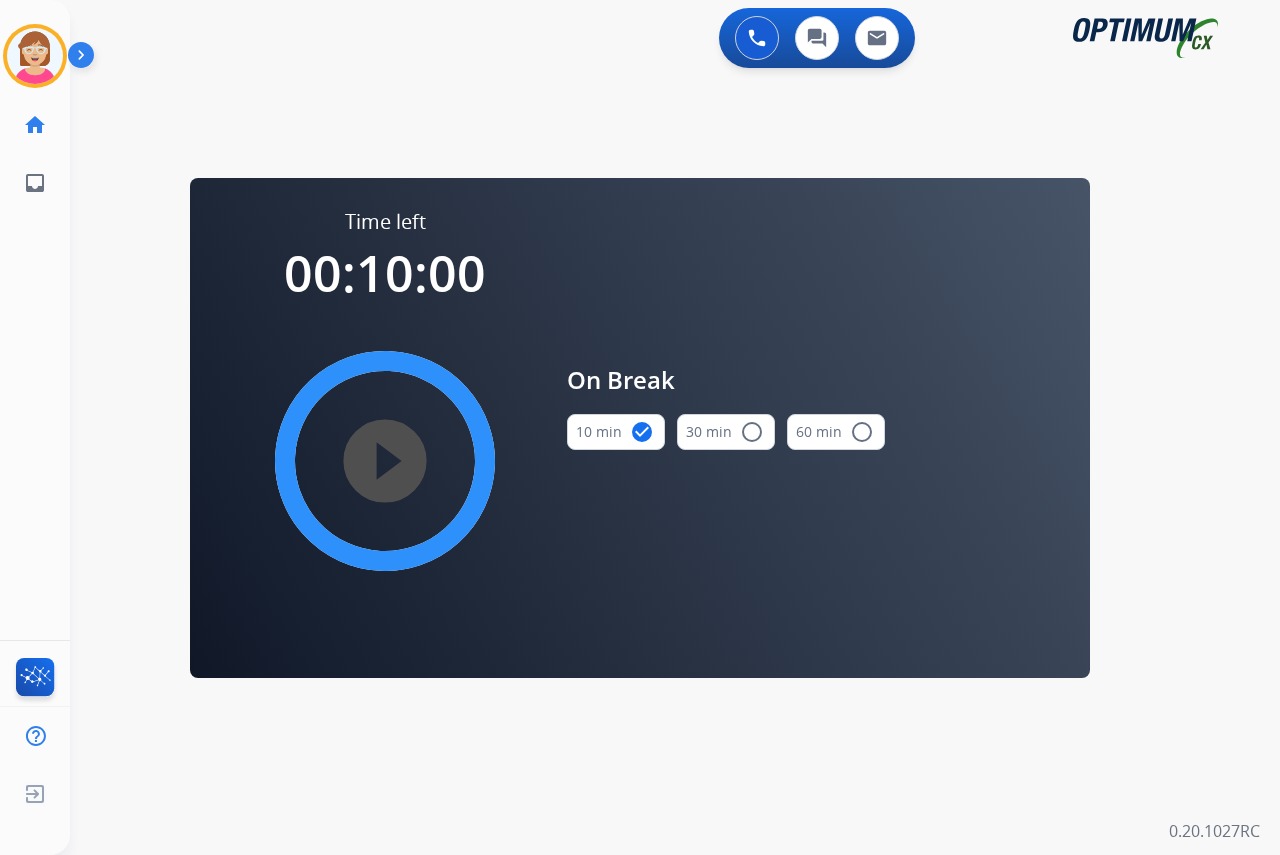 click on "play_circle_filled" at bounding box center [385, 461] 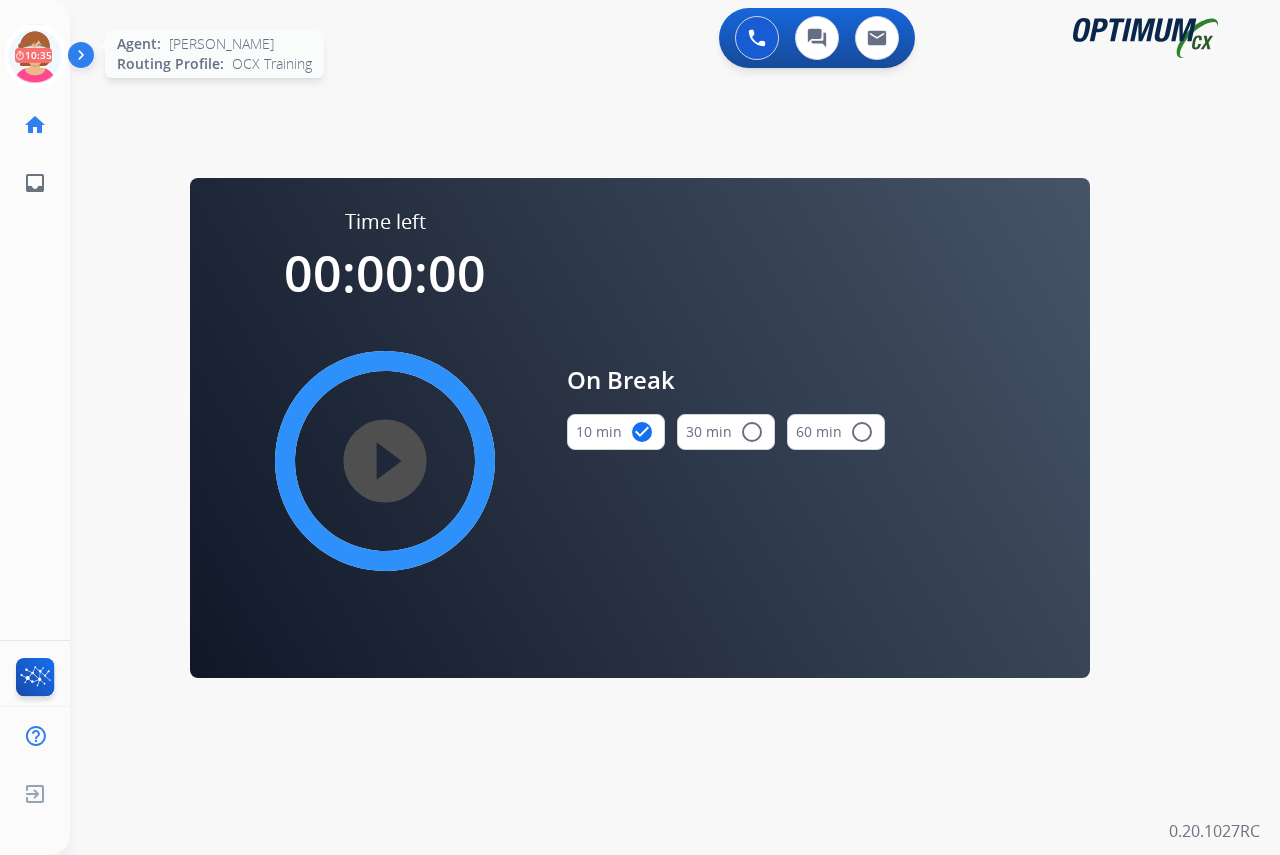 click 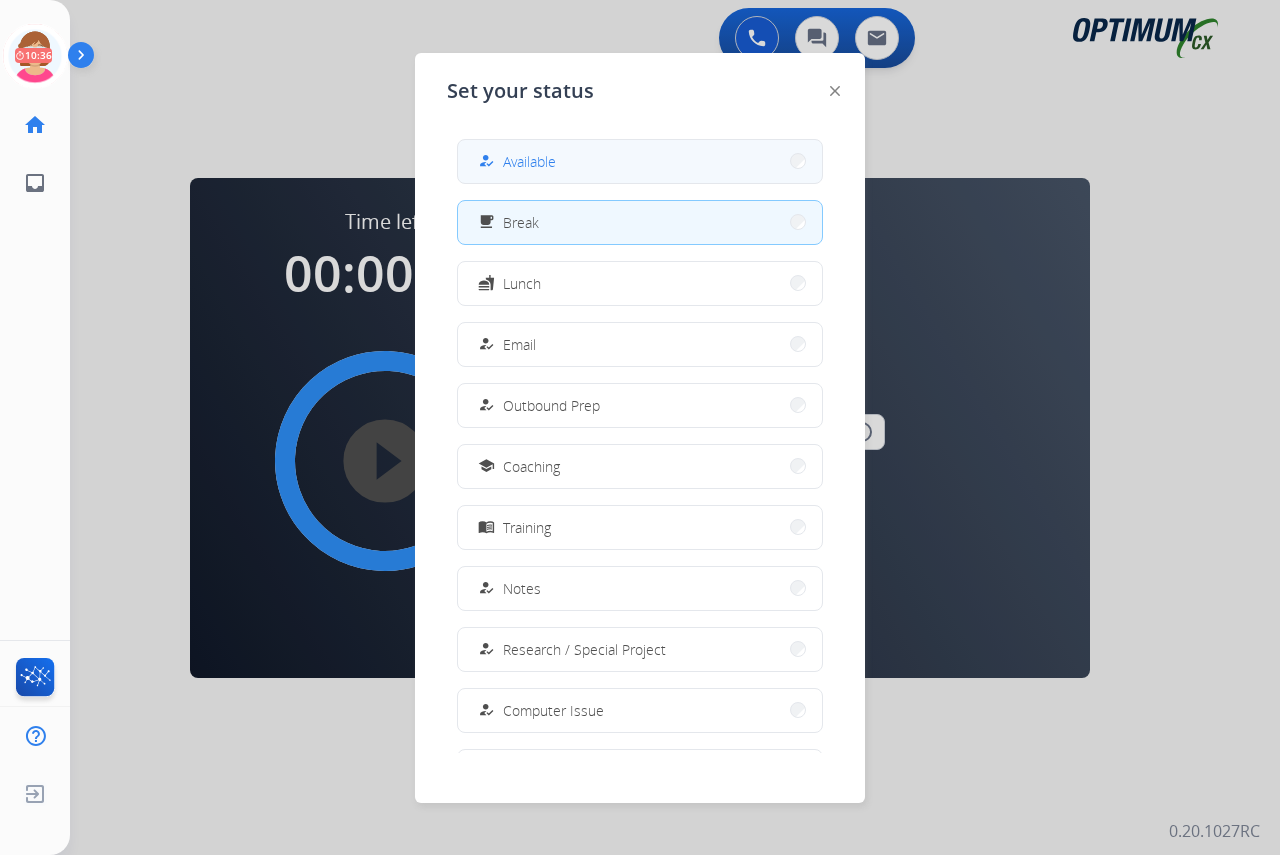 click on "Available" at bounding box center (529, 161) 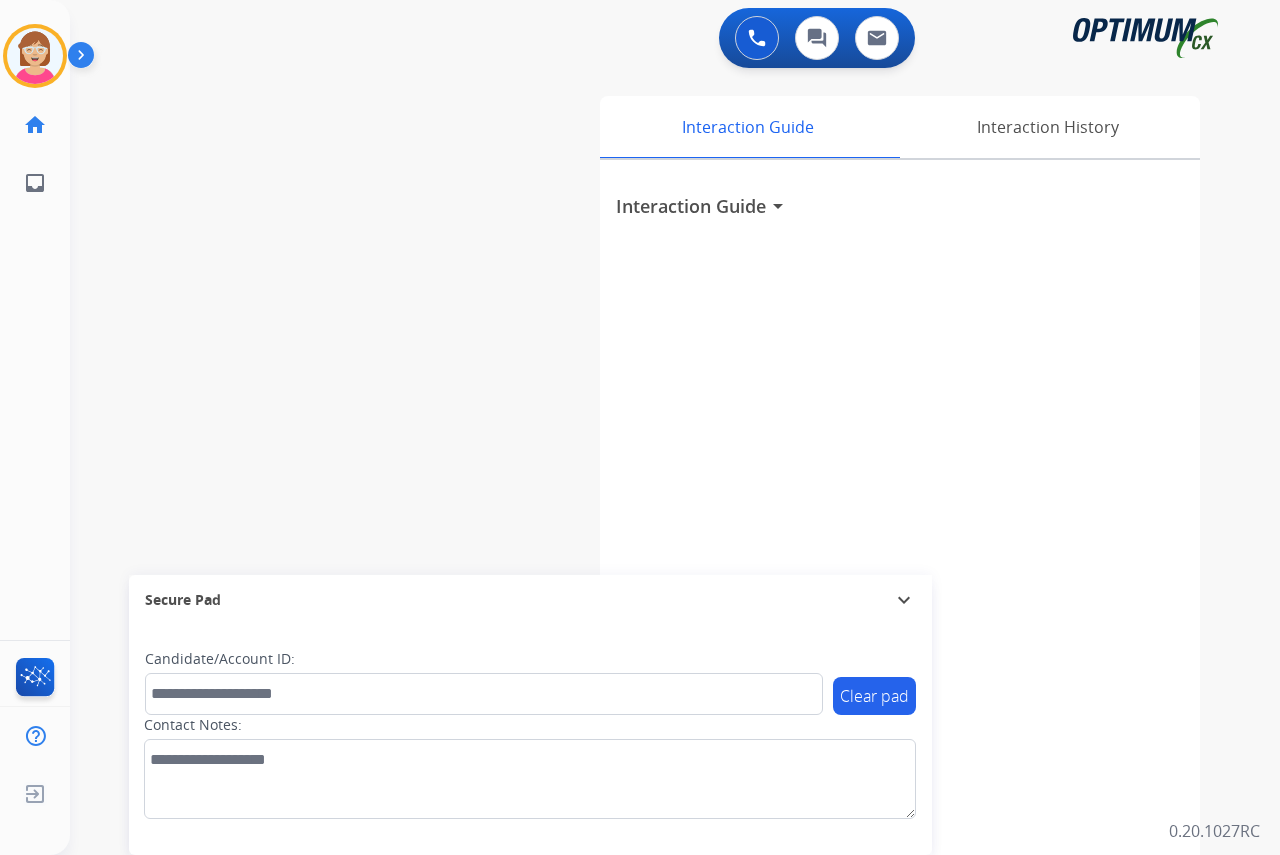 click on "[PERSON_NAME]   Available  Edit Avatar  Agent:   [PERSON_NAME] Profile:  OCX Training home  Home  Home inbox  Emails  Emails  FocalPoints  Help Center  Help Center  Log out  Log out" 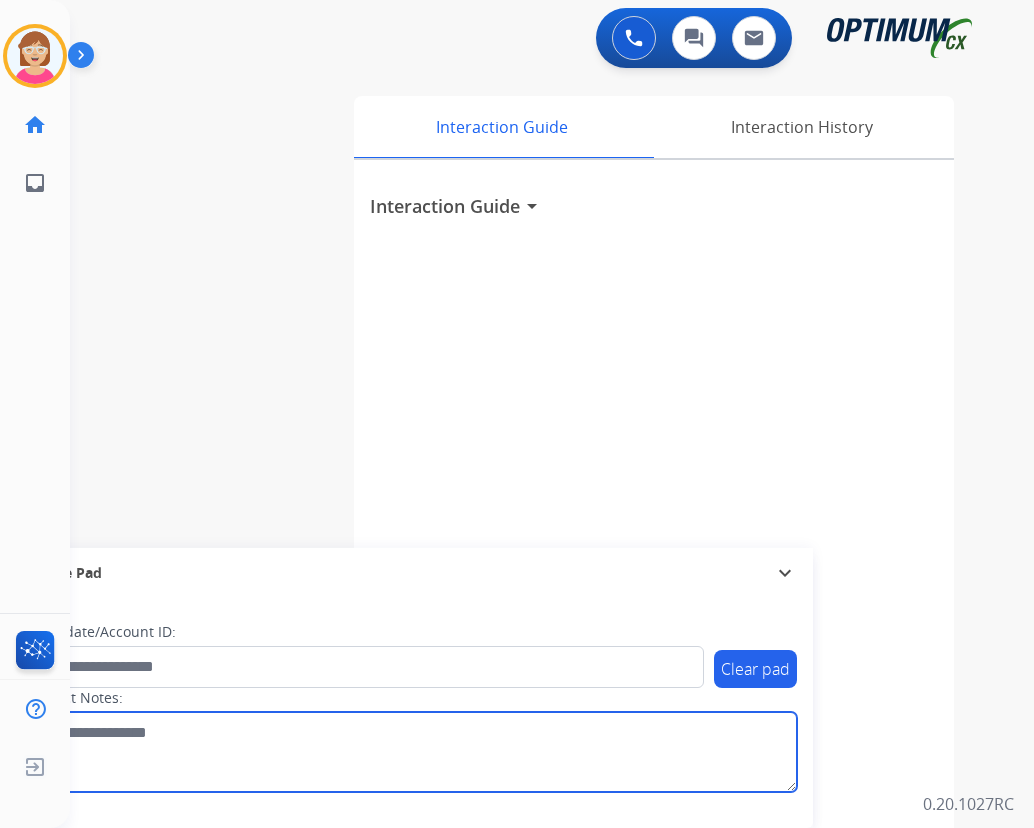 click at bounding box center (411, 752) 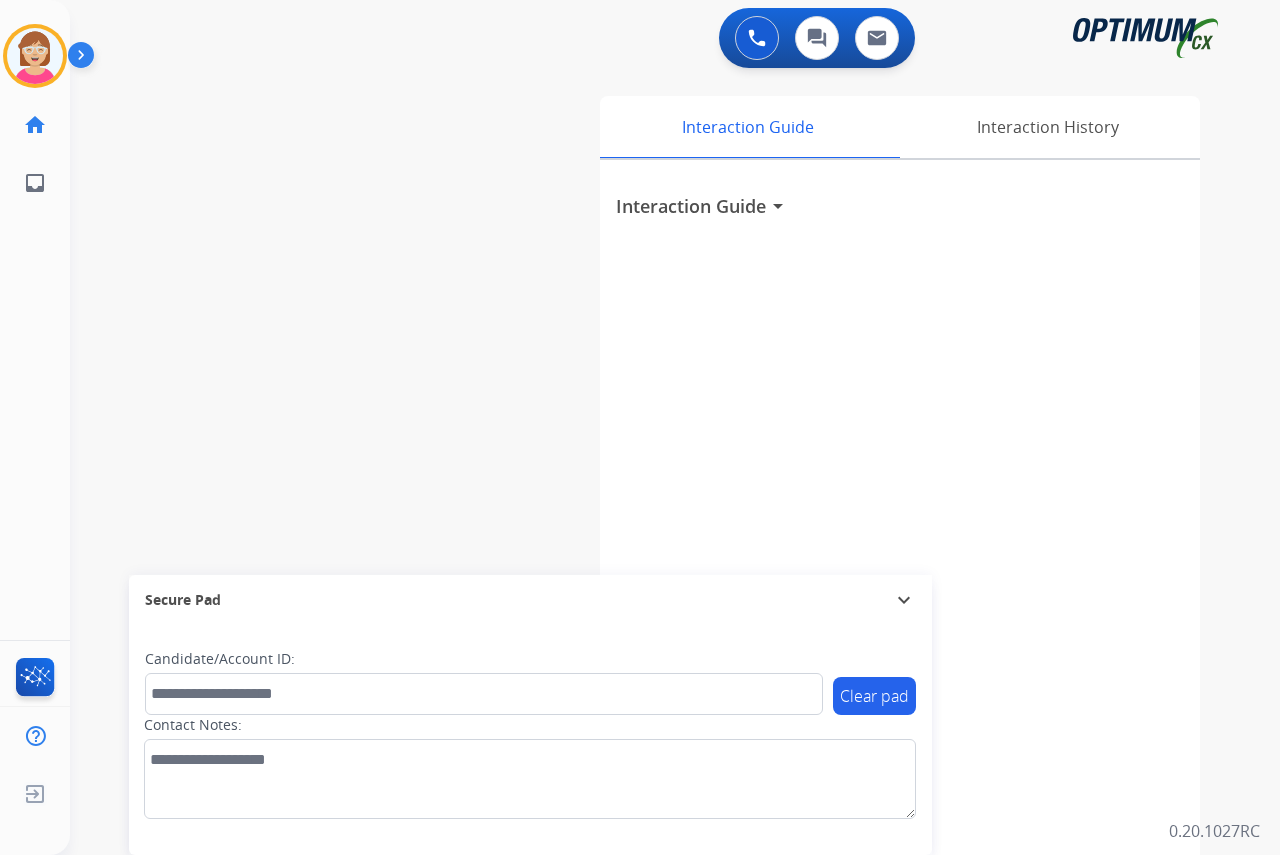click on "[PERSON_NAME]   Available  Edit Avatar  Agent:   [PERSON_NAME] Profile:  OCX Training home  Home  Home inbox  Emails  Emails  FocalPoints  Help Center  Help Center  Log out  Log out" 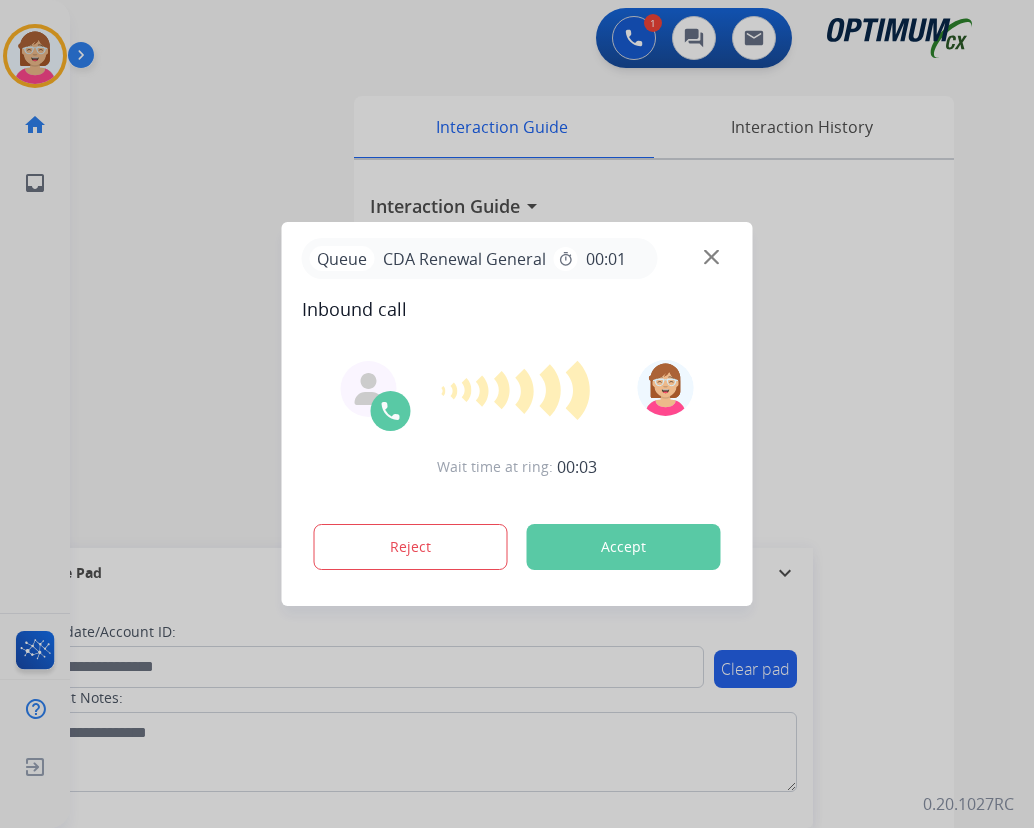 click at bounding box center [517, 414] 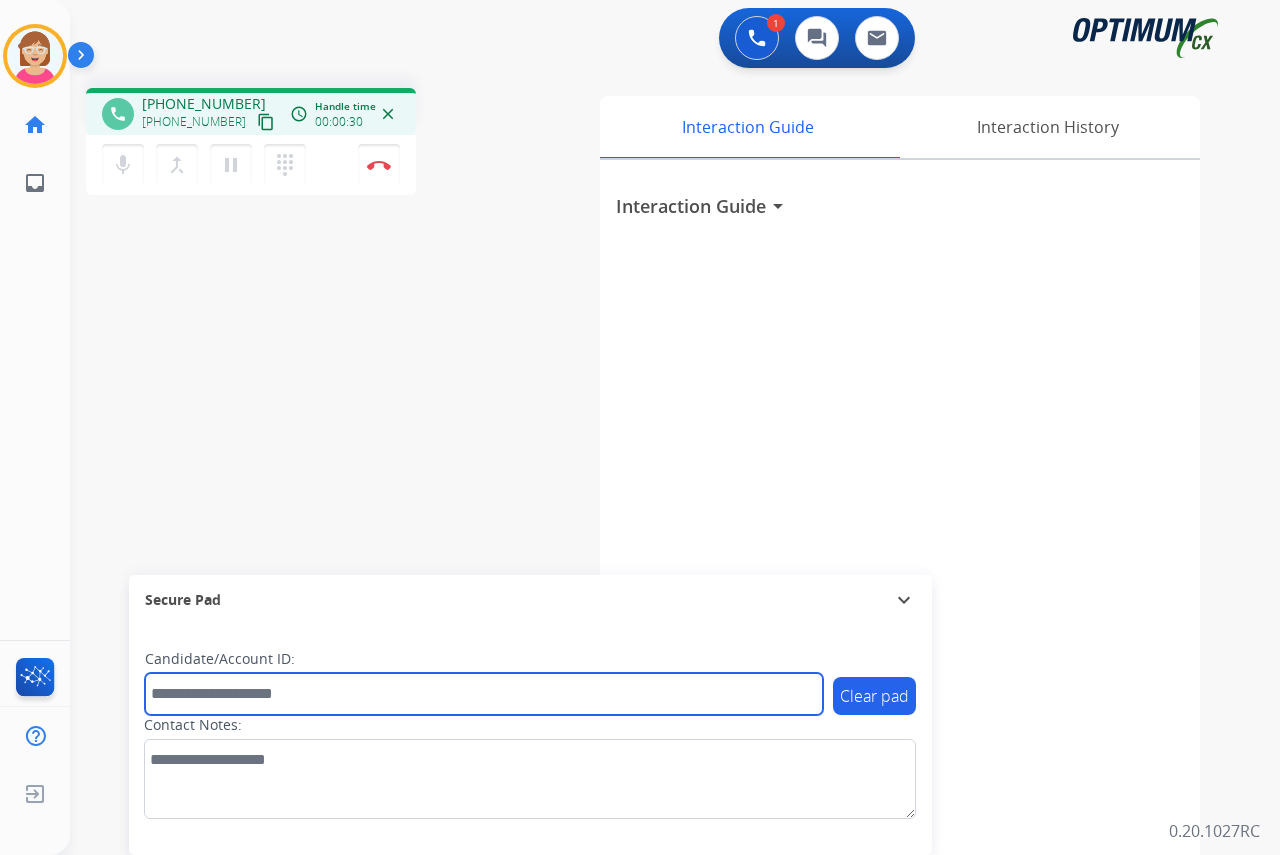 click at bounding box center [484, 694] 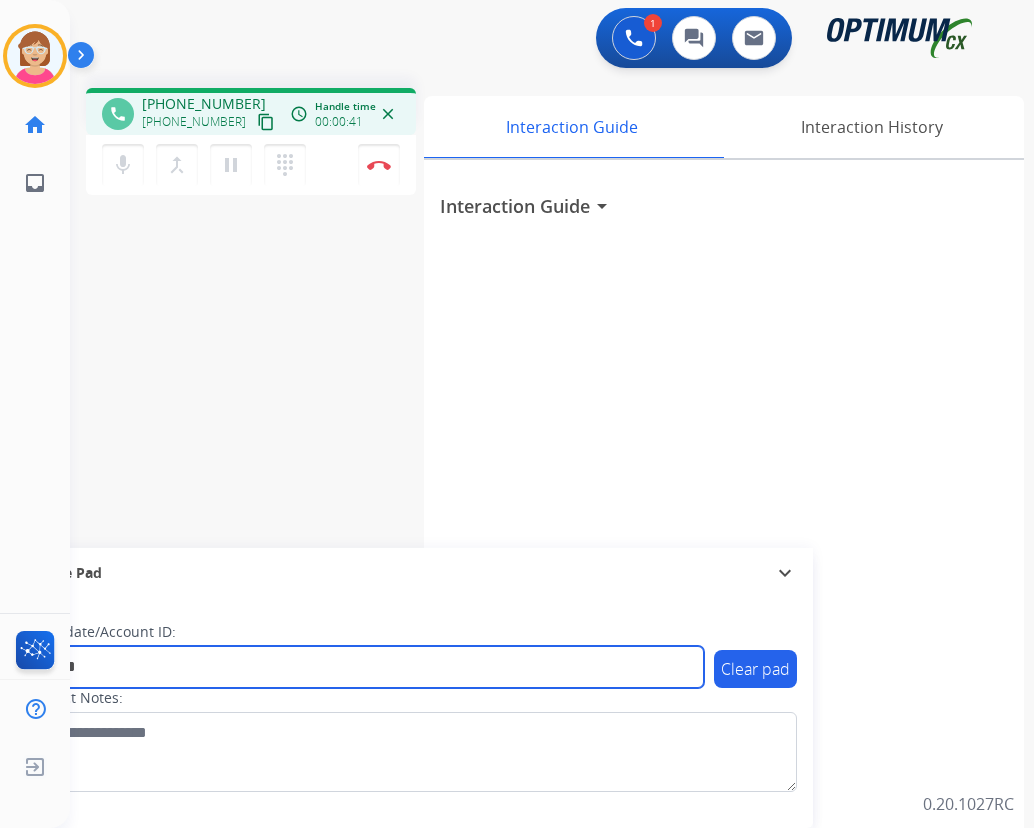 type on "*******" 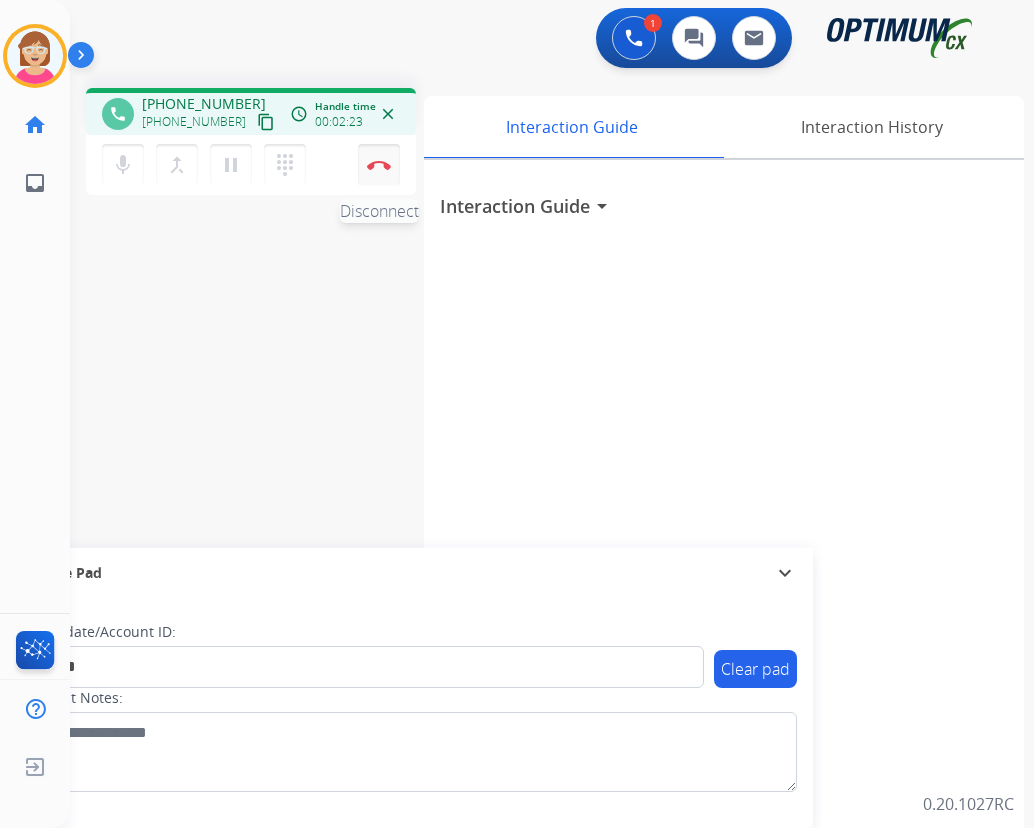 click at bounding box center [379, 165] 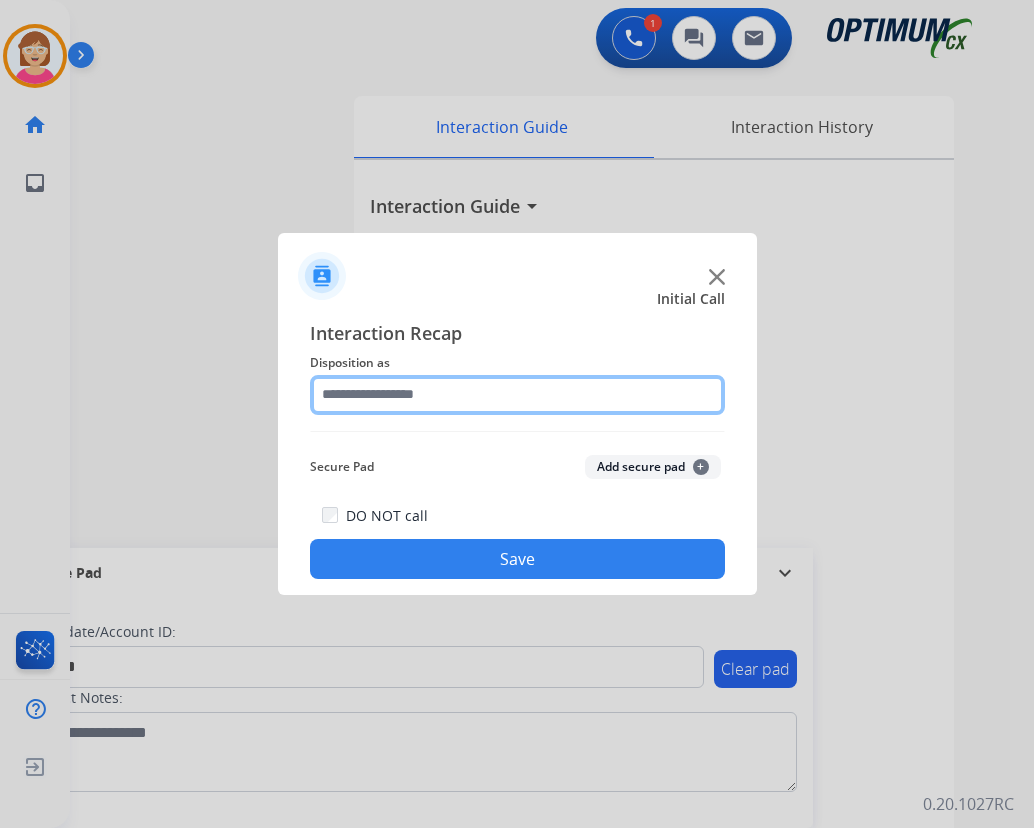 click 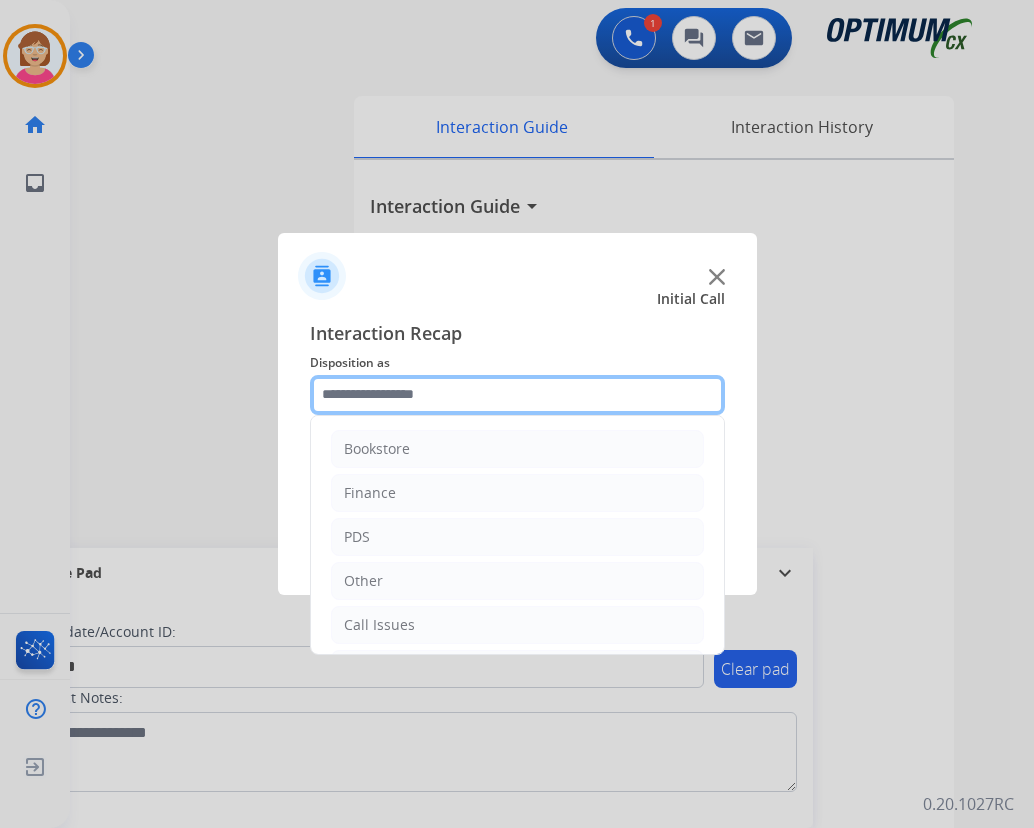 scroll, scrollTop: 136, scrollLeft: 0, axis: vertical 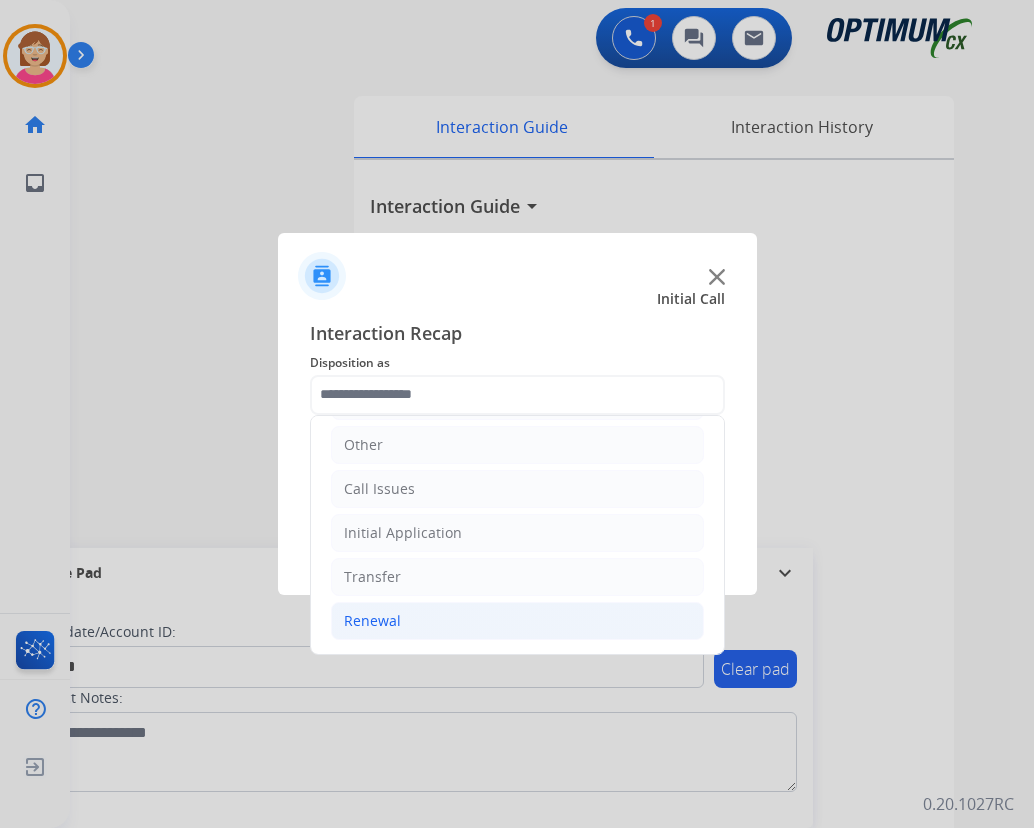 click on "Renewal" 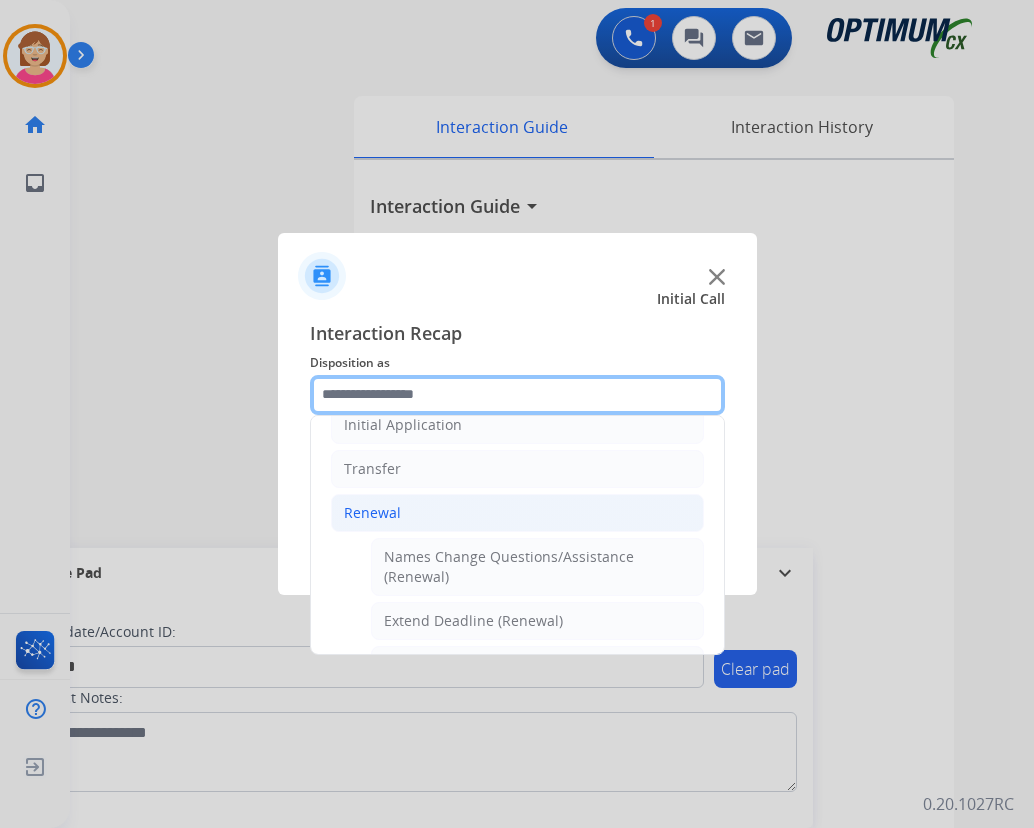 scroll, scrollTop: 436, scrollLeft: 0, axis: vertical 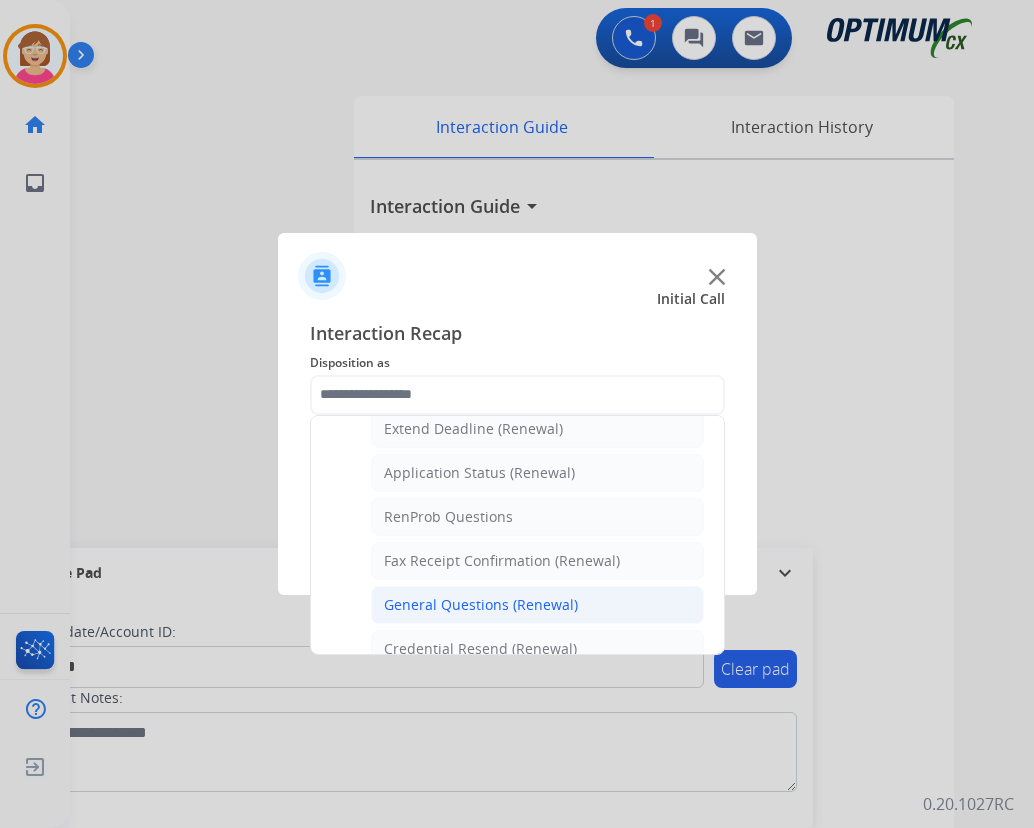 click on "General Questions (Renewal)" 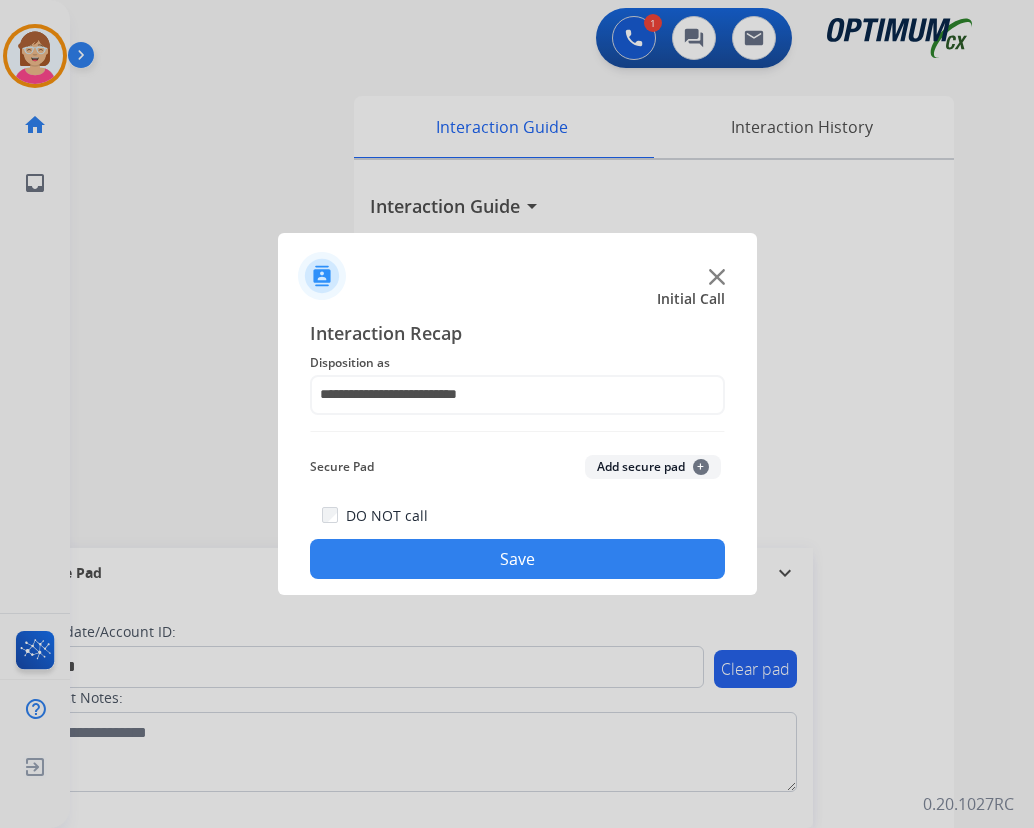 click on "+" 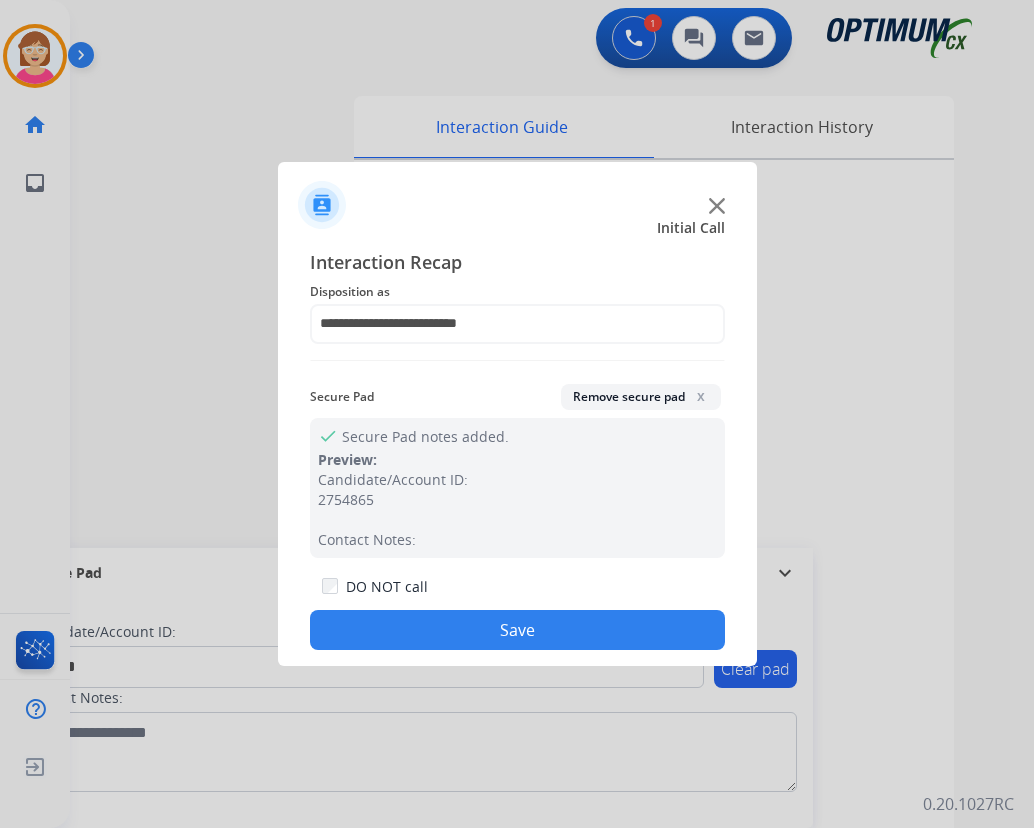 click on "Save" 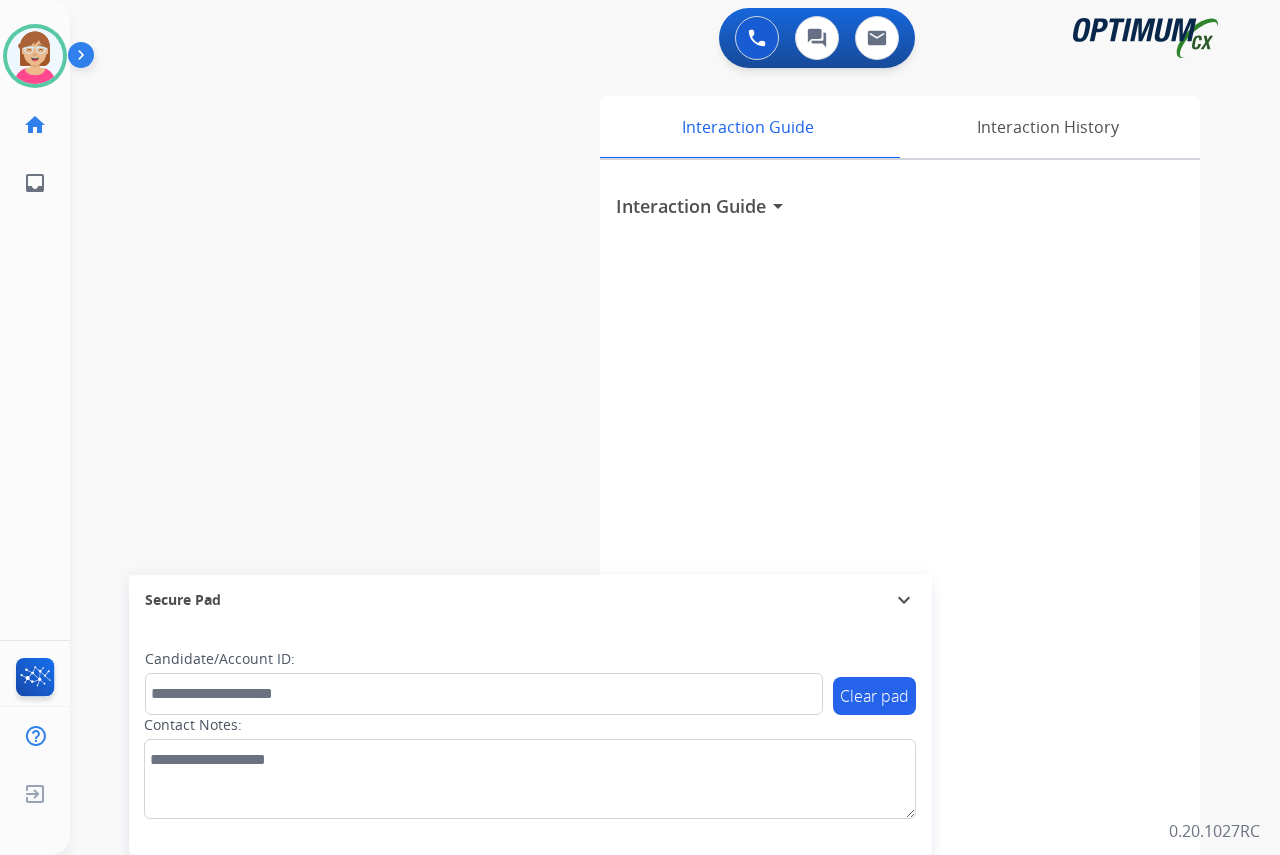 click on "[PERSON_NAME]   Available  Edit Avatar  Agent:   [PERSON_NAME] Profile:  OCX Training home  Home  Home inbox  Emails  Emails  FocalPoints  Help Center  Help Center  Log out  Log out" 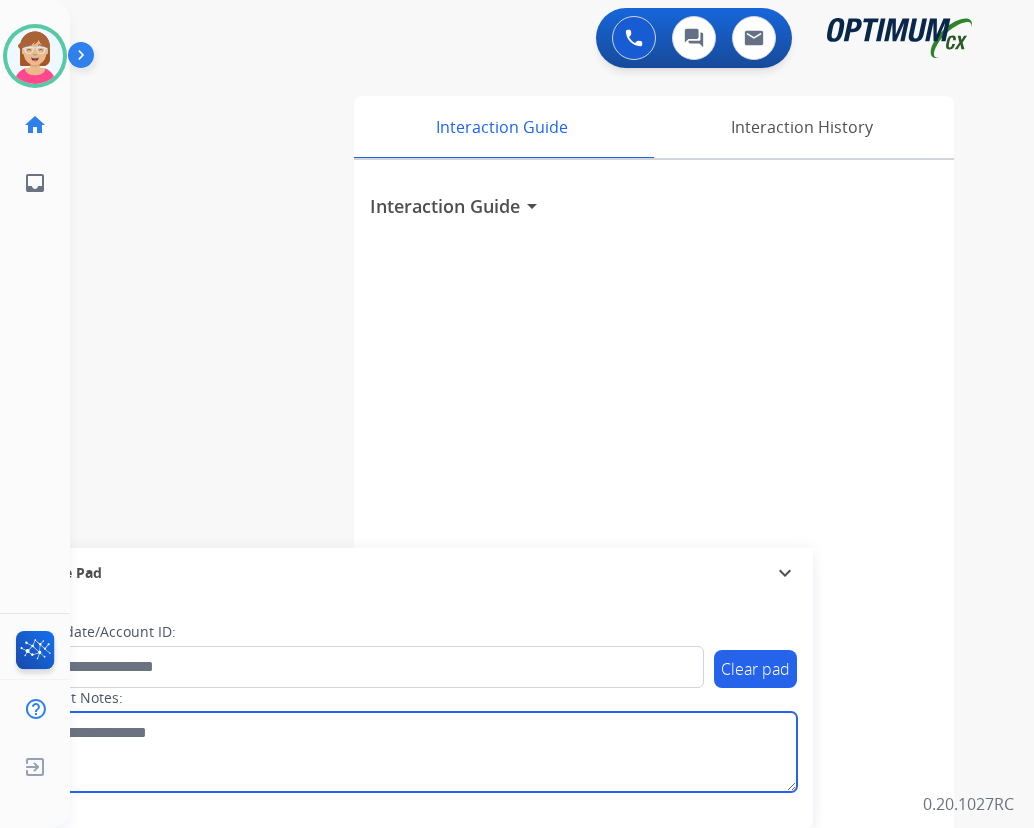 click at bounding box center [411, 752] 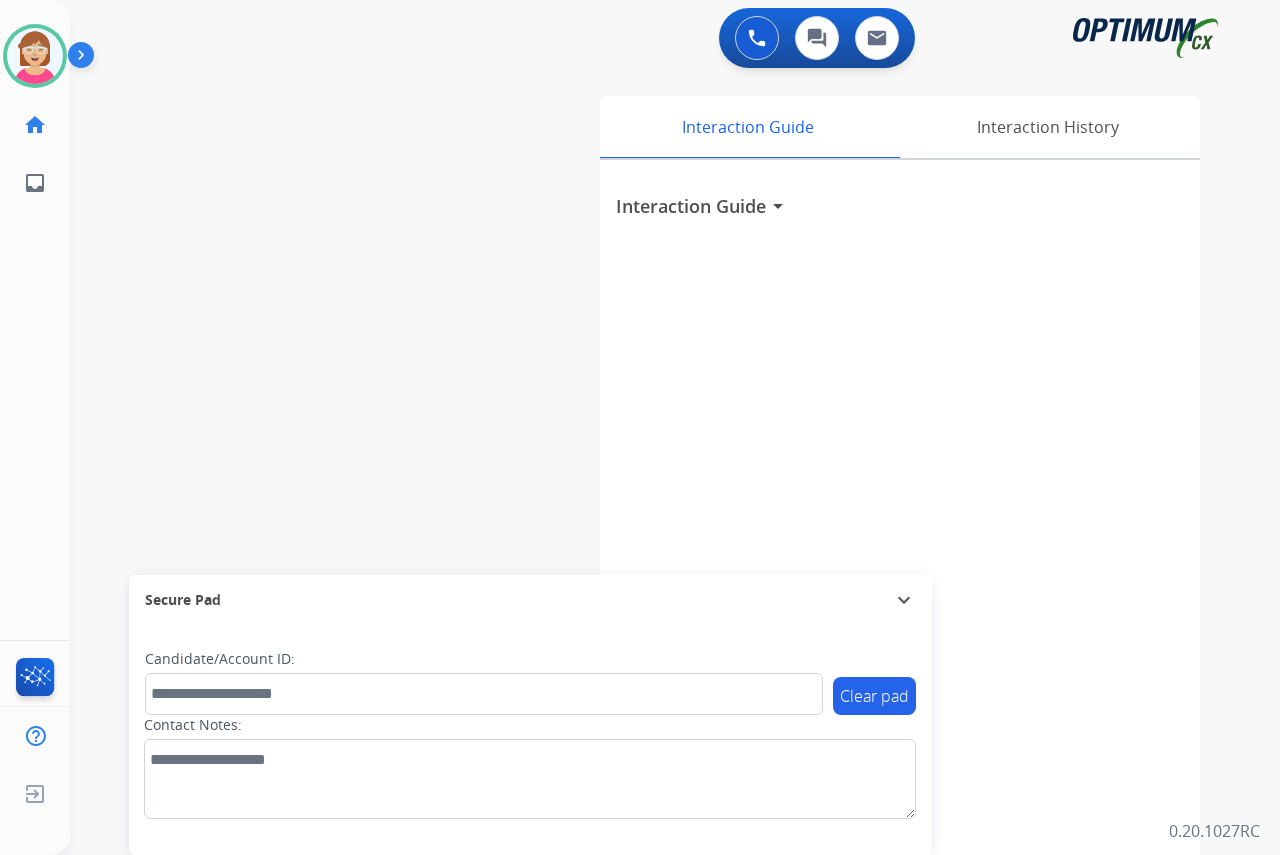 click on "[PERSON_NAME]   Available  Edit Avatar  Agent:   [PERSON_NAME] Profile:  OCX Training home  Home  Home inbox  Emails  Emails  FocalPoints  Help Center  Help Center  Log out  Log out" 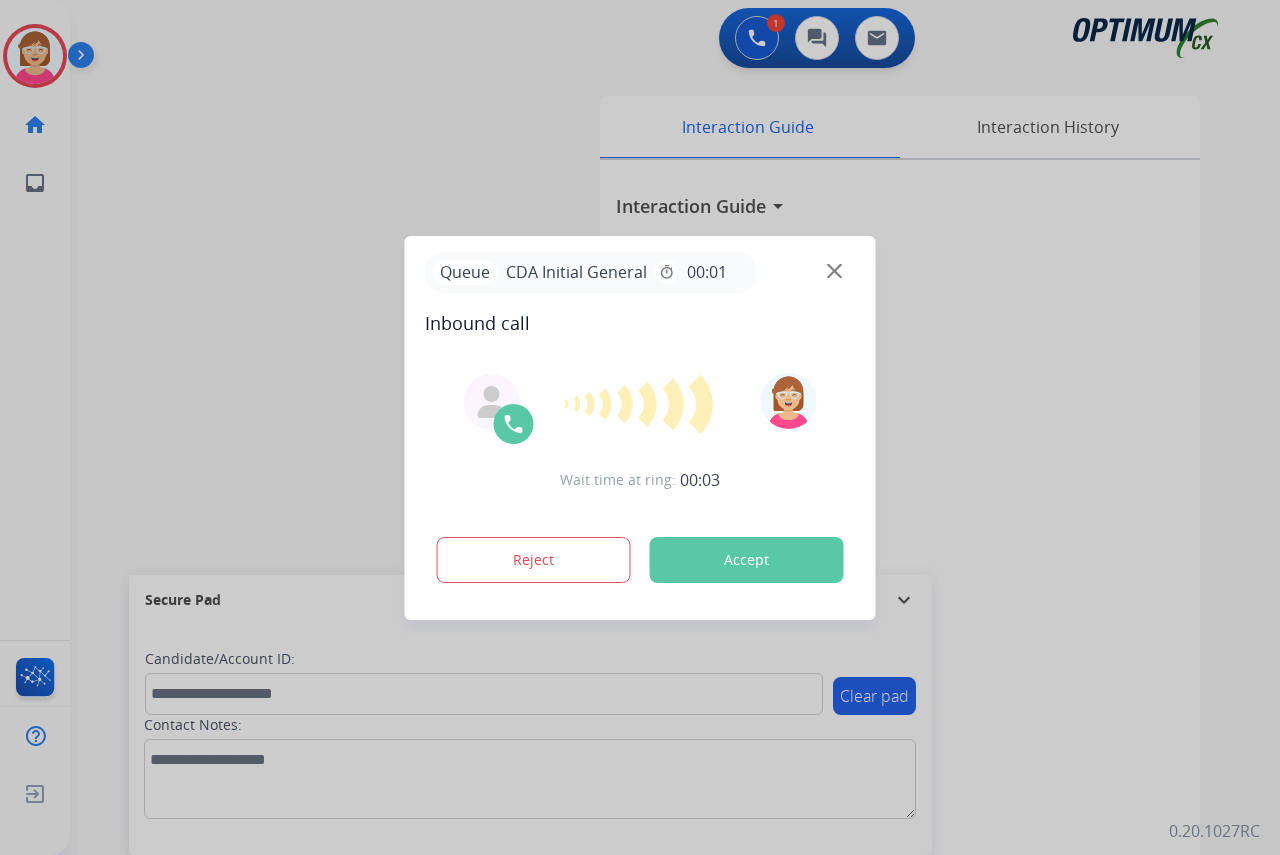drag, startPoint x: 55, startPoint y: 418, endPoint x: 32, endPoint y: 423, distance: 23.537205 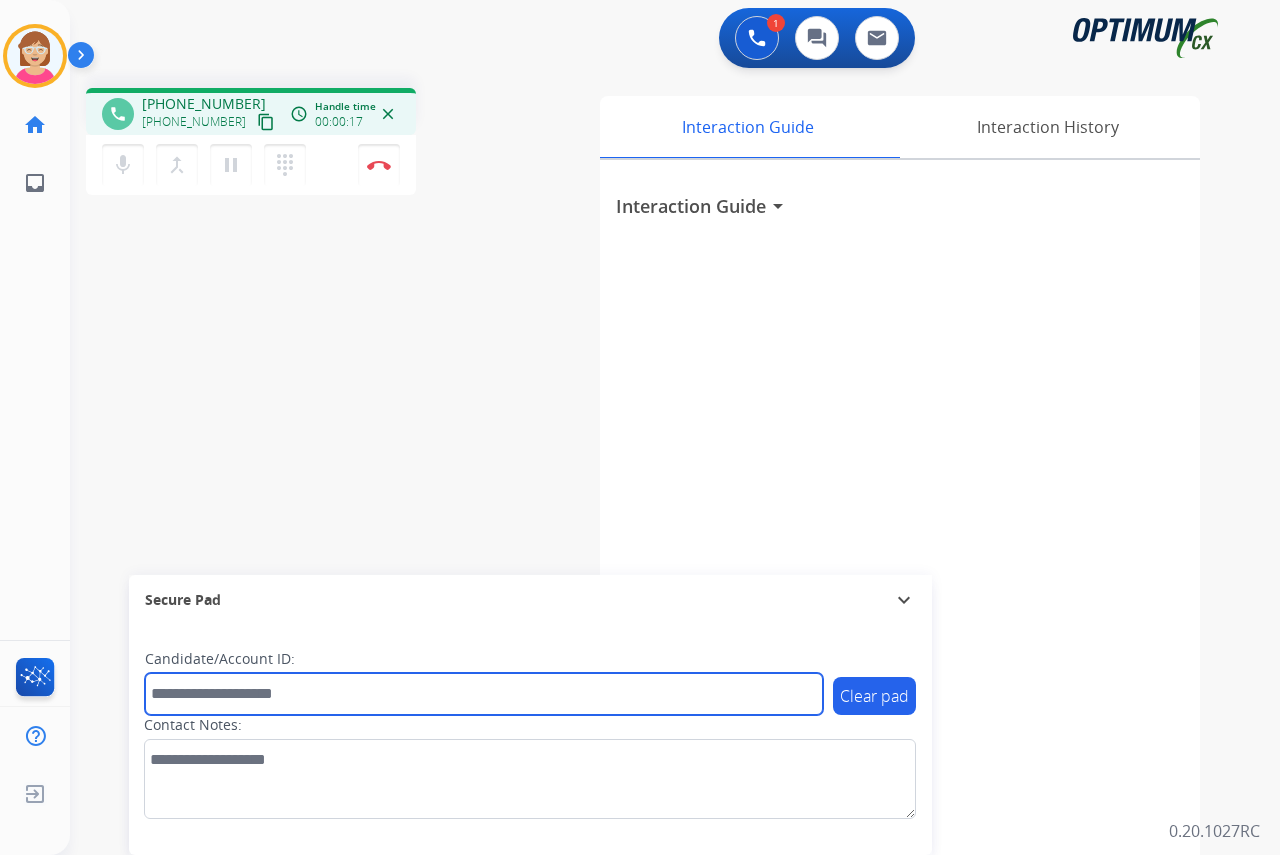 click at bounding box center (484, 694) 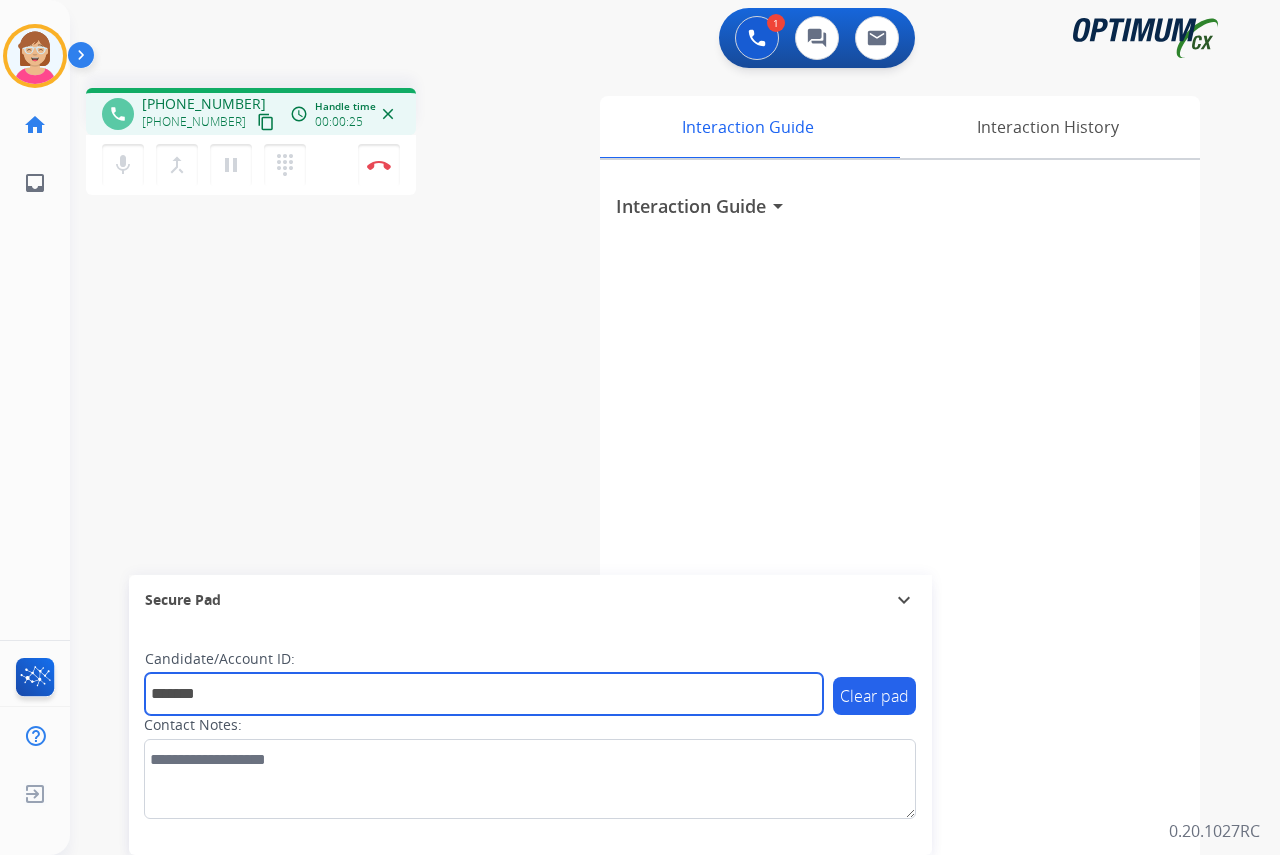 type on "*******" 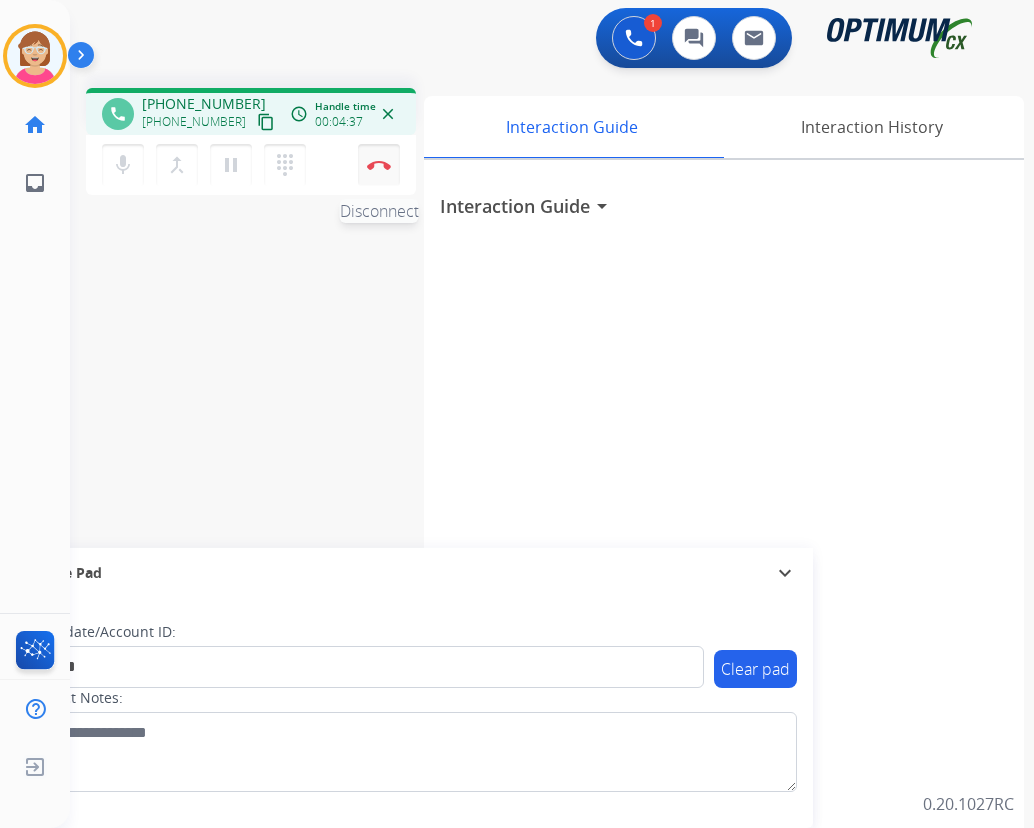 click at bounding box center (379, 165) 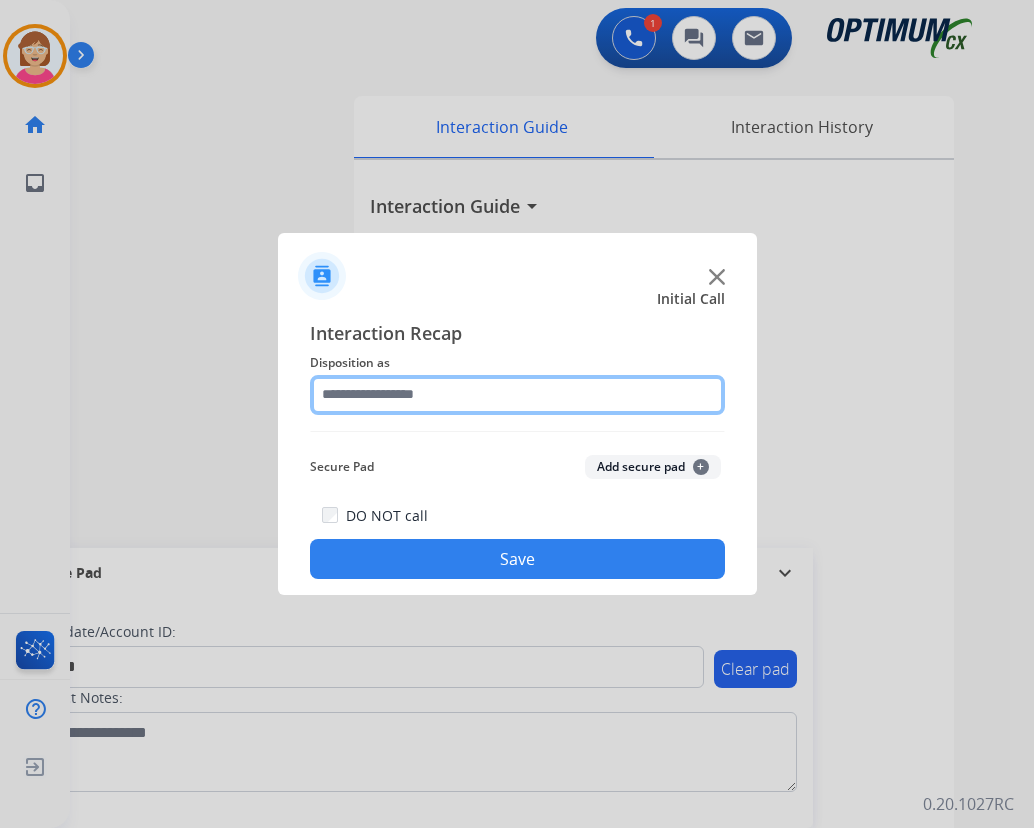 click 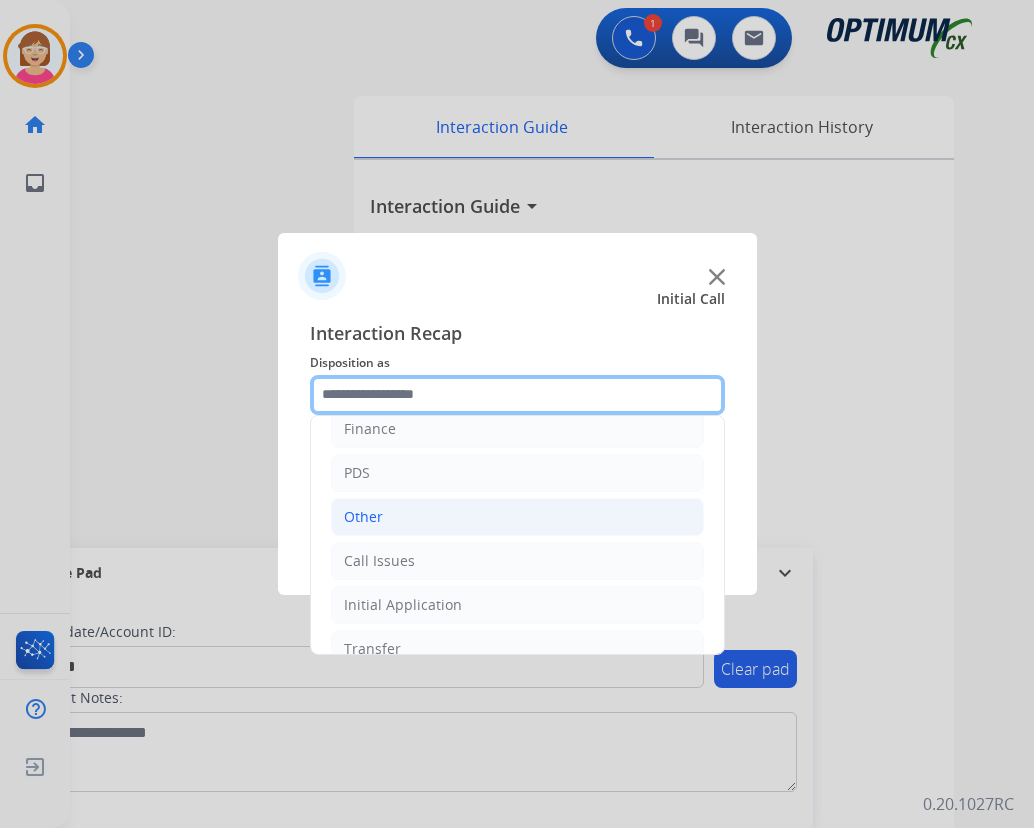 scroll, scrollTop: 100, scrollLeft: 0, axis: vertical 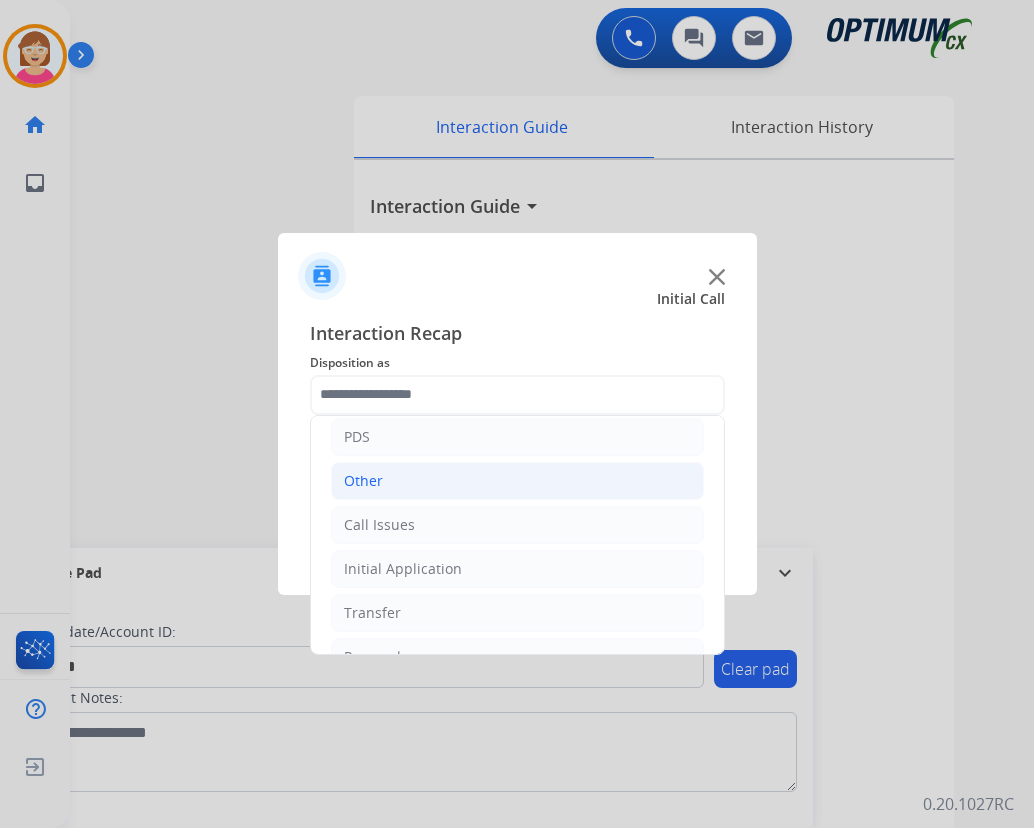 click on "Initial Application" 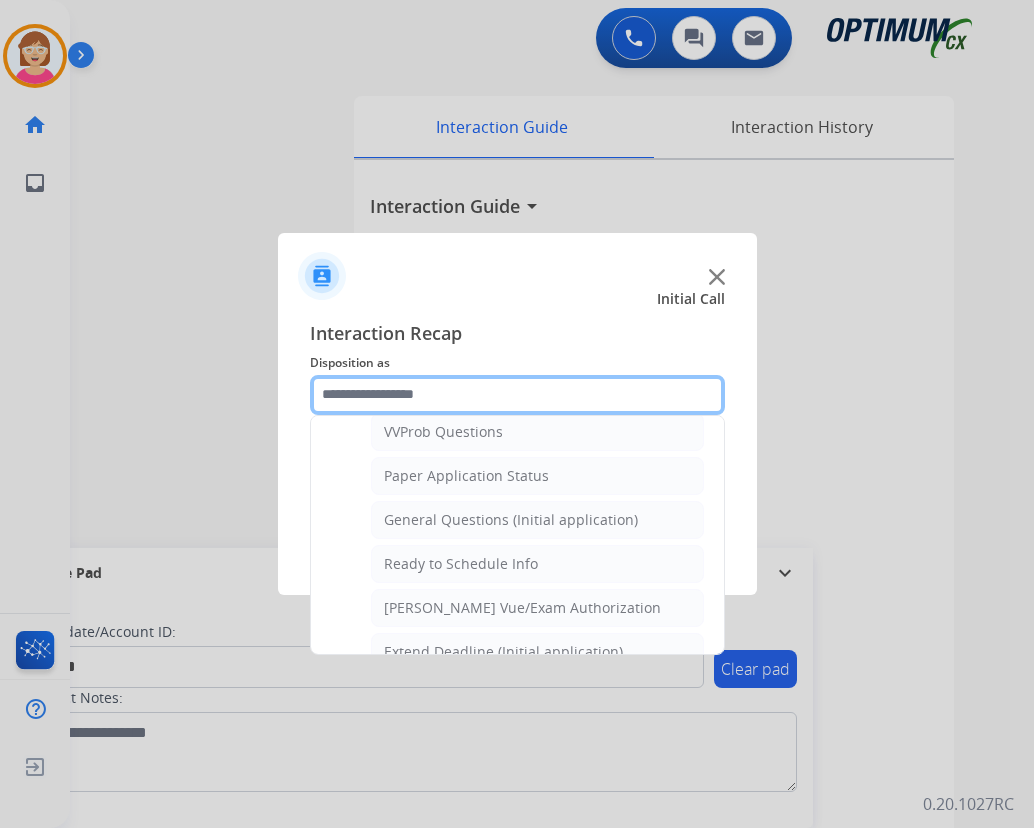 scroll, scrollTop: 1100, scrollLeft: 0, axis: vertical 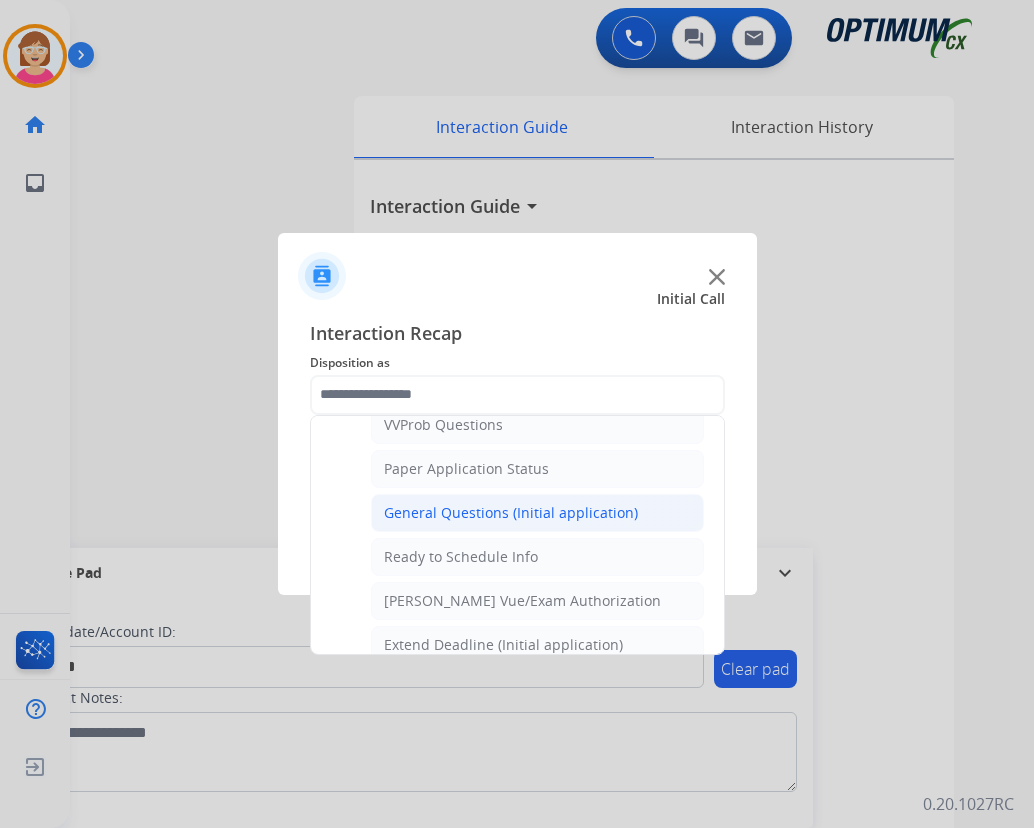 click on "General Questions (Initial application)" 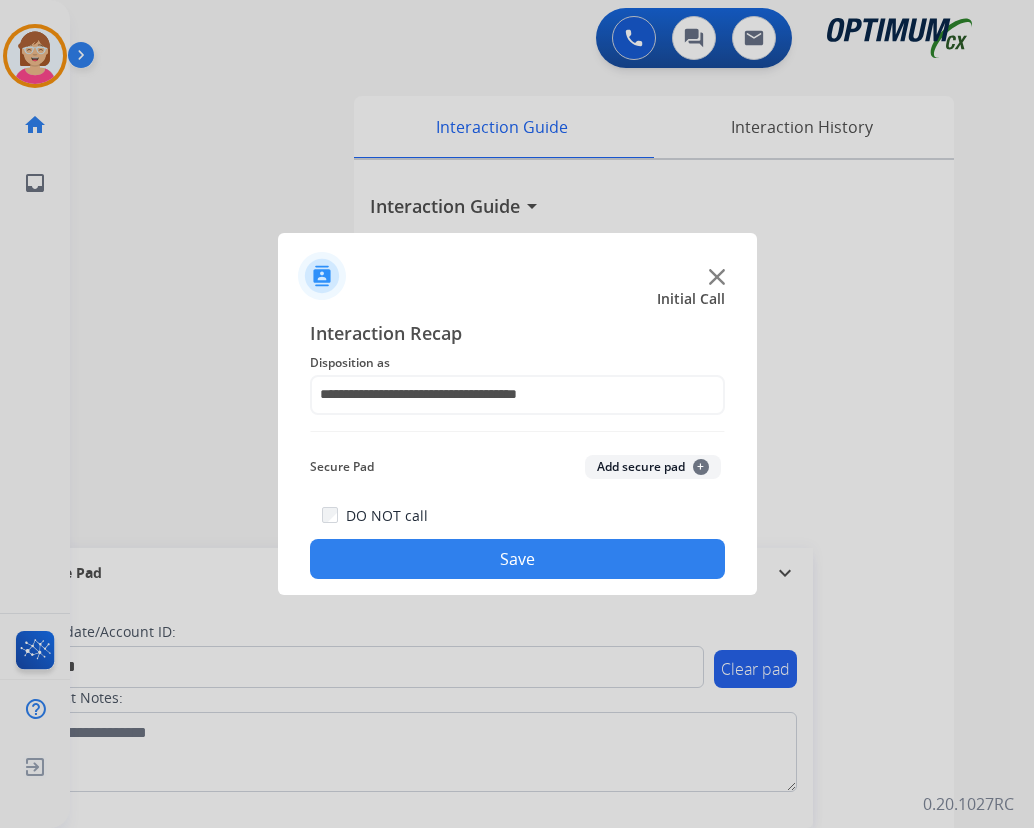 click on "+" 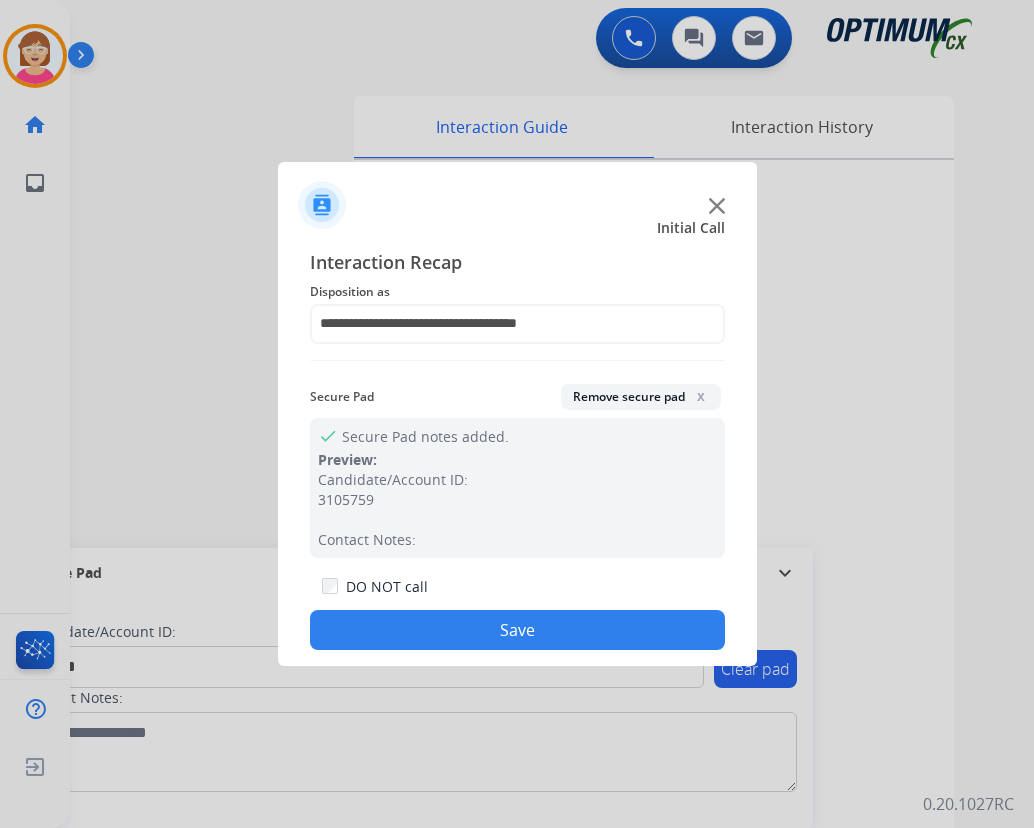 drag, startPoint x: 443, startPoint y: 622, endPoint x: 381, endPoint y: 630, distance: 62.514 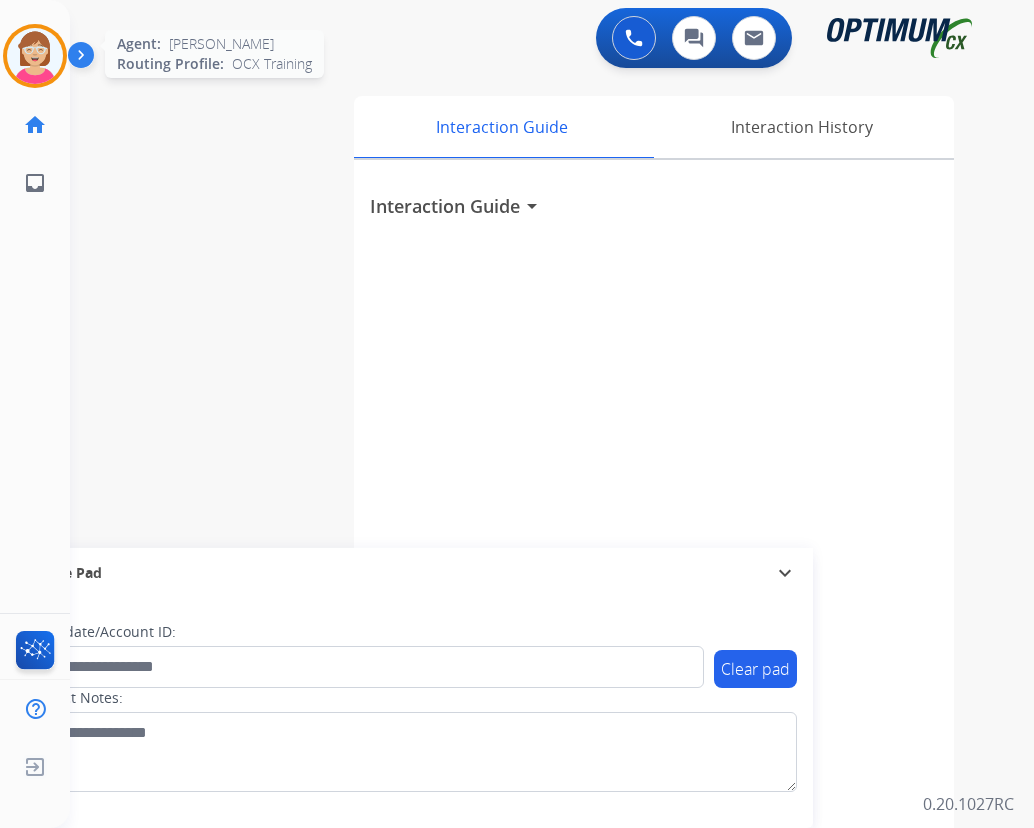 click at bounding box center [35, 56] 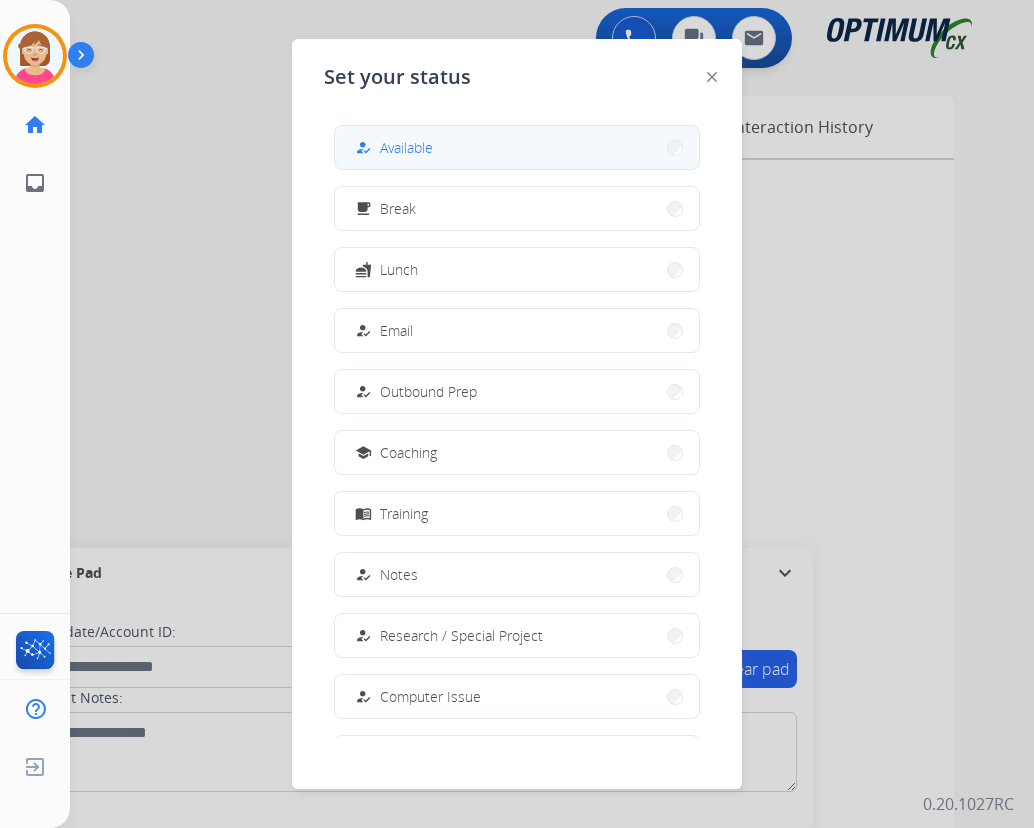 click on "how_to_reg Available" at bounding box center [517, 147] 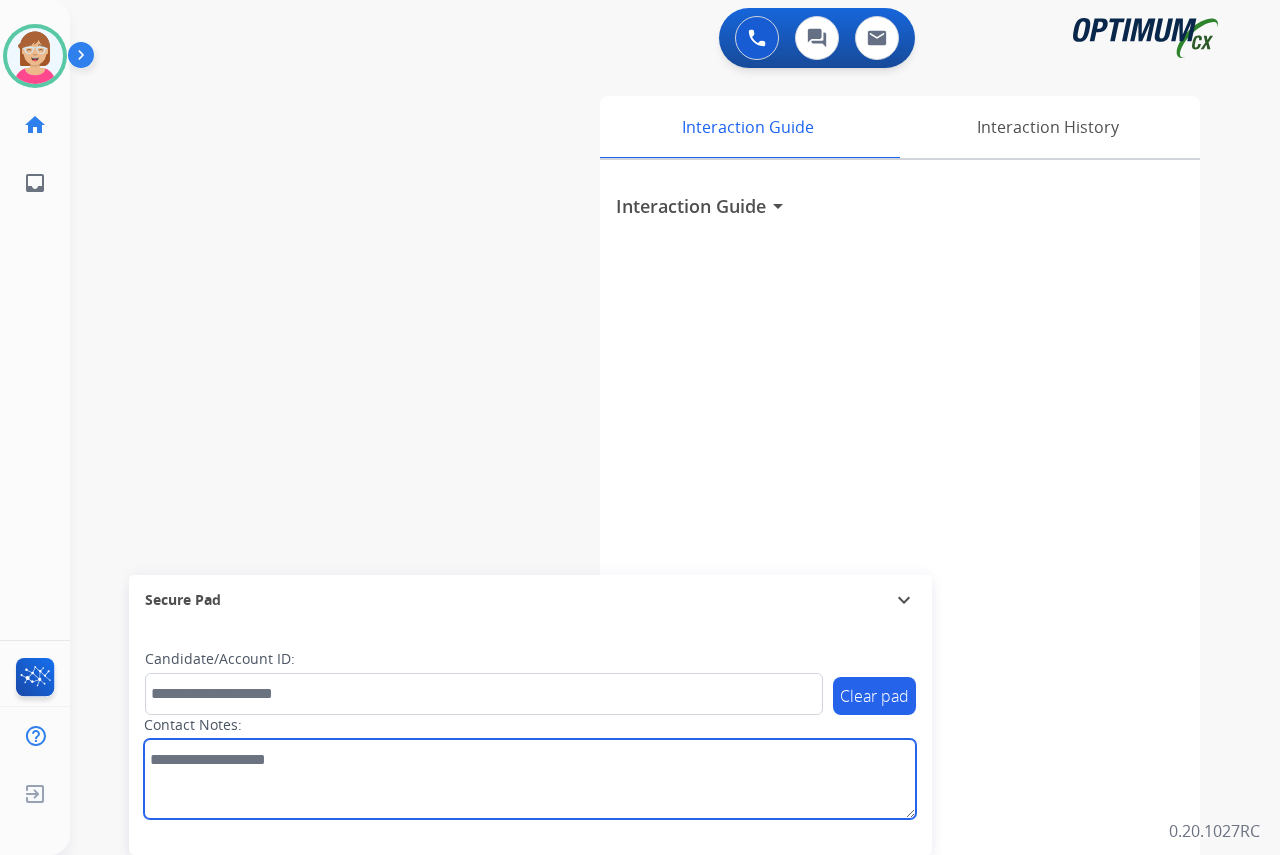 click at bounding box center [530, 779] 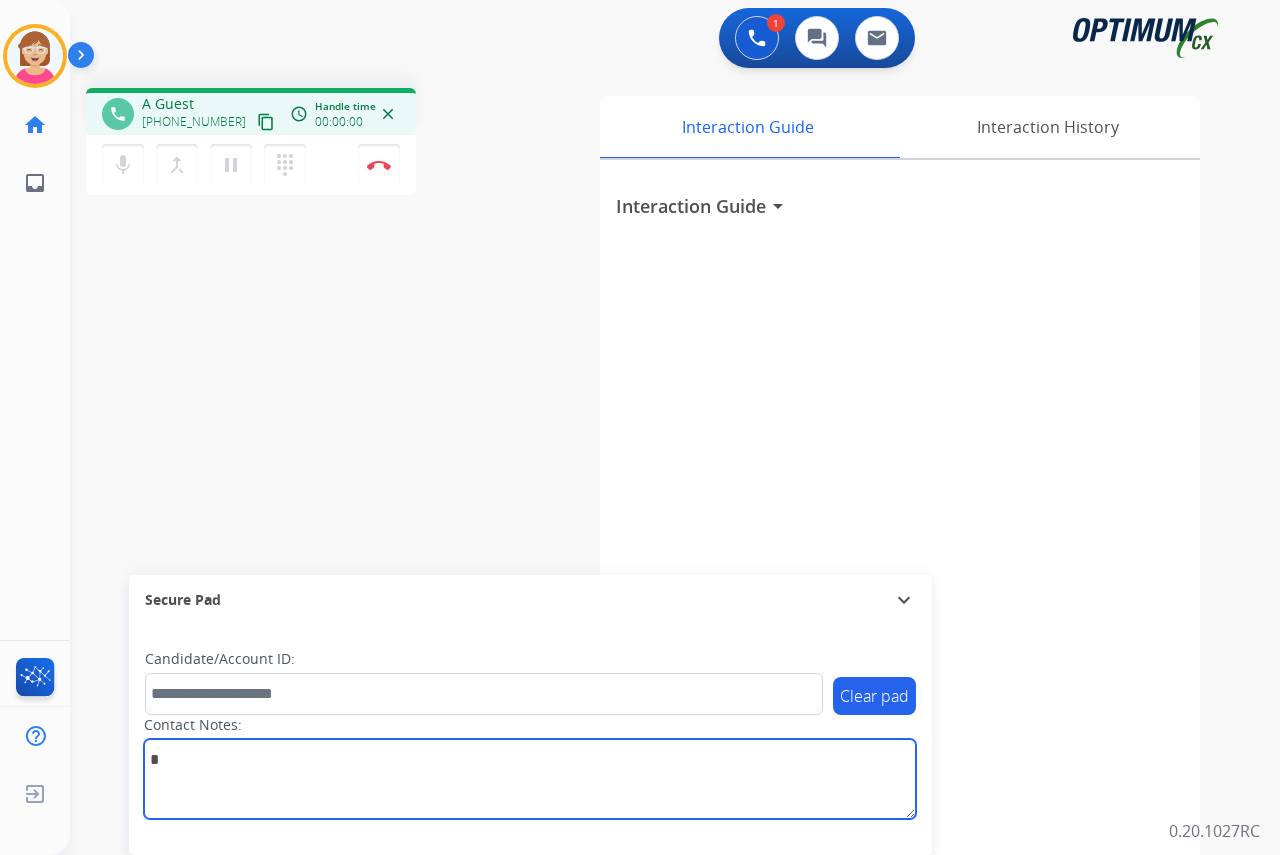 type 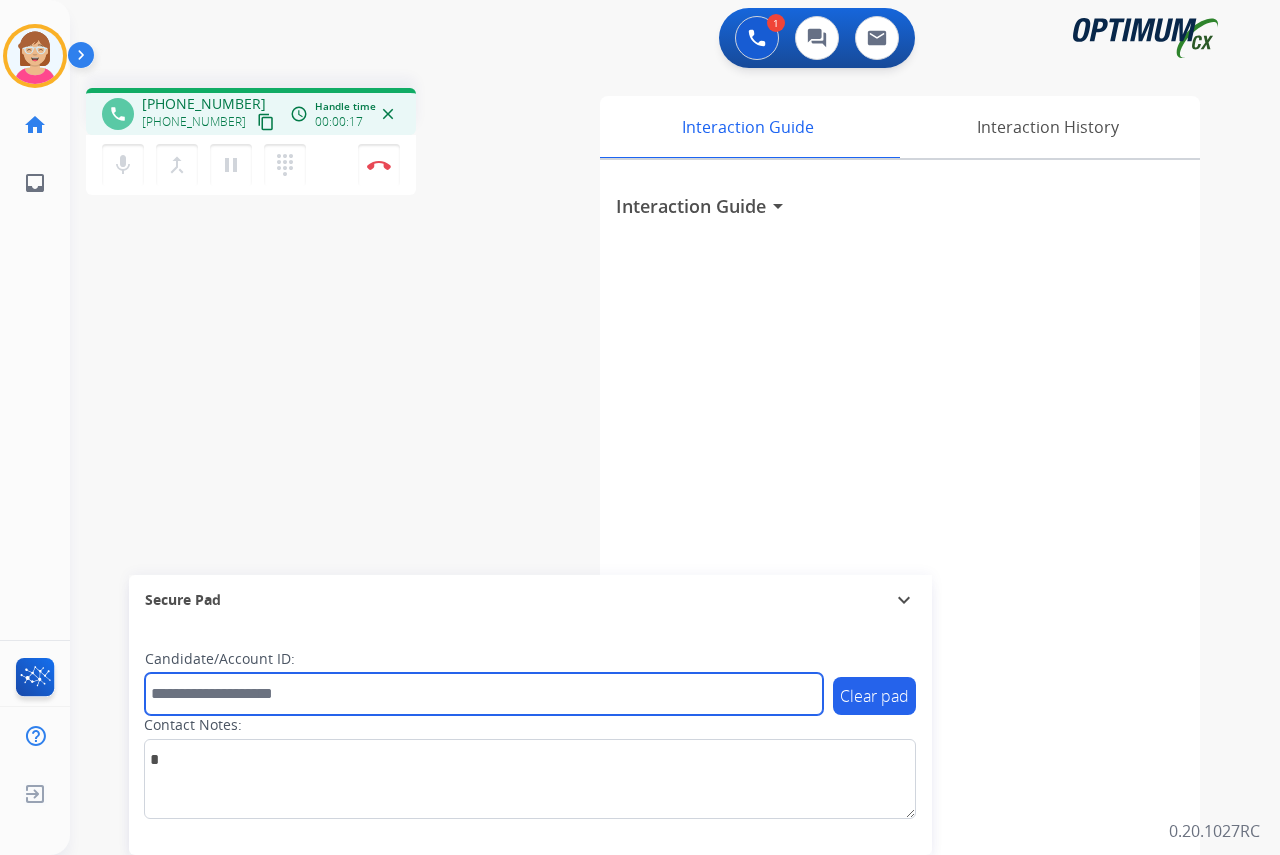 click at bounding box center [484, 694] 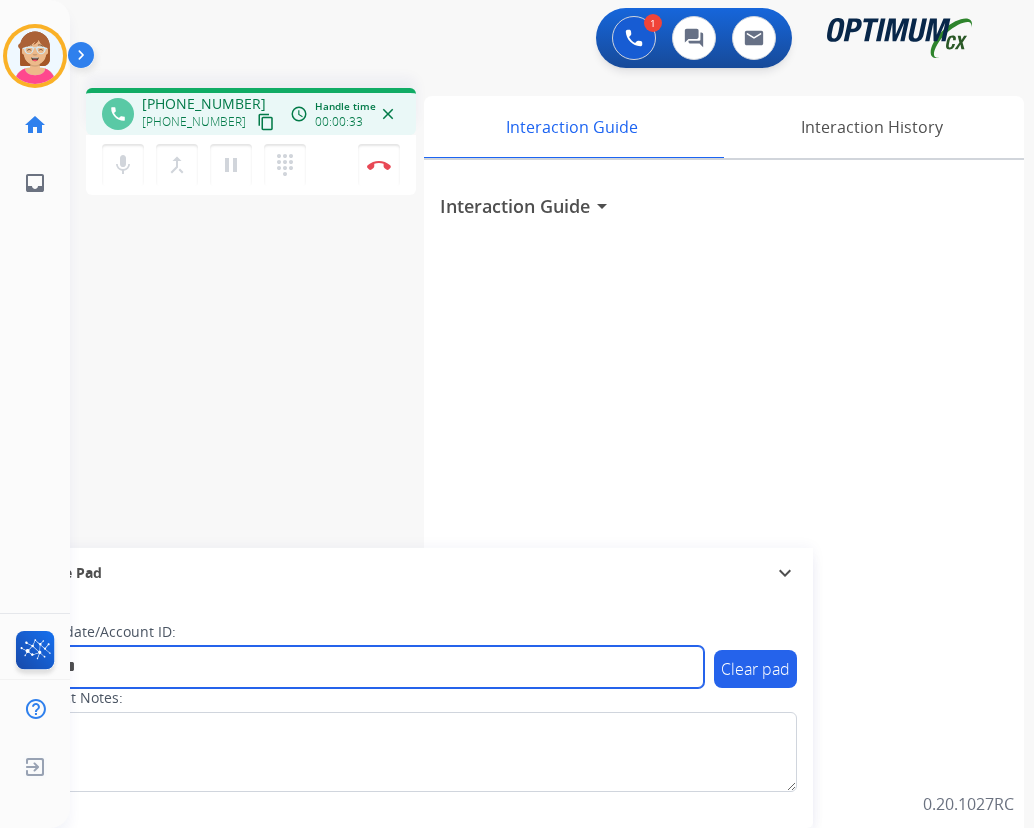 type on "*******" 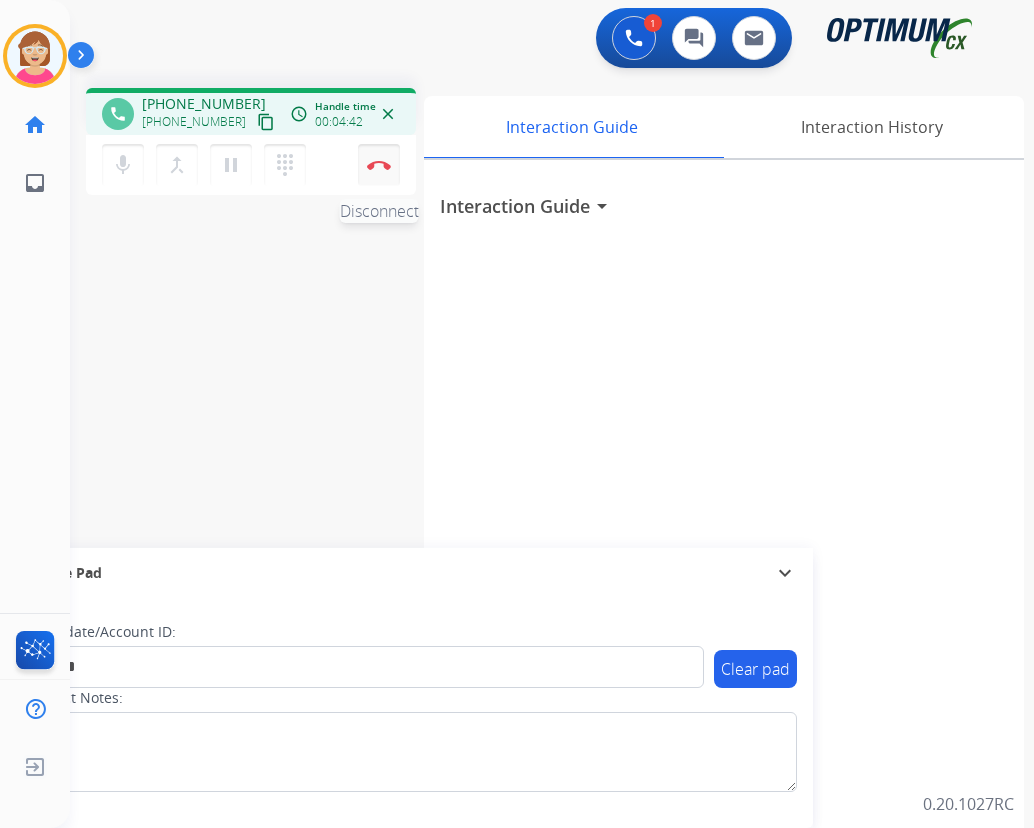 click at bounding box center (379, 165) 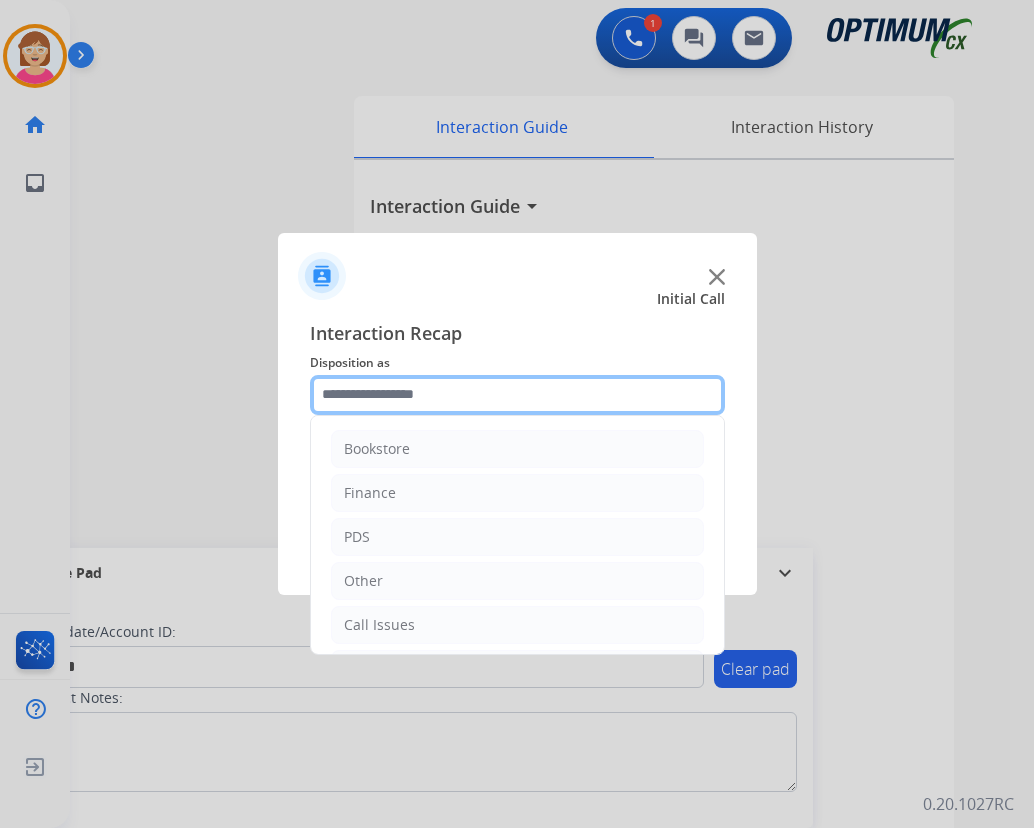 click 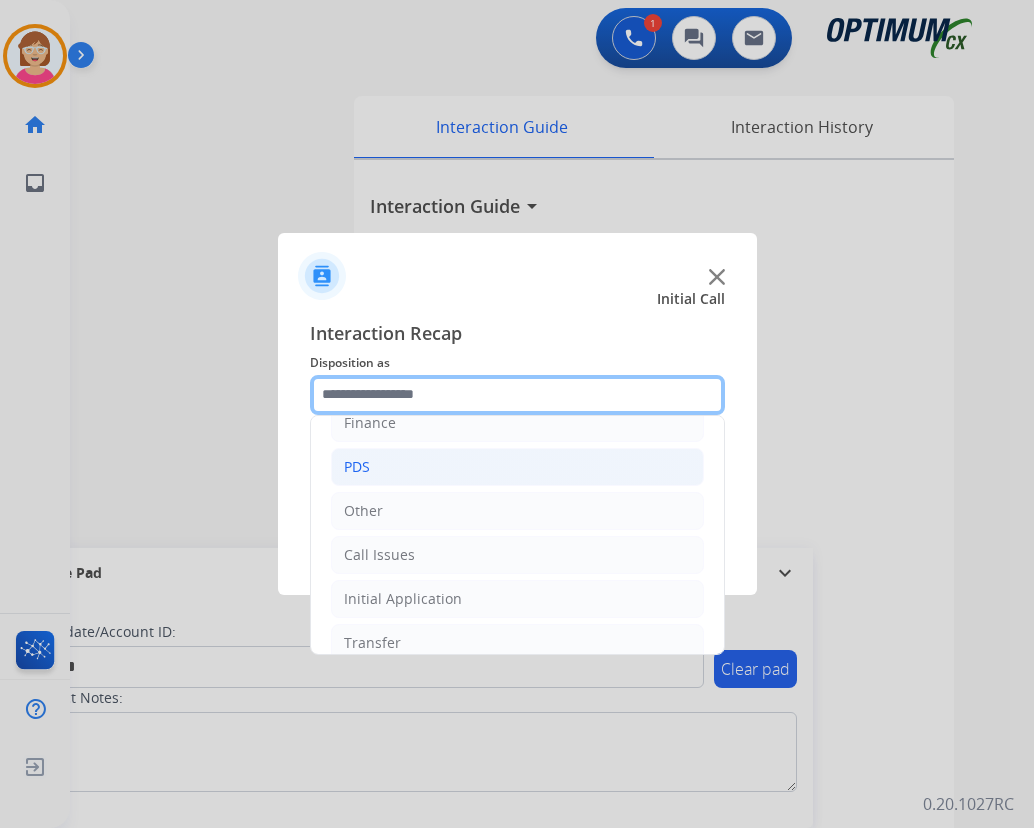 scroll, scrollTop: 136, scrollLeft: 0, axis: vertical 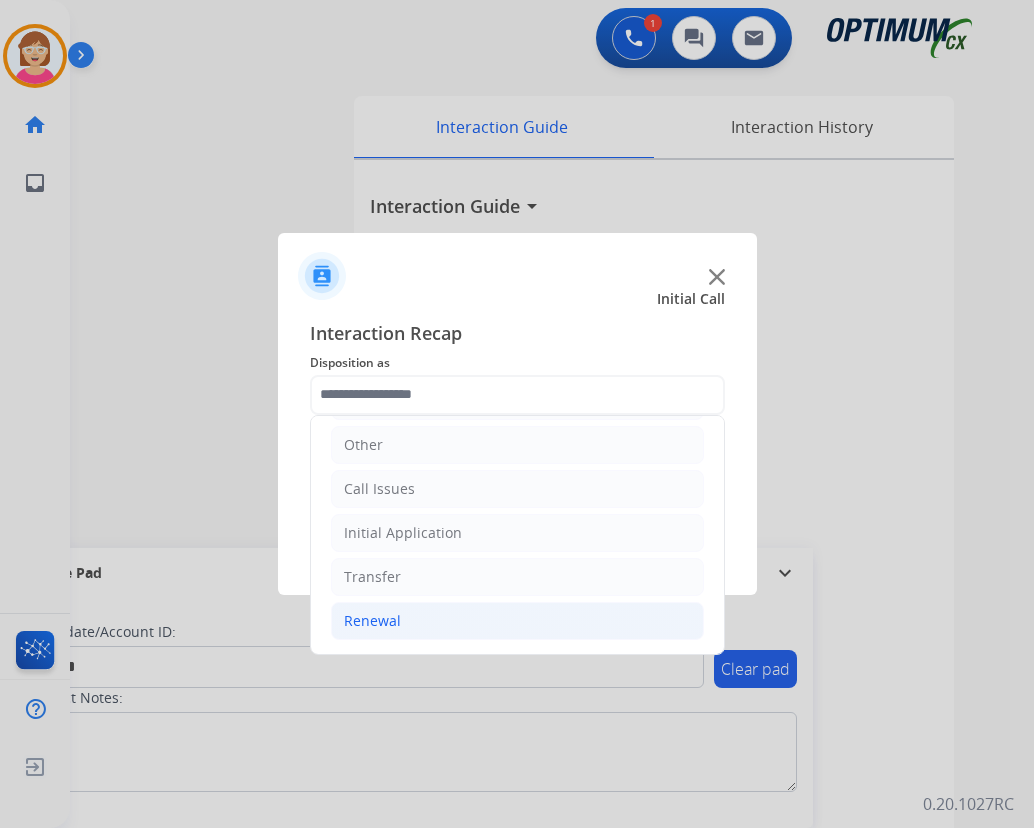 click on "Renewal" 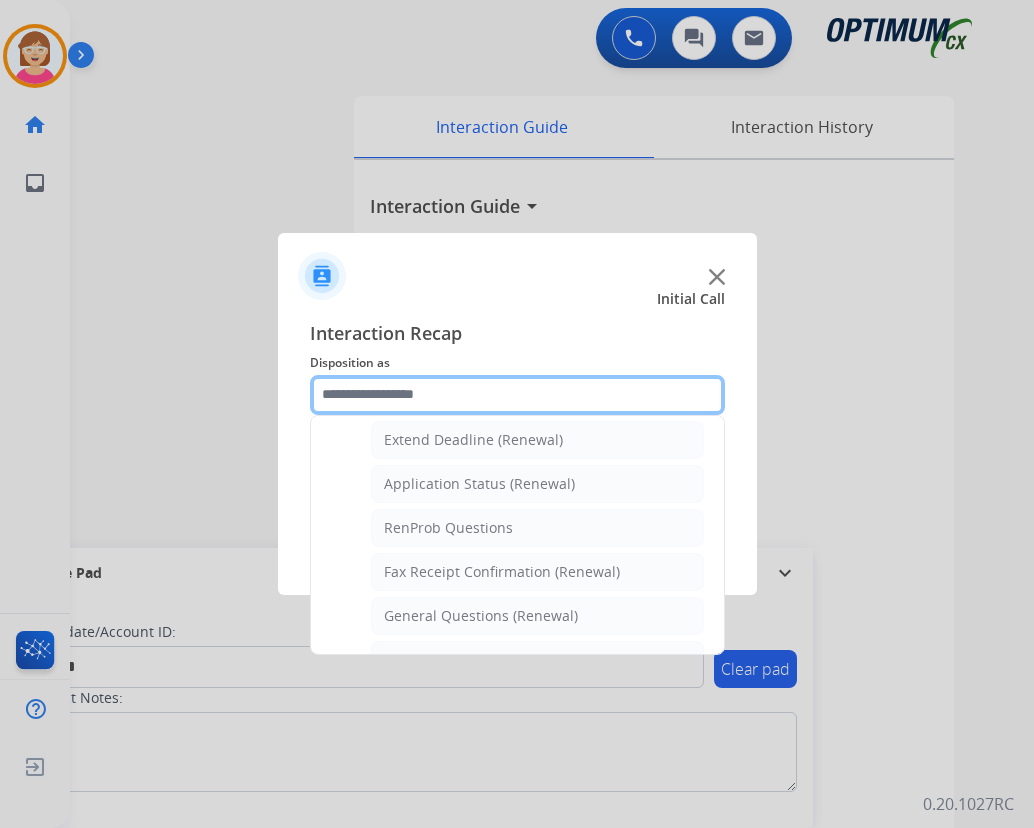 scroll, scrollTop: 436, scrollLeft: 0, axis: vertical 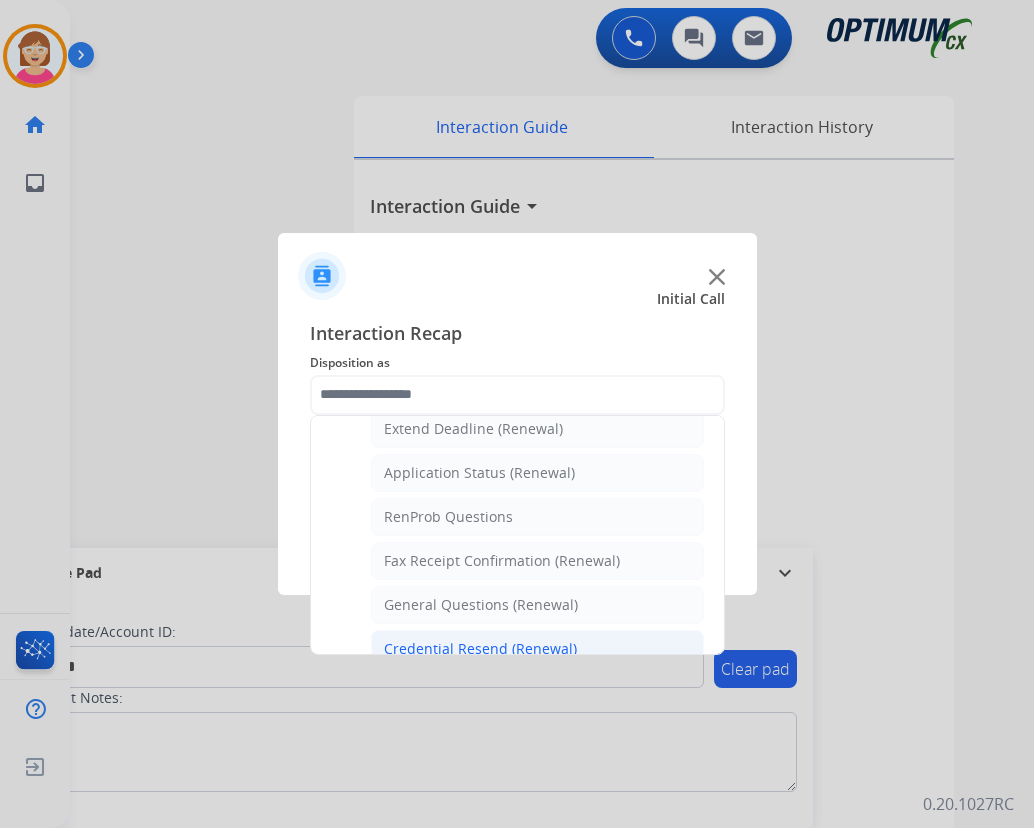 click on "Credential Resend (Renewal)" 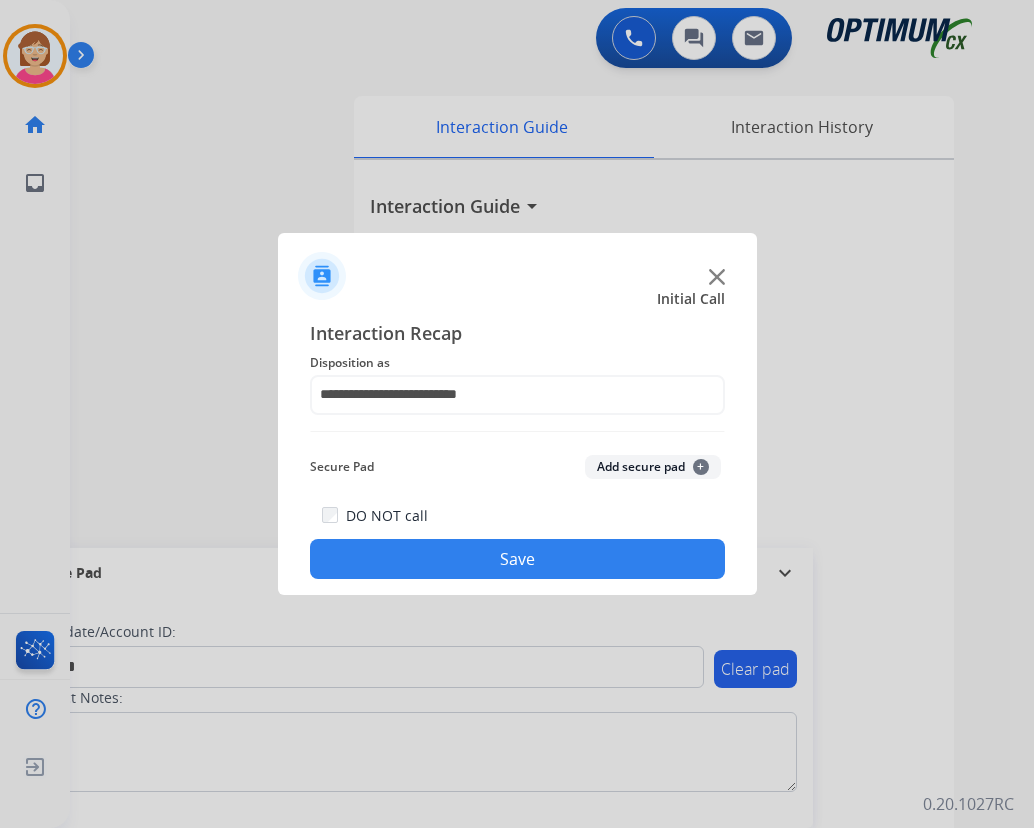 click on "+" 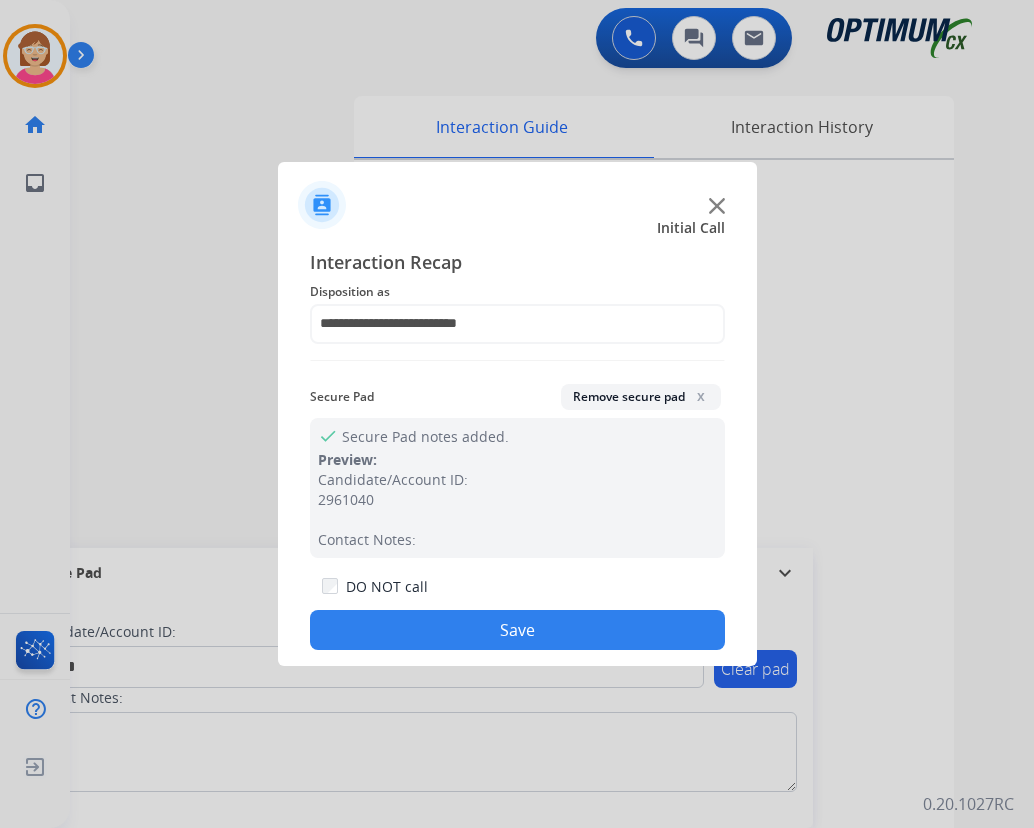 drag, startPoint x: 444, startPoint y: 623, endPoint x: 437, endPoint y: 603, distance: 21.189621 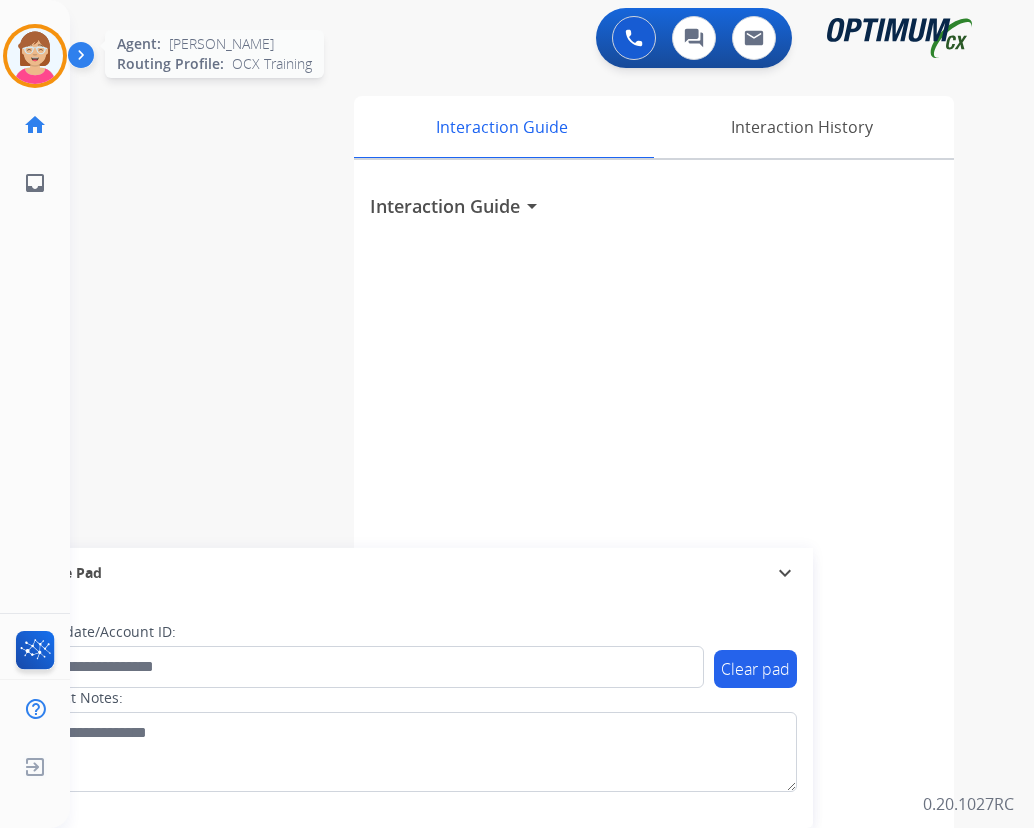 click at bounding box center (35, 56) 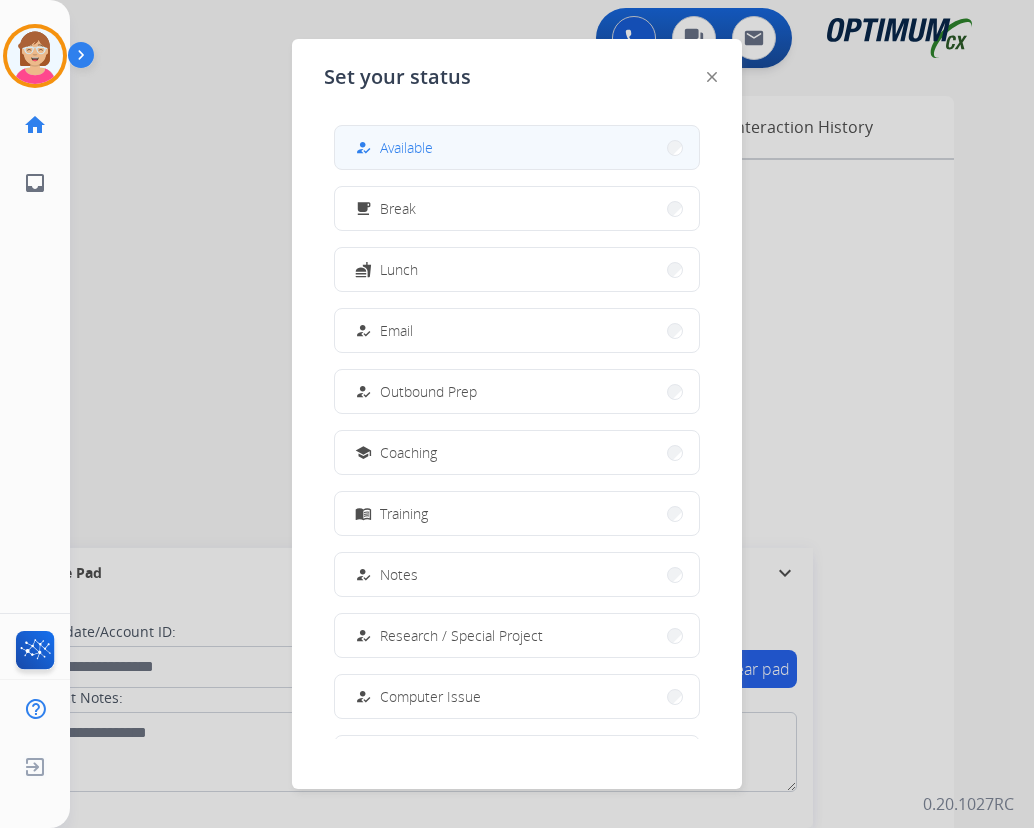 click on "Available" at bounding box center (406, 147) 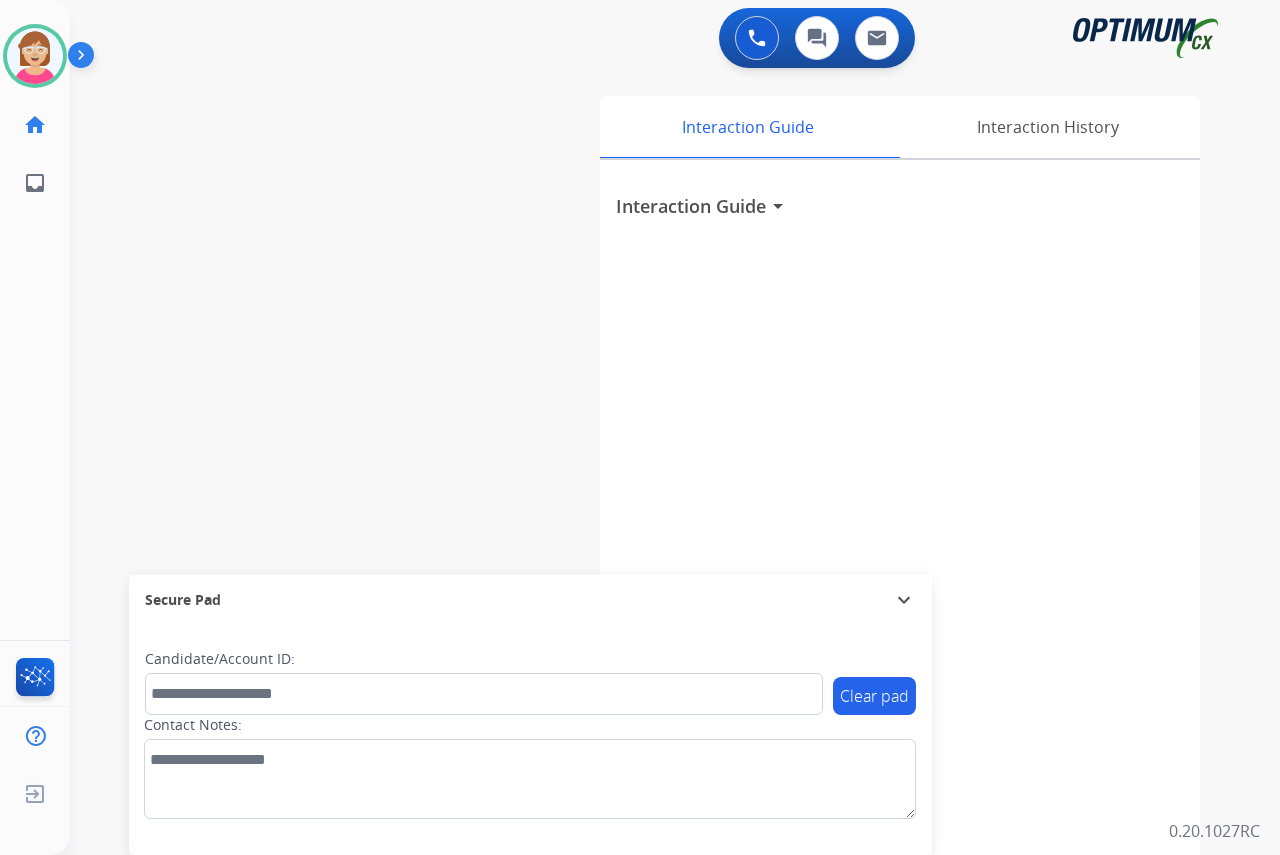 click on "[PERSON_NAME]   Available  Edit Avatar  Agent:   [PERSON_NAME] Profile:  OCX Training home  Home  Home inbox  Emails  Emails  FocalPoints  Help Center  Help Center  Log out  Log out" 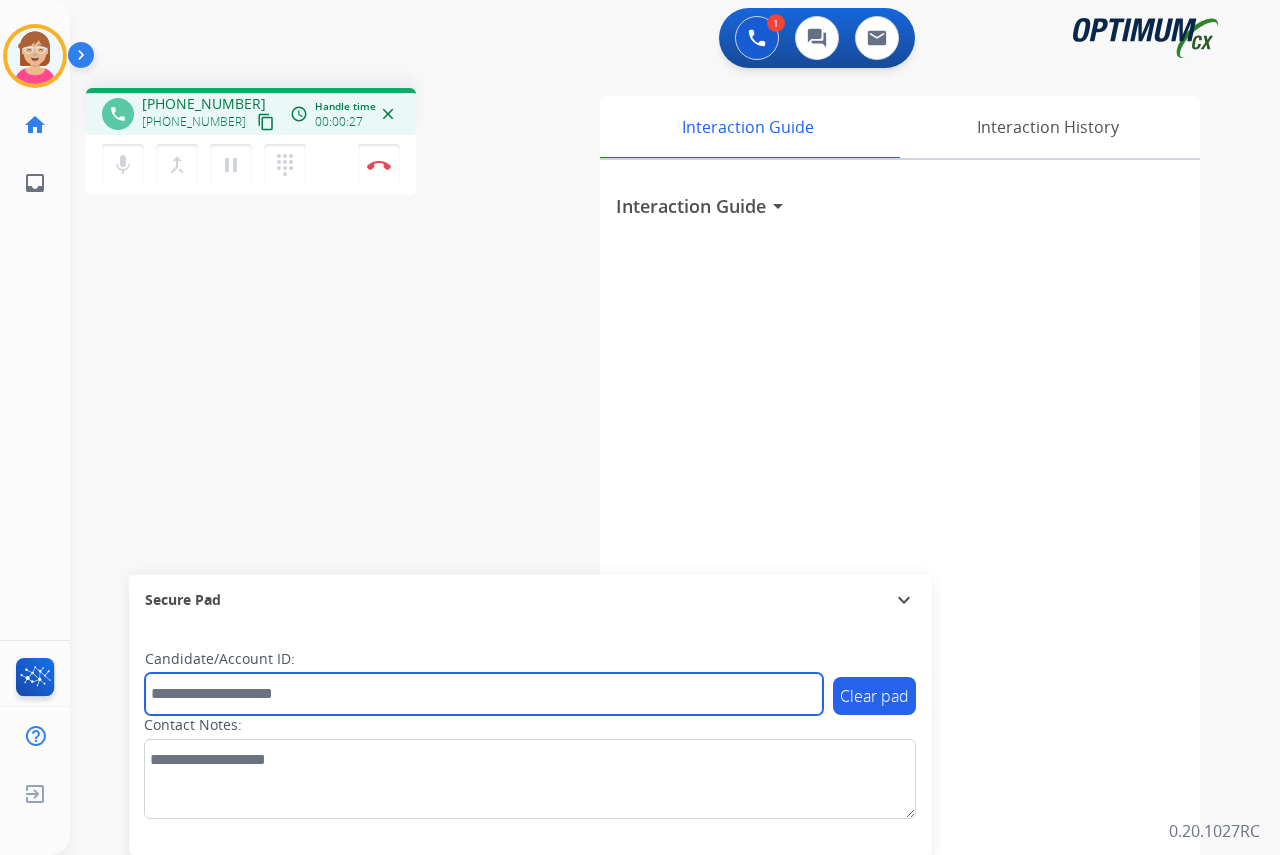 click at bounding box center (484, 694) 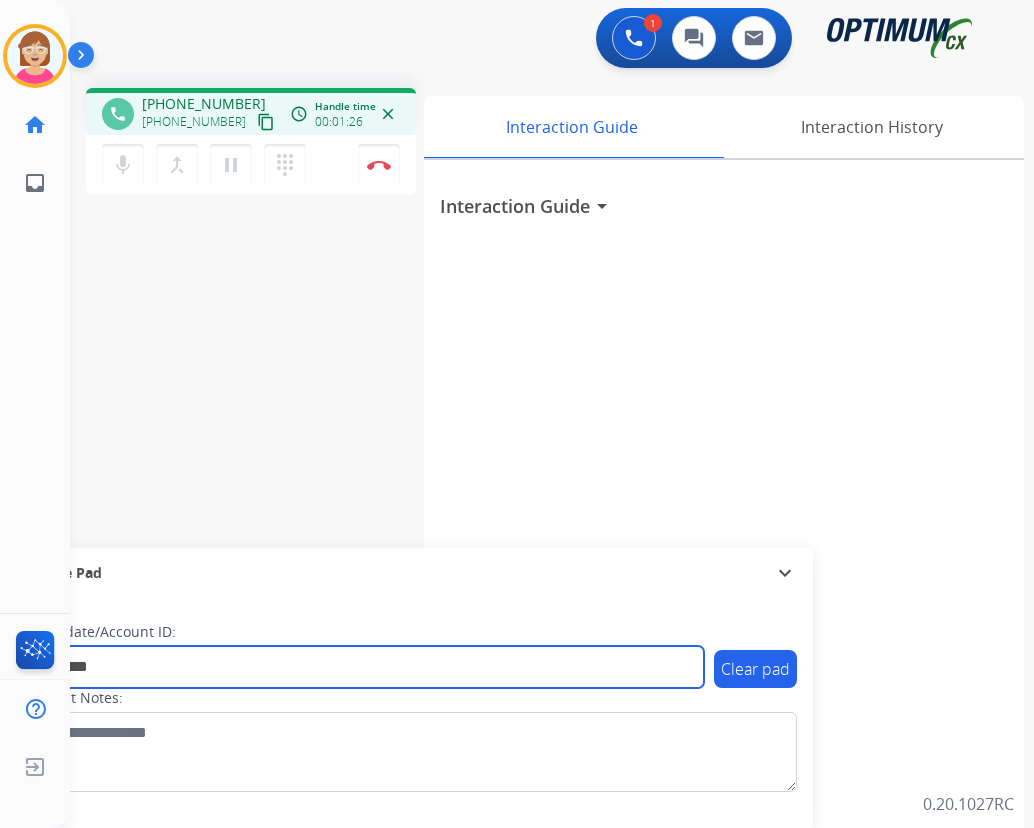 type on "*********" 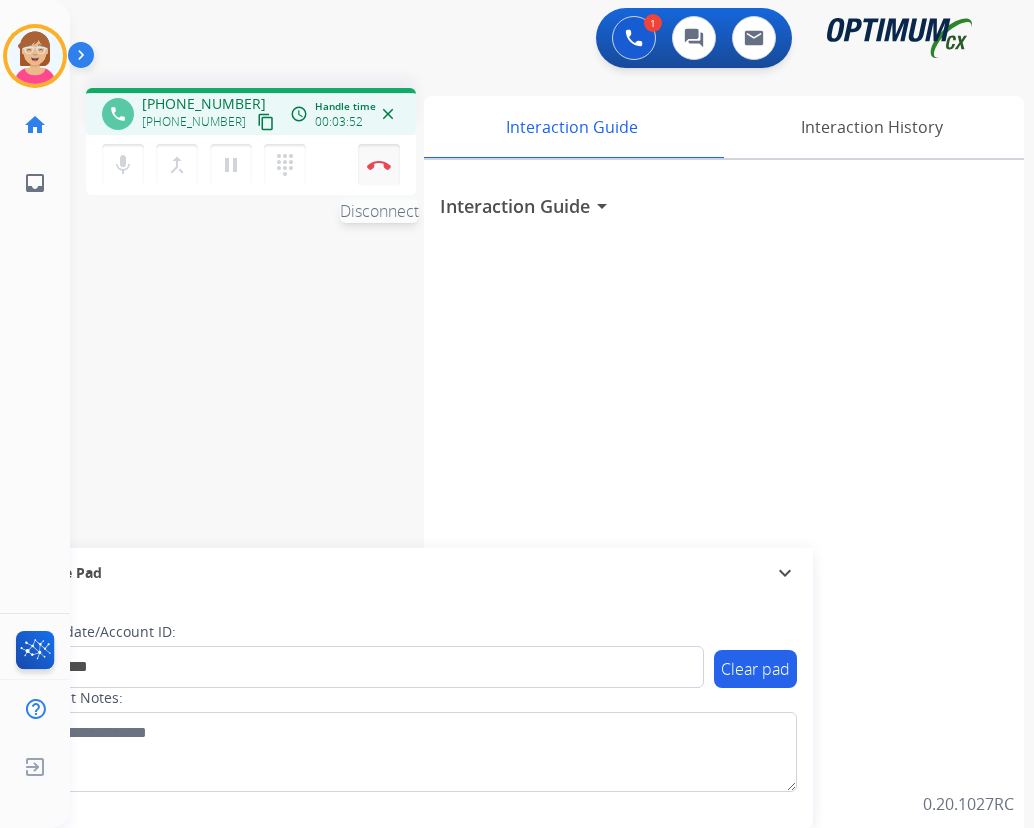 click at bounding box center (379, 165) 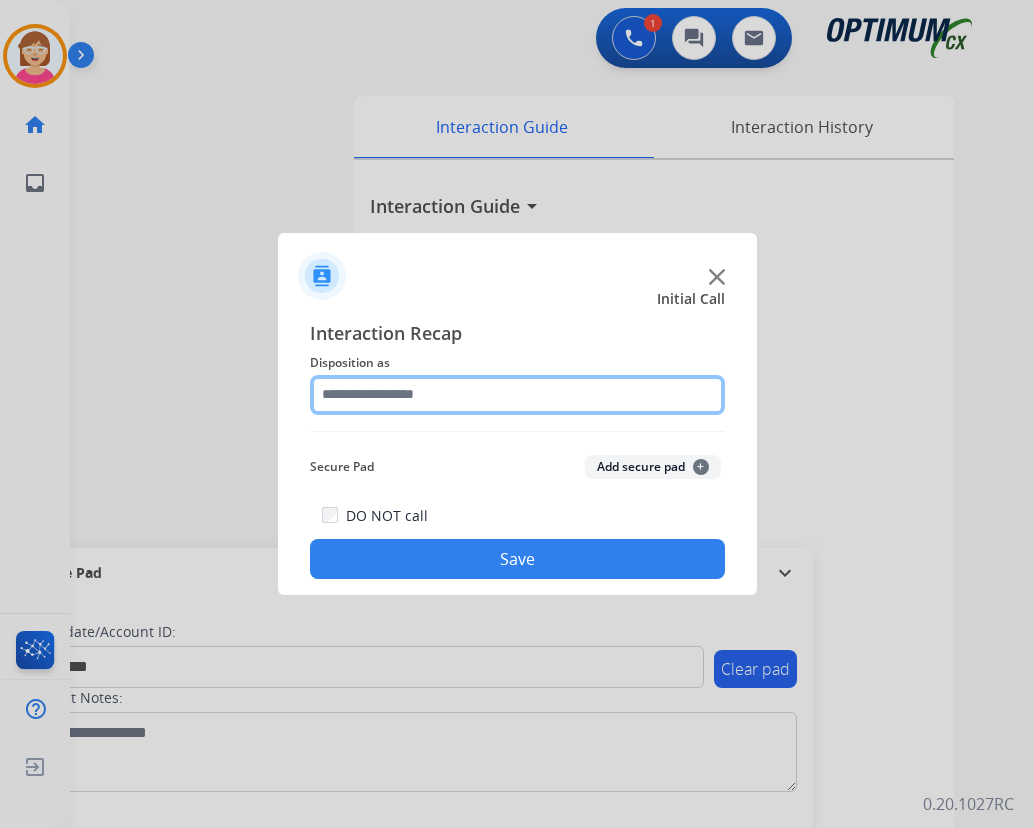 click 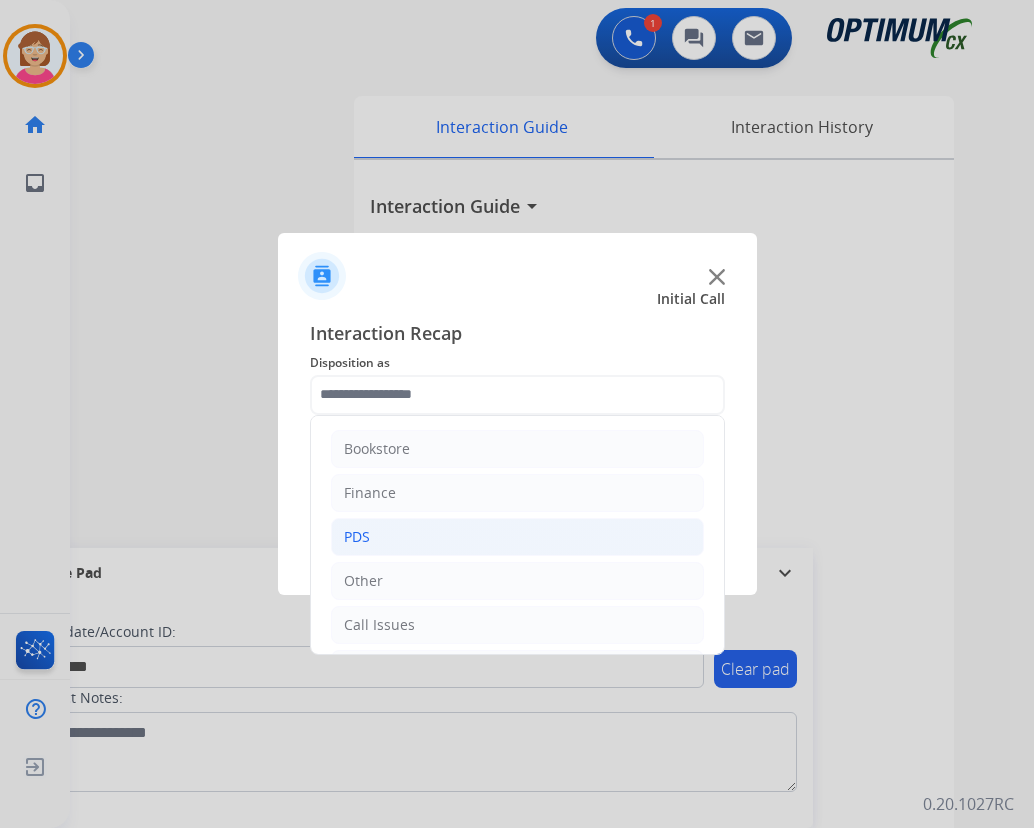 click on "PDS" 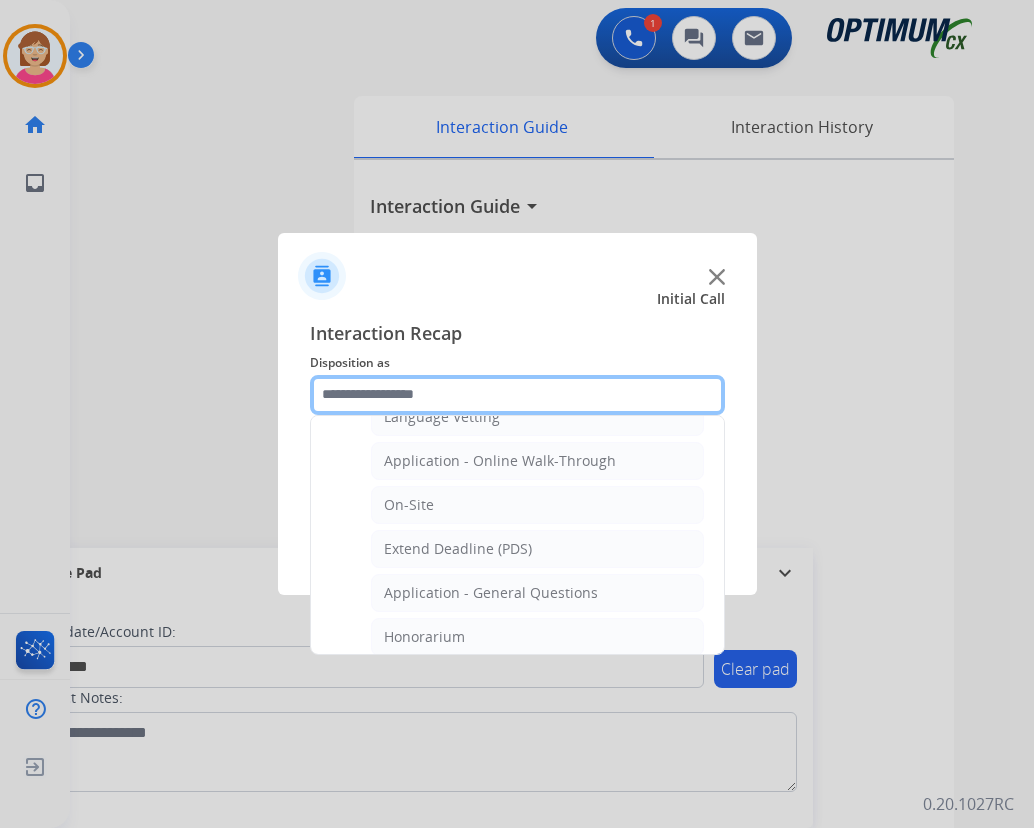 scroll, scrollTop: 500, scrollLeft: 0, axis: vertical 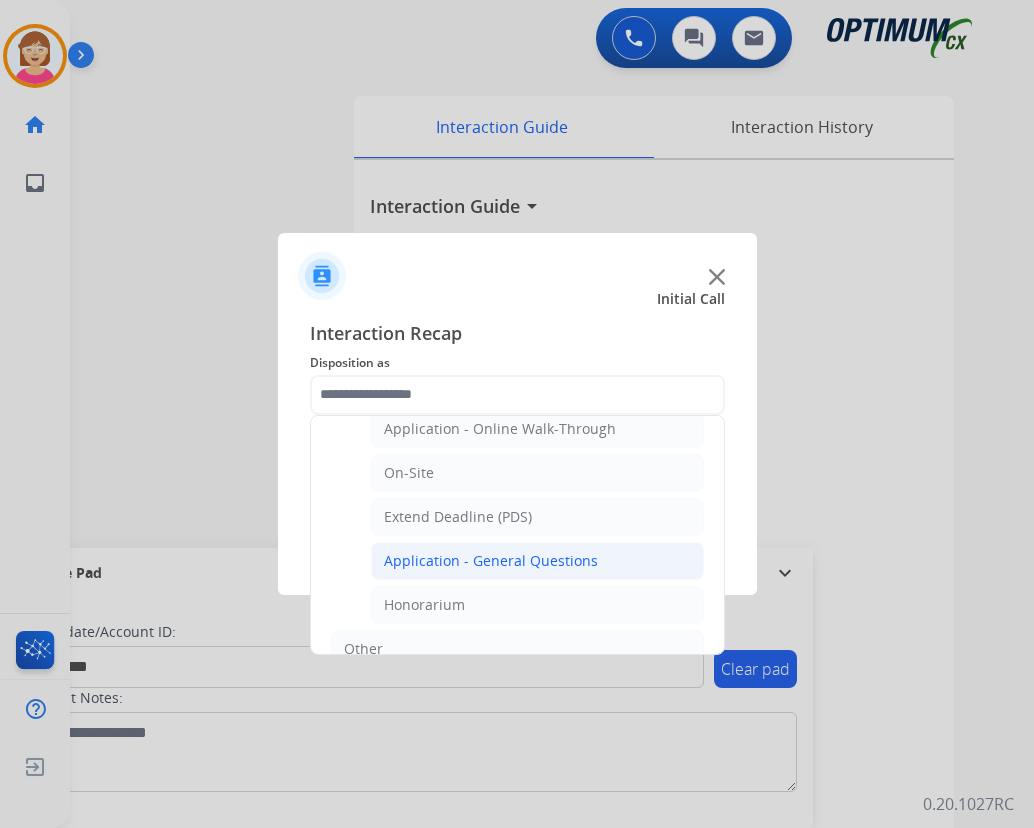 click on "Application - General Questions" 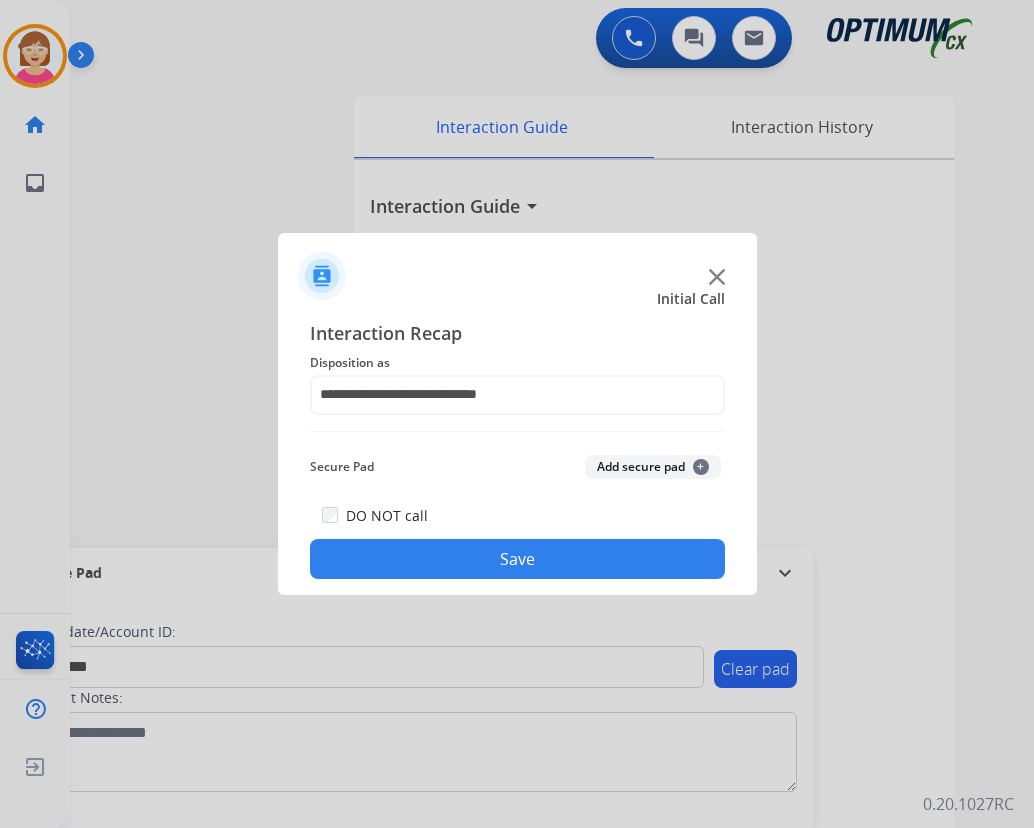 click on "+" 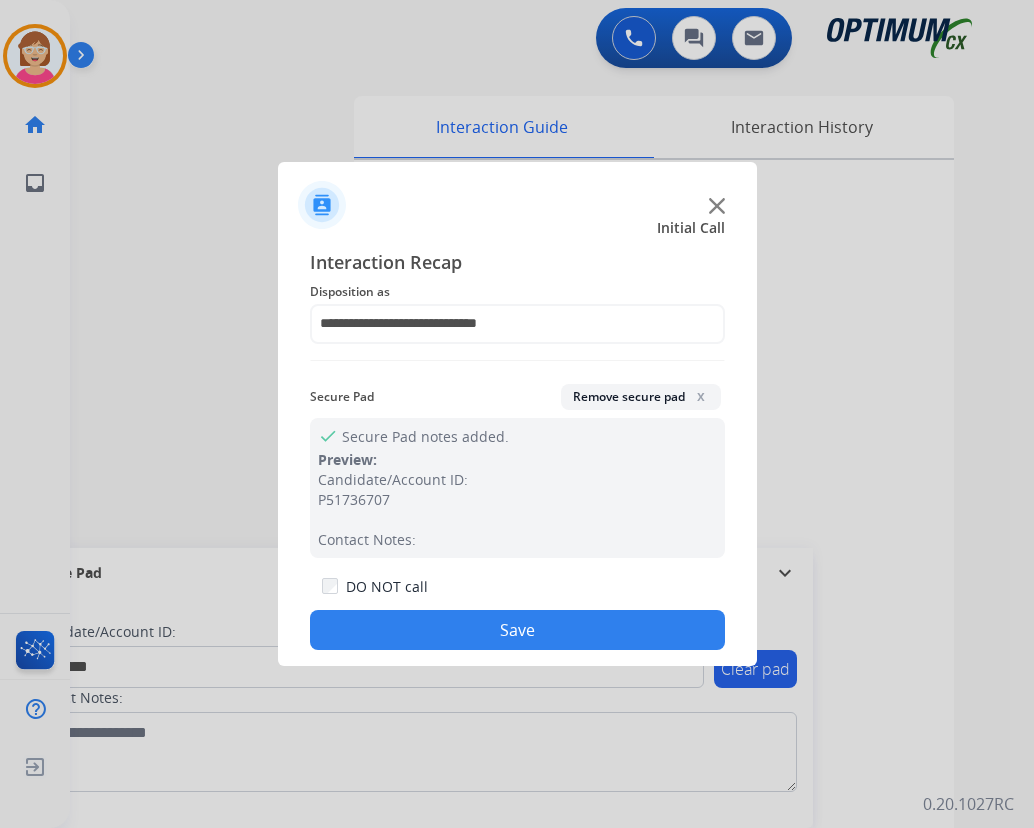 click on "Save" 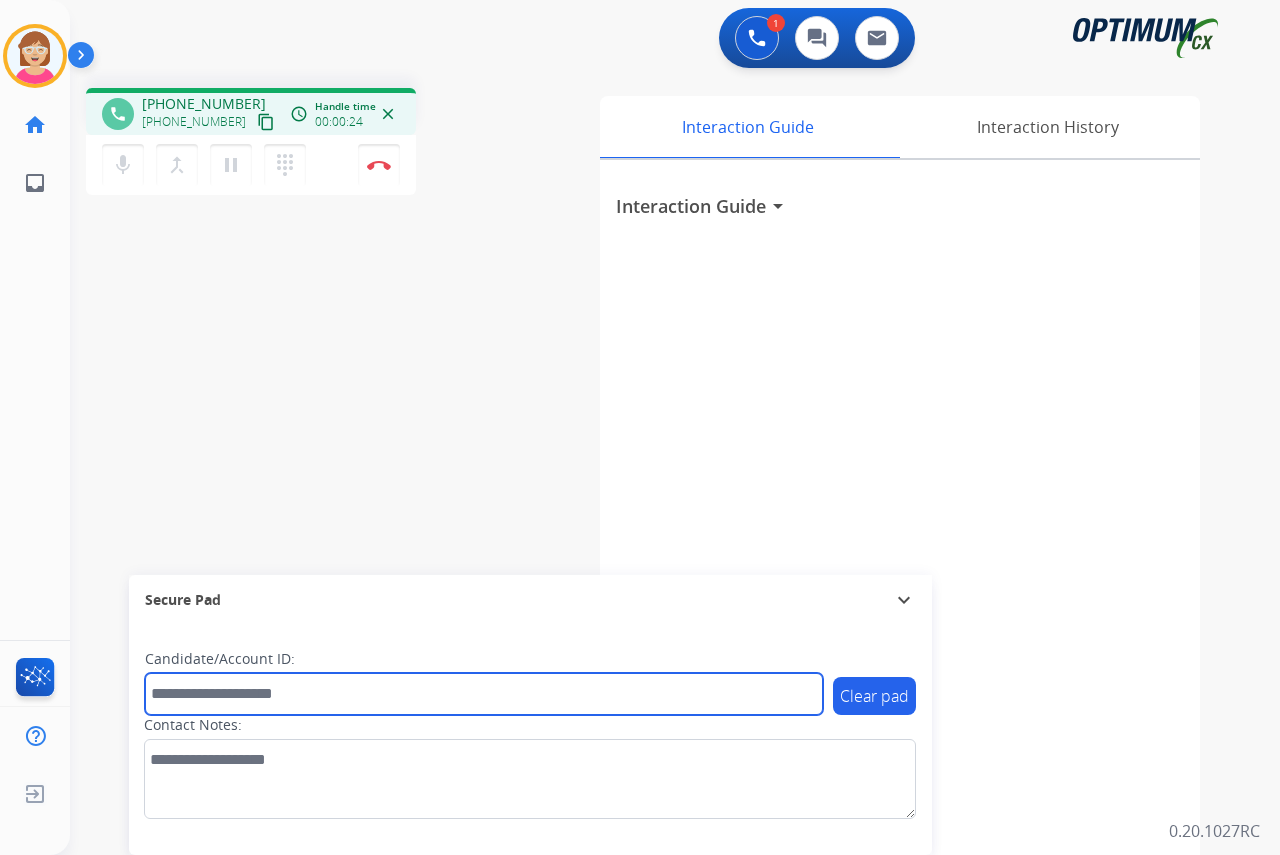 click at bounding box center (484, 694) 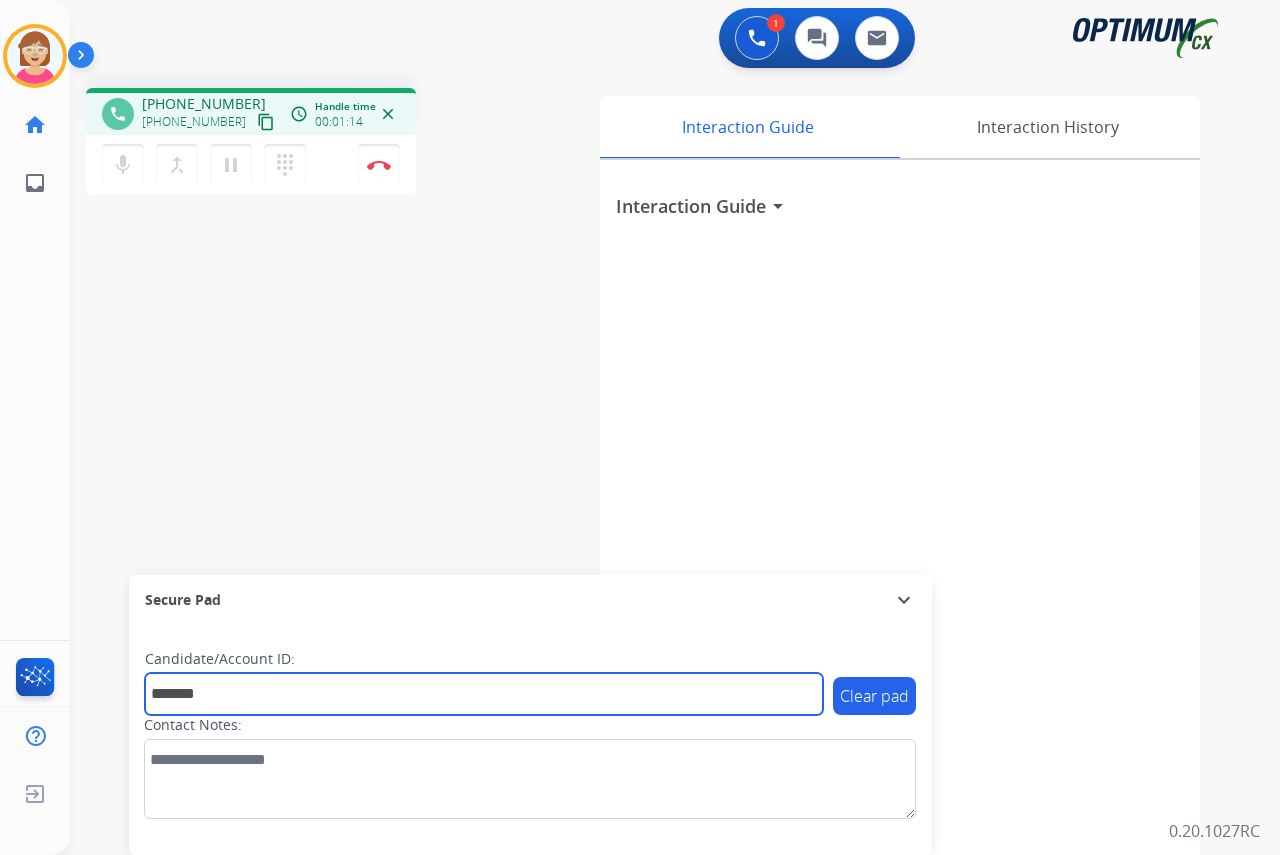 type on "*******" 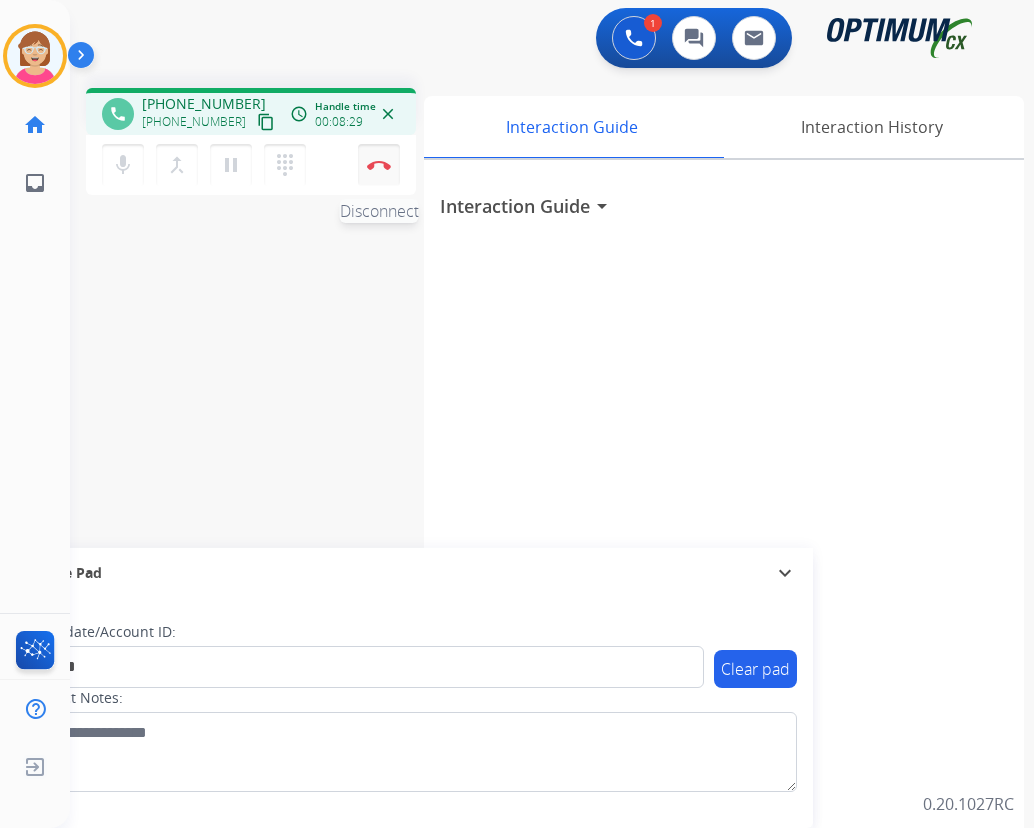 click at bounding box center [379, 165] 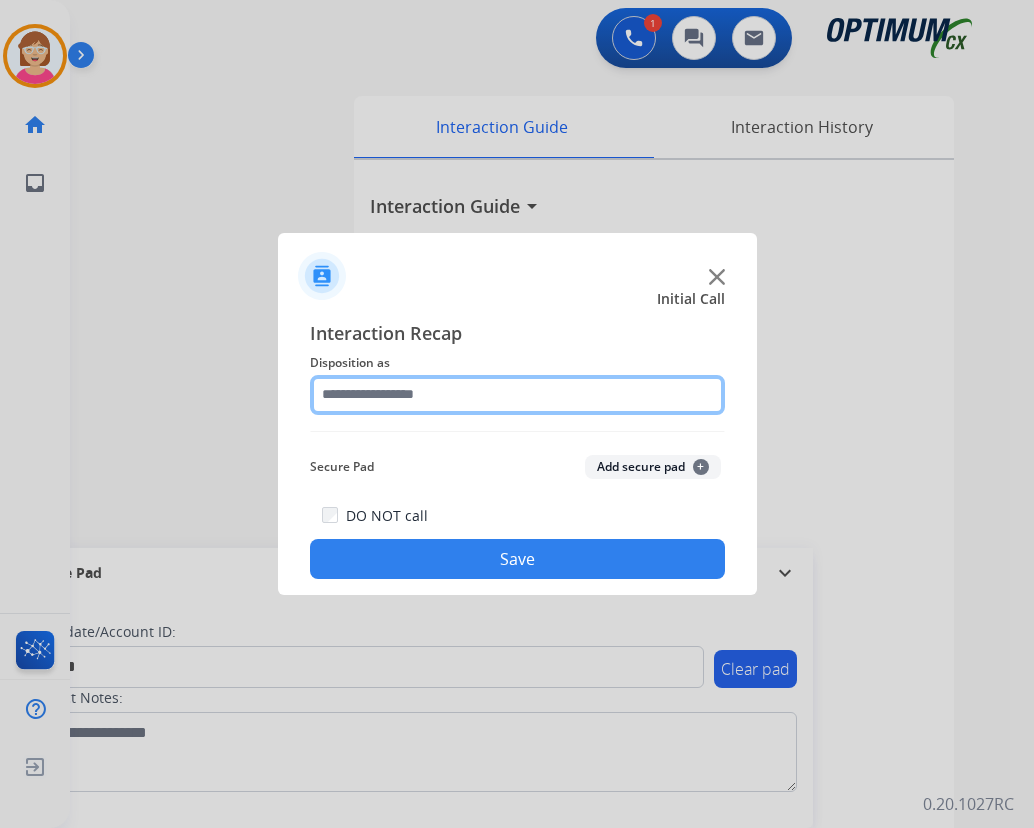 click 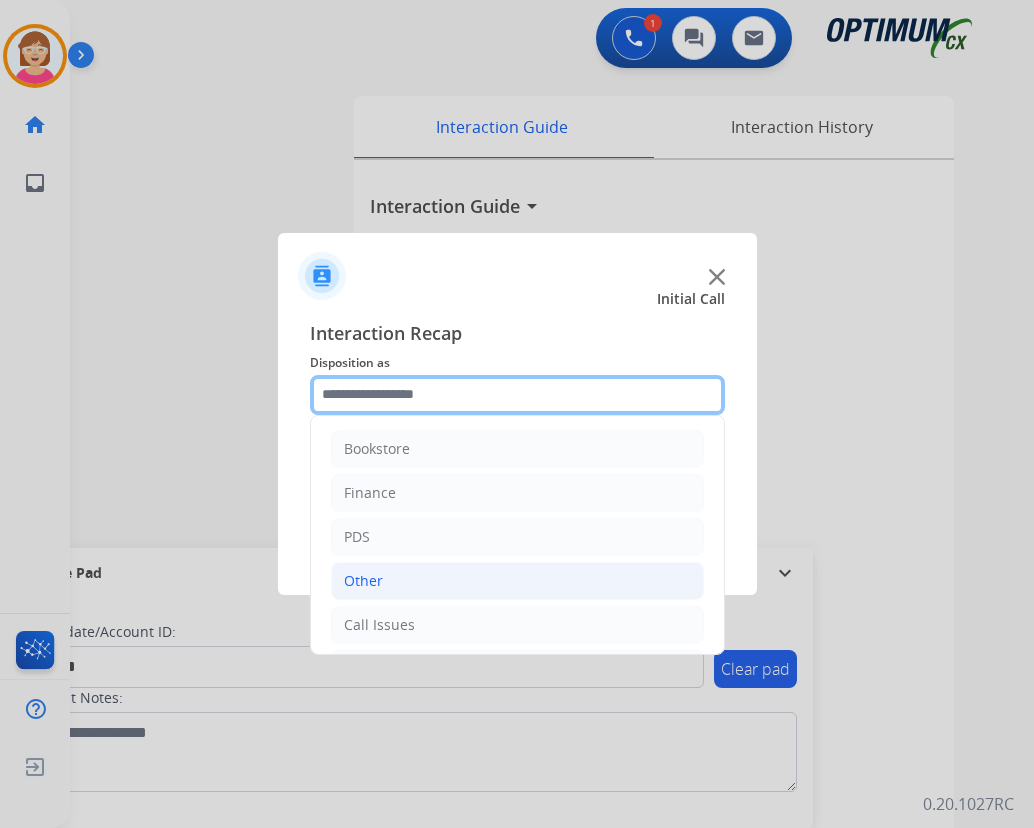 scroll, scrollTop: 136, scrollLeft: 0, axis: vertical 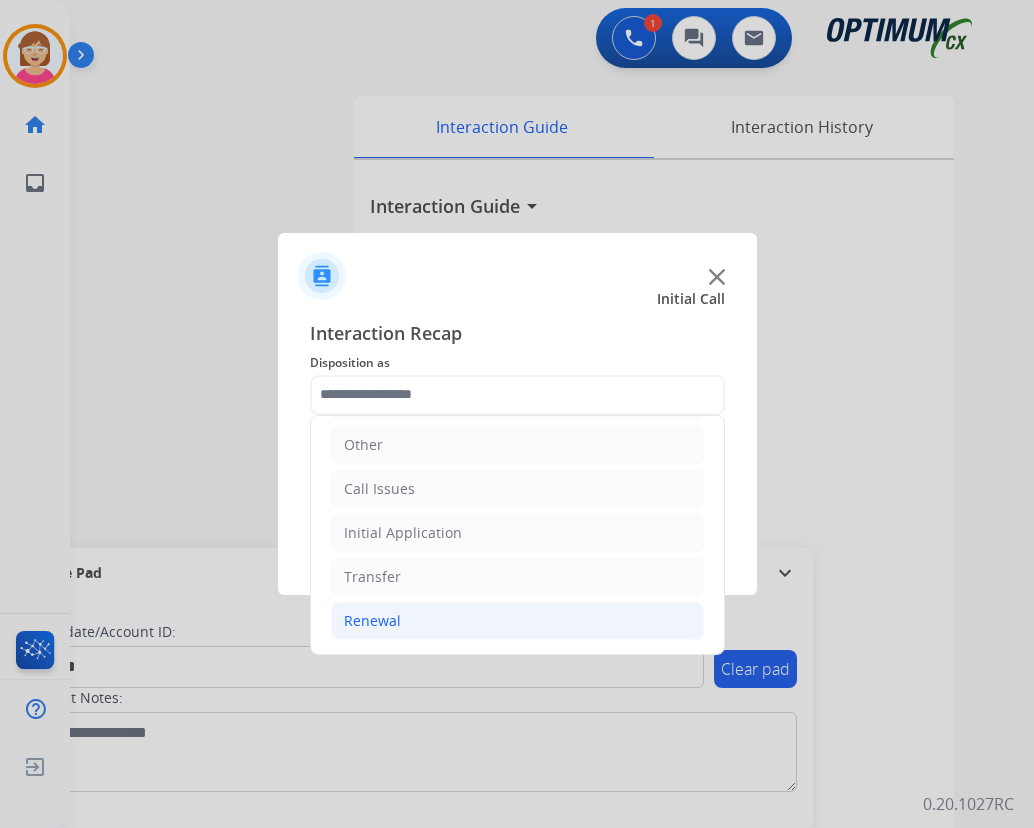 click on "Renewal" 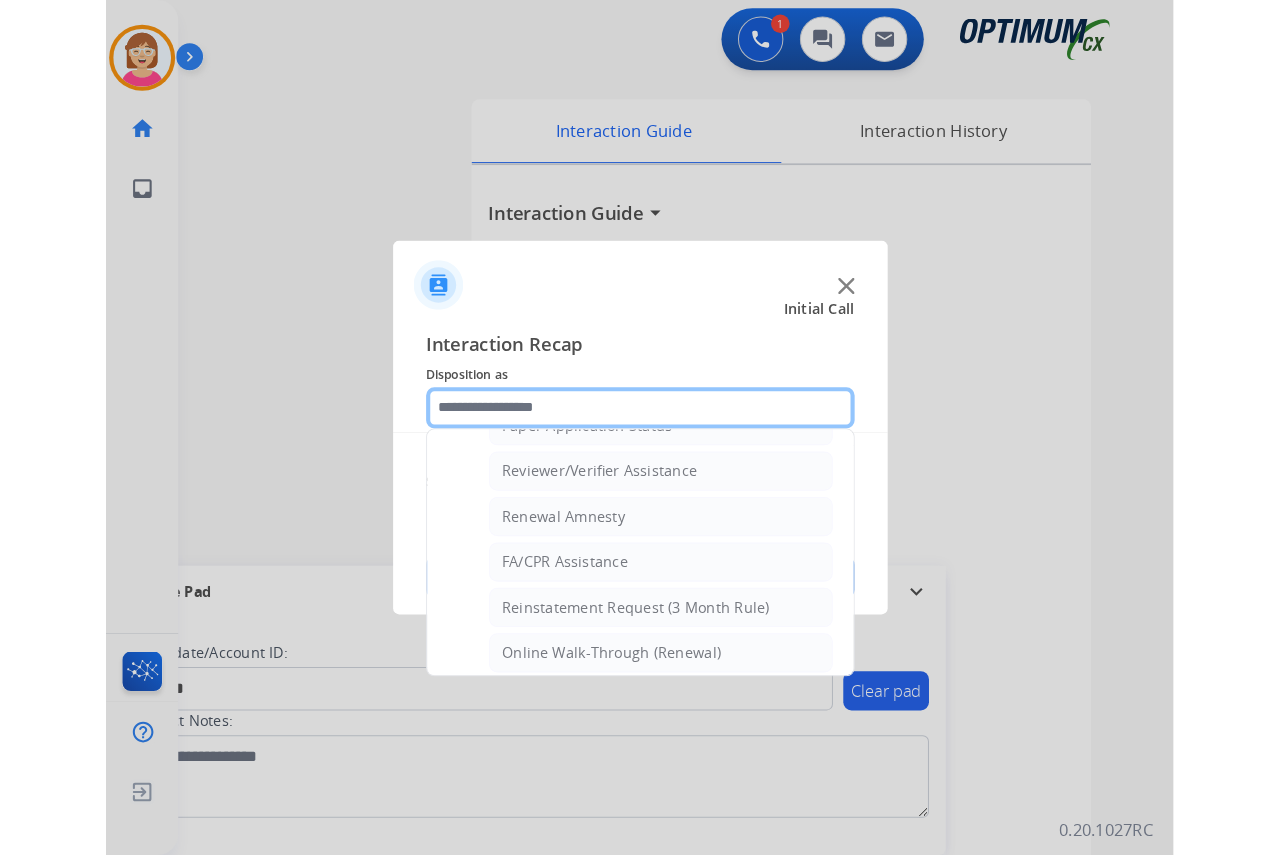 scroll, scrollTop: 772, scrollLeft: 0, axis: vertical 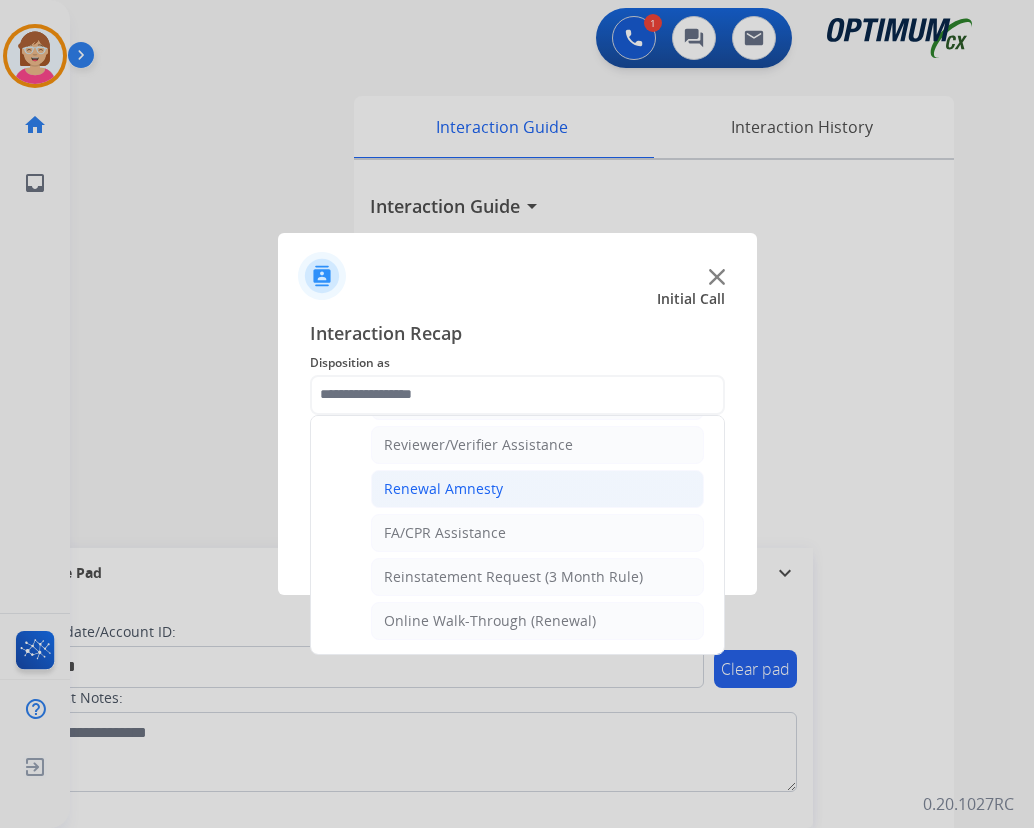 click on "Renewal Amnesty" 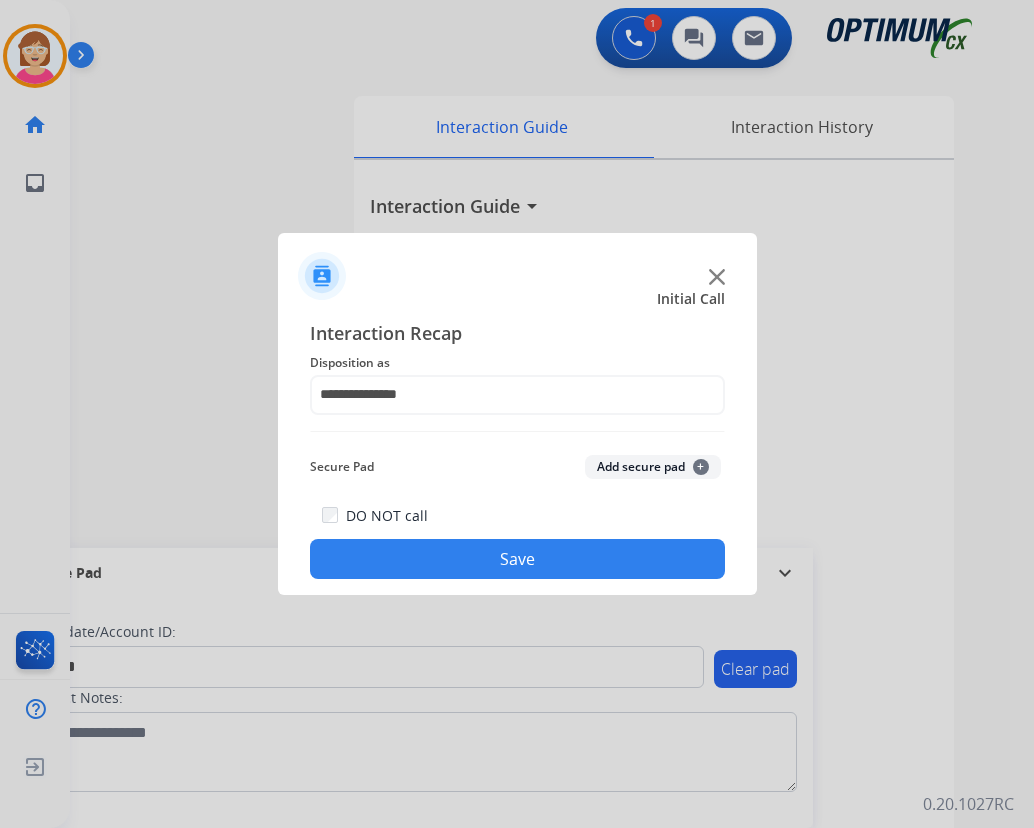 click on "Add secure pad  +" 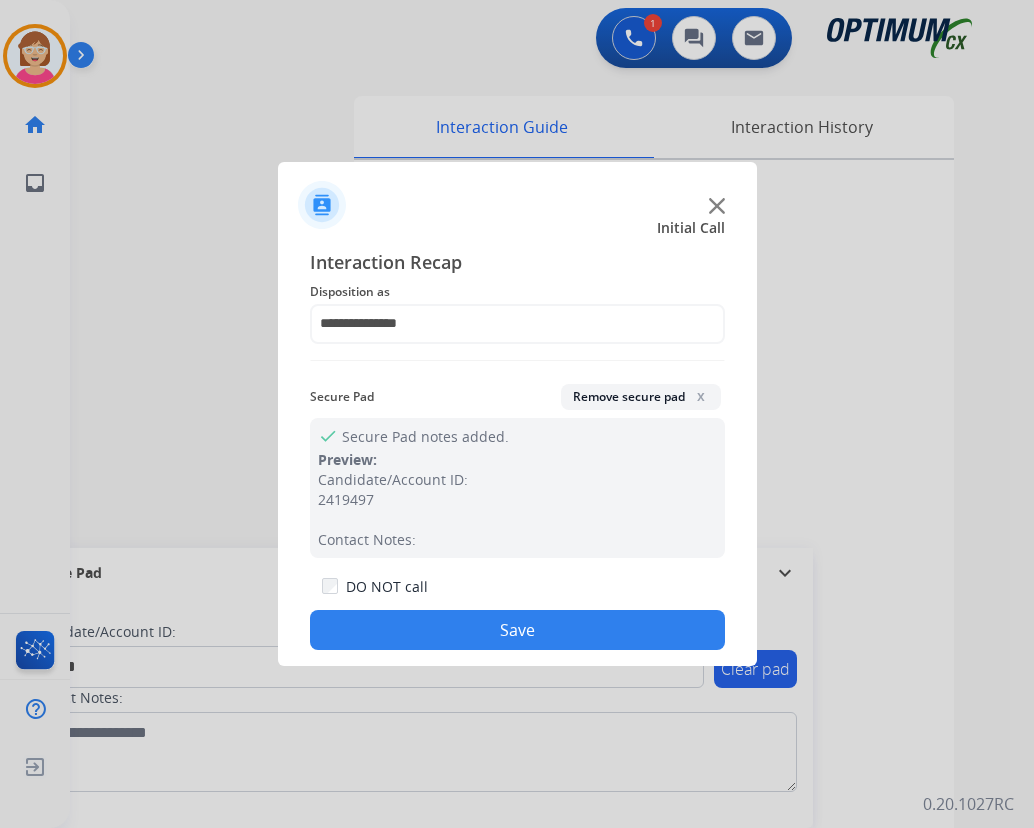 drag, startPoint x: 401, startPoint y: 628, endPoint x: 380, endPoint y: 575, distance: 57.00877 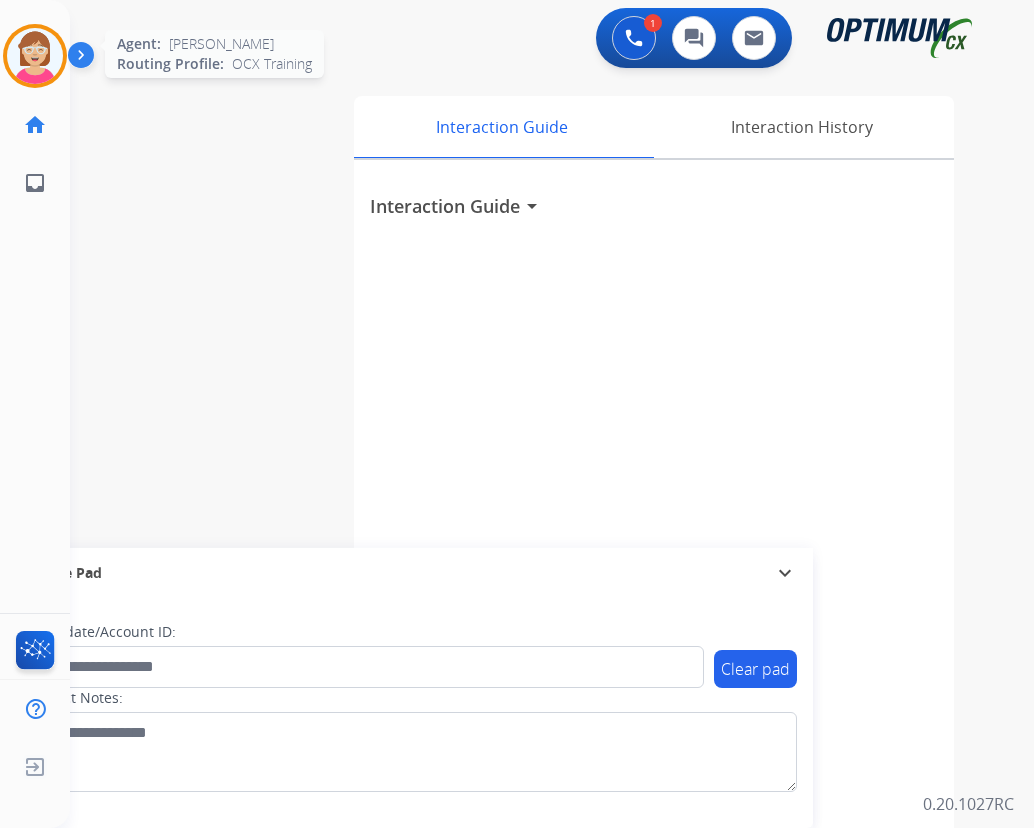 click at bounding box center (35, 56) 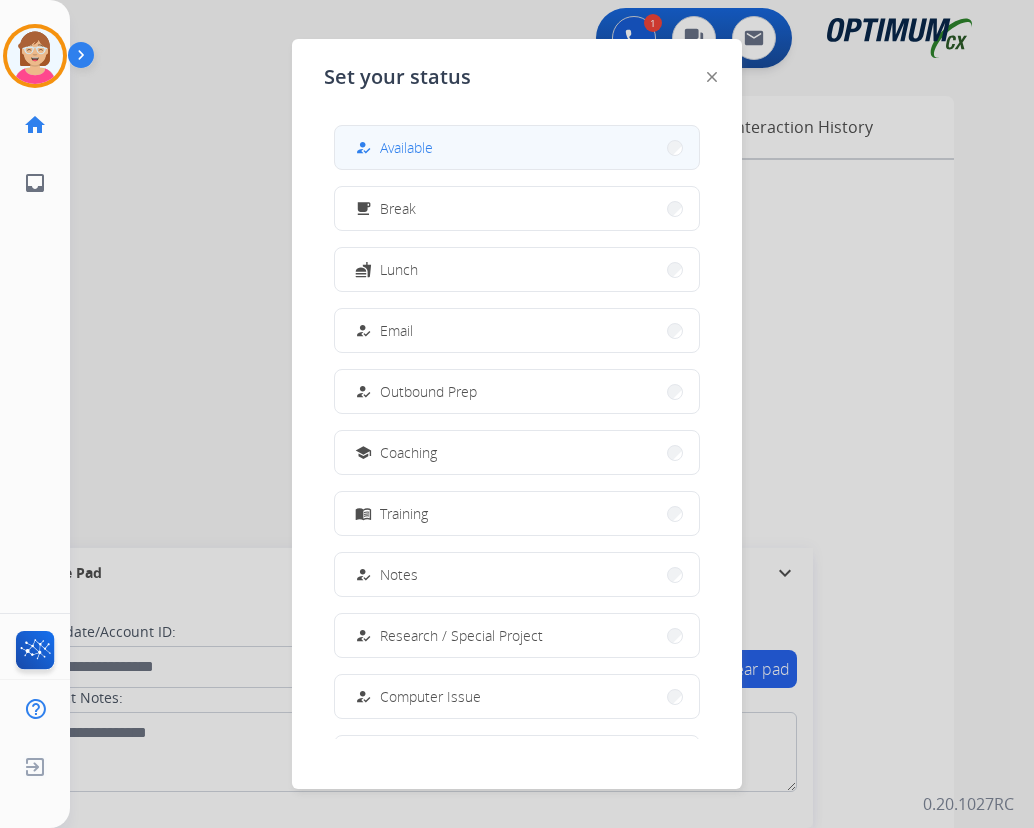 click on "how_to_reg Available" at bounding box center [517, 147] 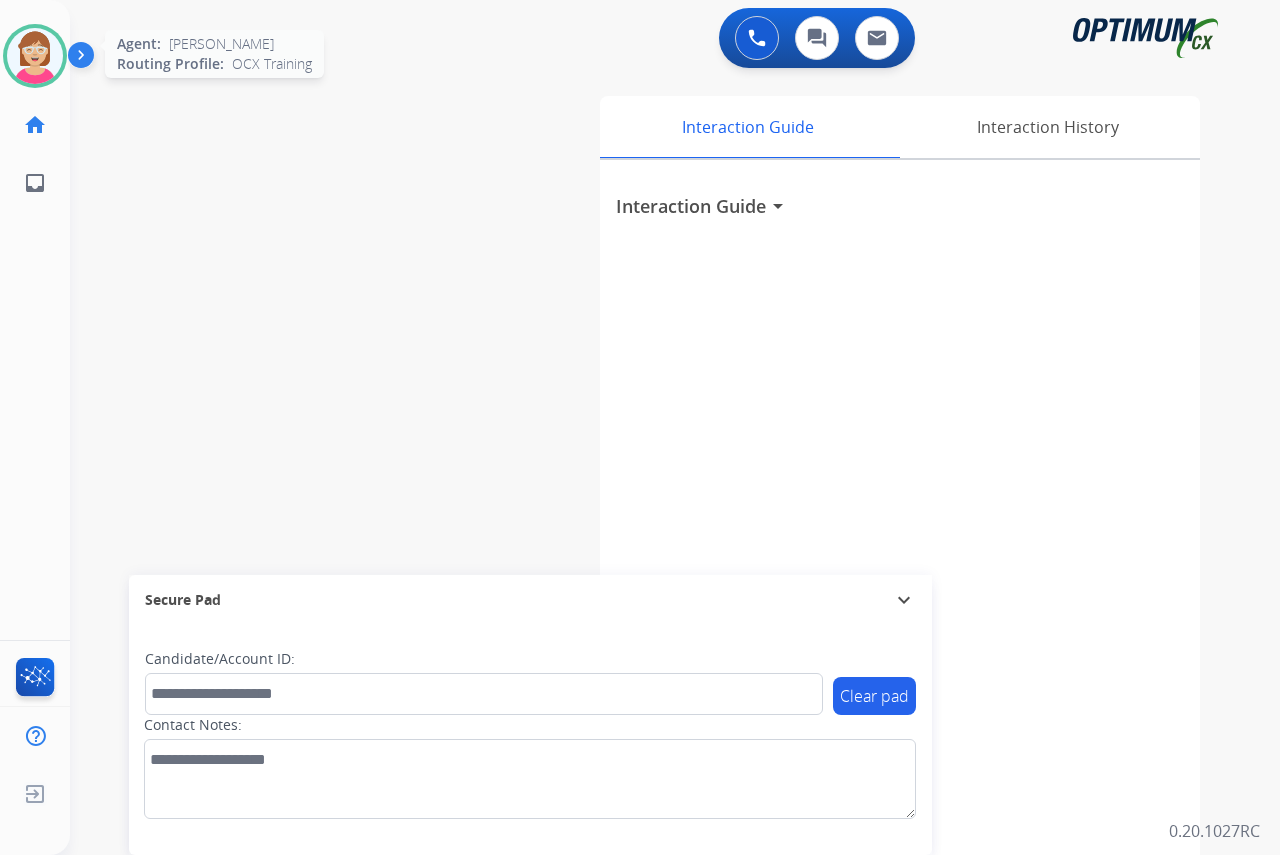 click at bounding box center (35, 56) 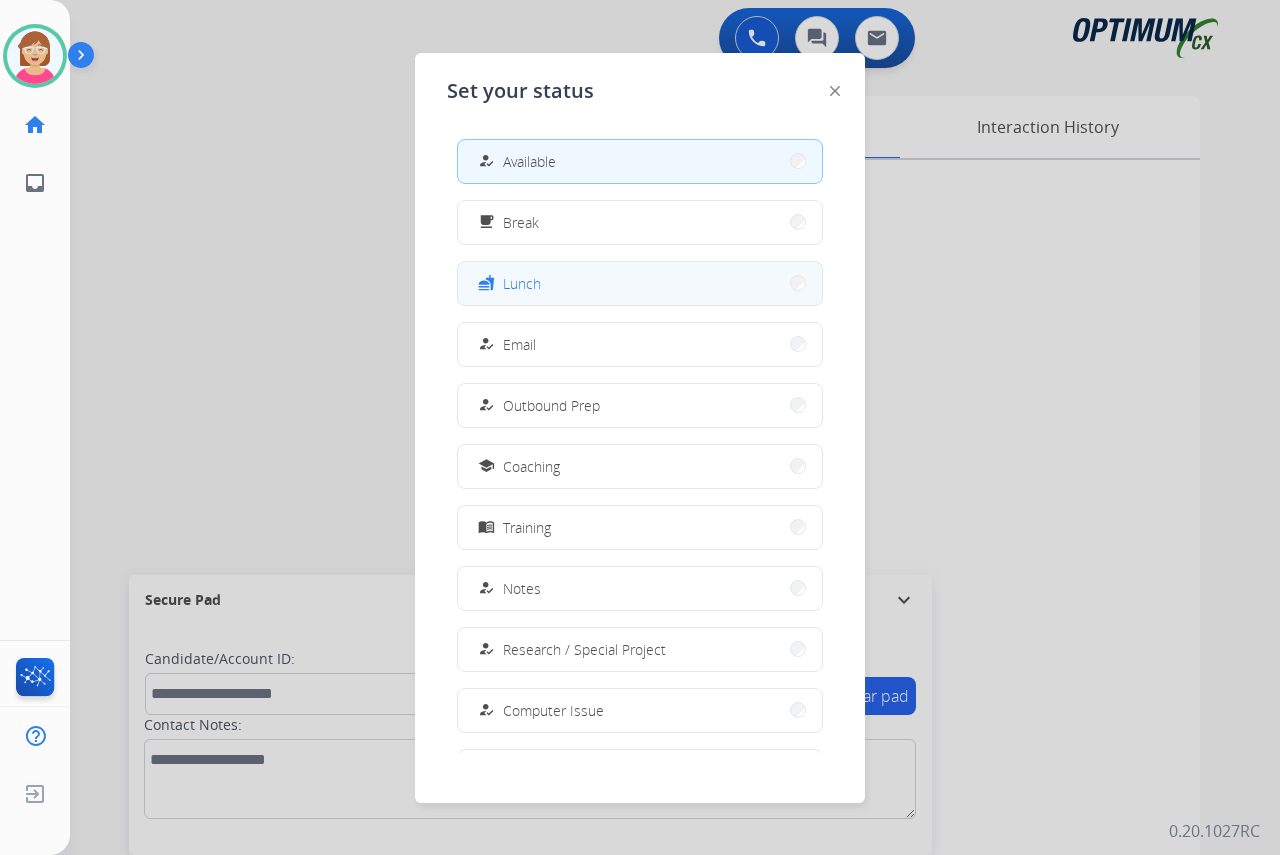 click on "fastfood Lunch" at bounding box center [640, 283] 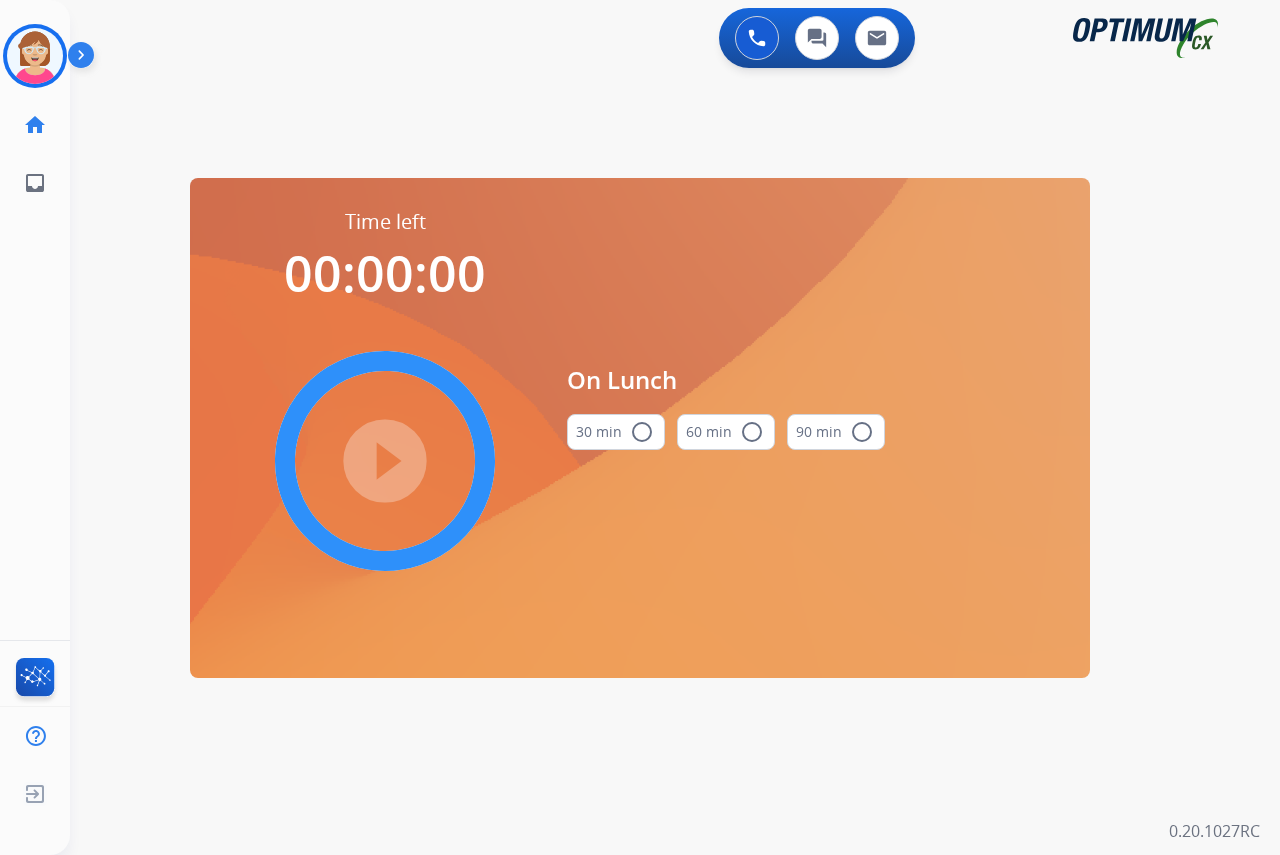 click on "radio_button_unchecked" at bounding box center (642, 432) 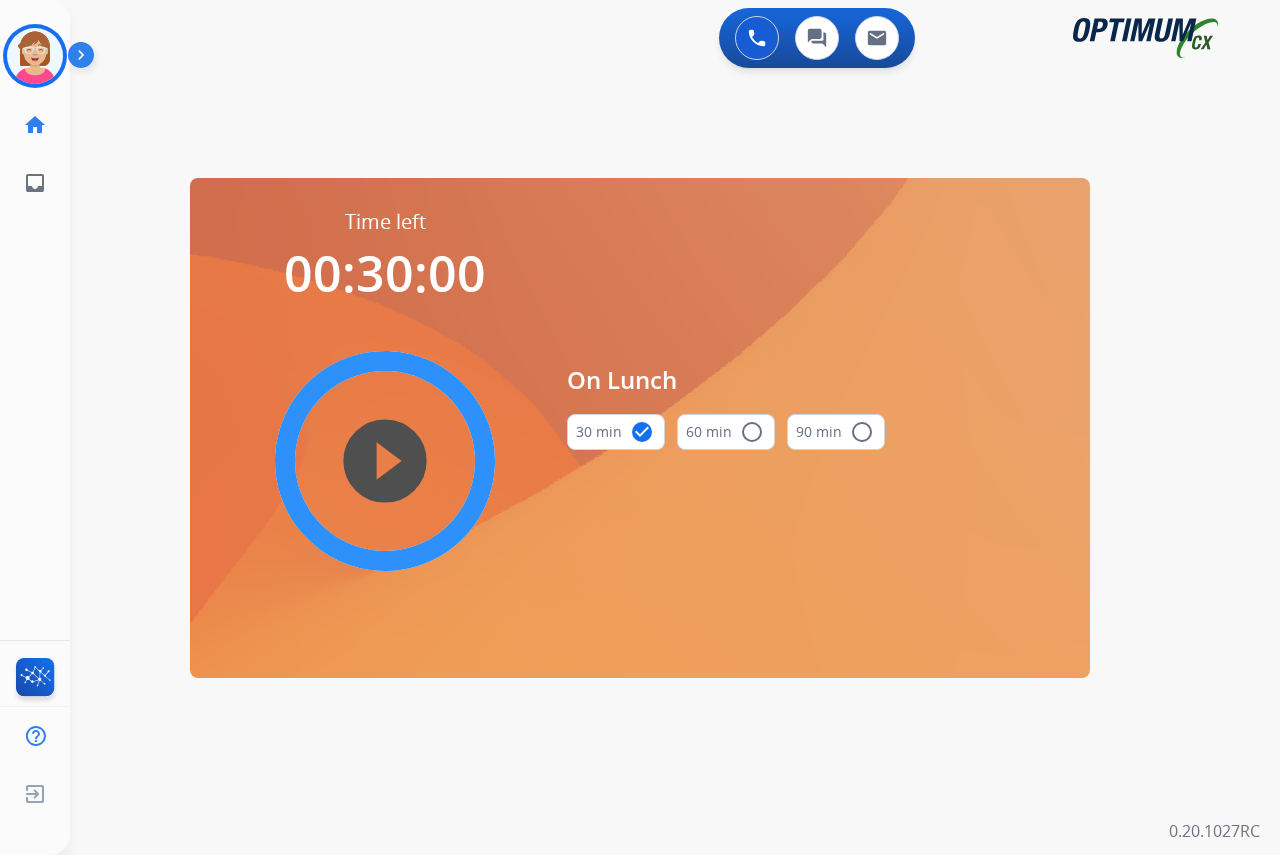 click on "play_circle_filled" at bounding box center [385, 461] 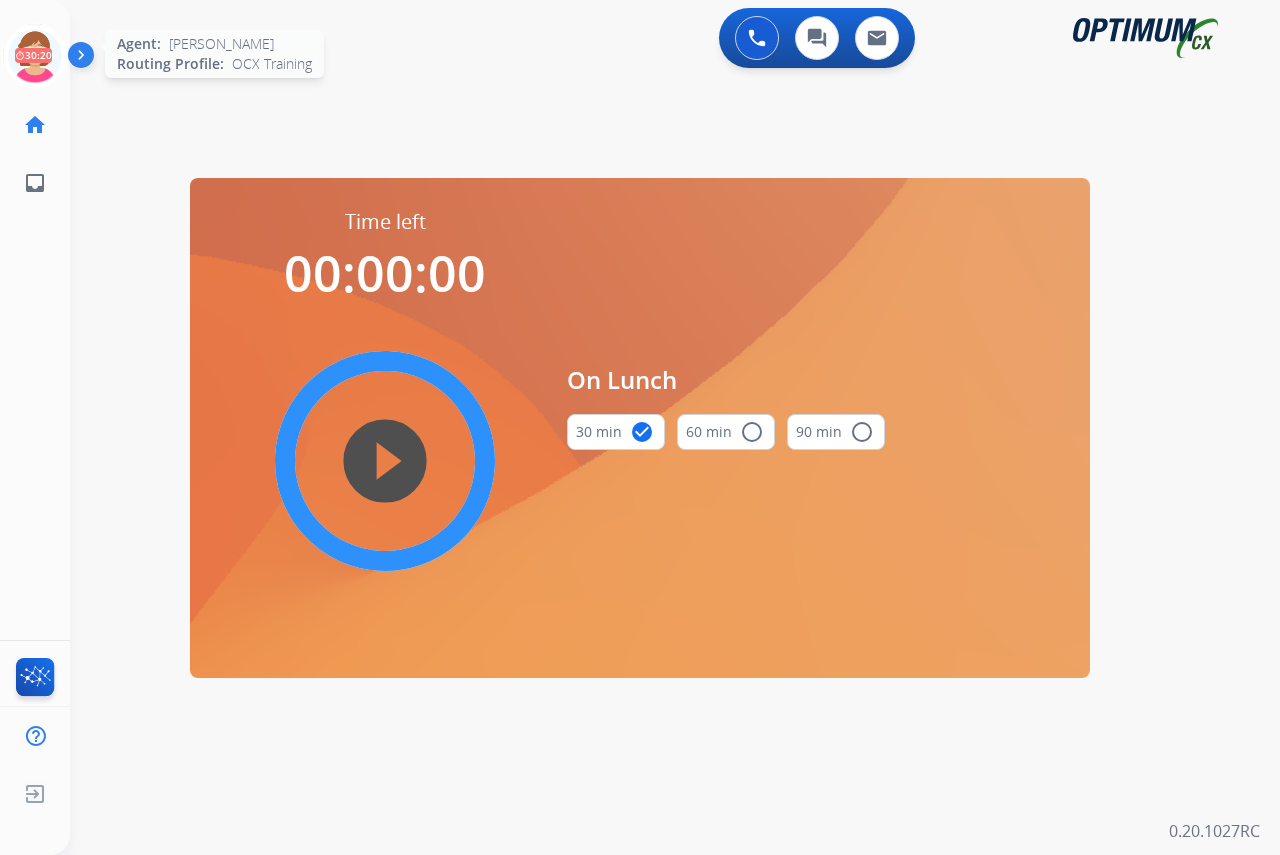 click 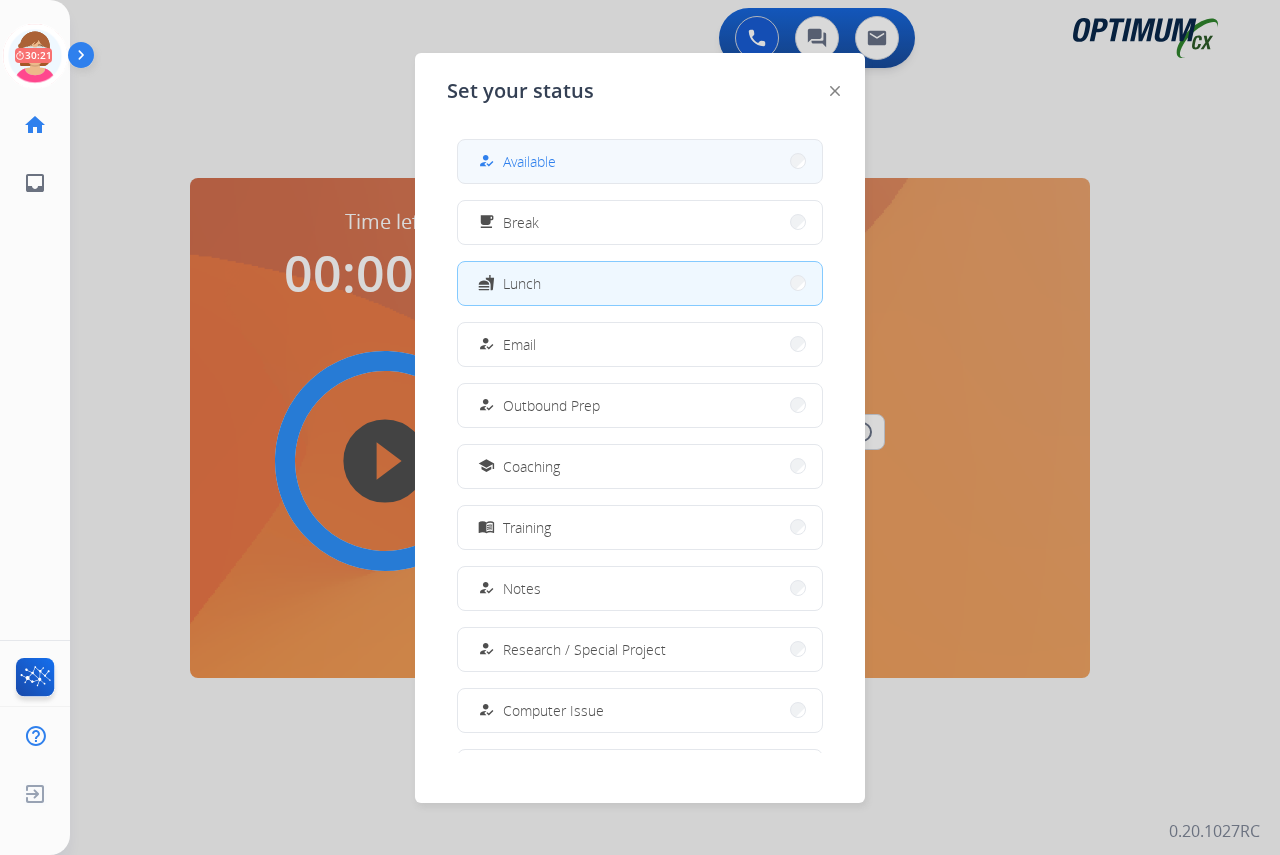 click on "Available" at bounding box center (529, 161) 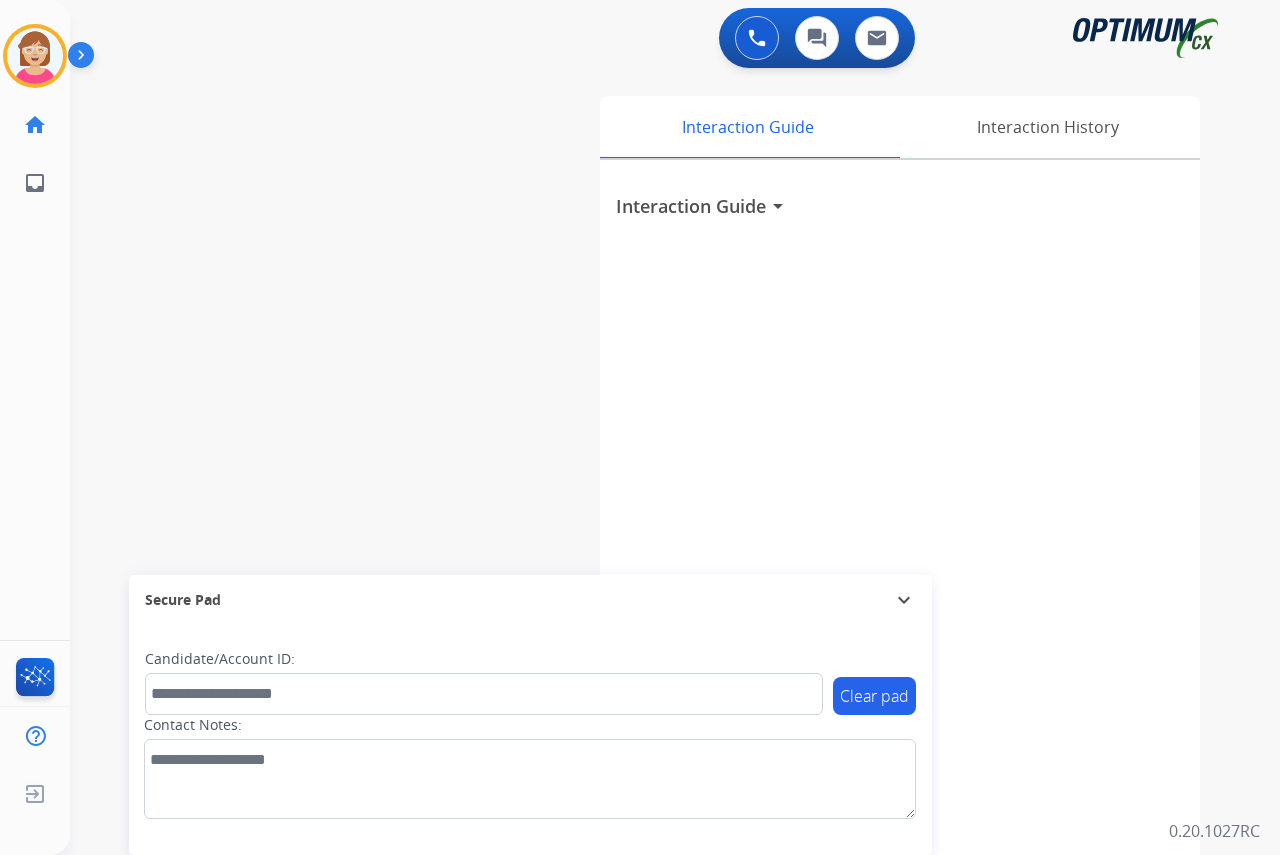 click on "[PERSON_NAME]   Available  Edit Avatar  Agent:   [PERSON_NAME] Profile:  OCX Training home  Home  Home inbox  Emails  Emails  FocalPoints  Help Center  Help Center  Log out  Log out" 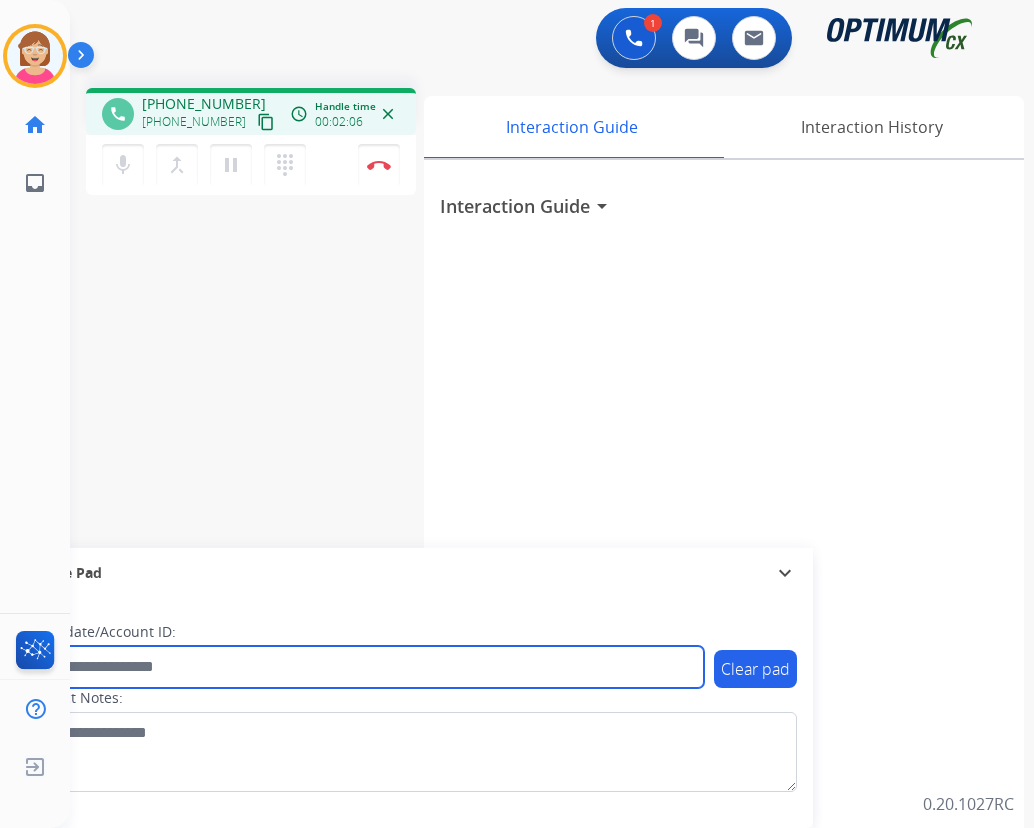 click at bounding box center [365, 667] 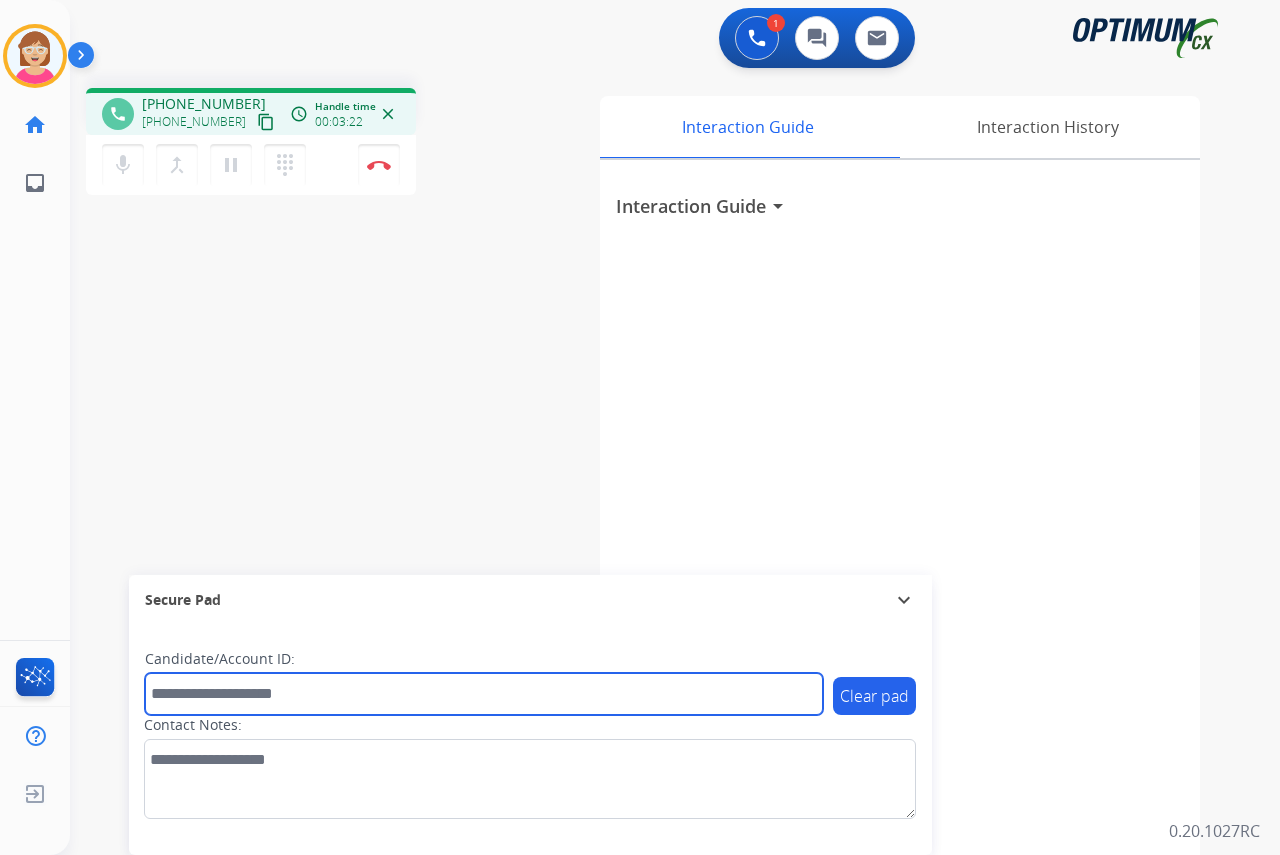 click at bounding box center [484, 694] 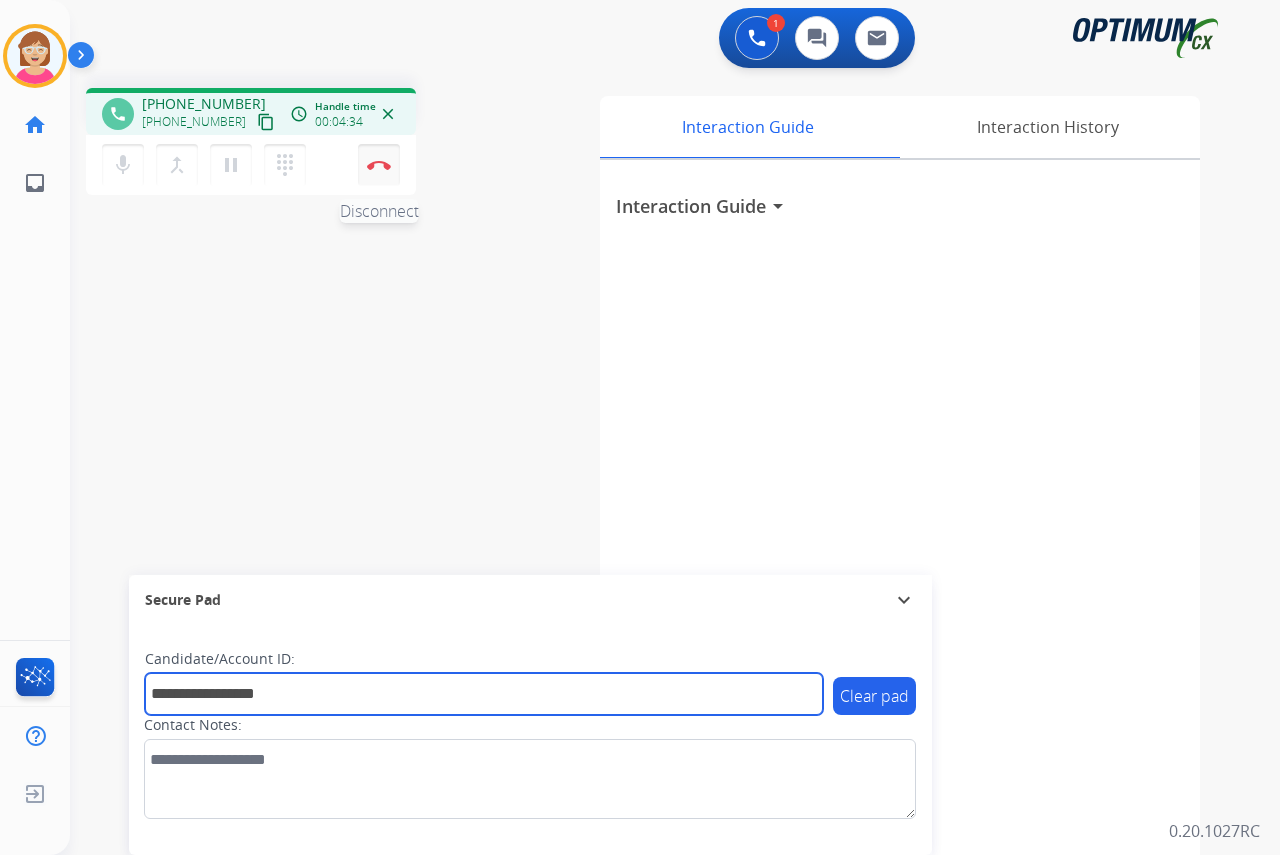 type on "**********" 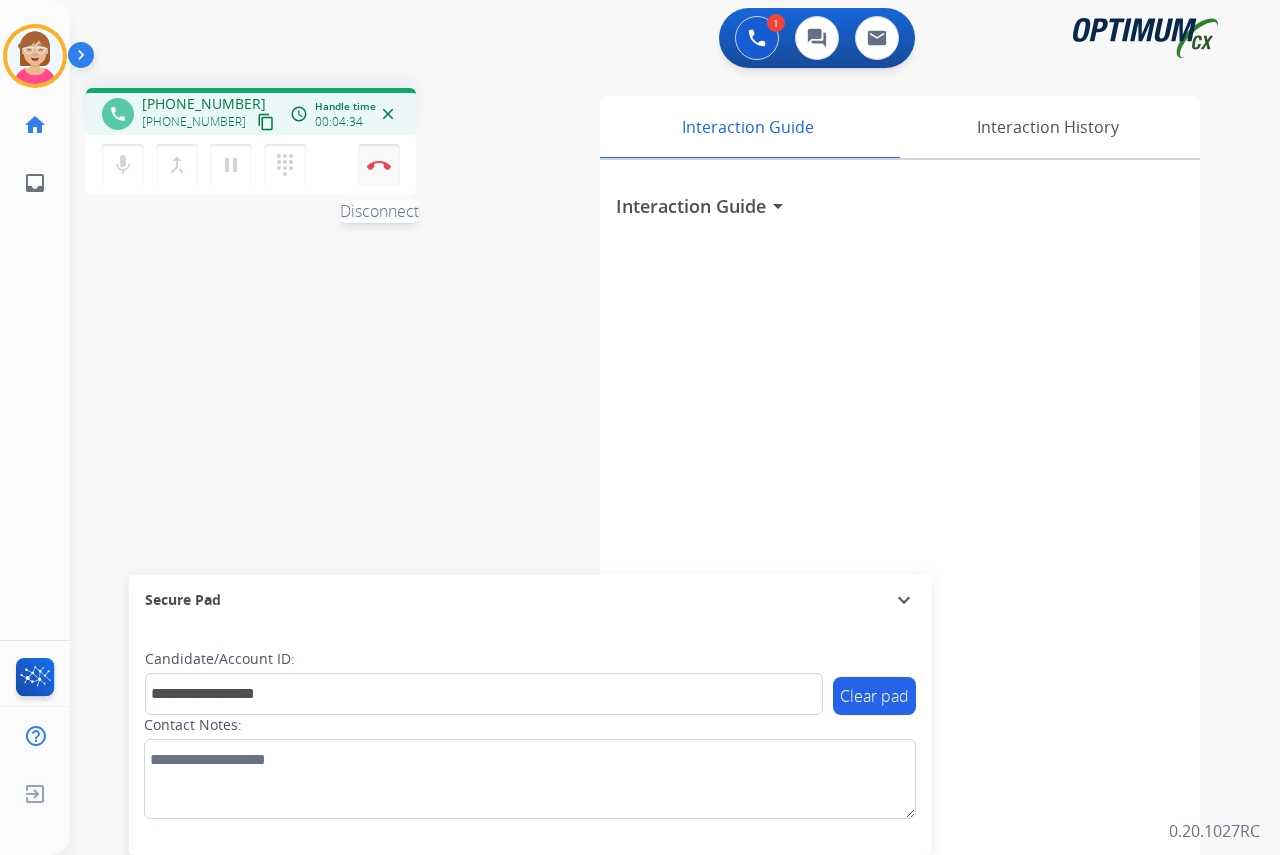 click at bounding box center [379, 165] 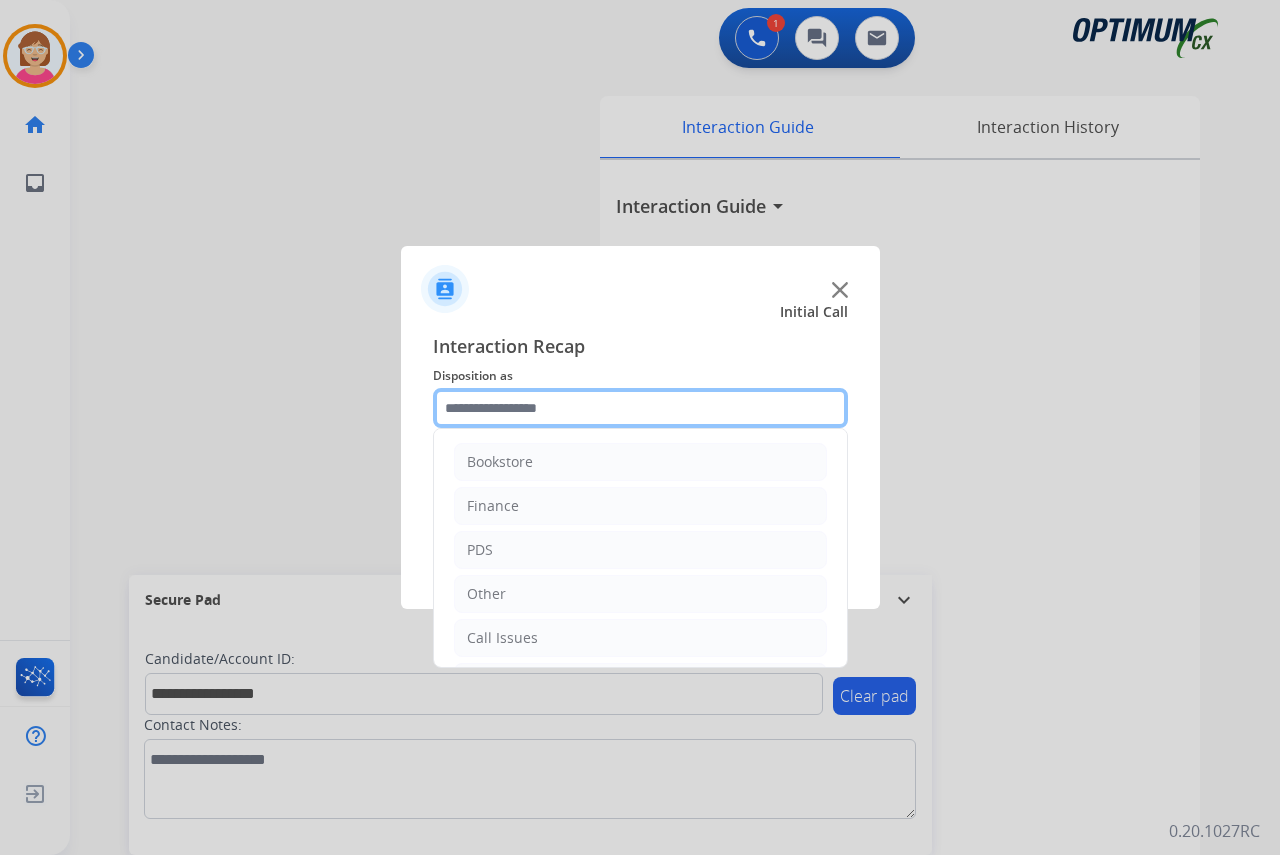 click 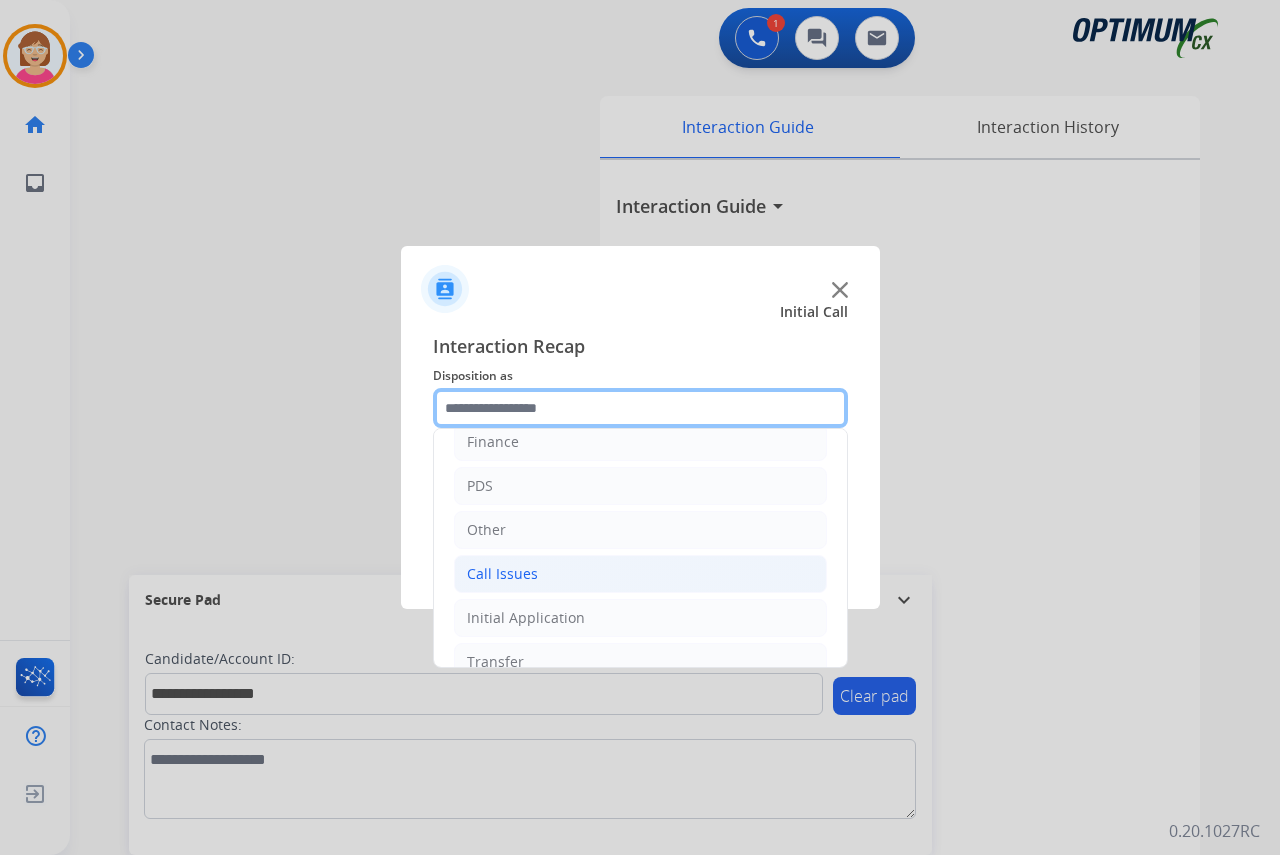 scroll, scrollTop: 136, scrollLeft: 0, axis: vertical 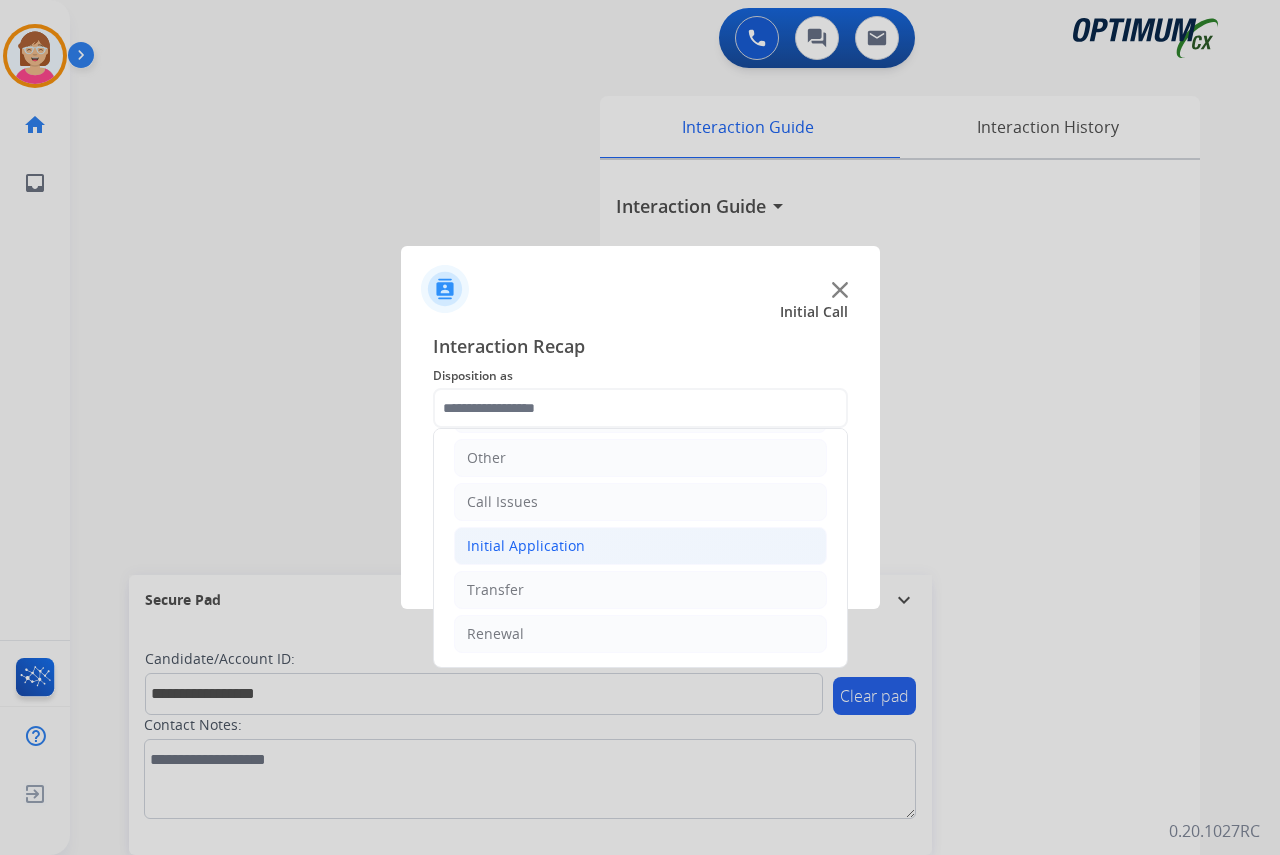 click on "Initial Application" 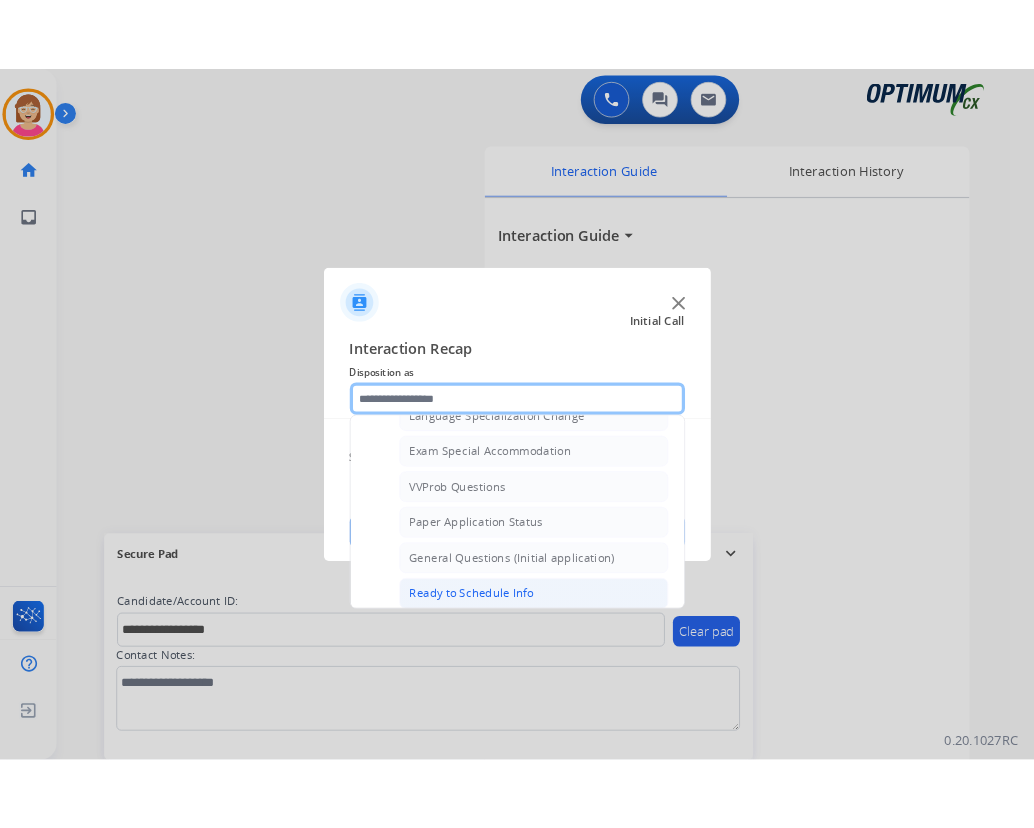 scroll, scrollTop: 1012, scrollLeft: 0, axis: vertical 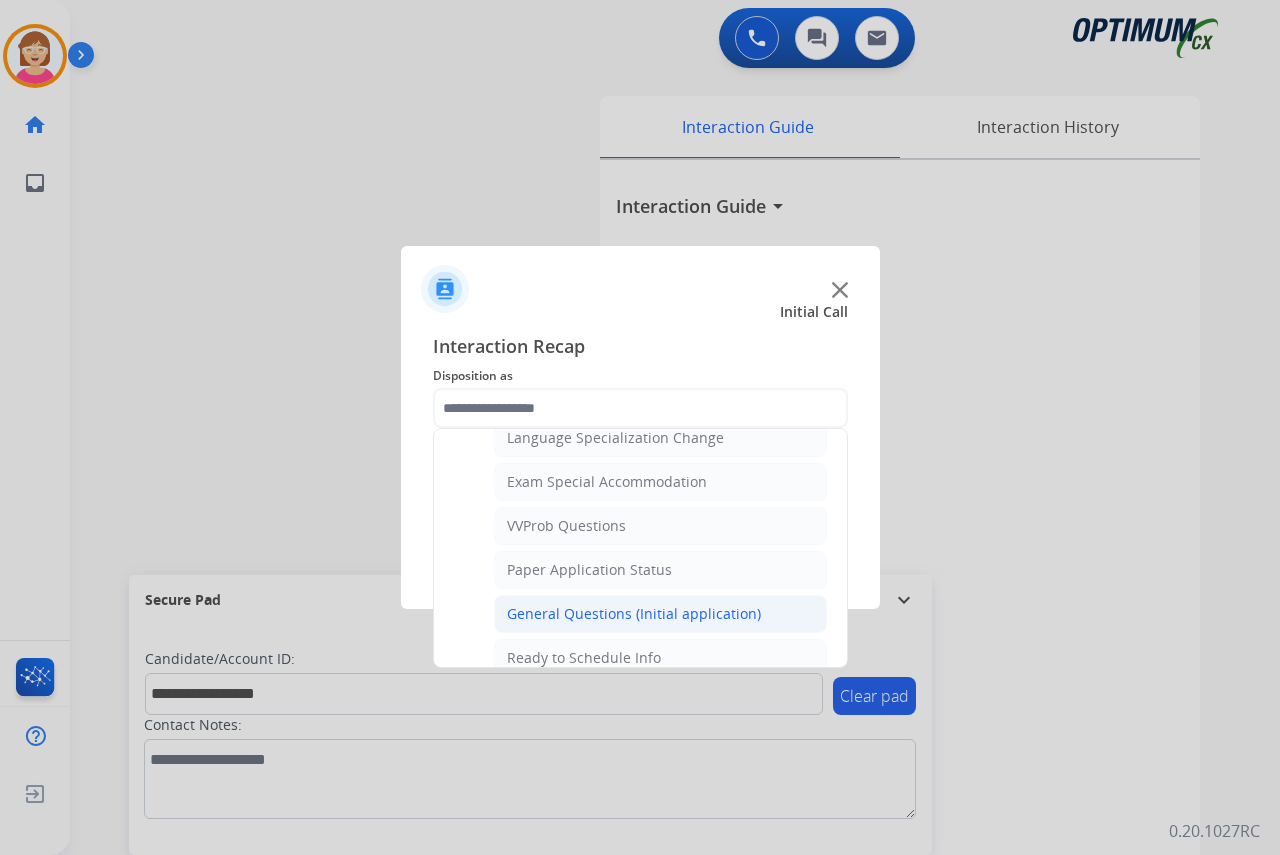 click on "General Questions (Initial application)" 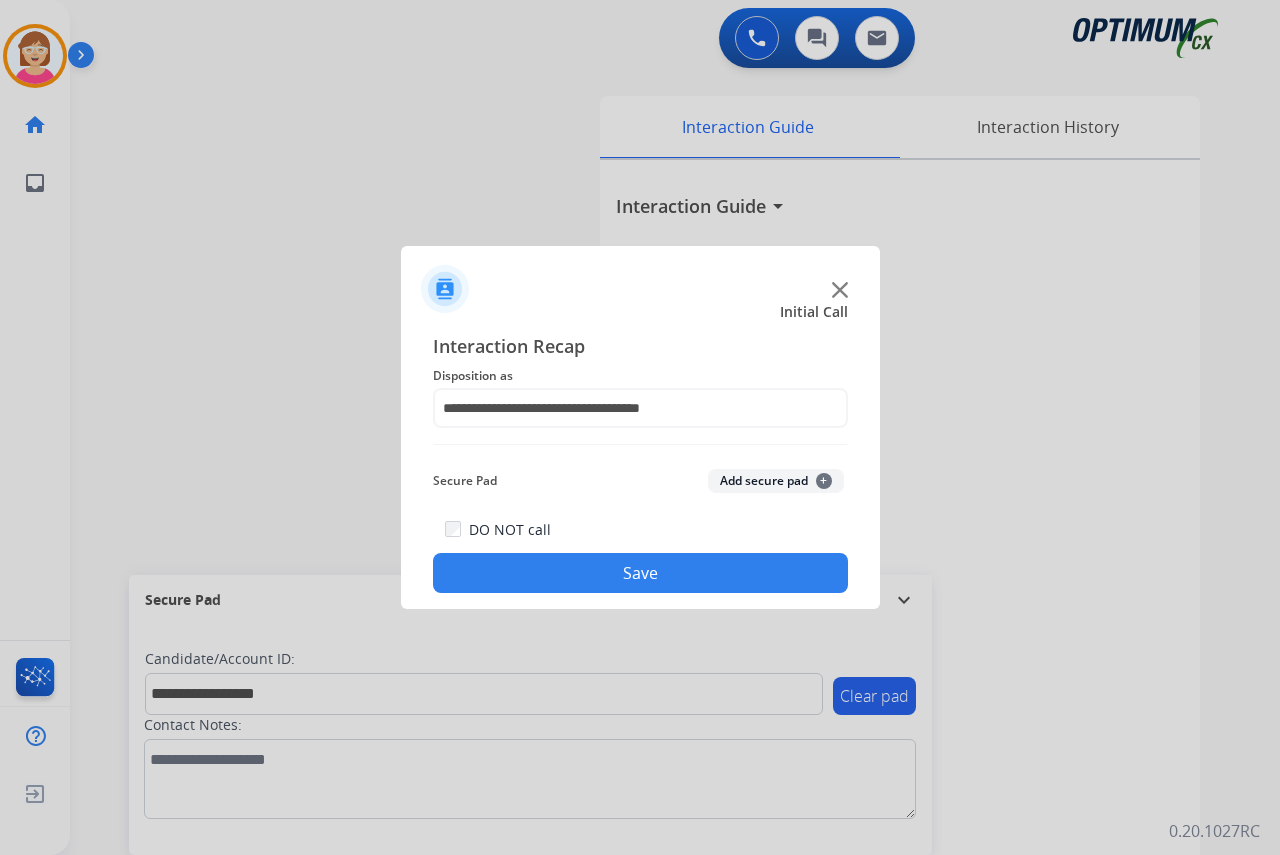 click on "+" 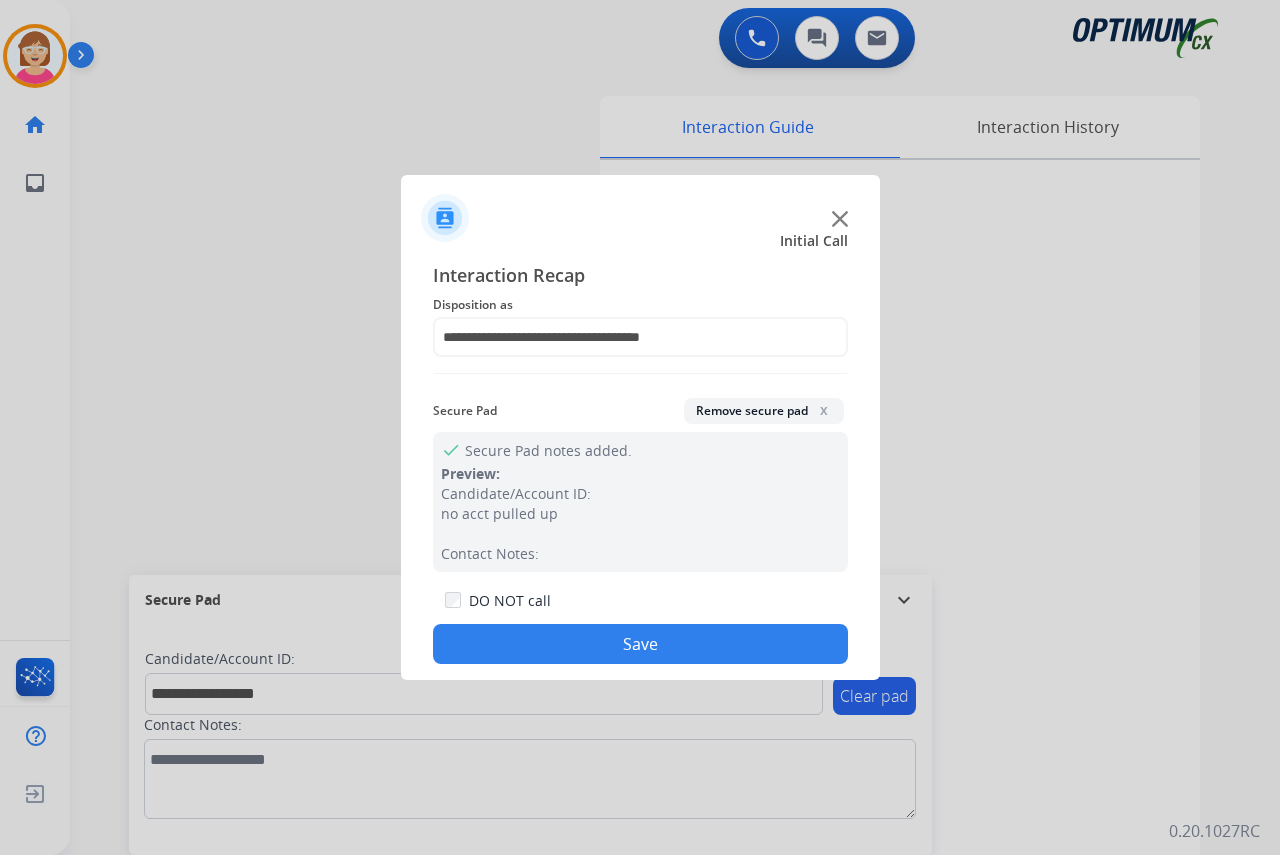 click on "Save" 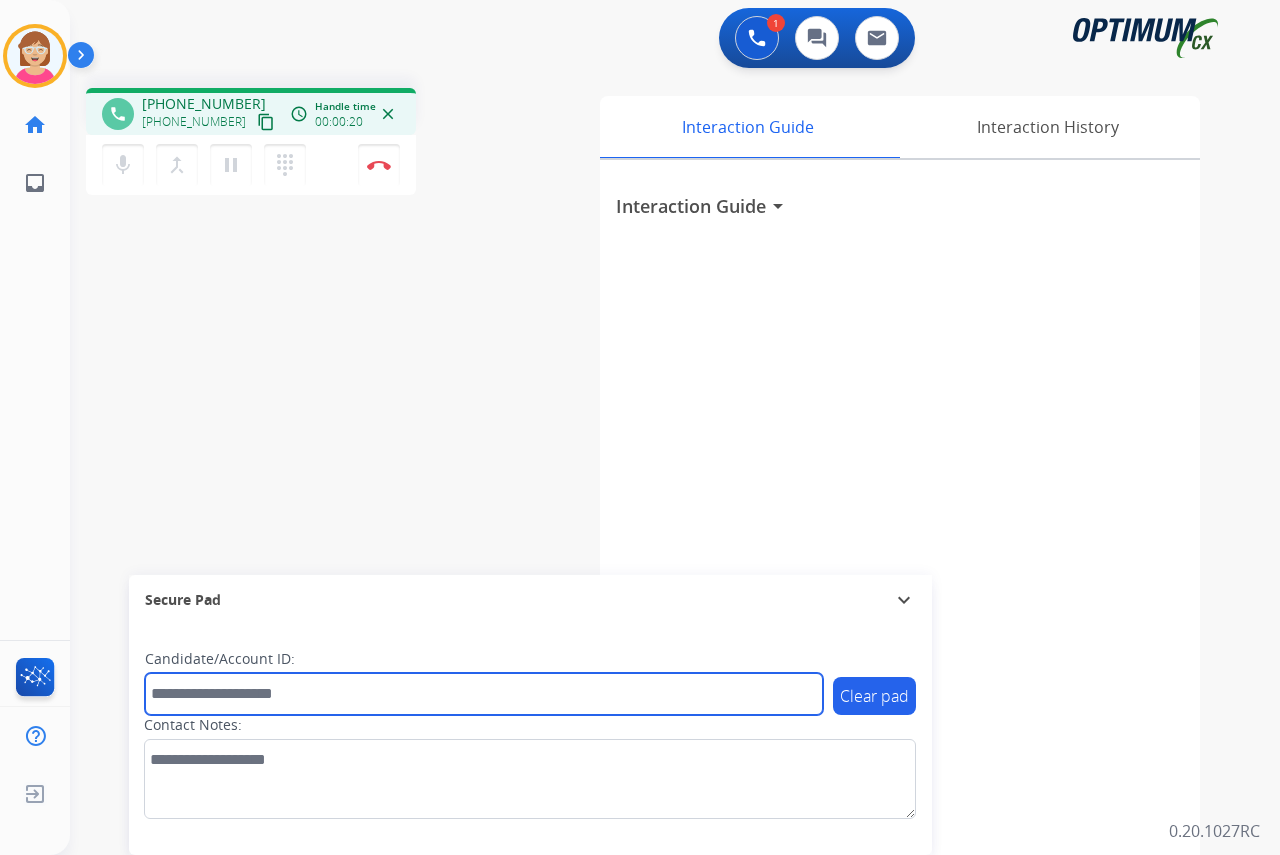 click at bounding box center [484, 694] 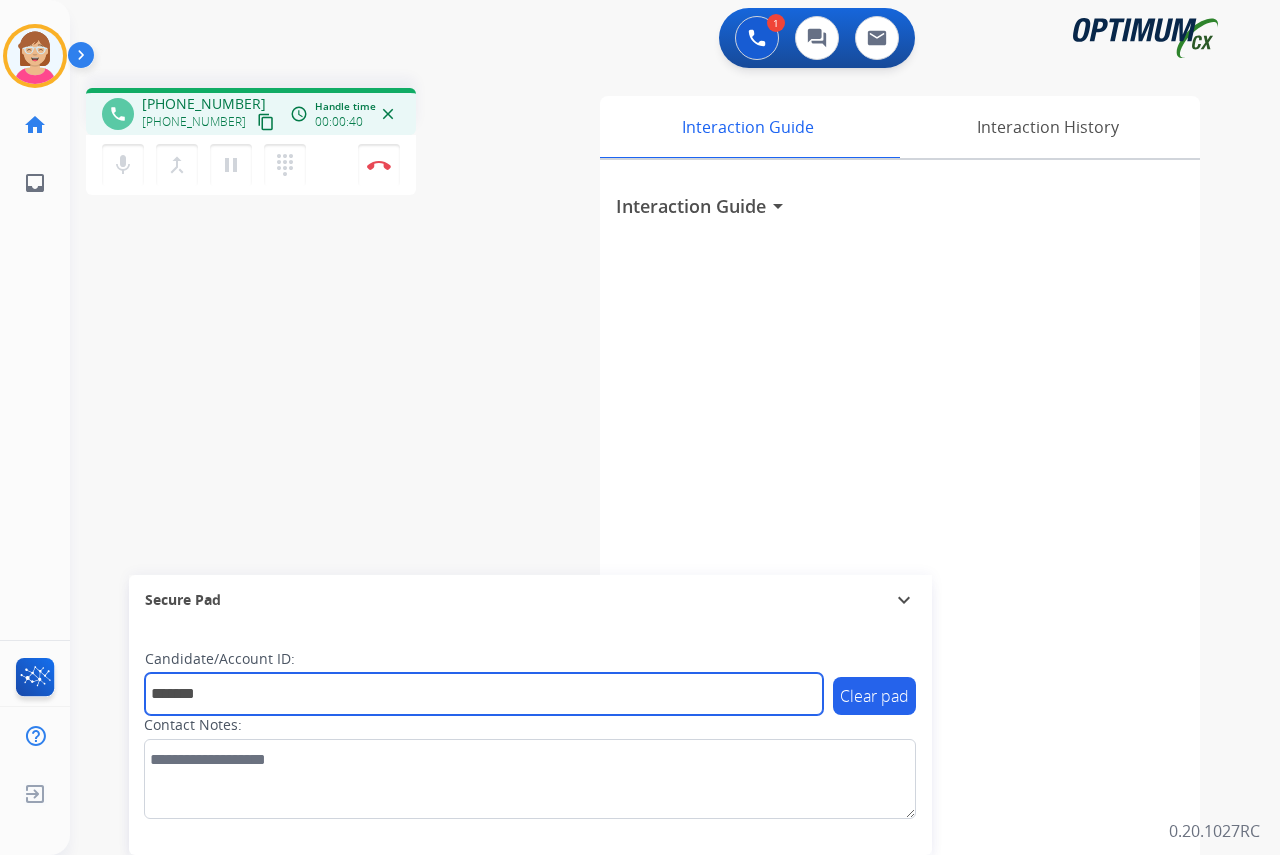 type on "*******" 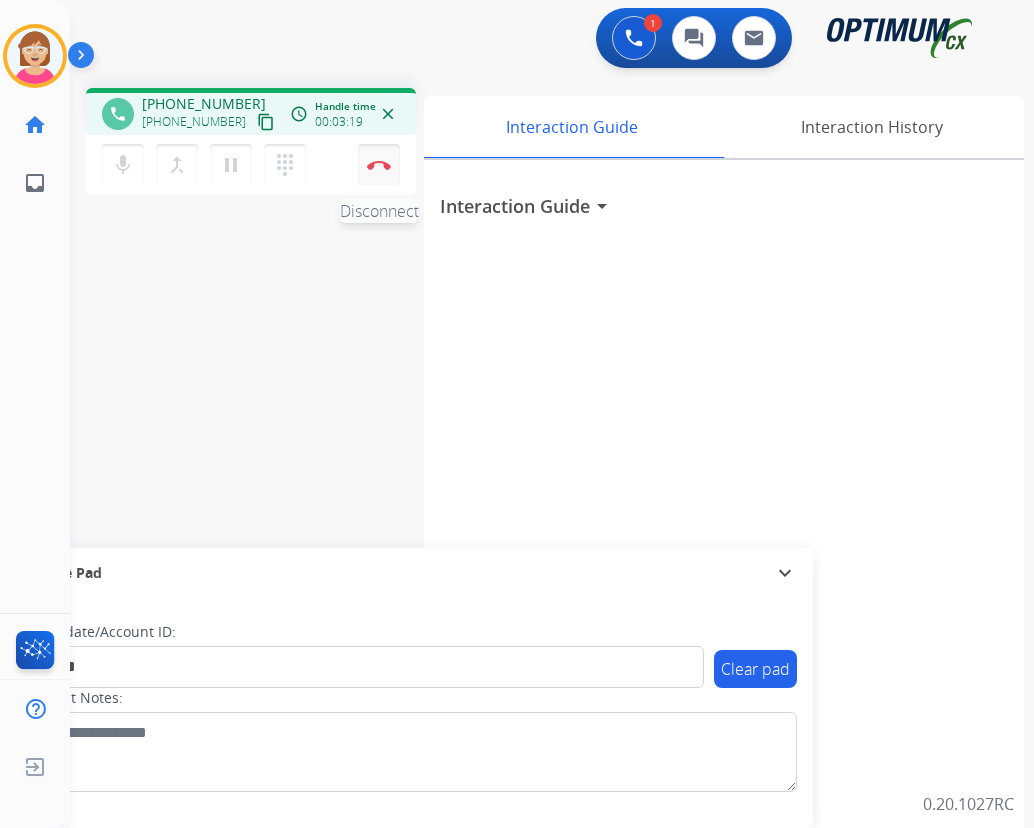 click at bounding box center (379, 165) 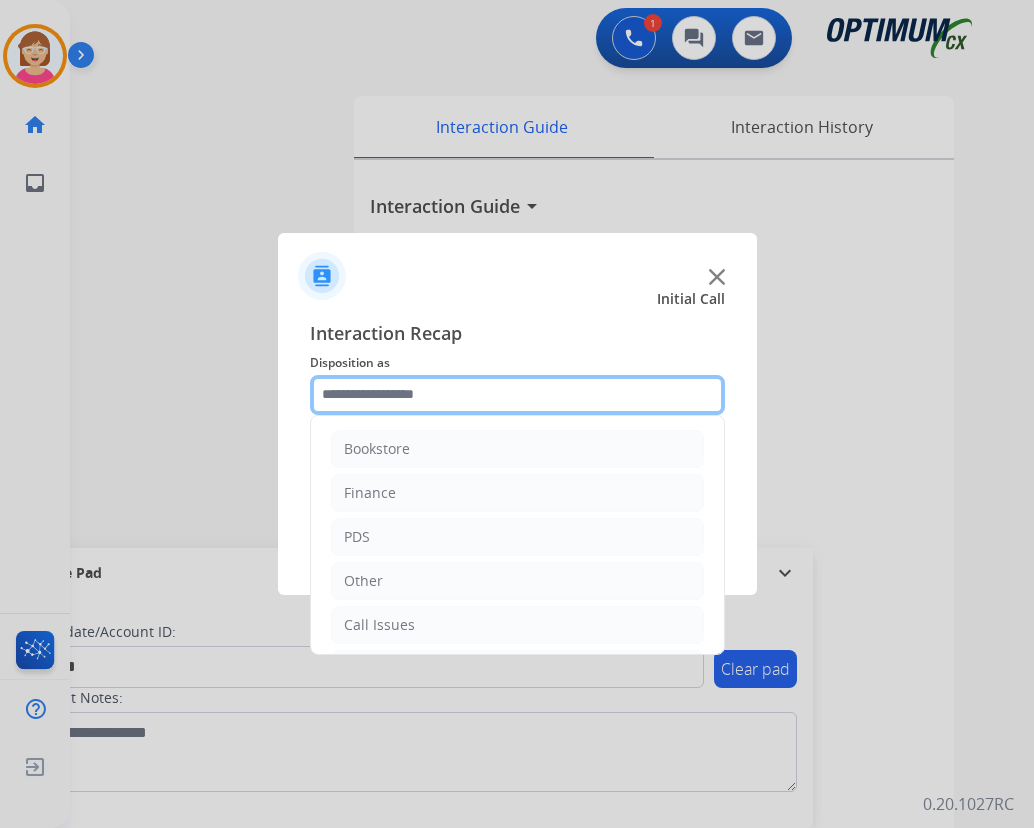 click 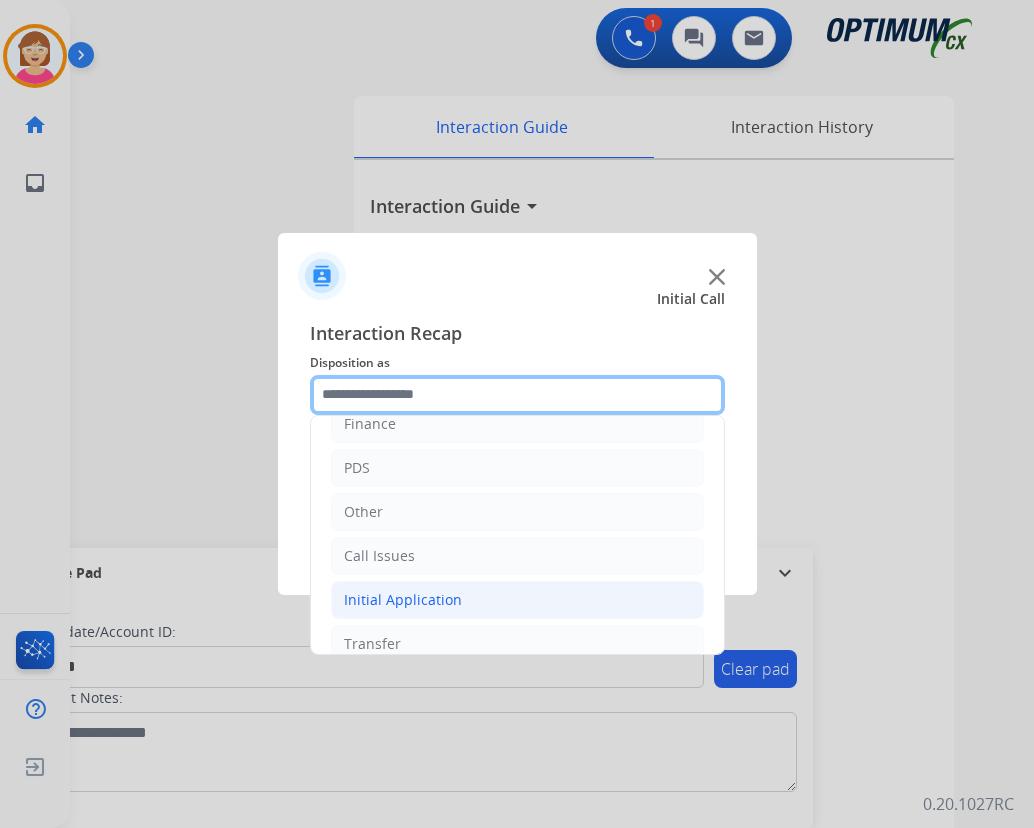 scroll, scrollTop: 136, scrollLeft: 0, axis: vertical 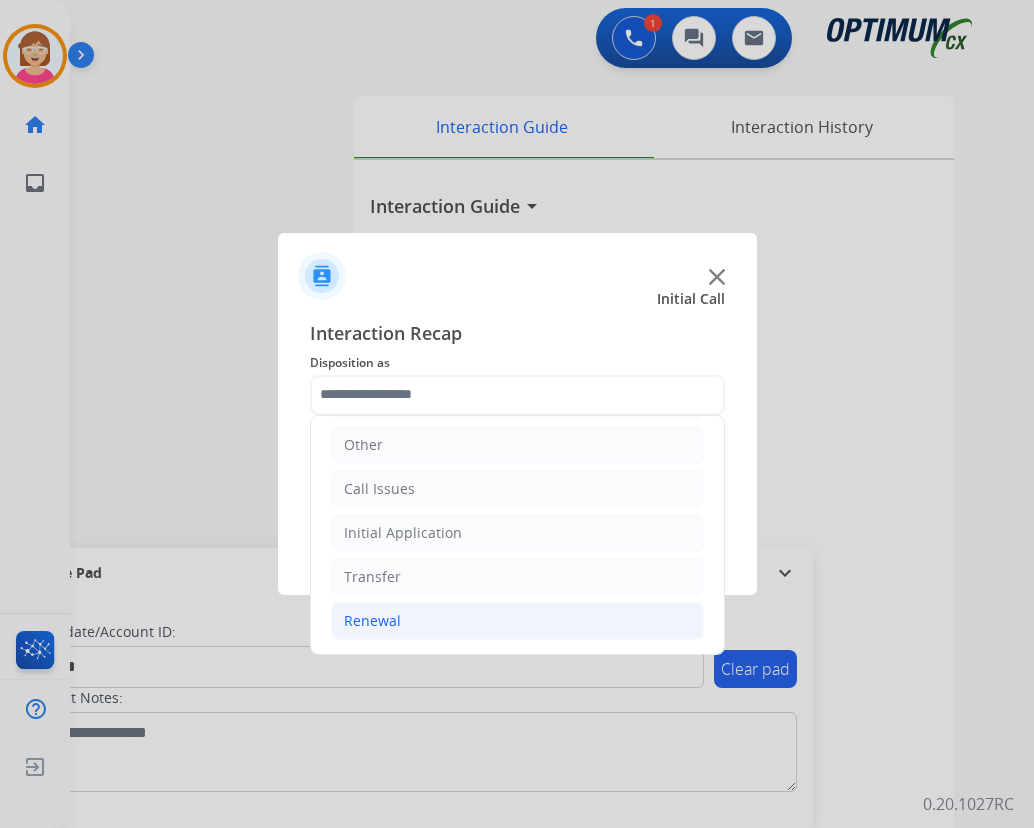 click on "Renewal" 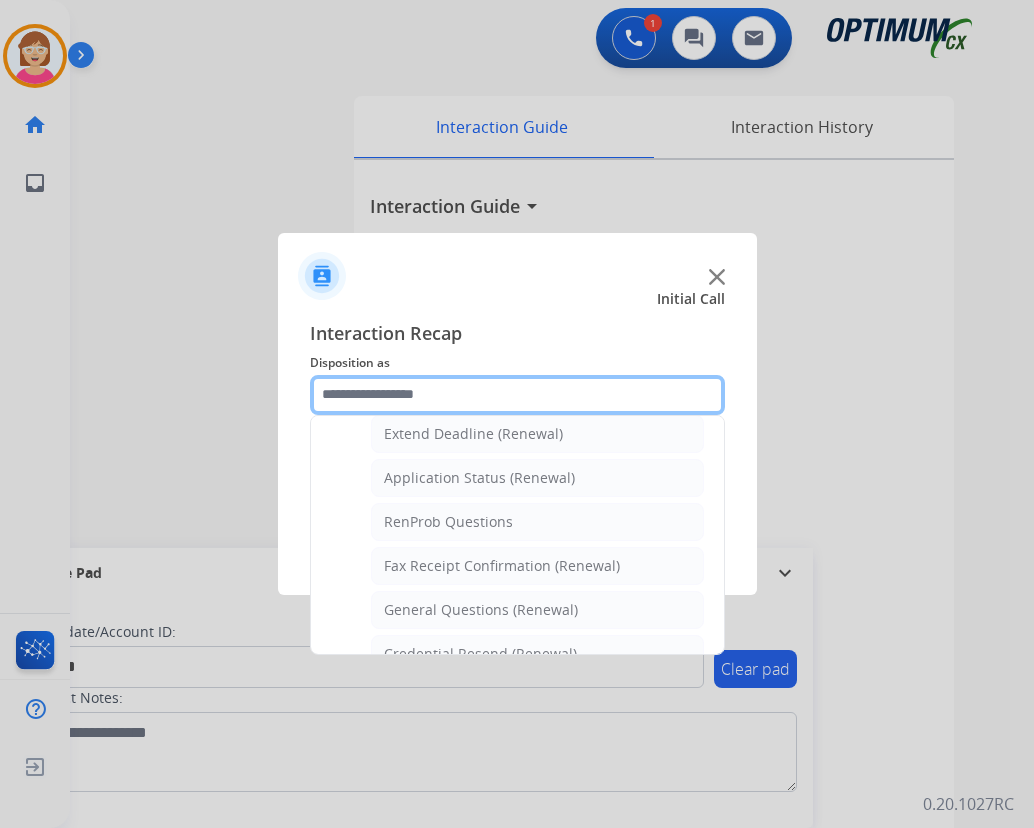 scroll, scrollTop: 436, scrollLeft: 0, axis: vertical 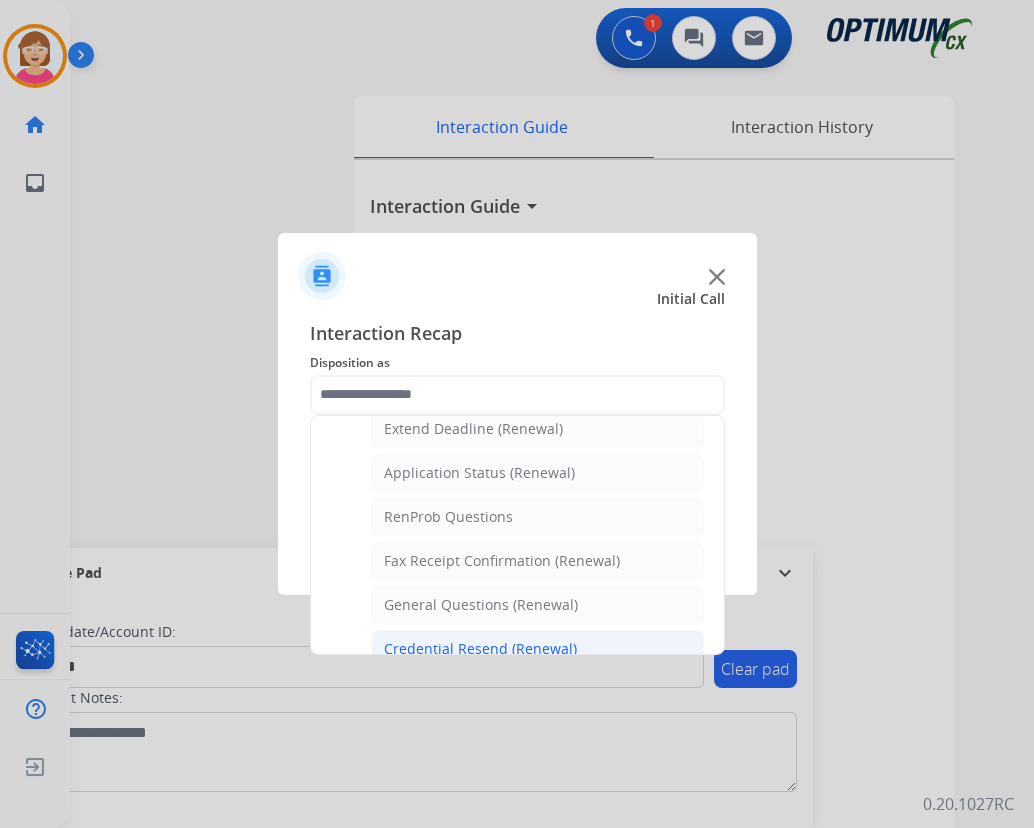 click on "Credential Resend (Renewal)" 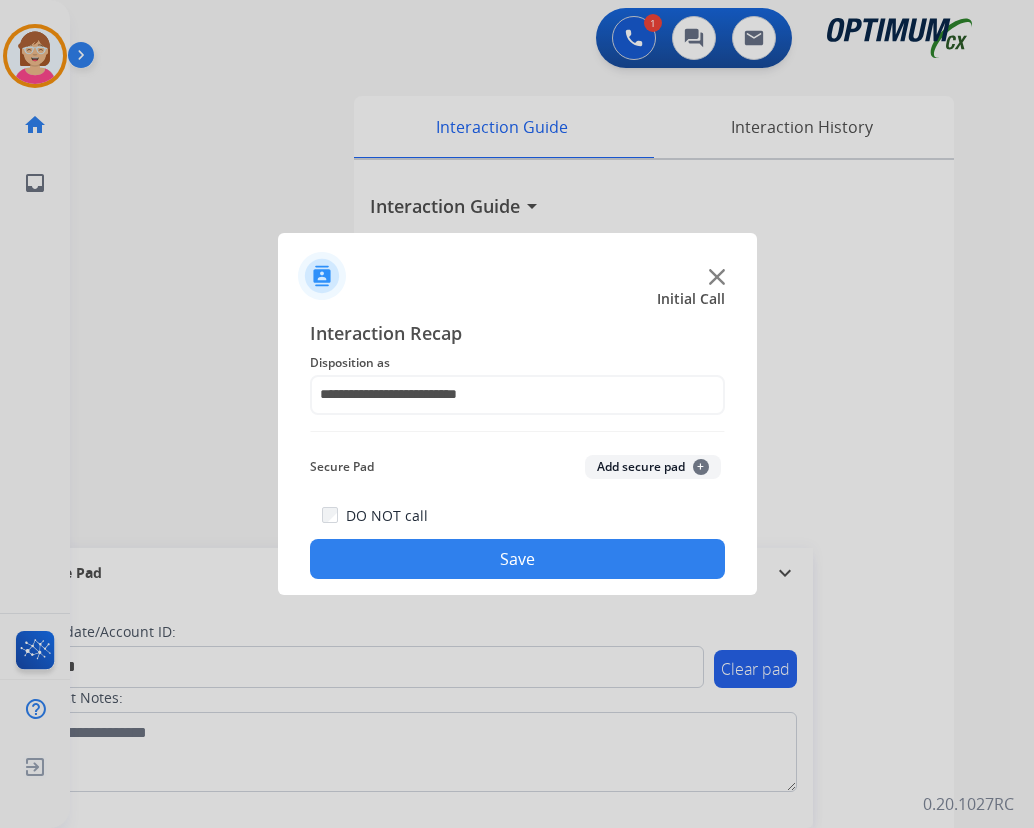 click on "+" 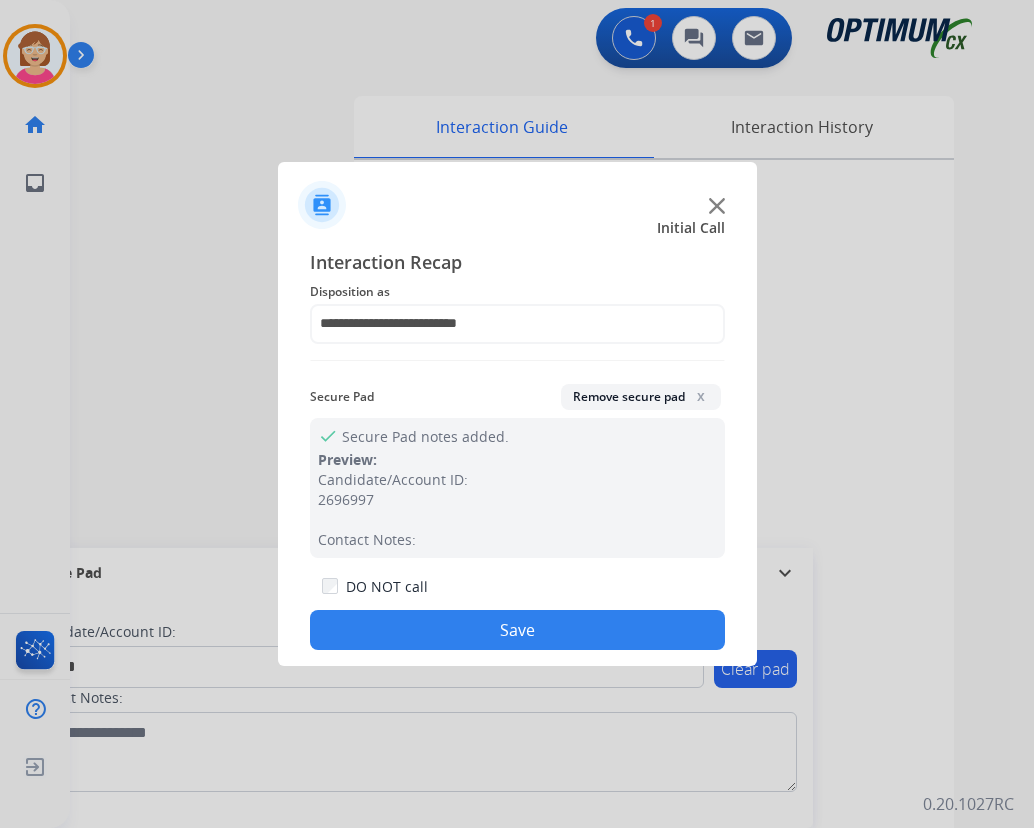 drag, startPoint x: 418, startPoint y: 629, endPoint x: 381, endPoint y: 570, distance: 69.641945 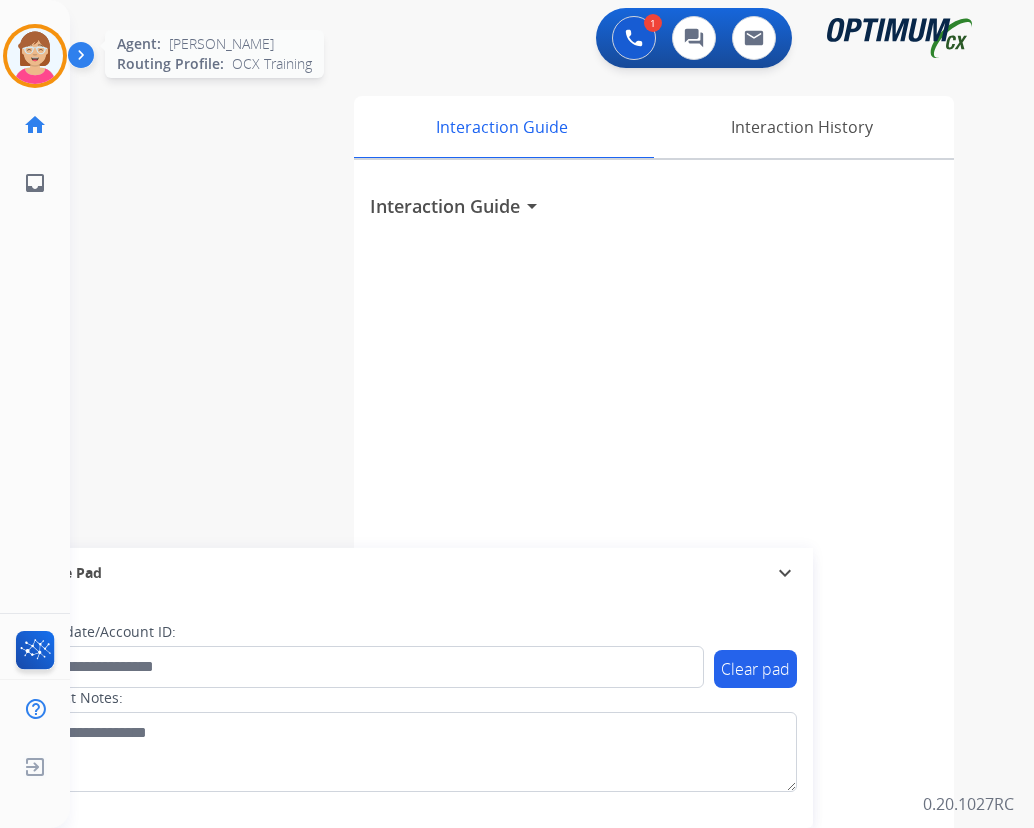 click at bounding box center [35, 56] 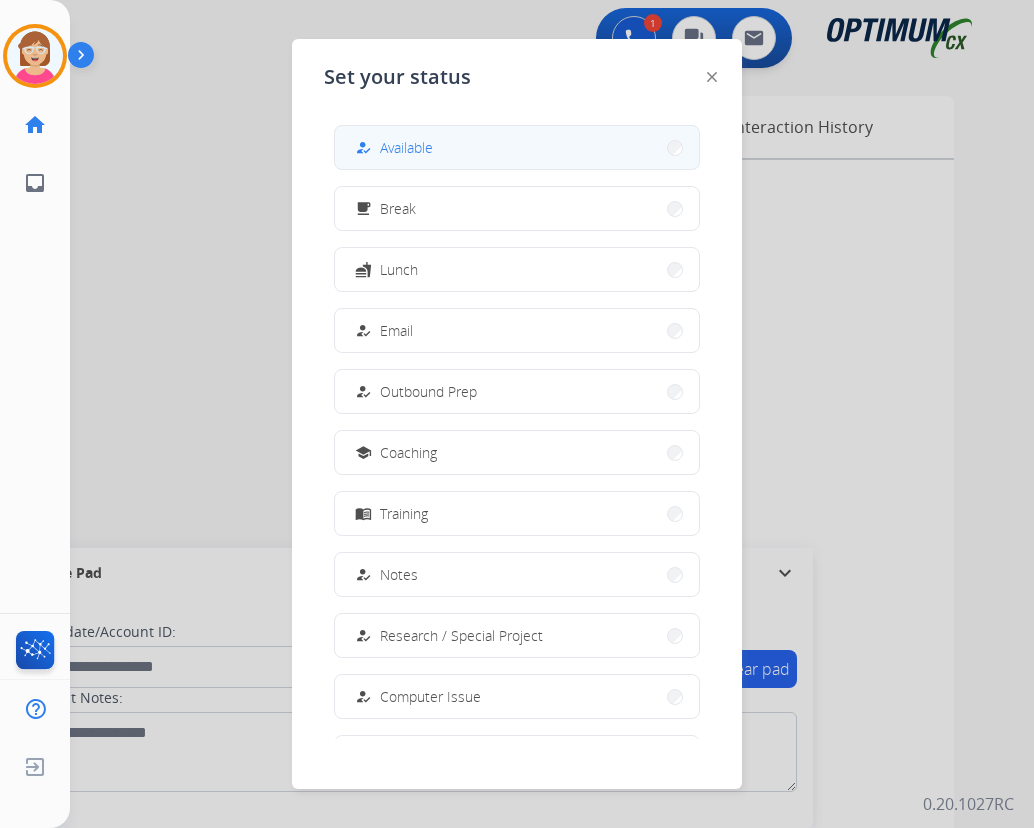 click on "how_to_reg Available" at bounding box center [517, 147] 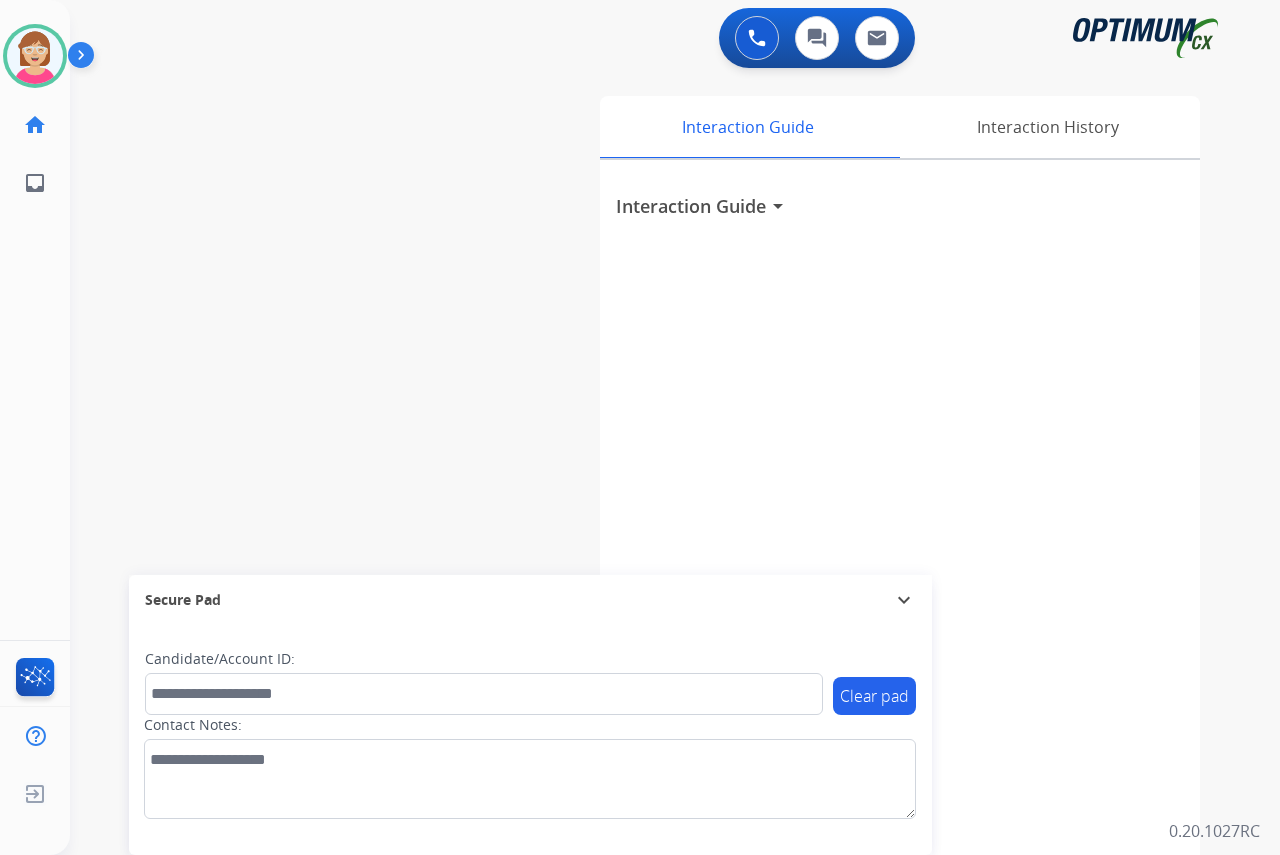 click on "[PERSON_NAME]   Available  Edit Avatar  Agent:   [PERSON_NAME] Profile:  OCX Training home  Home  Home inbox  Emails  Emails  FocalPoints  Help Center  Help Center  Log out  Log out" 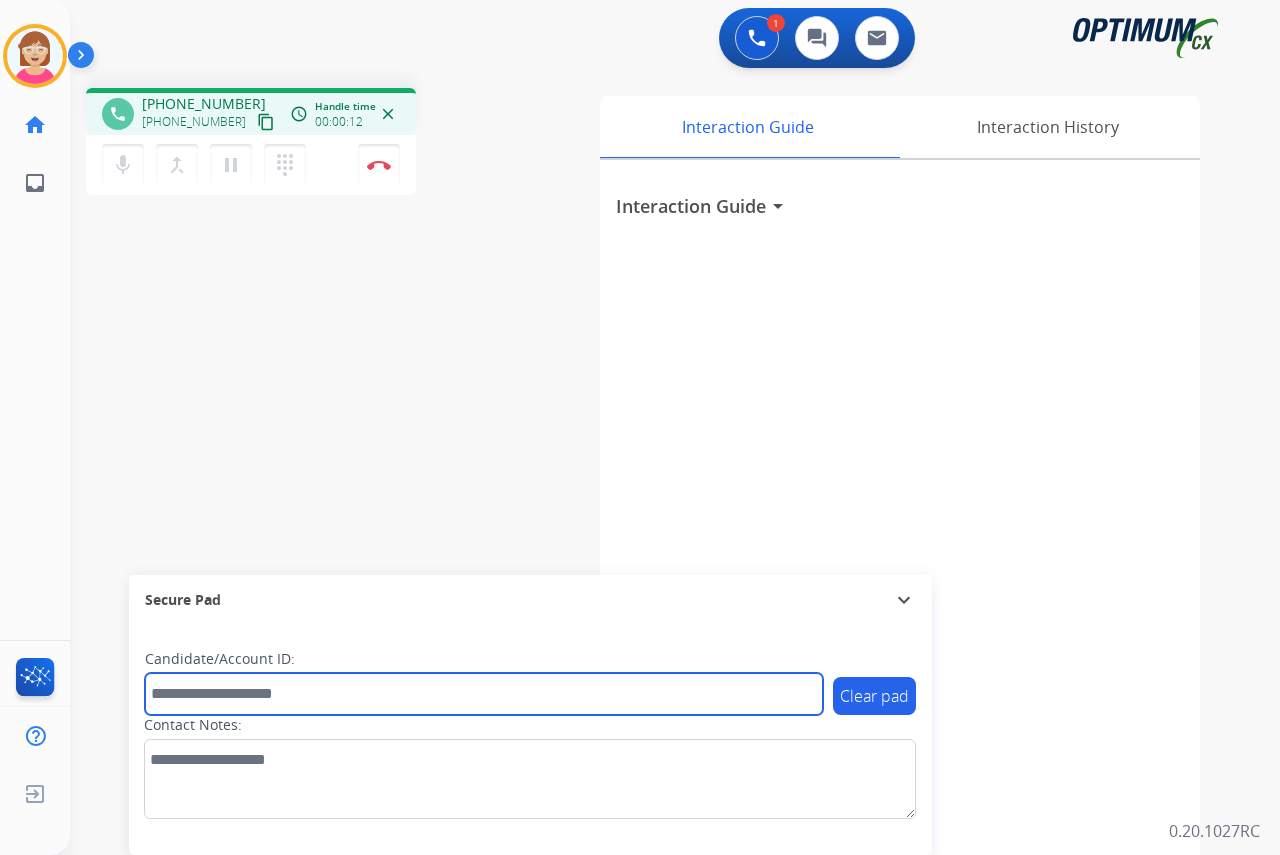 click at bounding box center (484, 694) 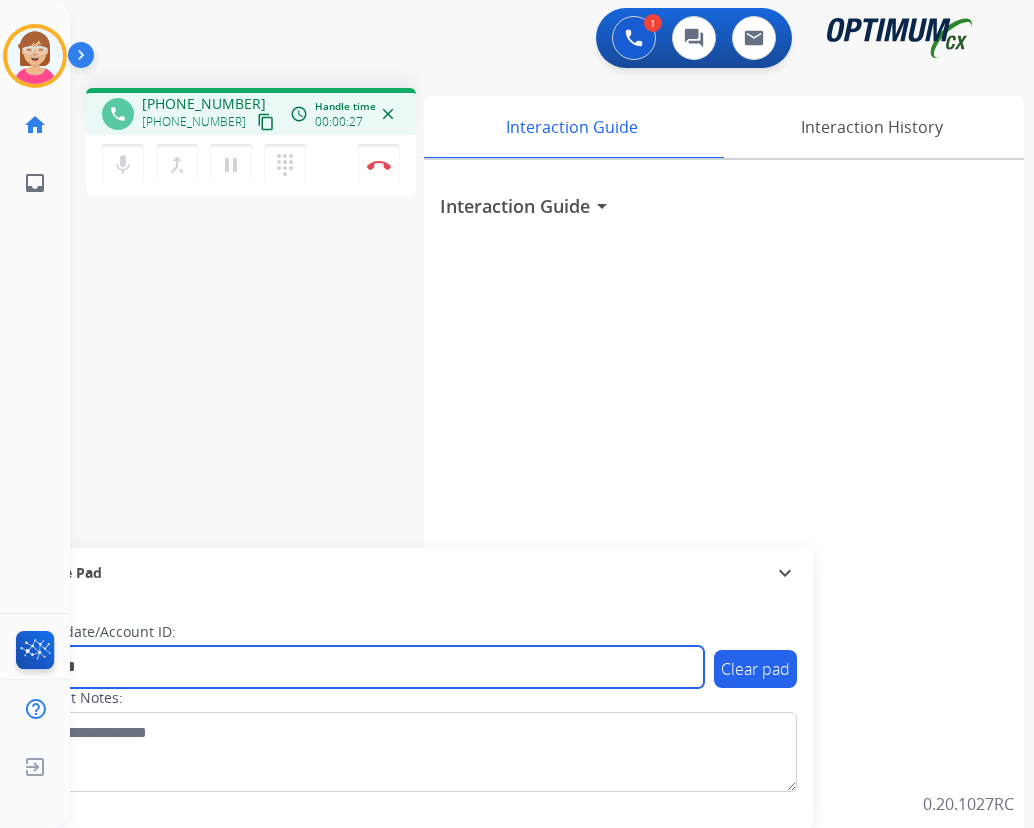 type on "*******" 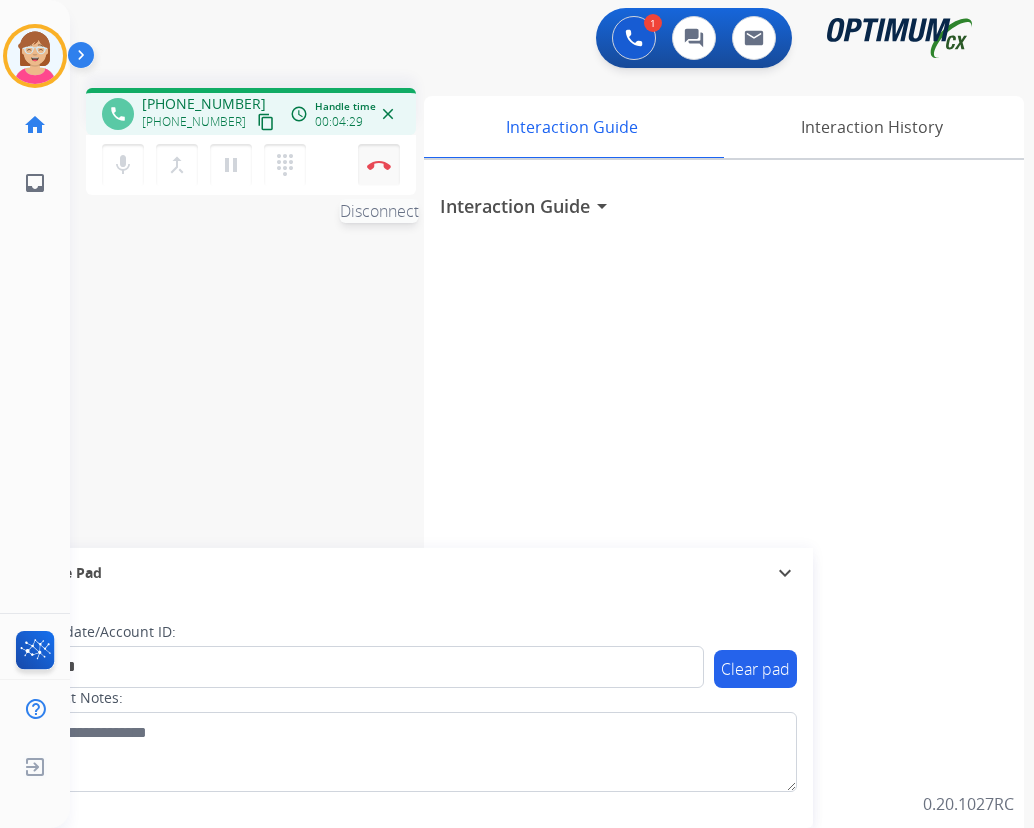 click at bounding box center [379, 165] 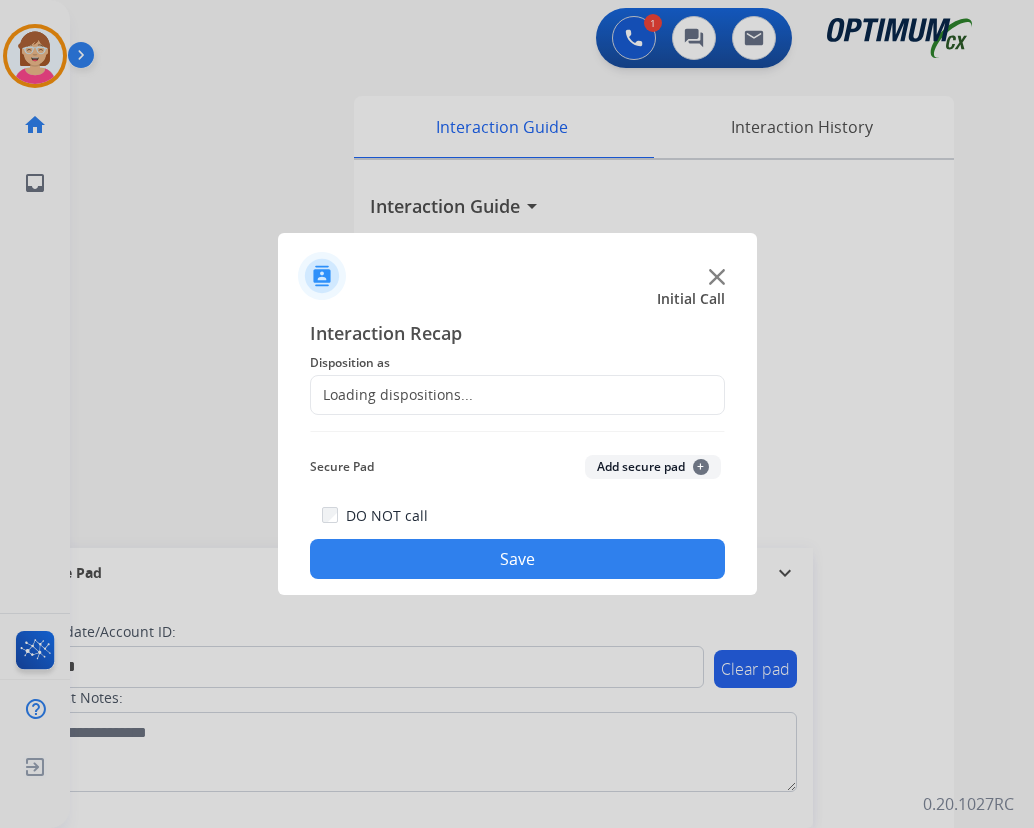 click on "Loading dispositions..." 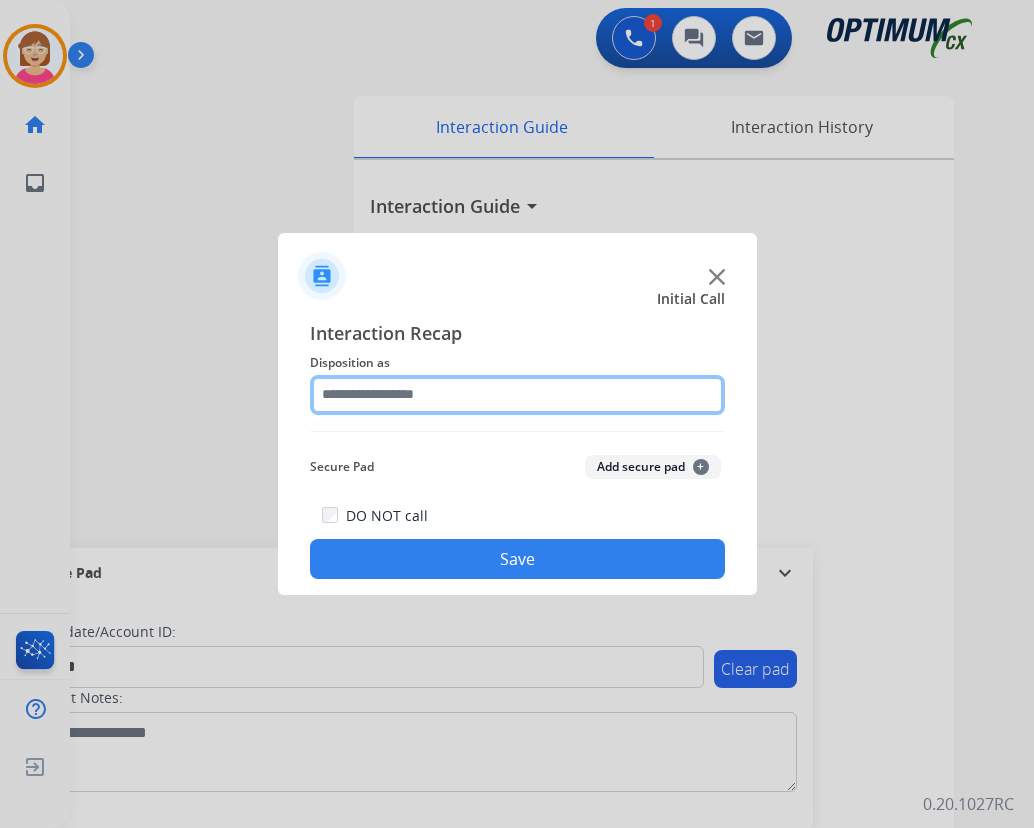 click 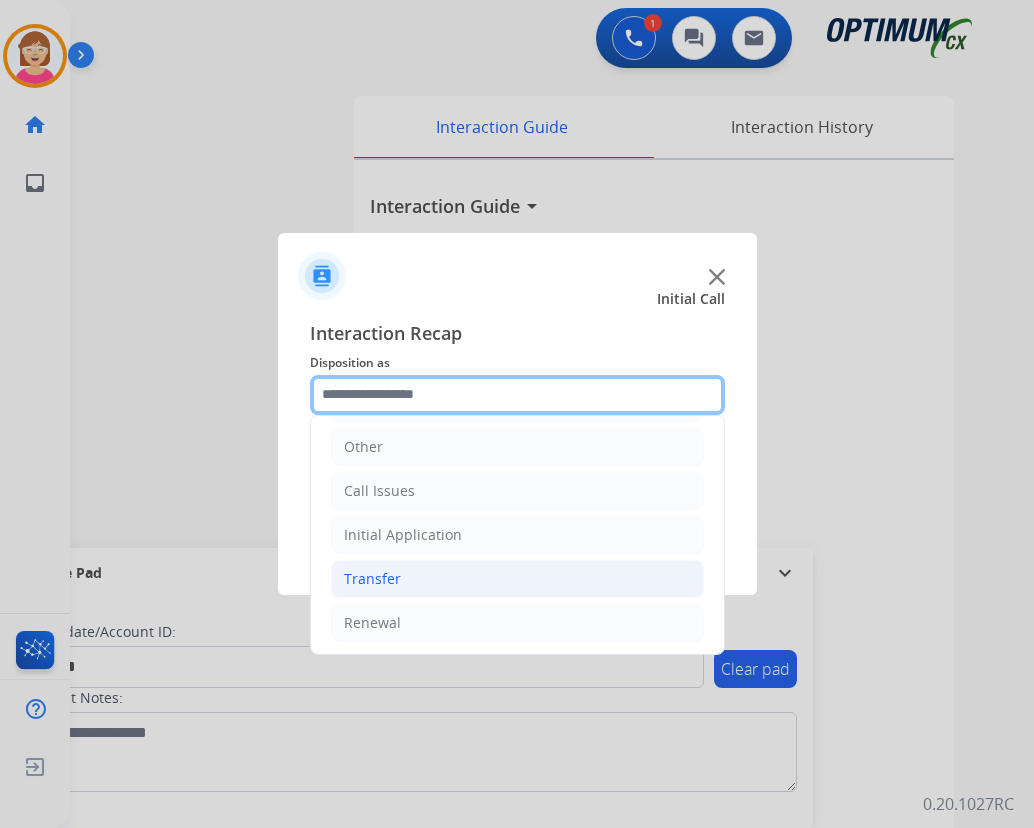 scroll, scrollTop: 136, scrollLeft: 0, axis: vertical 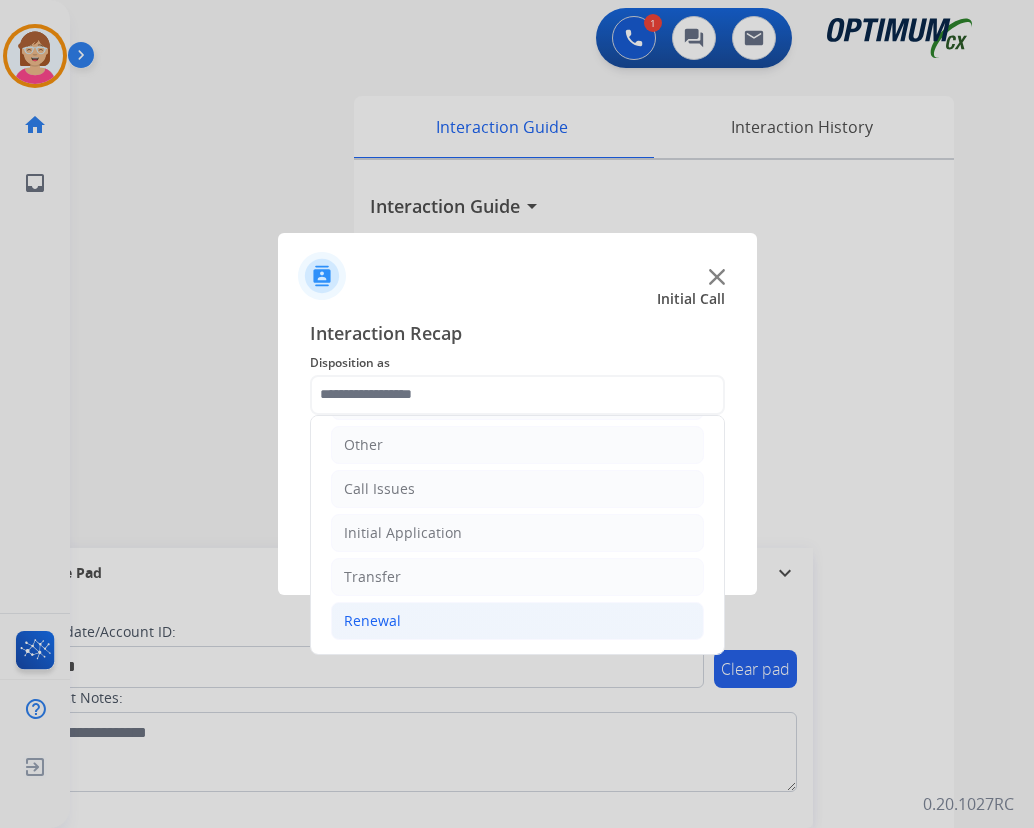 click on "Renewal" 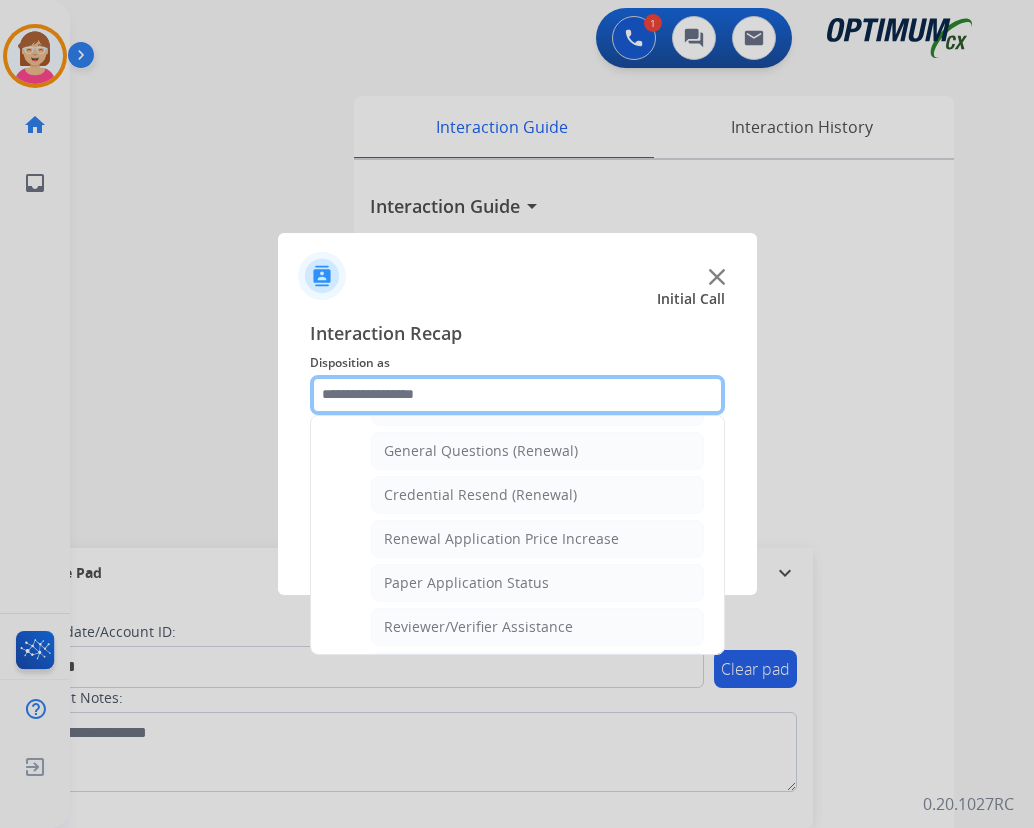 scroll, scrollTop: 636, scrollLeft: 0, axis: vertical 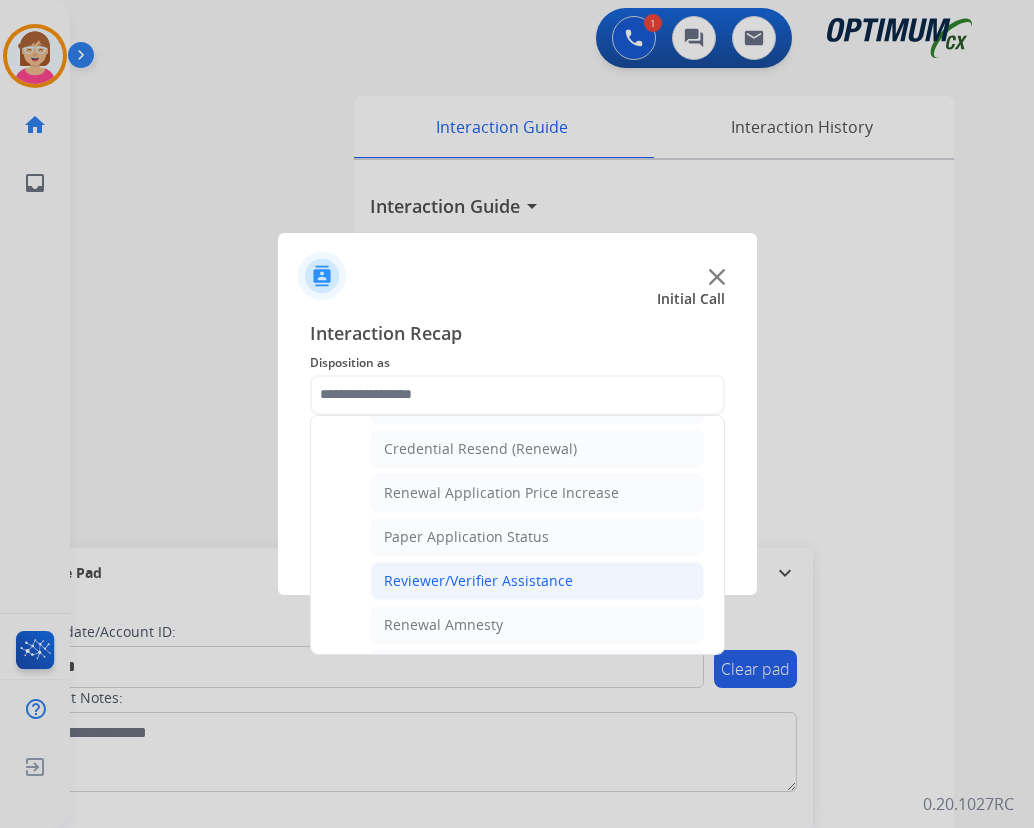 click on "Reviewer/Verifier Assistance" 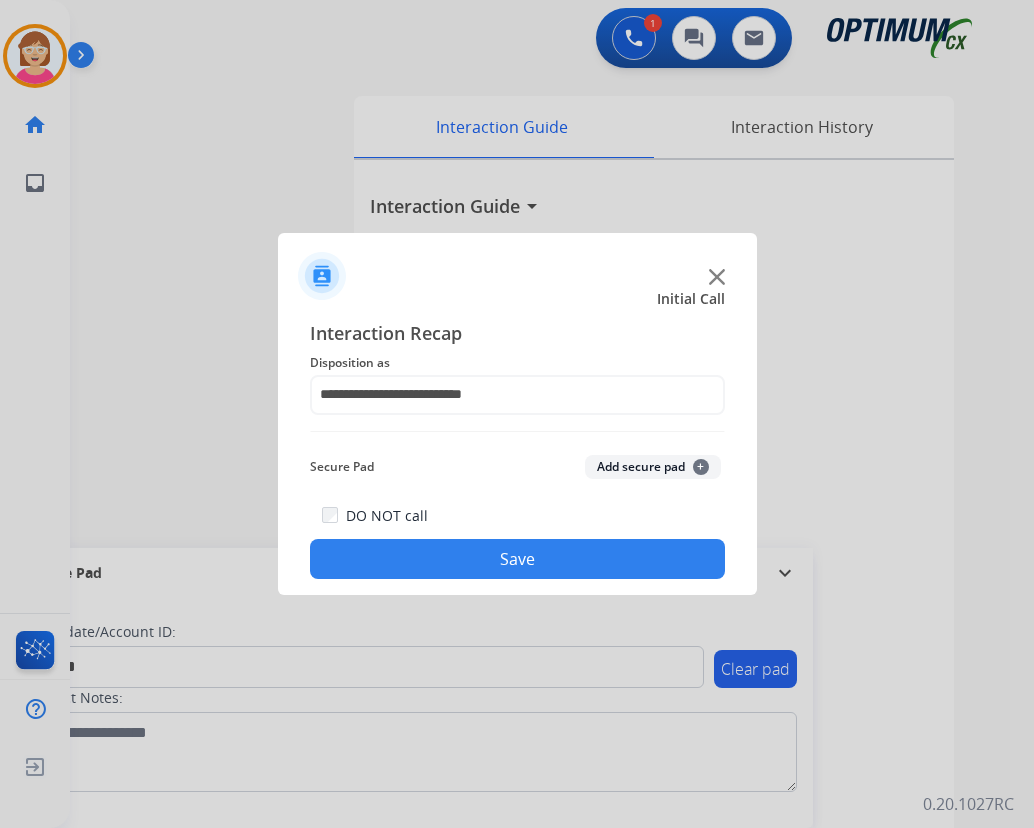 click on "+" 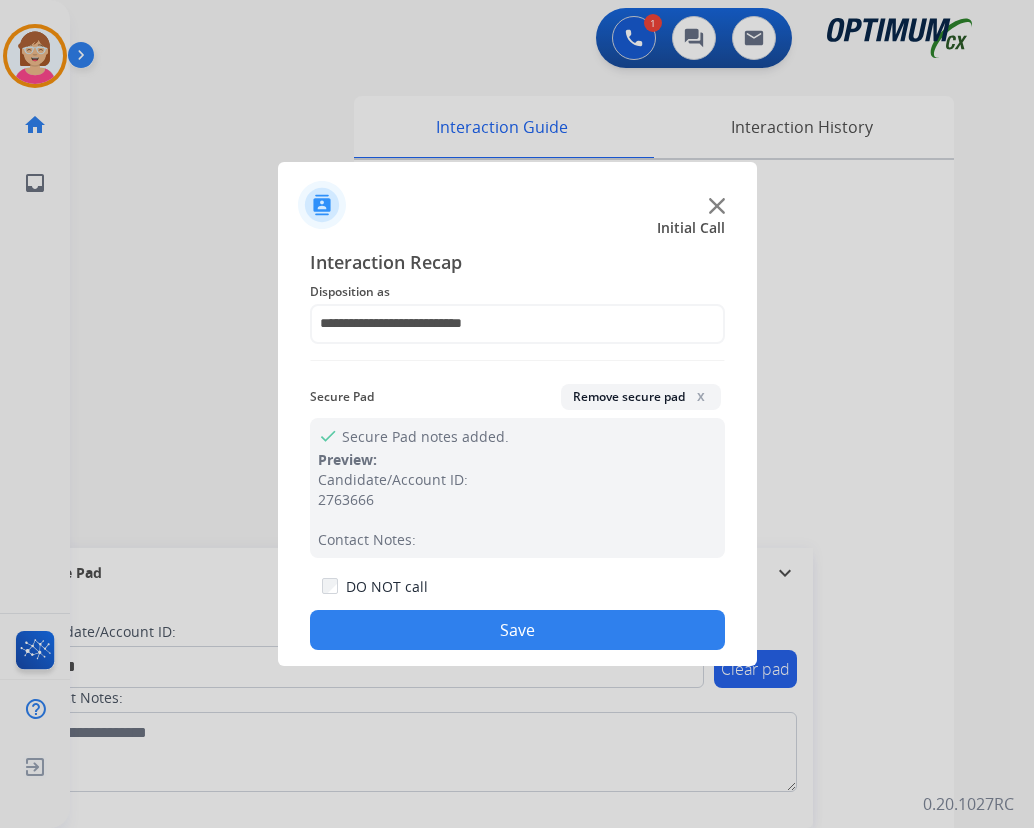 click on "Save" 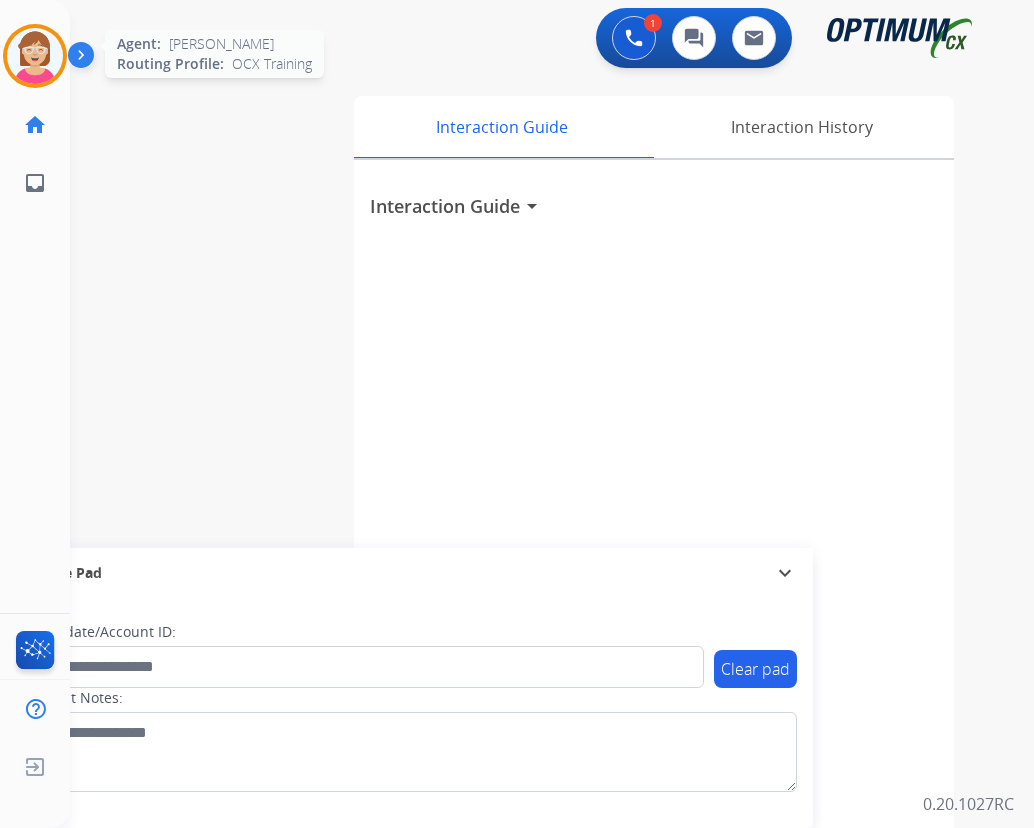 click at bounding box center [35, 56] 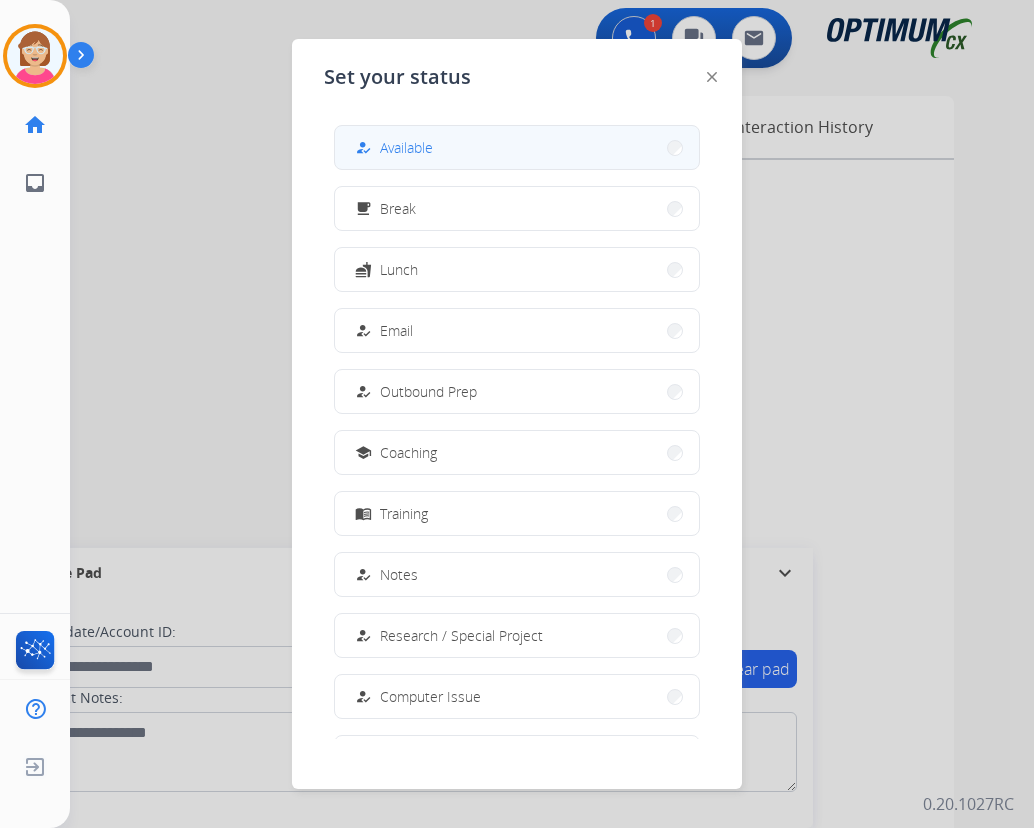 click on "Available" at bounding box center (406, 147) 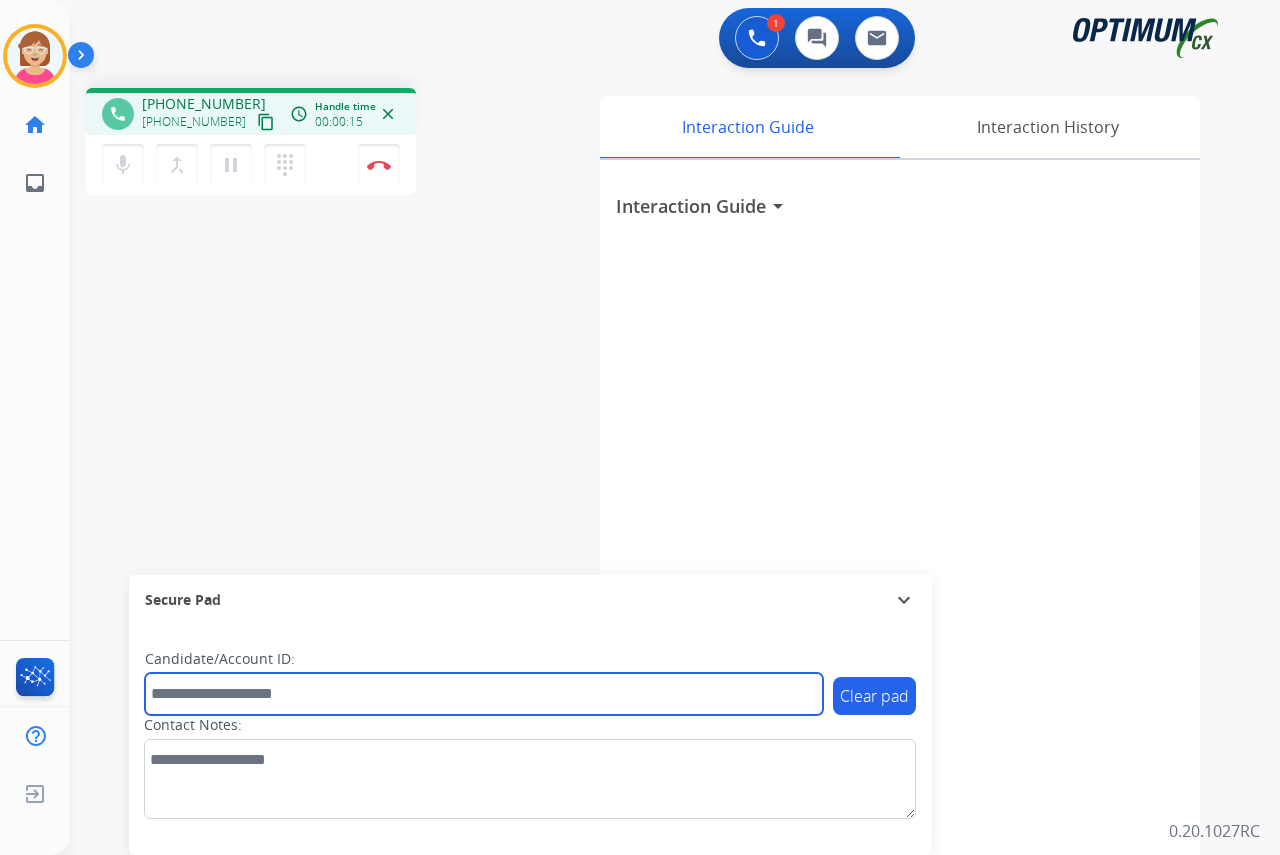 drag, startPoint x: 216, startPoint y: 698, endPoint x: 208, endPoint y: 690, distance: 11.313708 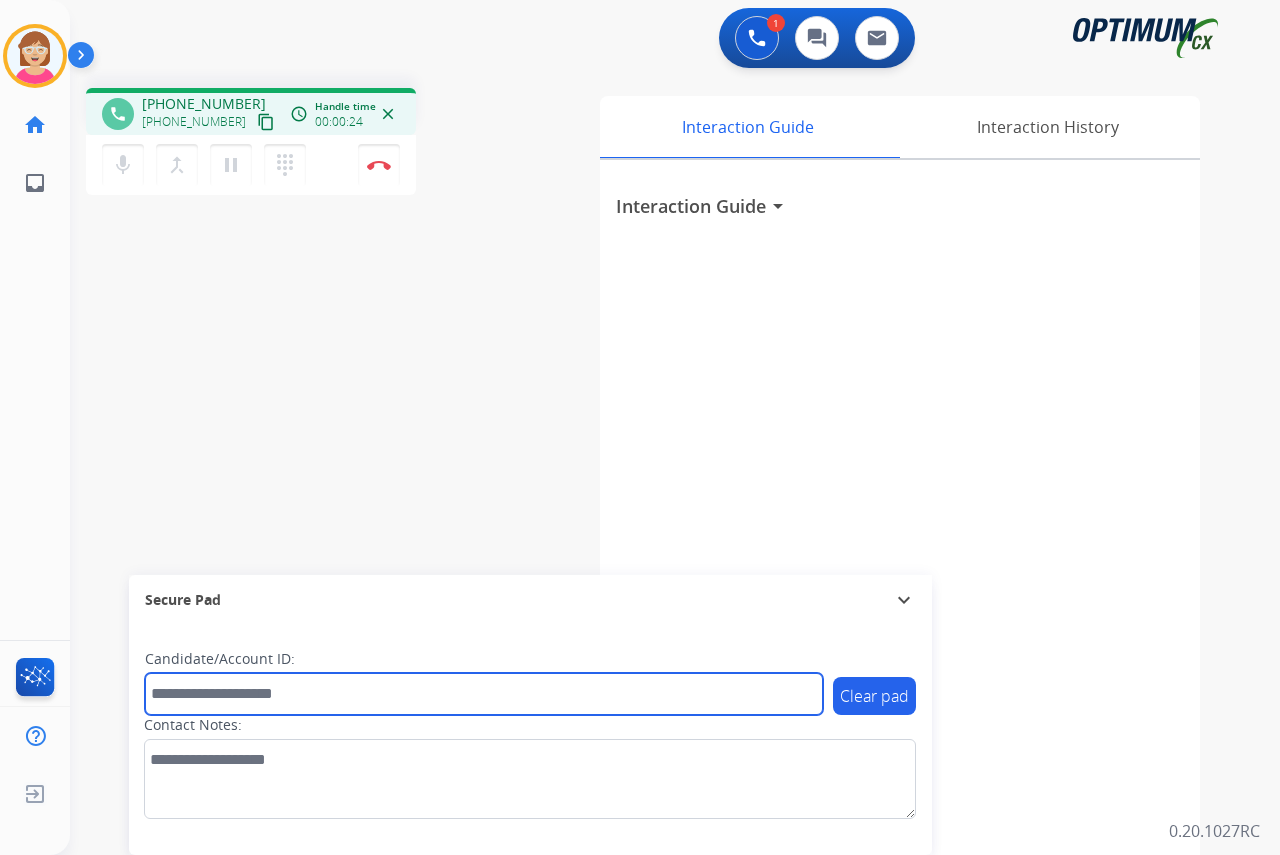 click at bounding box center [484, 694] 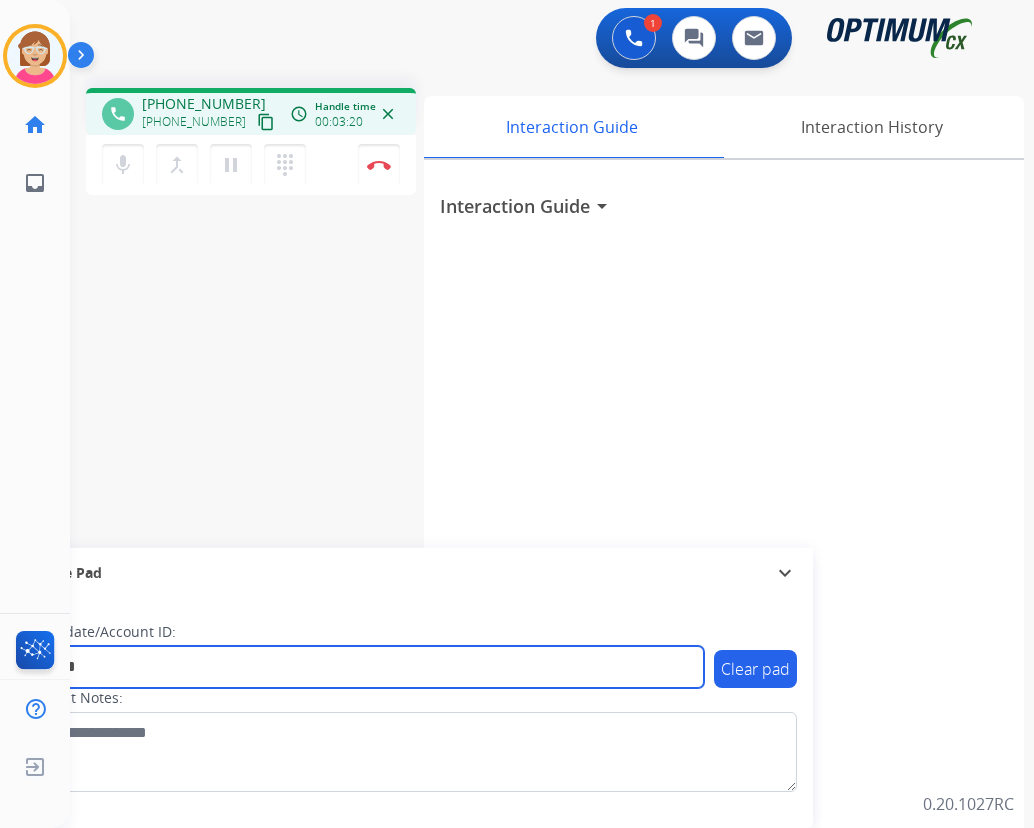 click on "*******" at bounding box center (365, 667) 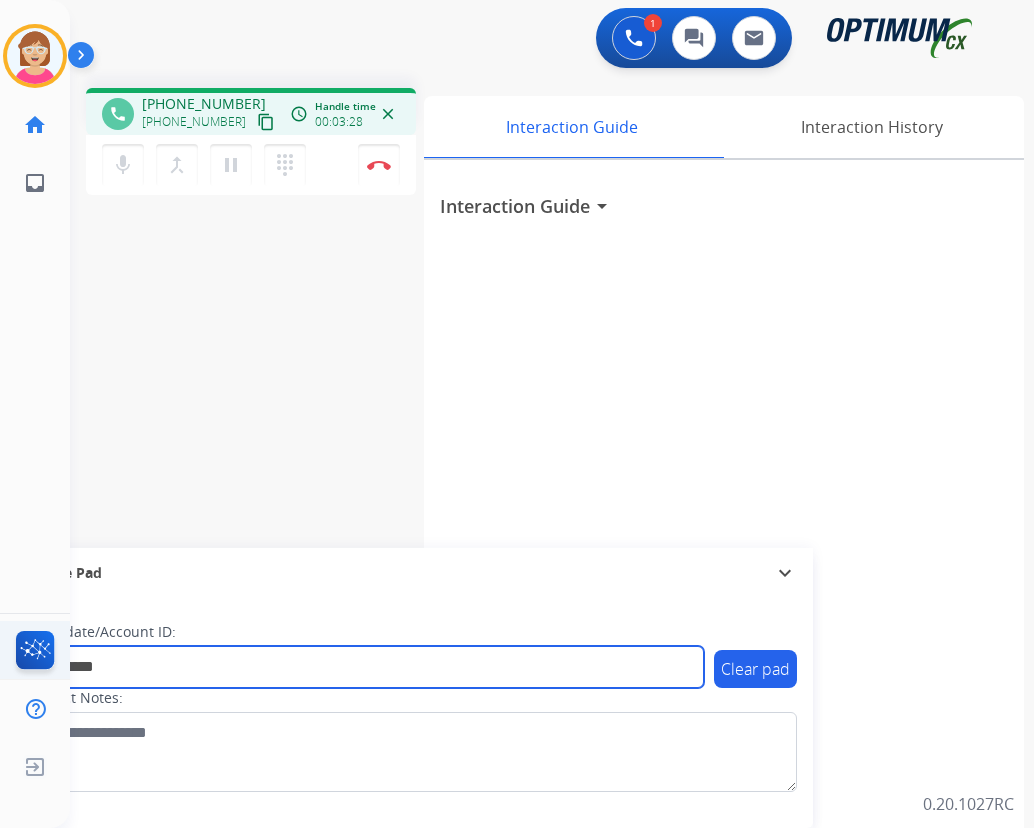 type on "**********" 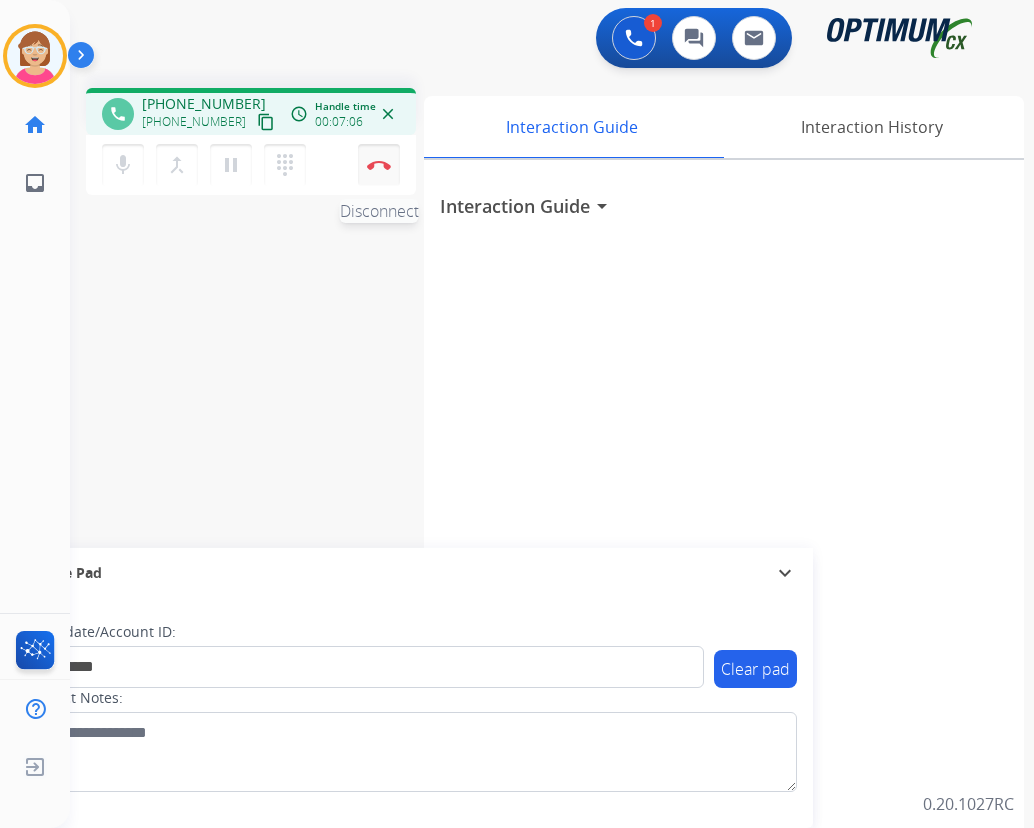 click at bounding box center [379, 165] 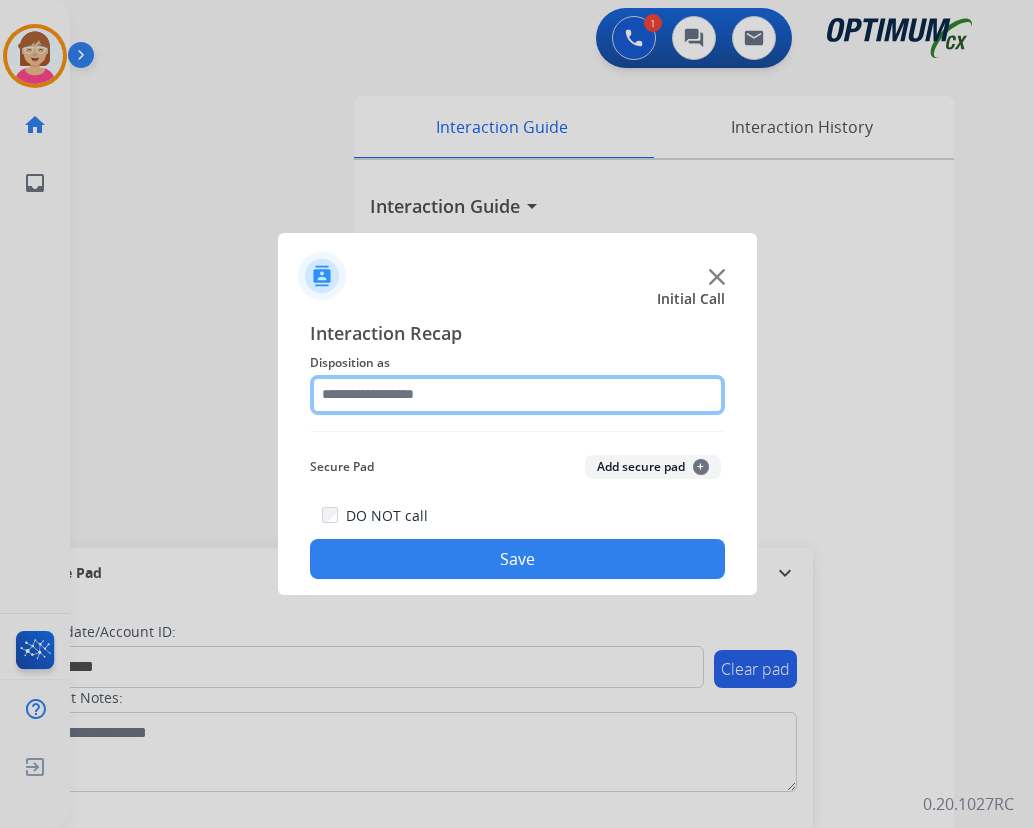 click 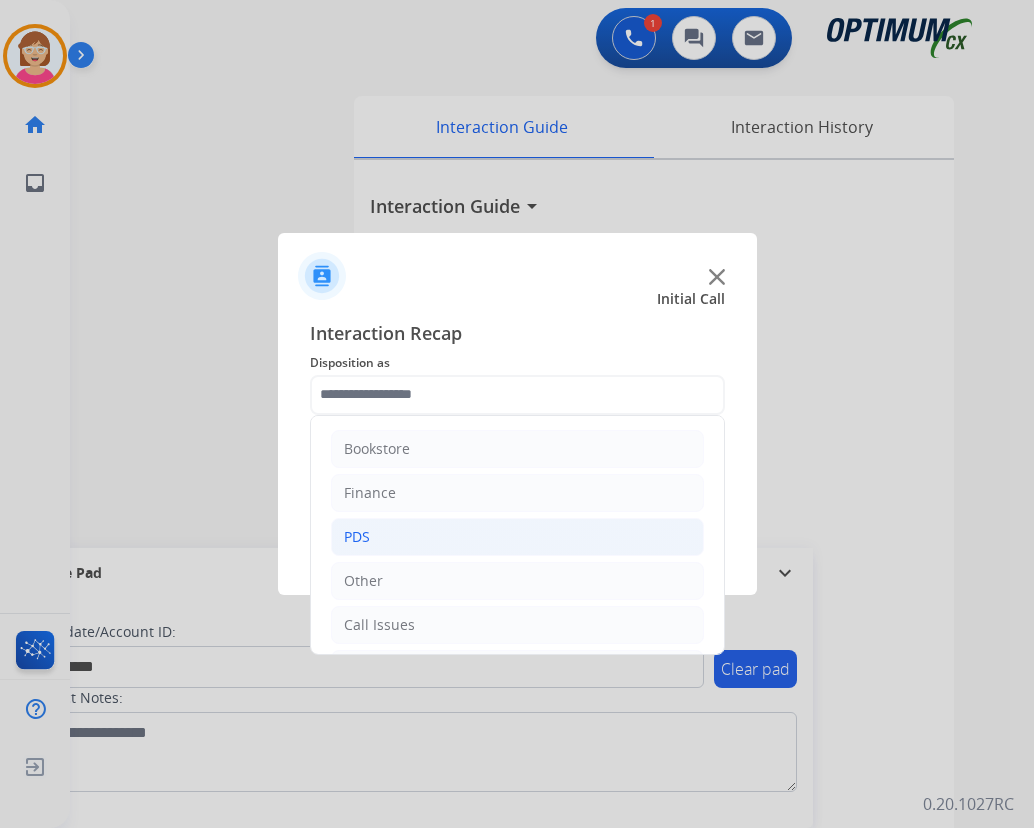 click on "PDS" 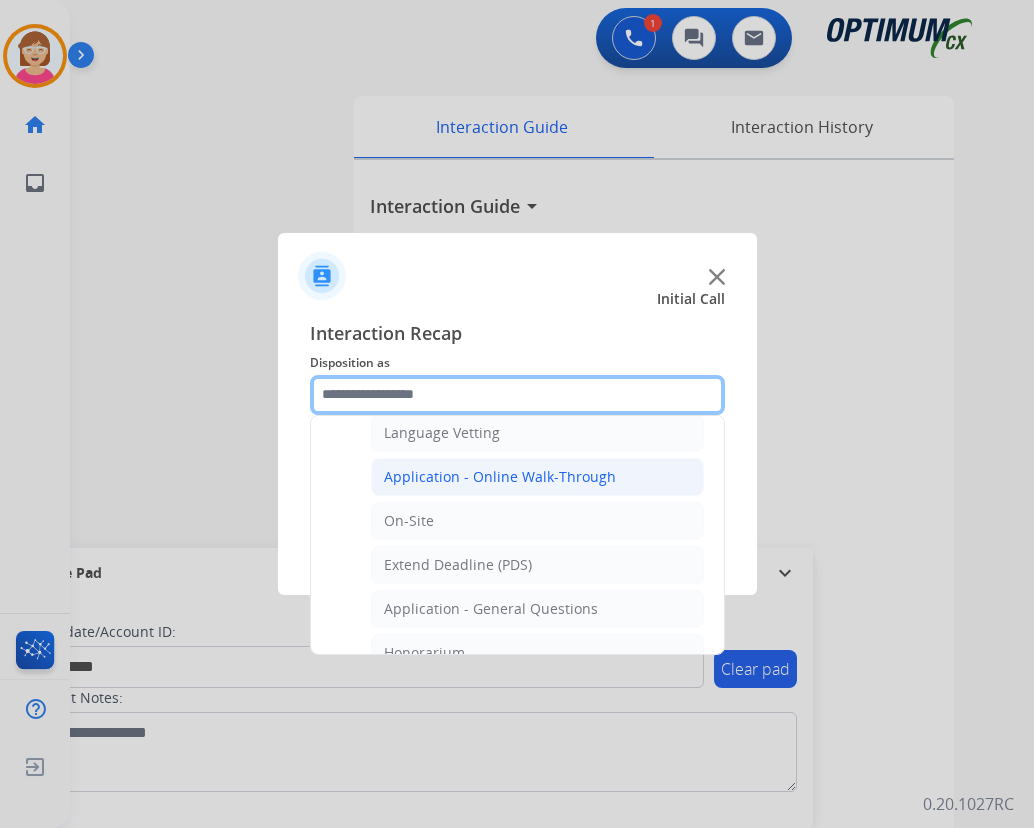 scroll, scrollTop: 500, scrollLeft: 0, axis: vertical 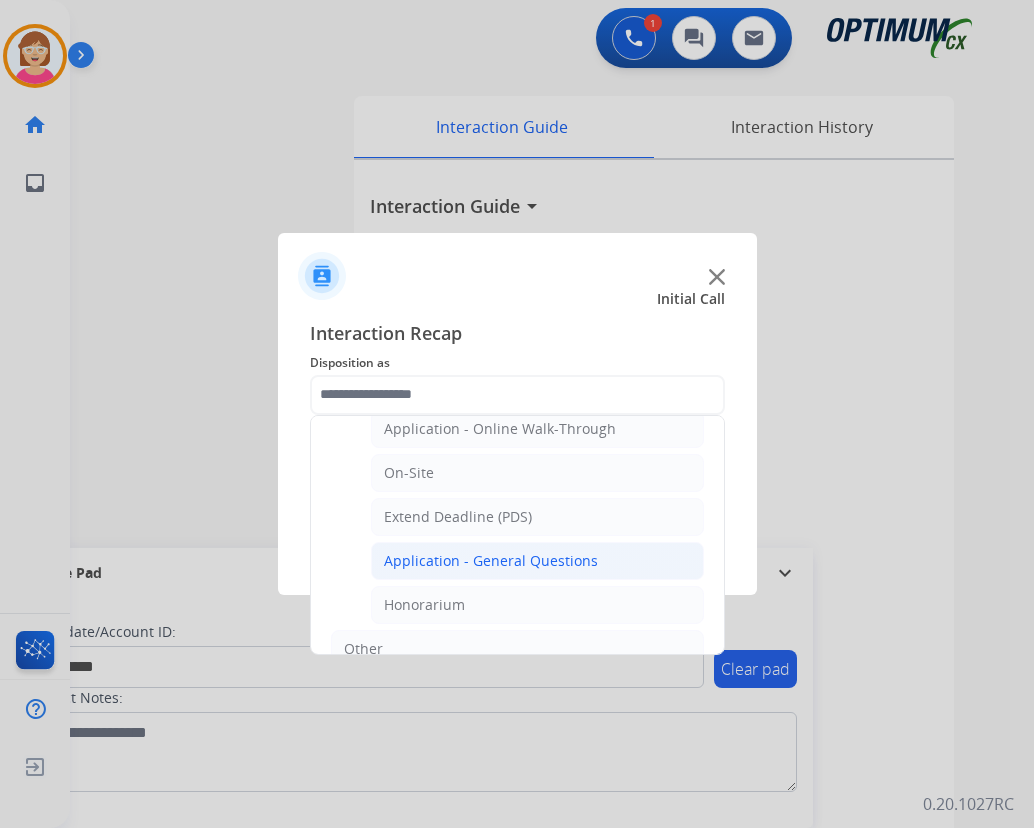 click on "Application - General Questions" 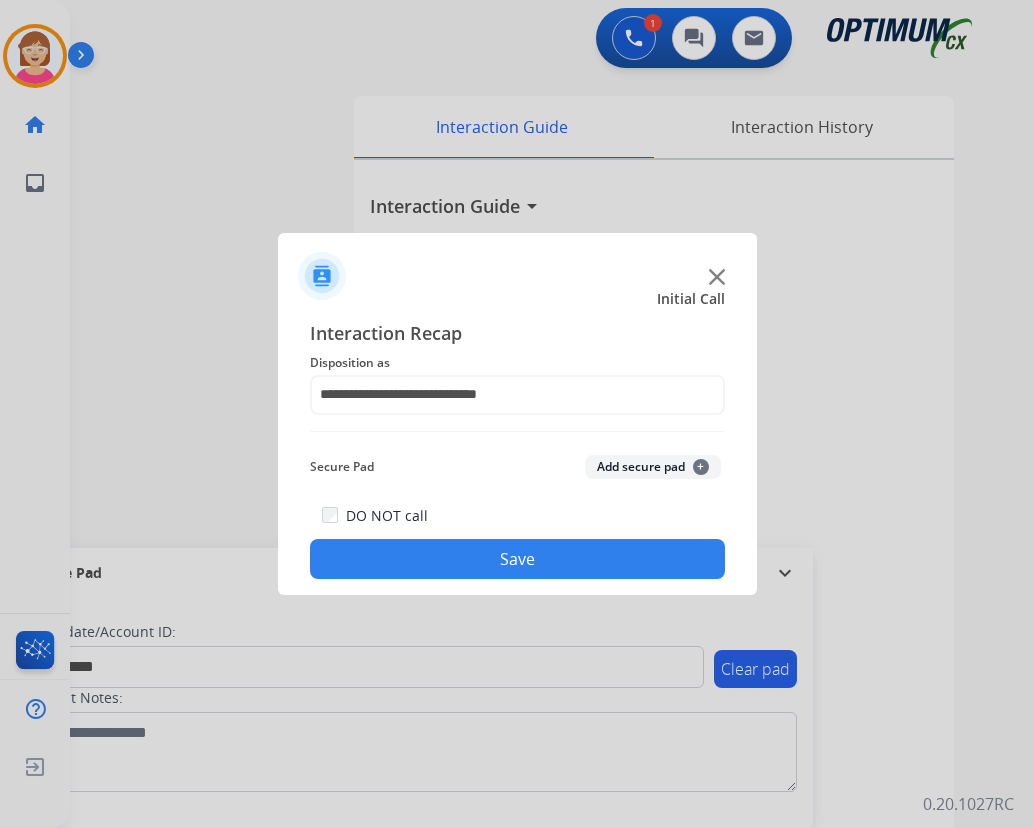 click on "+" 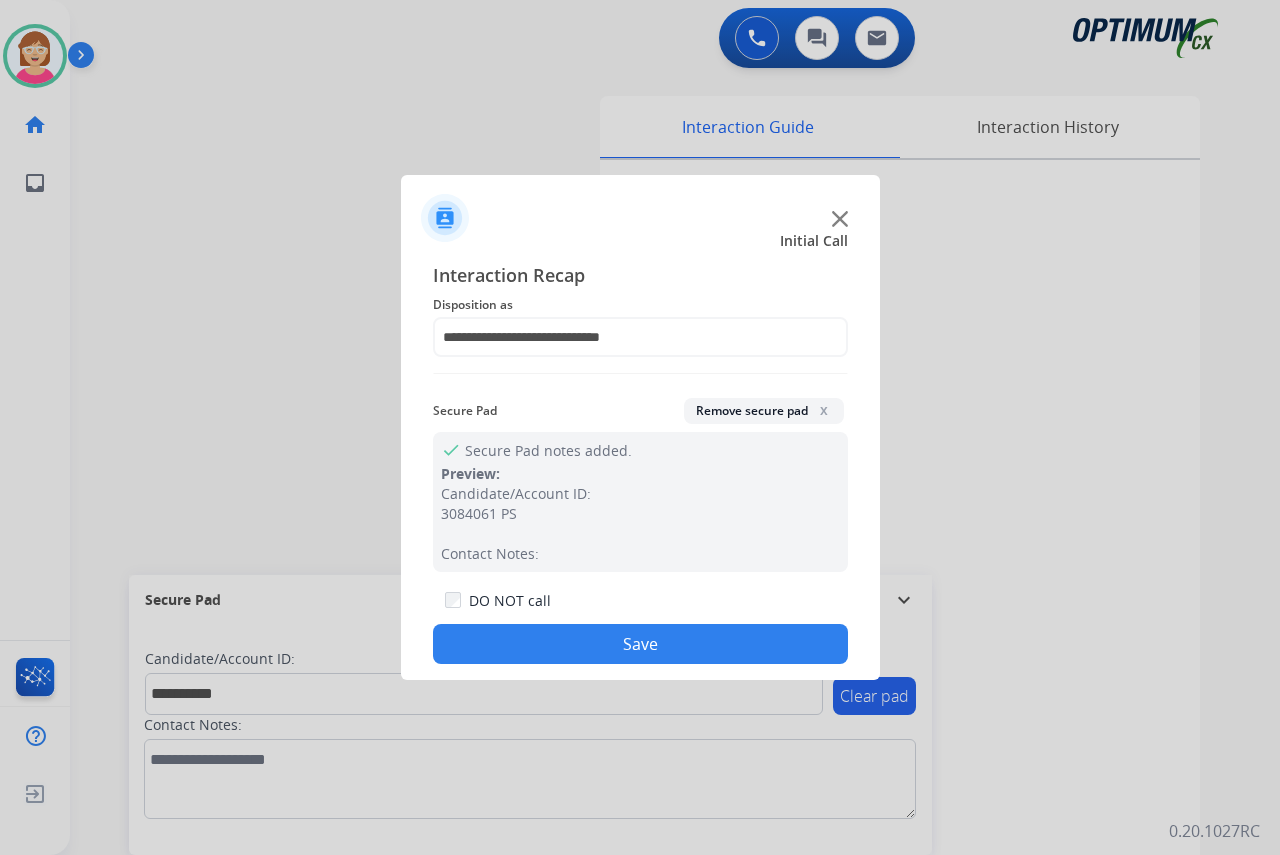 click on "Save" 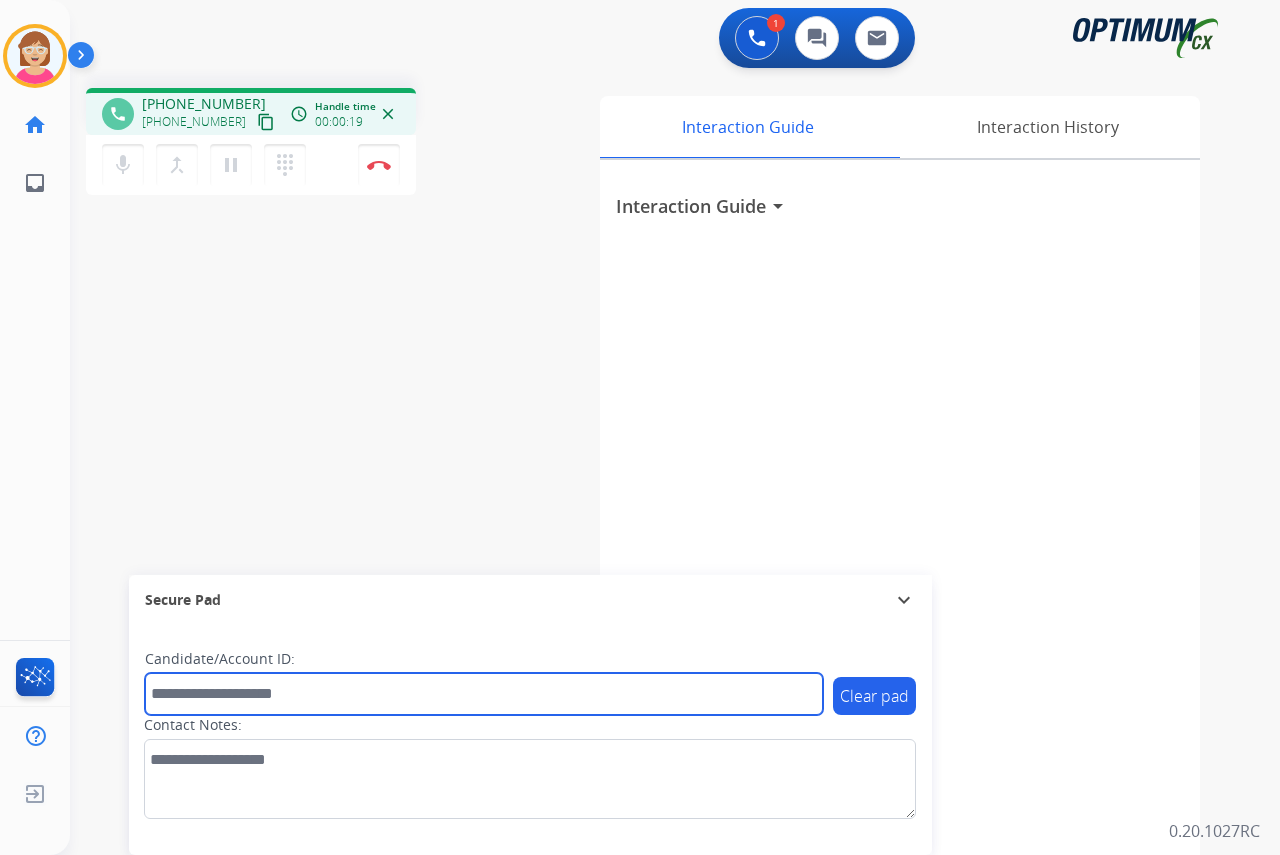 drag, startPoint x: 228, startPoint y: 694, endPoint x: 212, endPoint y: 689, distance: 16.763054 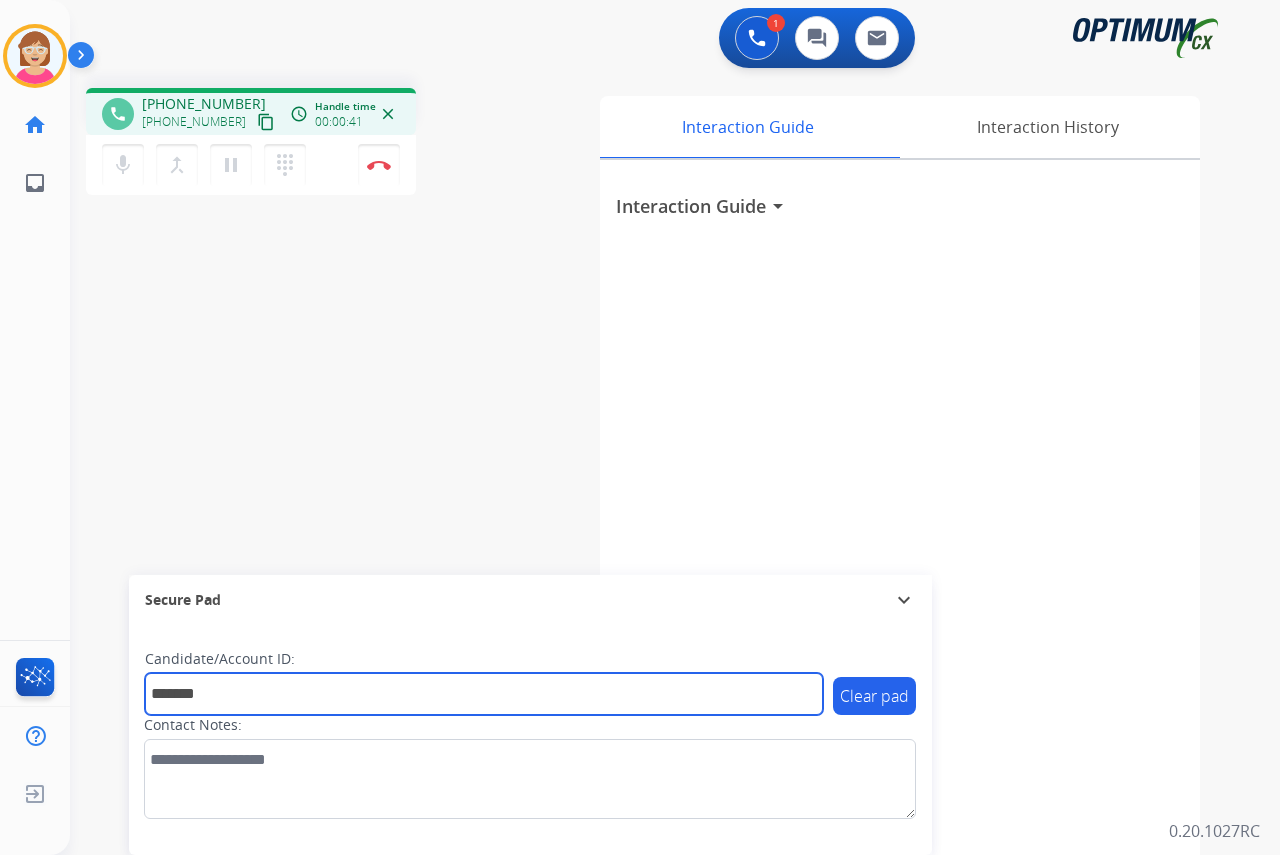 type on "*******" 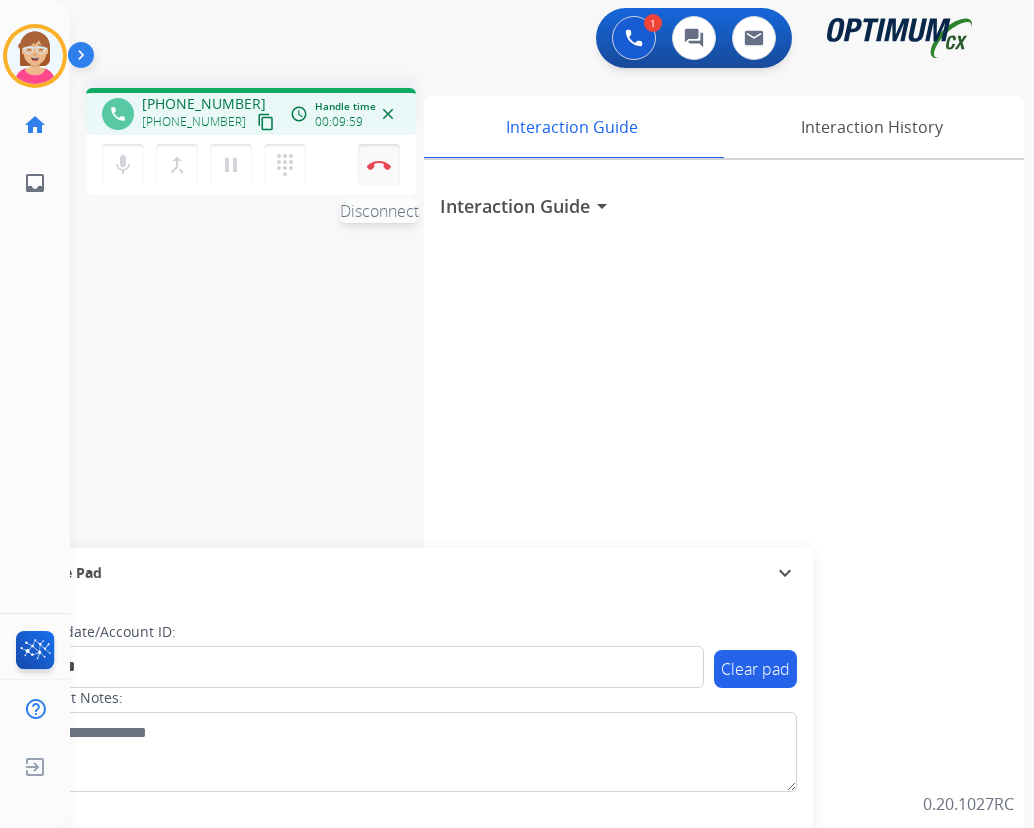click at bounding box center (379, 165) 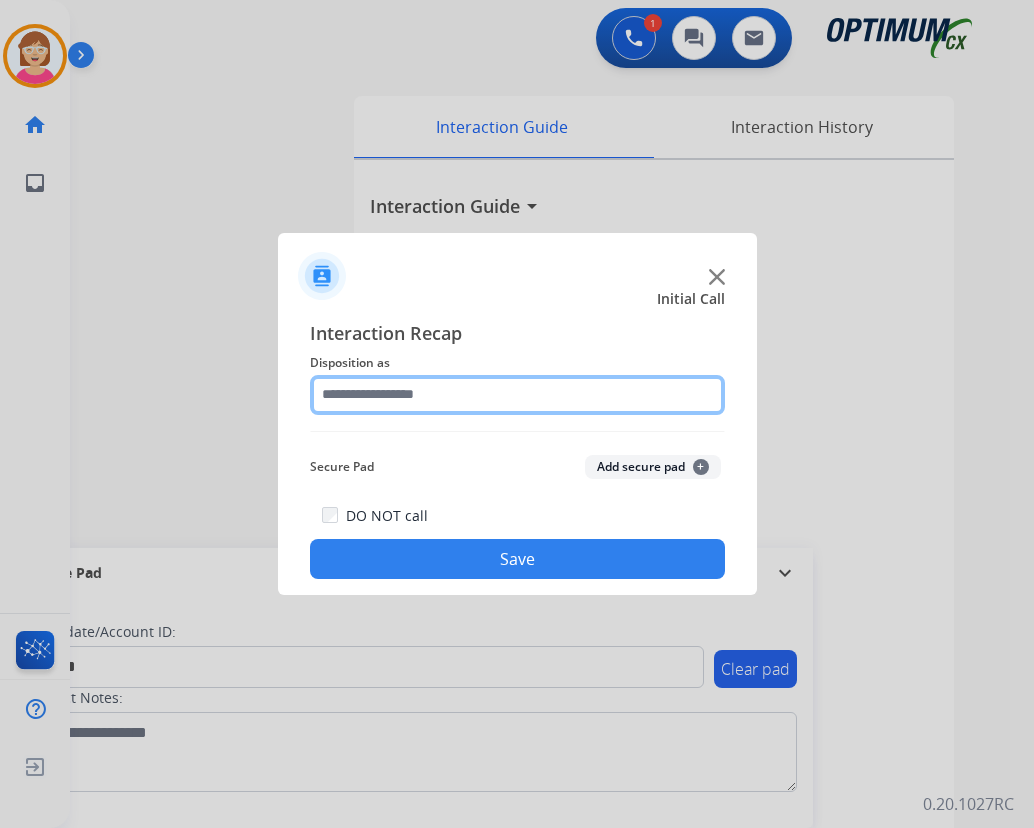 click 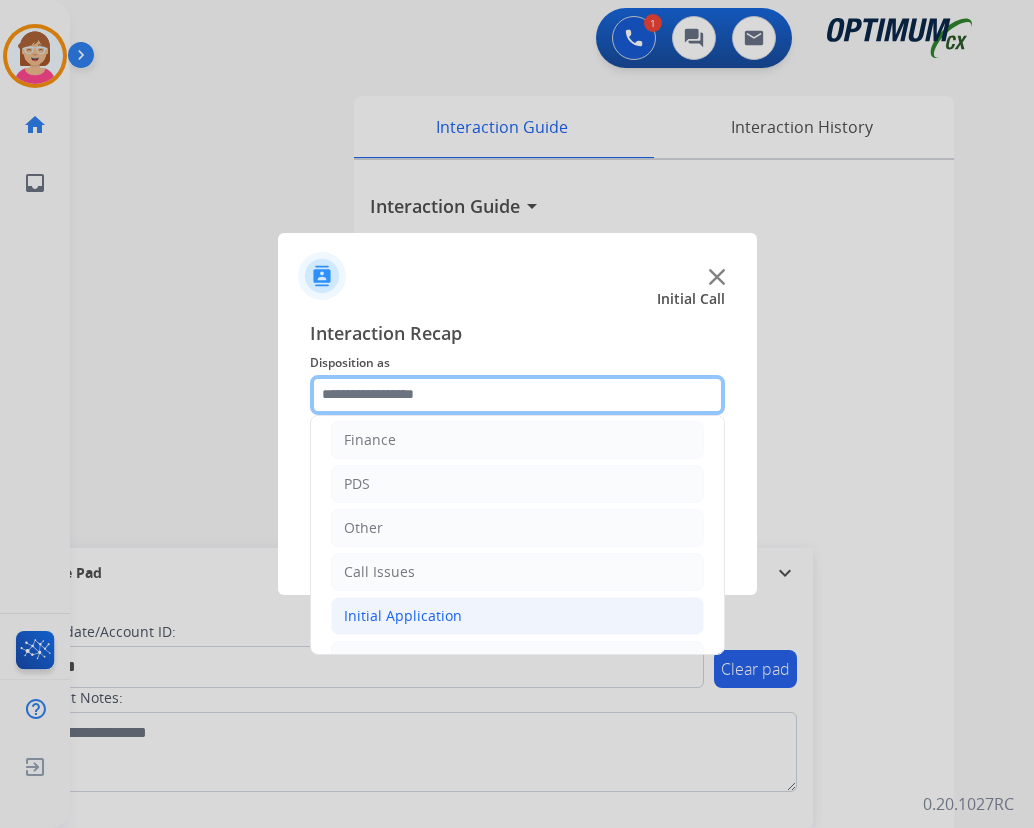 scroll, scrollTop: 136, scrollLeft: 0, axis: vertical 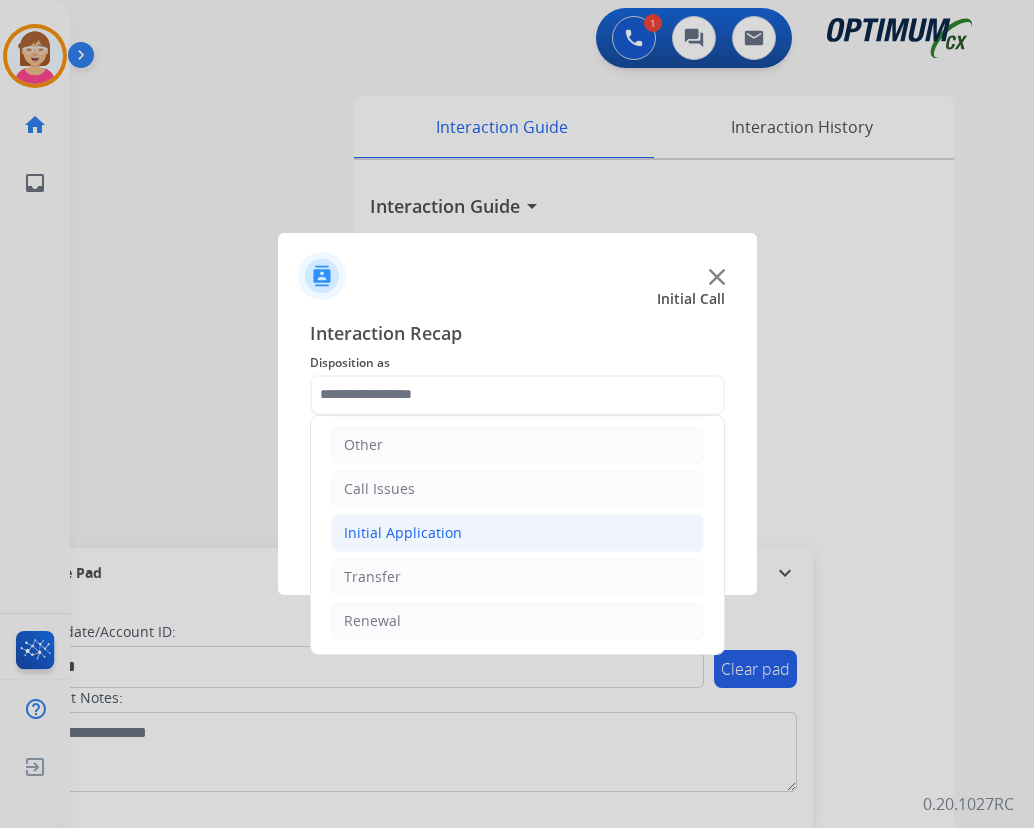 click on "Initial Application" 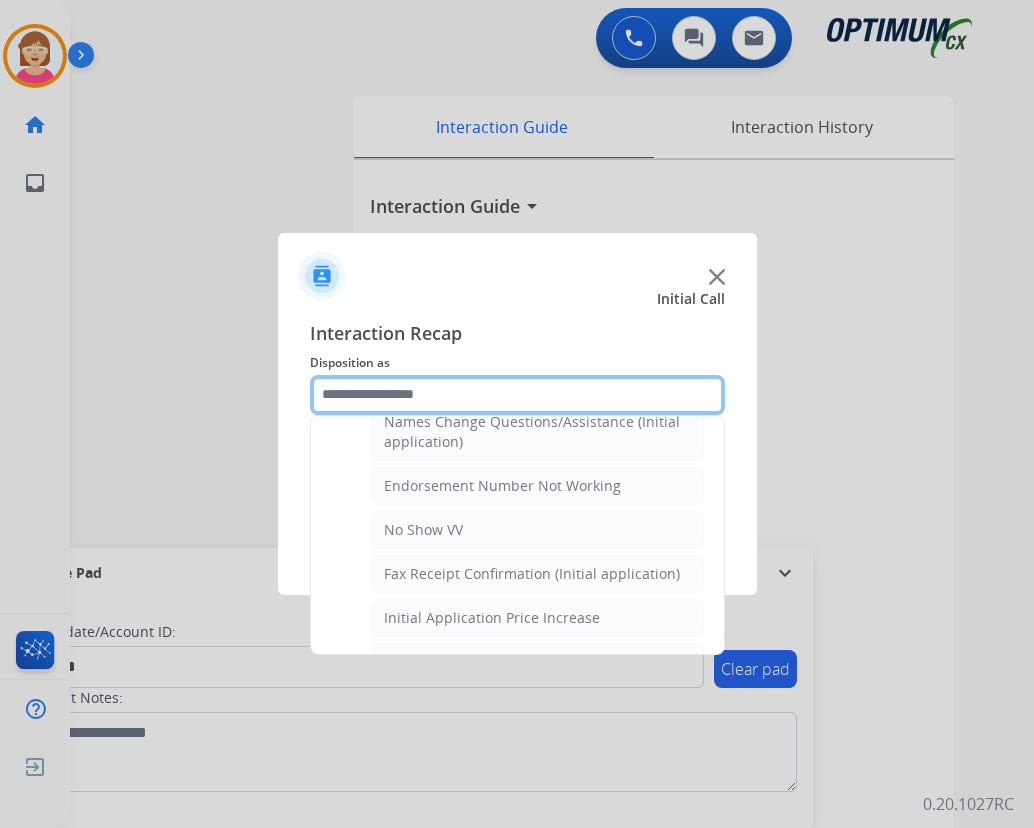 scroll, scrollTop: 636, scrollLeft: 0, axis: vertical 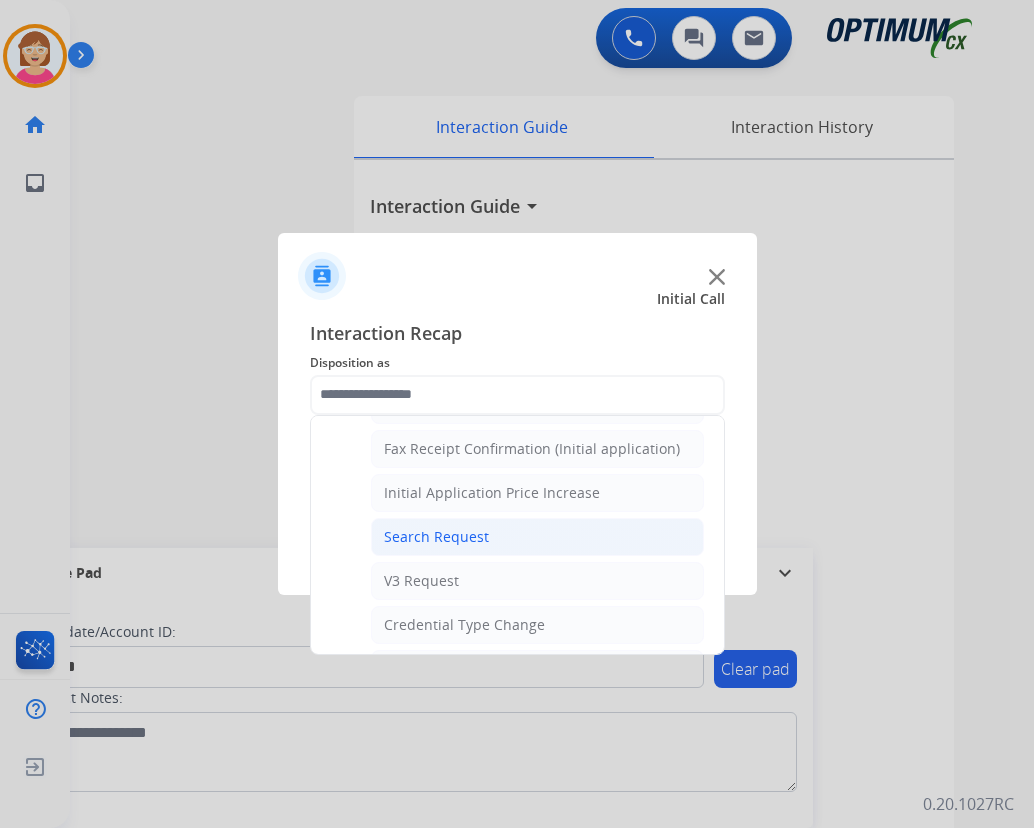 click on "Search Request" 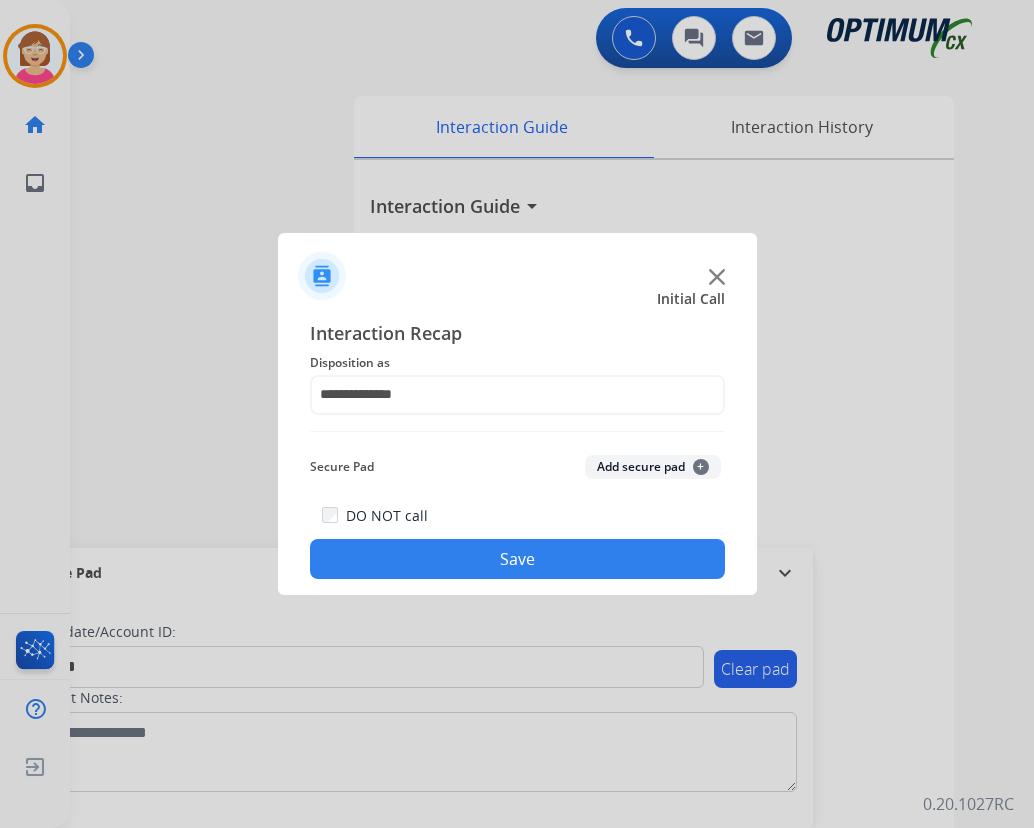 click on "+" 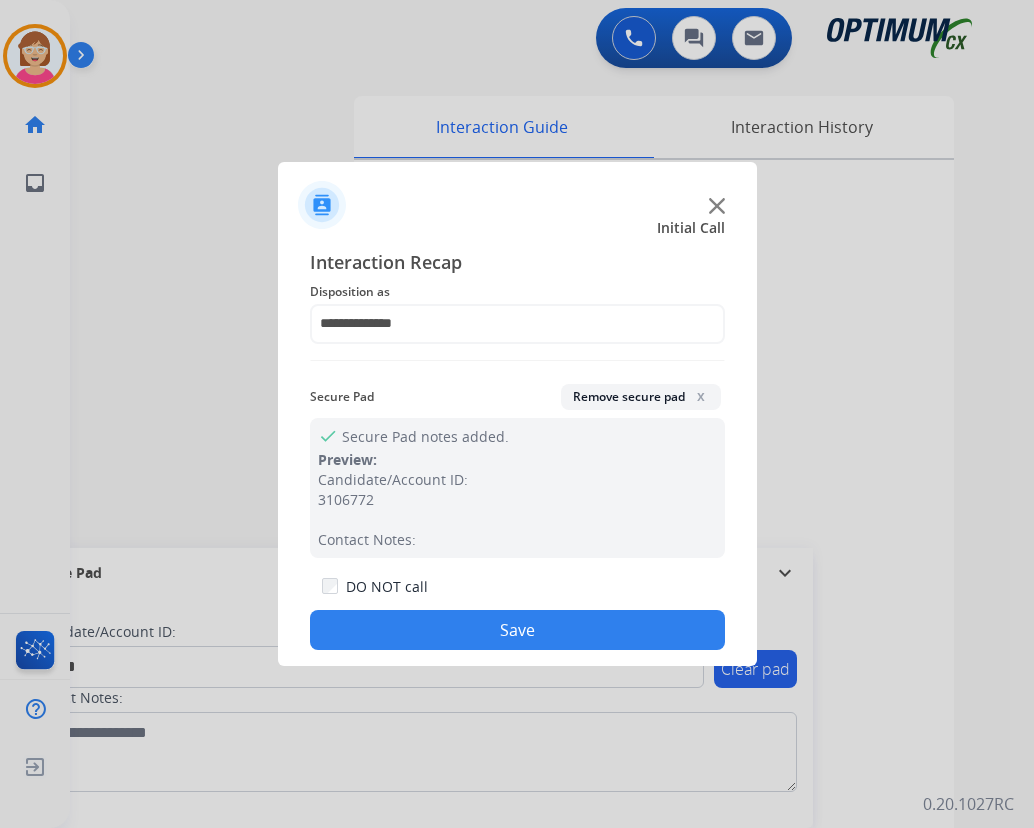 click on "Save" 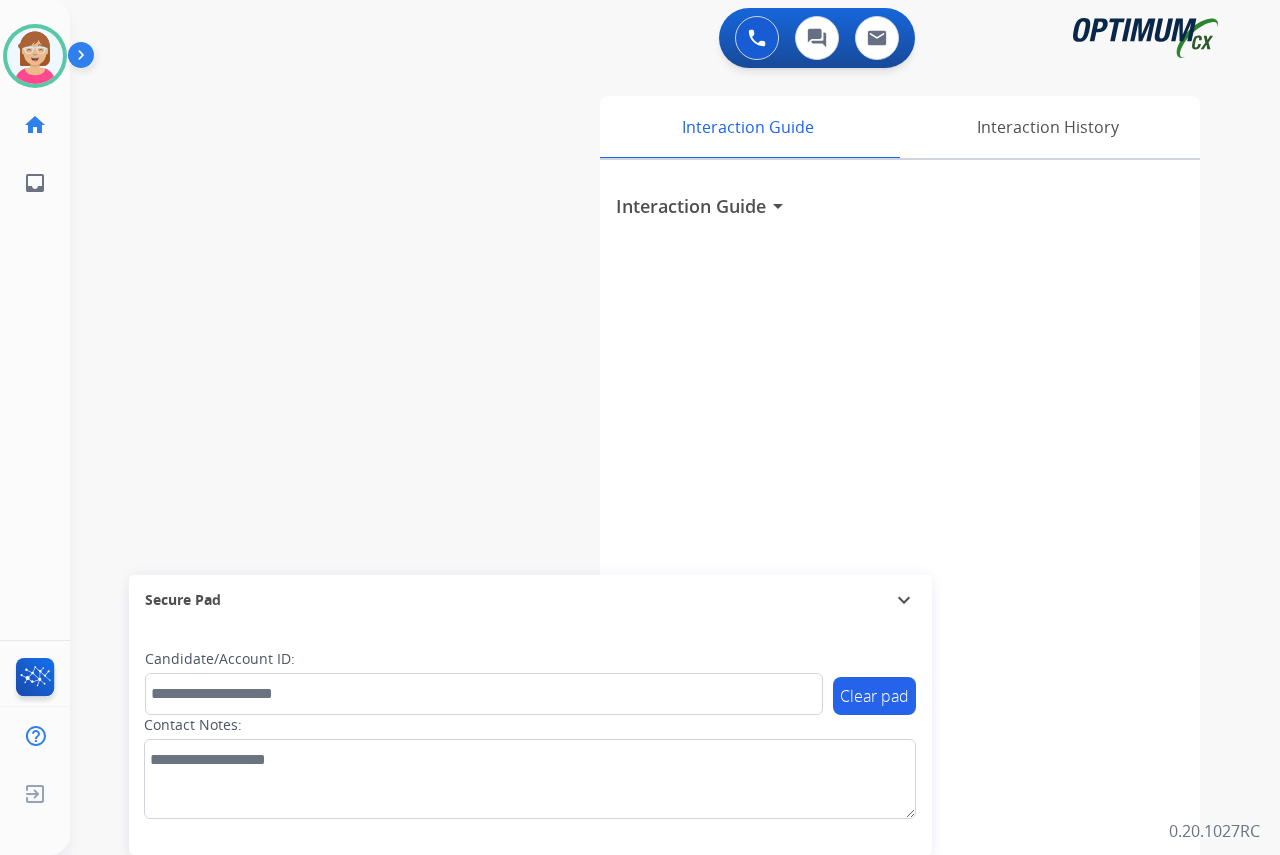 click on "[PERSON_NAME]   Available  Edit Avatar  Agent:   [PERSON_NAME] Profile:  OCX Training home  Home  Home inbox  Emails  Emails  FocalPoints  Help Center  Help Center  Log out  Log out" 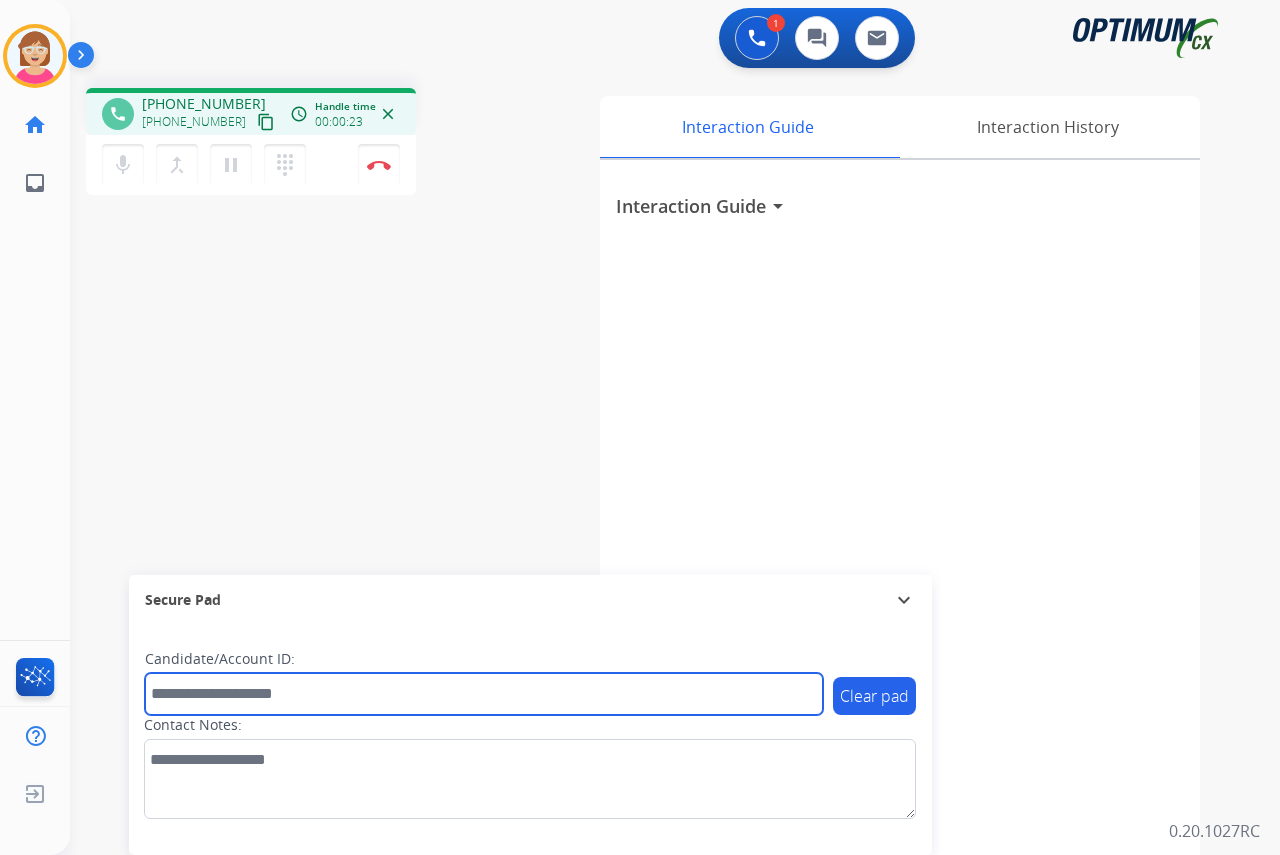click at bounding box center [484, 694] 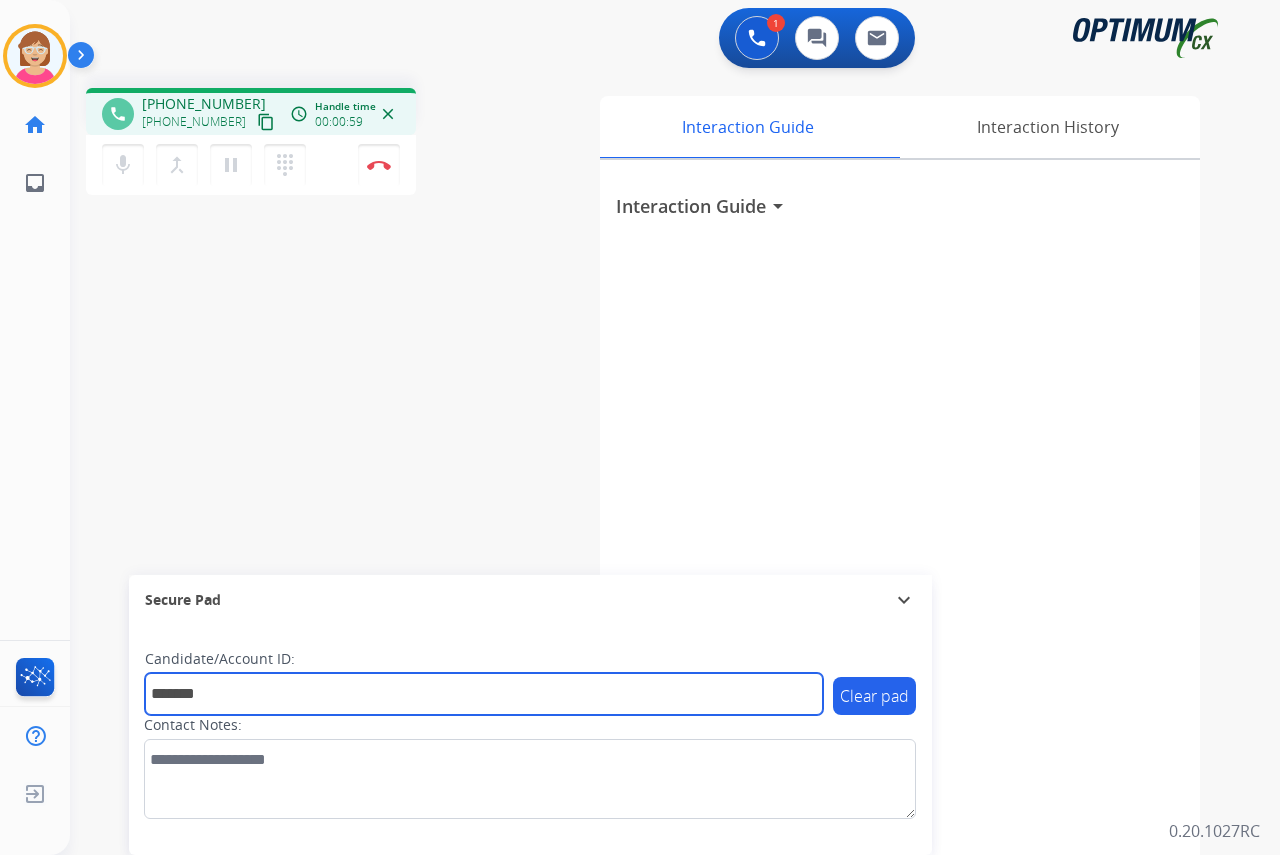 type on "*******" 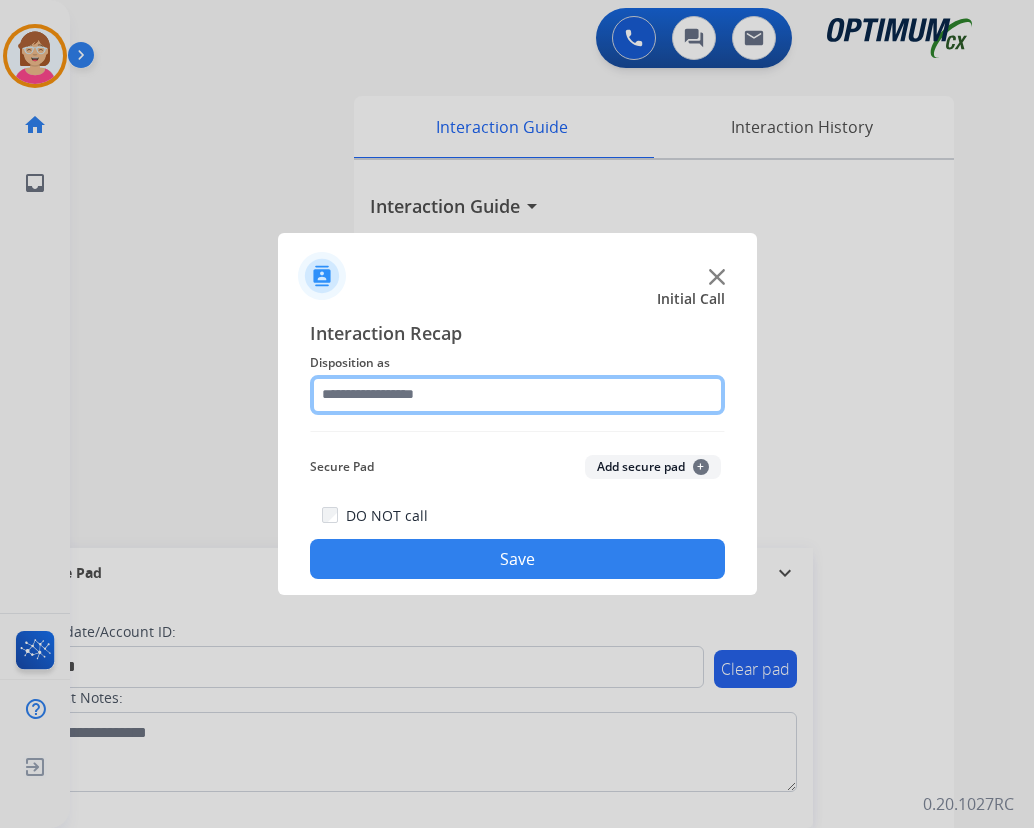 click 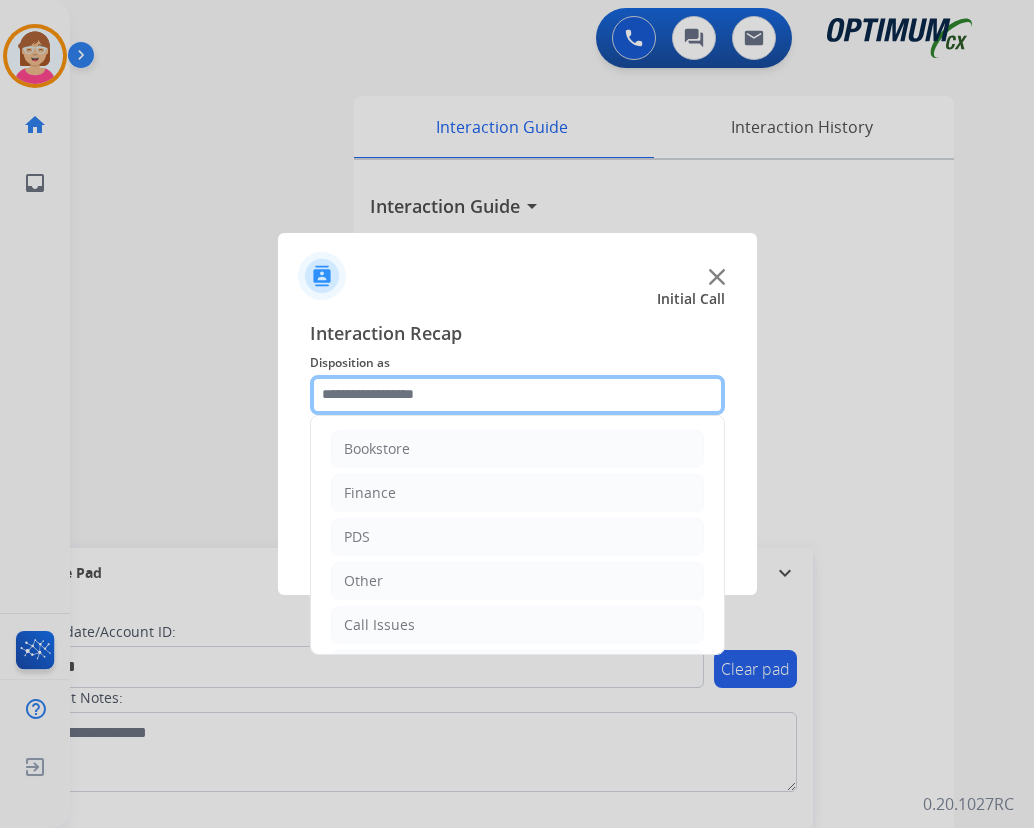 click 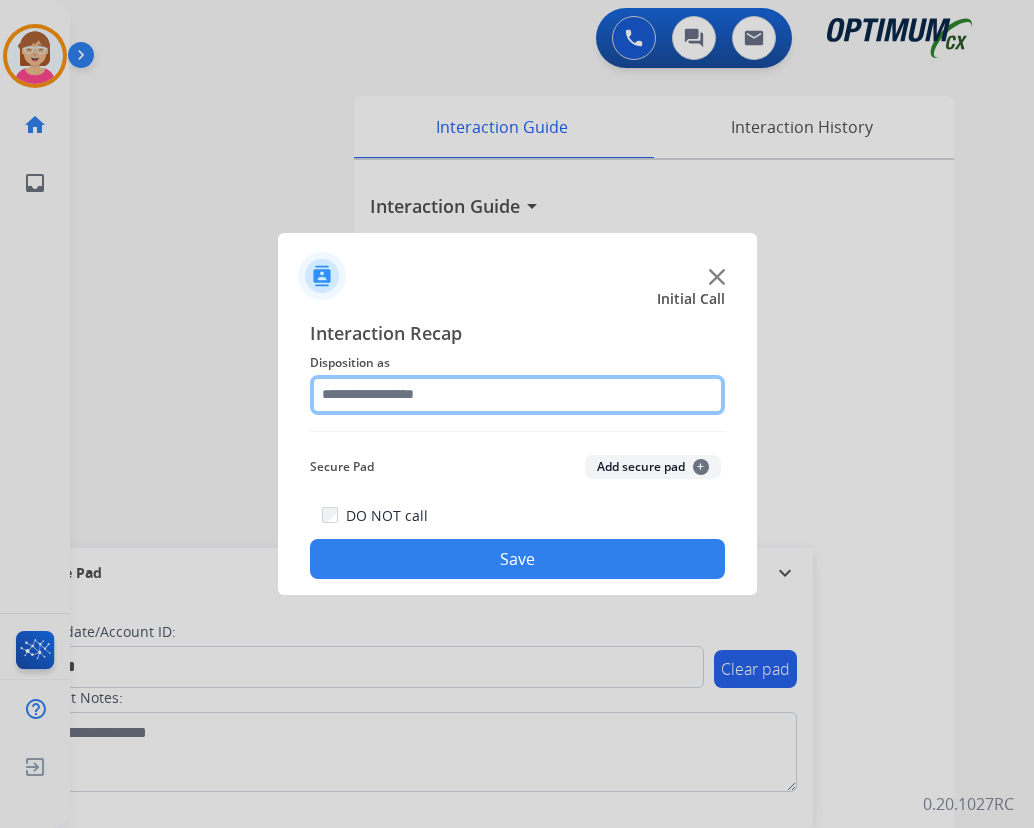 click 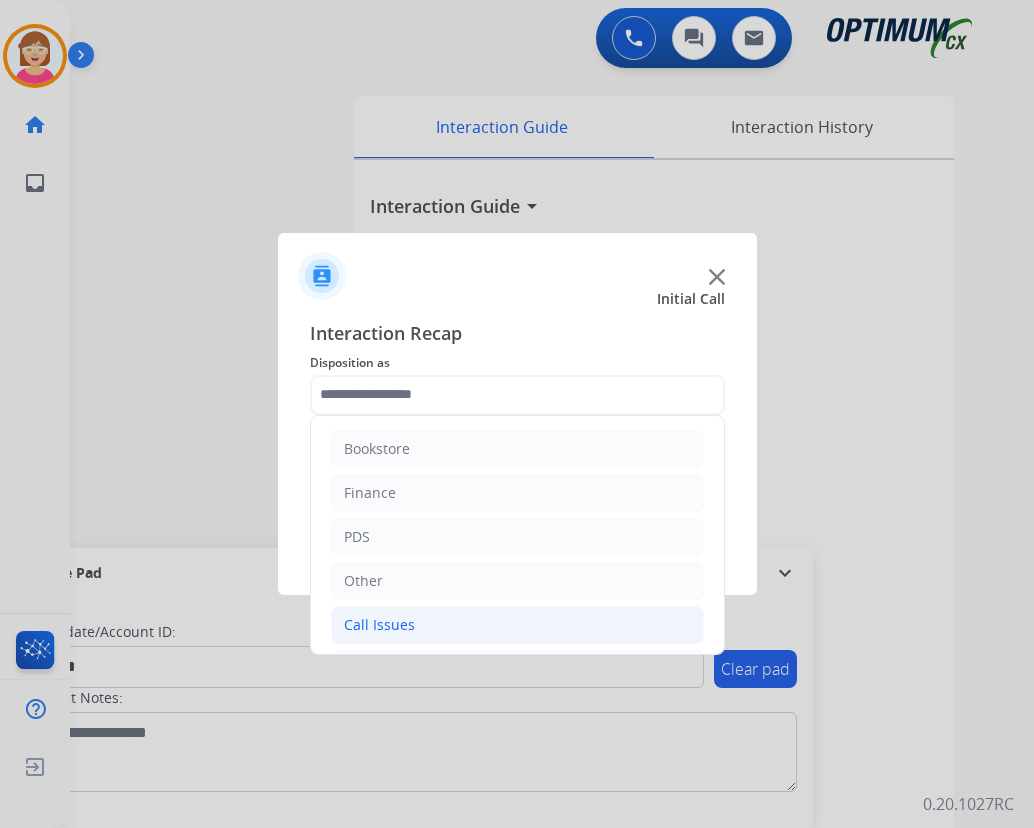 click on "Call Issues" 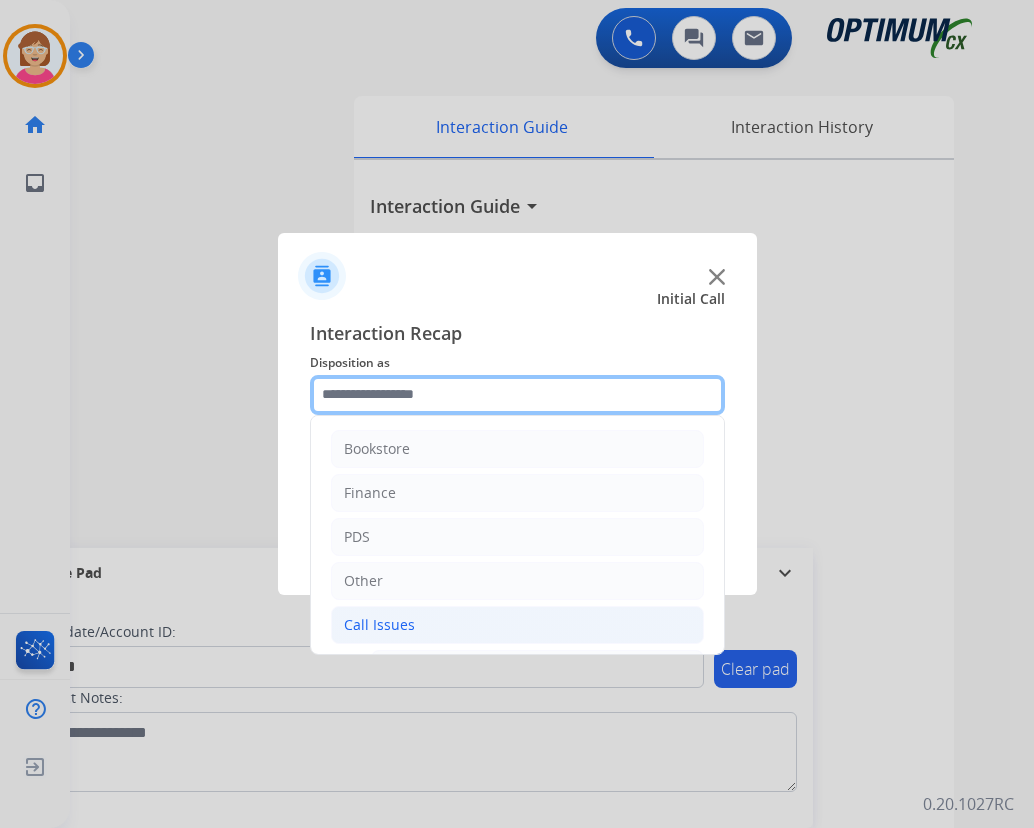 click 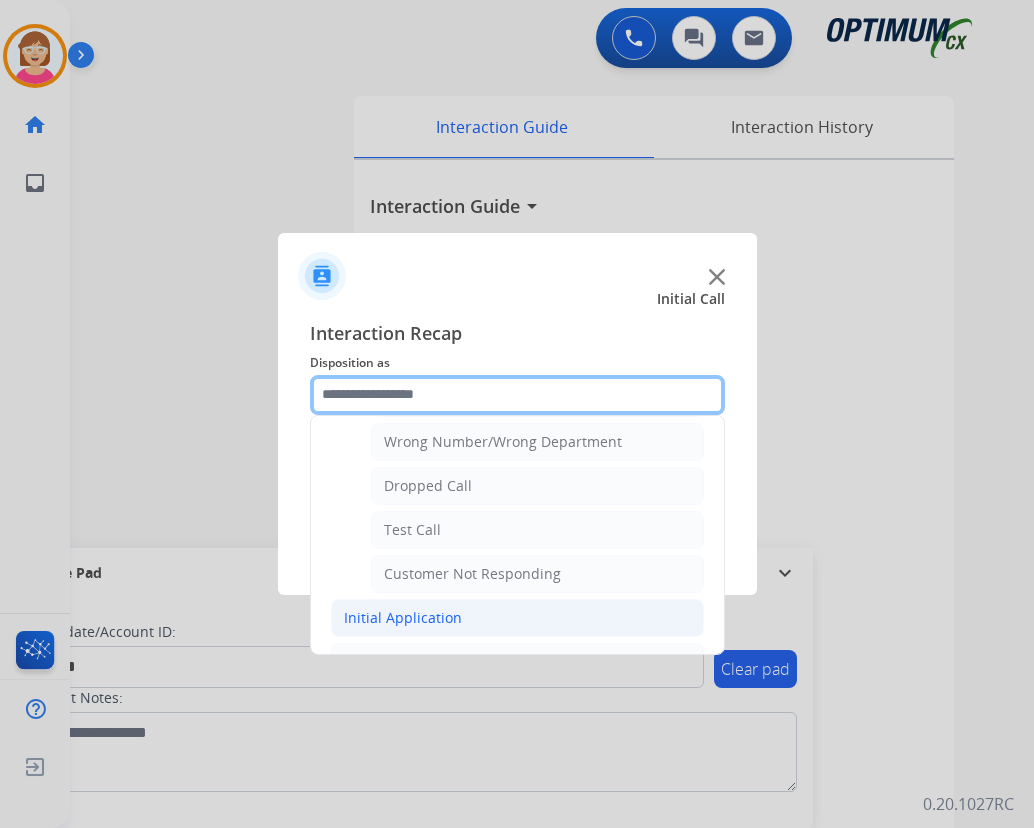 scroll, scrollTop: 356, scrollLeft: 0, axis: vertical 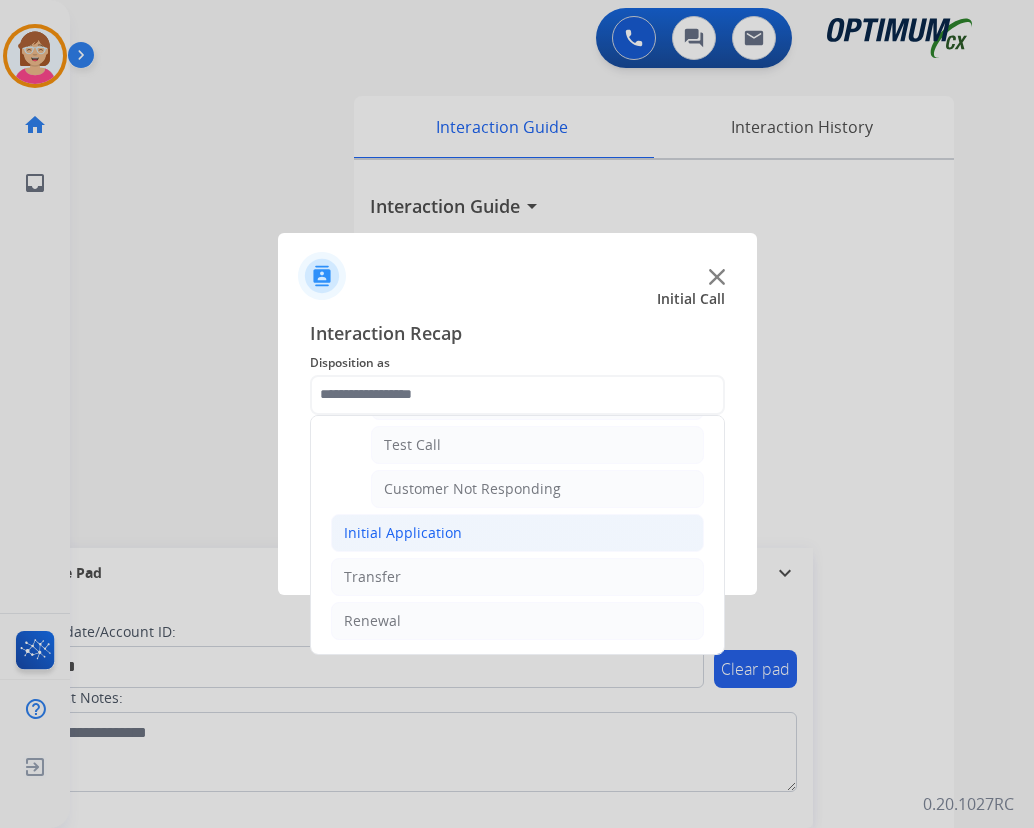 click on "Initial Application" 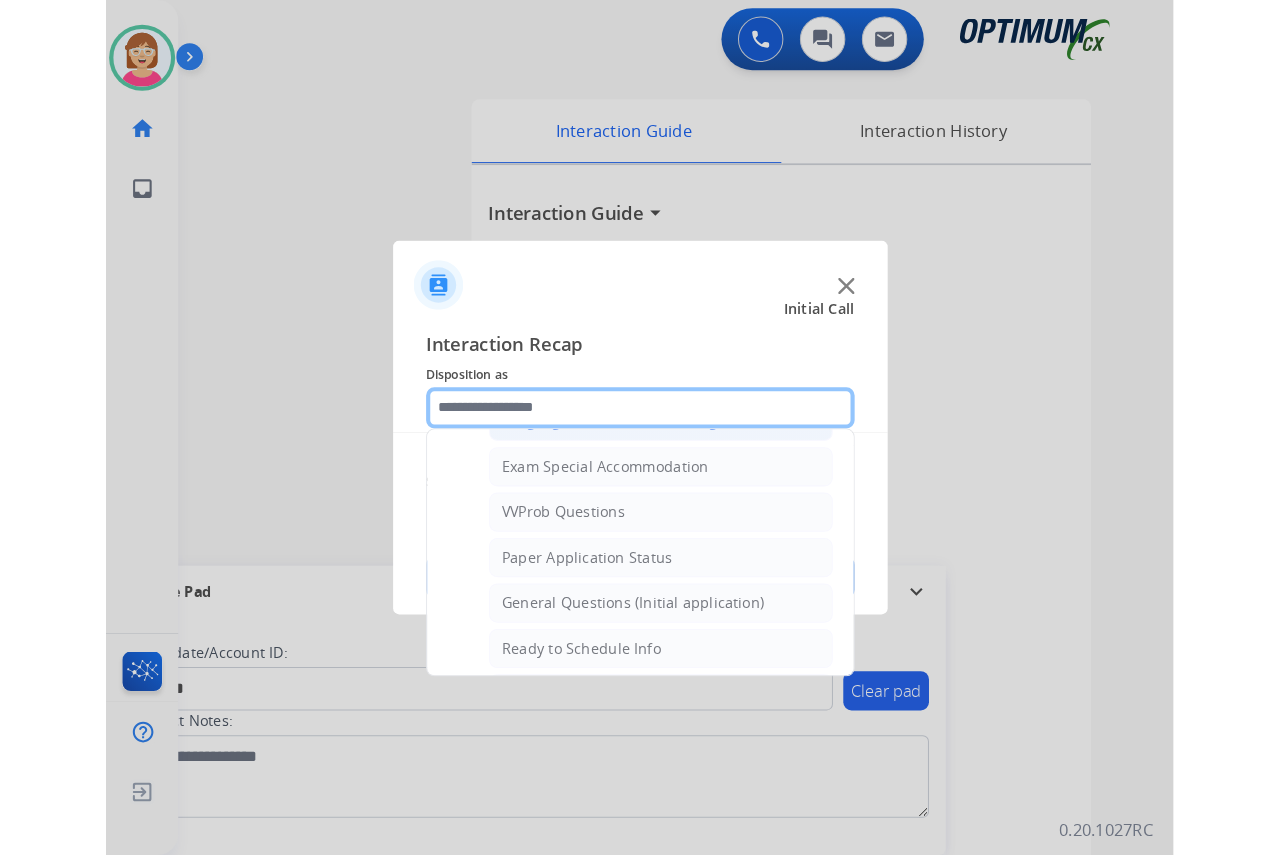 scroll, scrollTop: 1056, scrollLeft: 0, axis: vertical 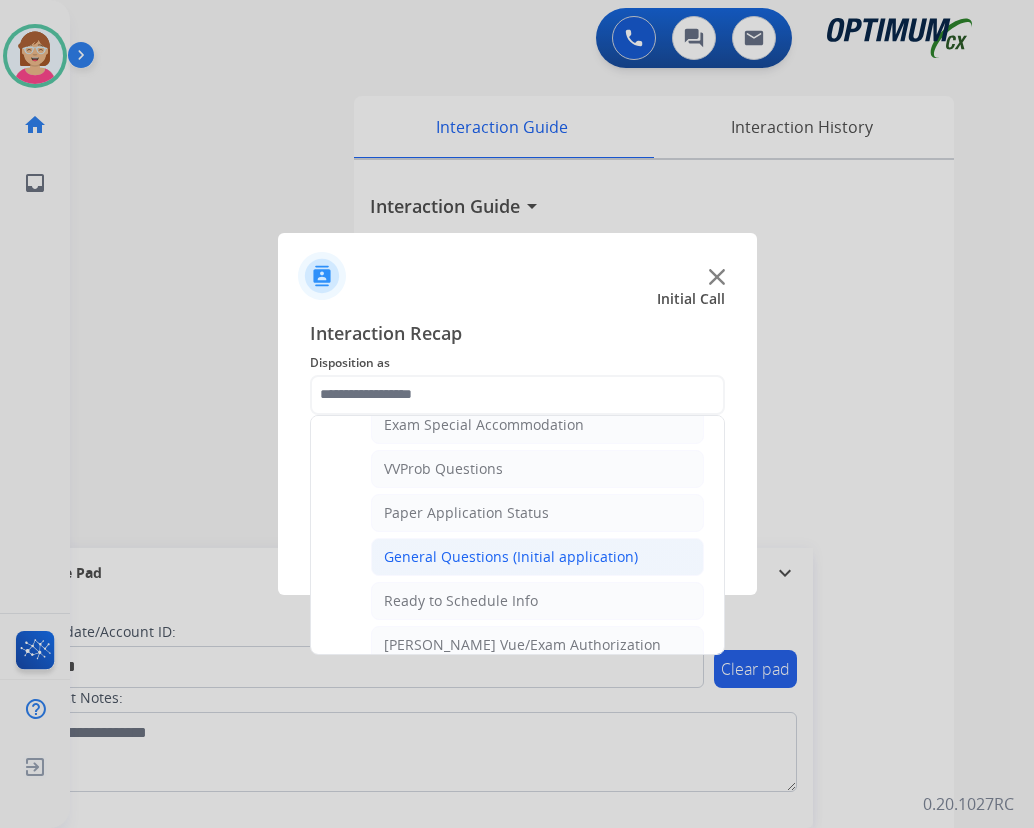 click on "General Questions (Initial application)" 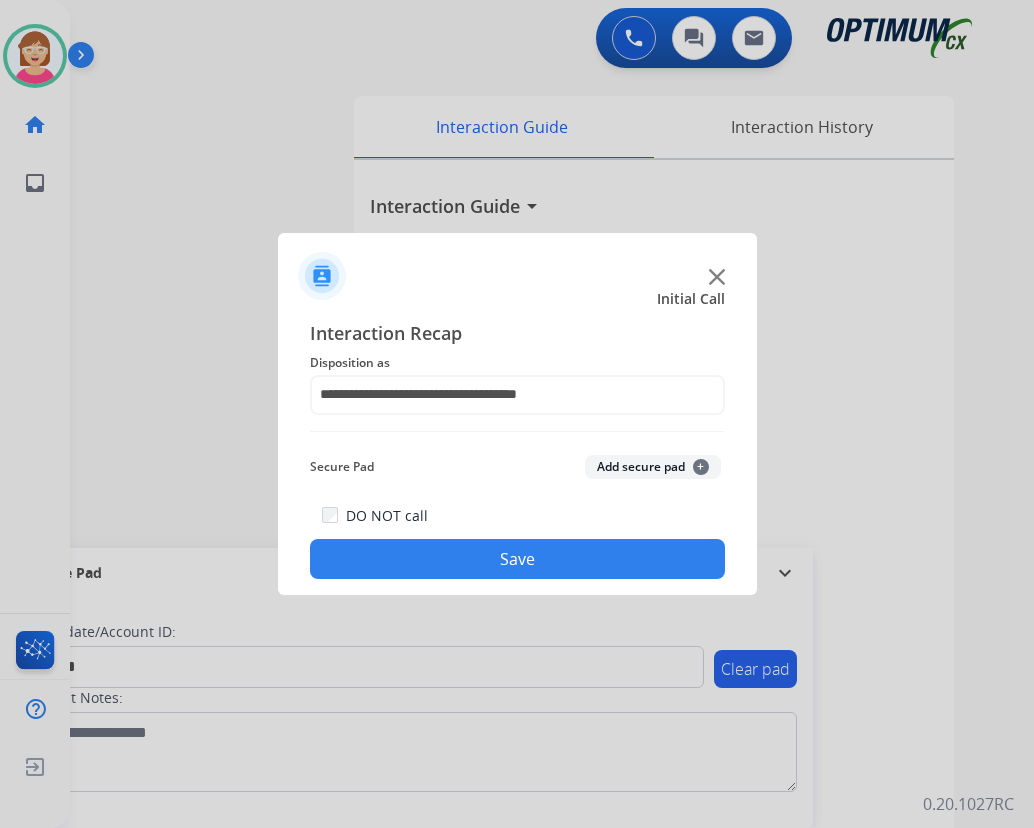 click on "Add secure pad  +" 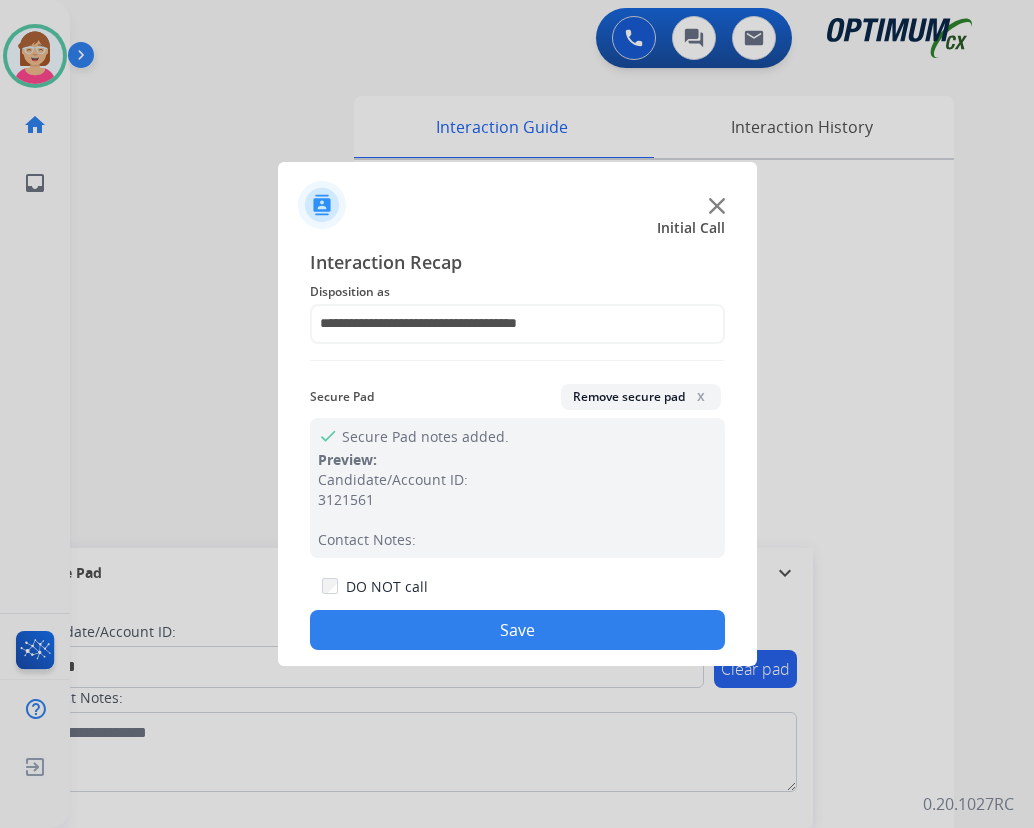 drag, startPoint x: 448, startPoint y: 626, endPoint x: 438, endPoint y: 612, distance: 17.20465 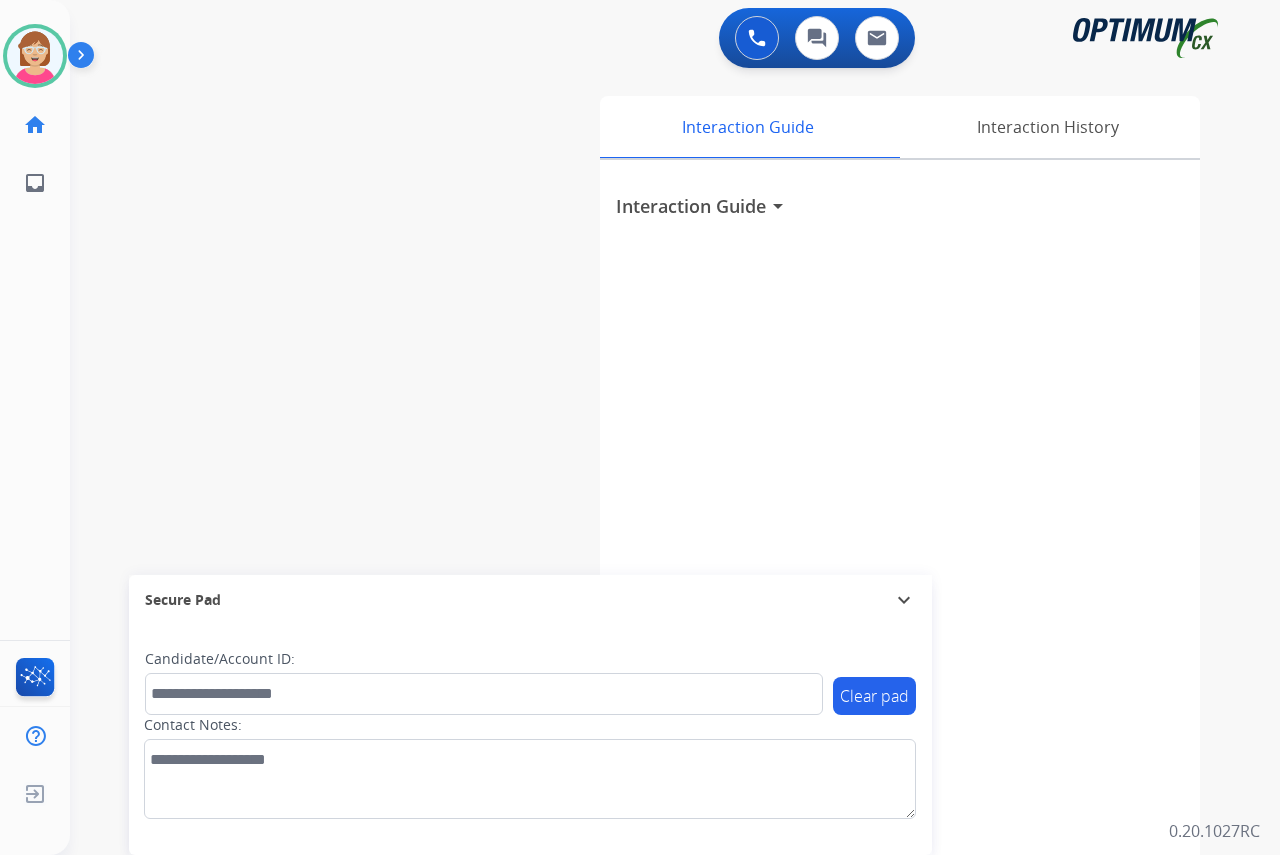 click on "[PERSON_NAME]   Available  Edit Avatar  Agent:   [PERSON_NAME] Profile:  OCX Training home  Home  Home inbox  Emails  Emails  FocalPoints  Help Center  Help Center  Log out  Log out" 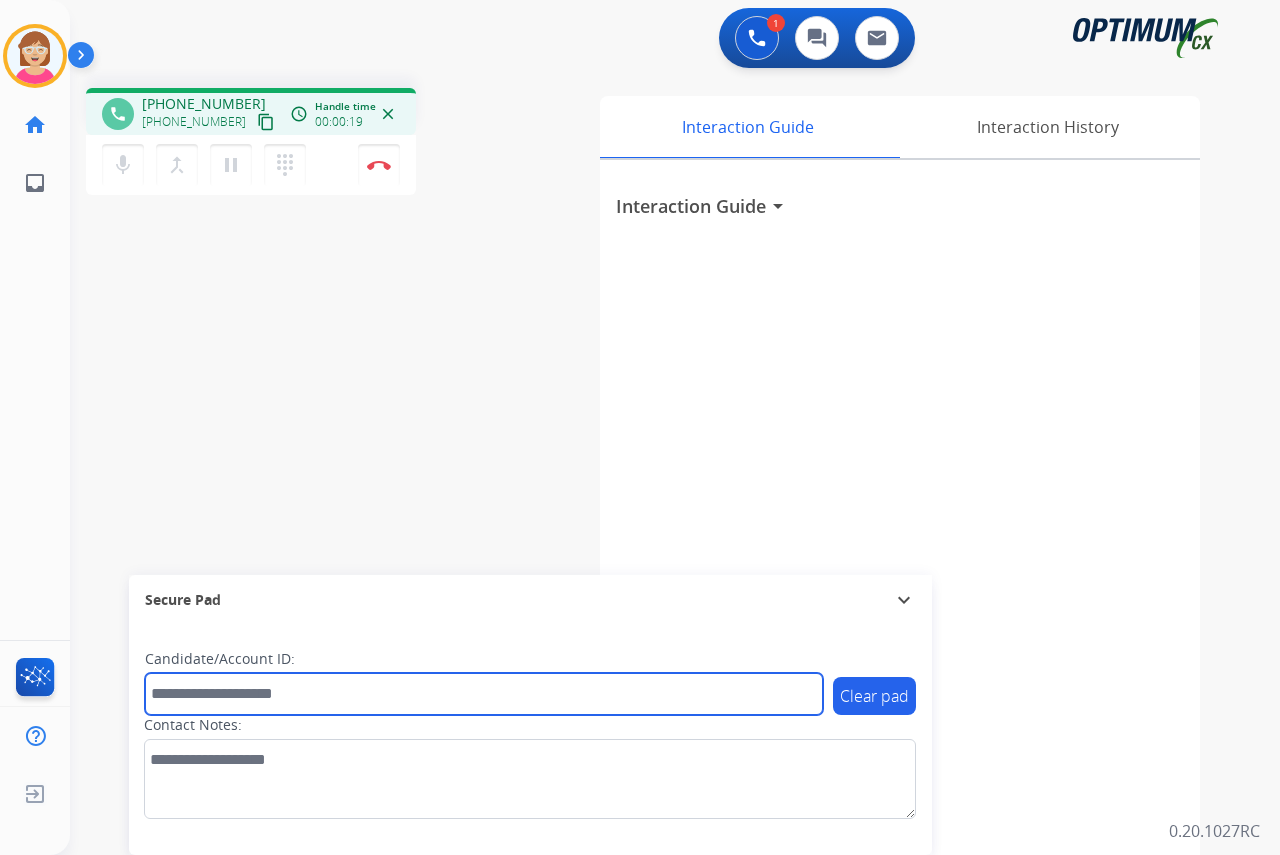 drag, startPoint x: 203, startPoint y: 700, endPoint x: 187, endPoint y: 696, distance: 16.492422 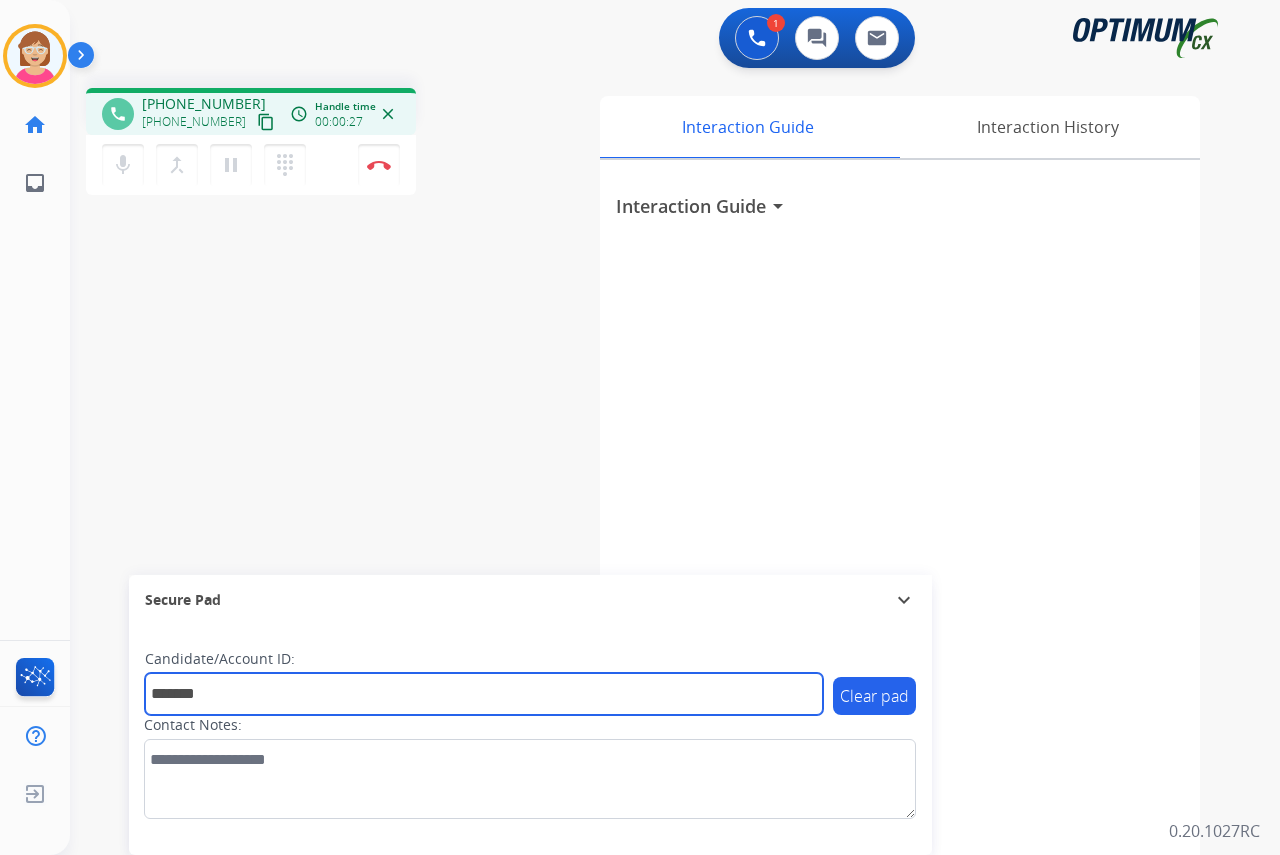 type on "*******" 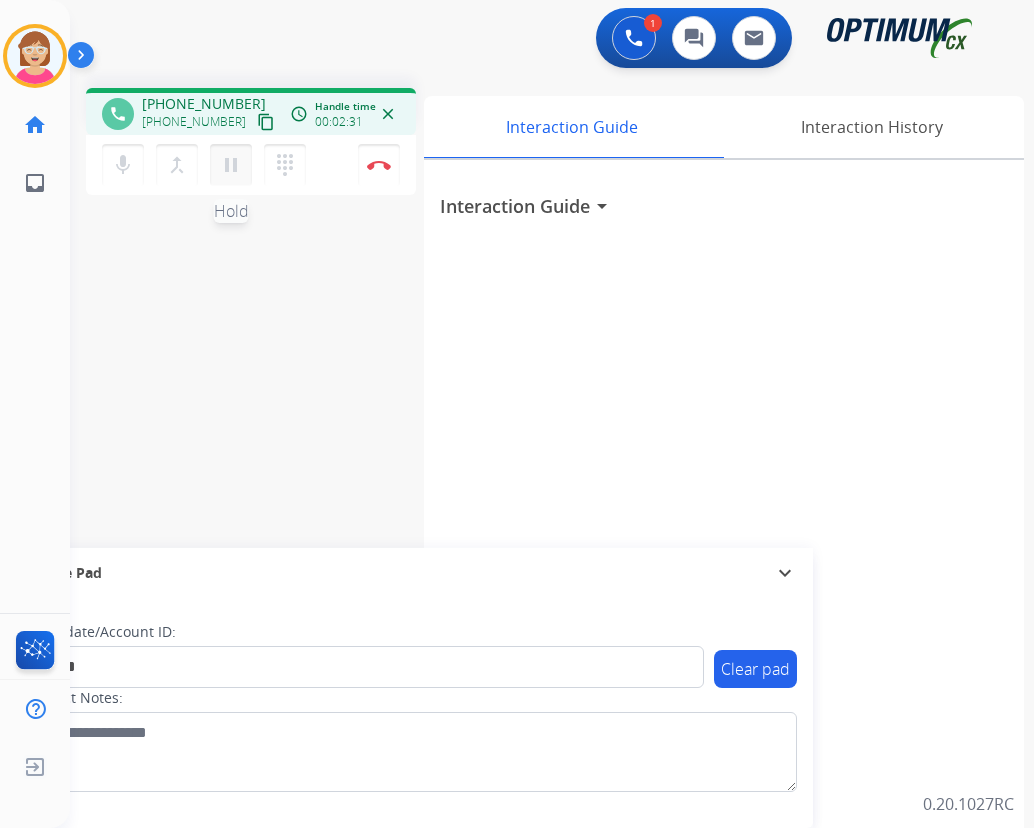 click on "pause" at bounding box center [231, 165] 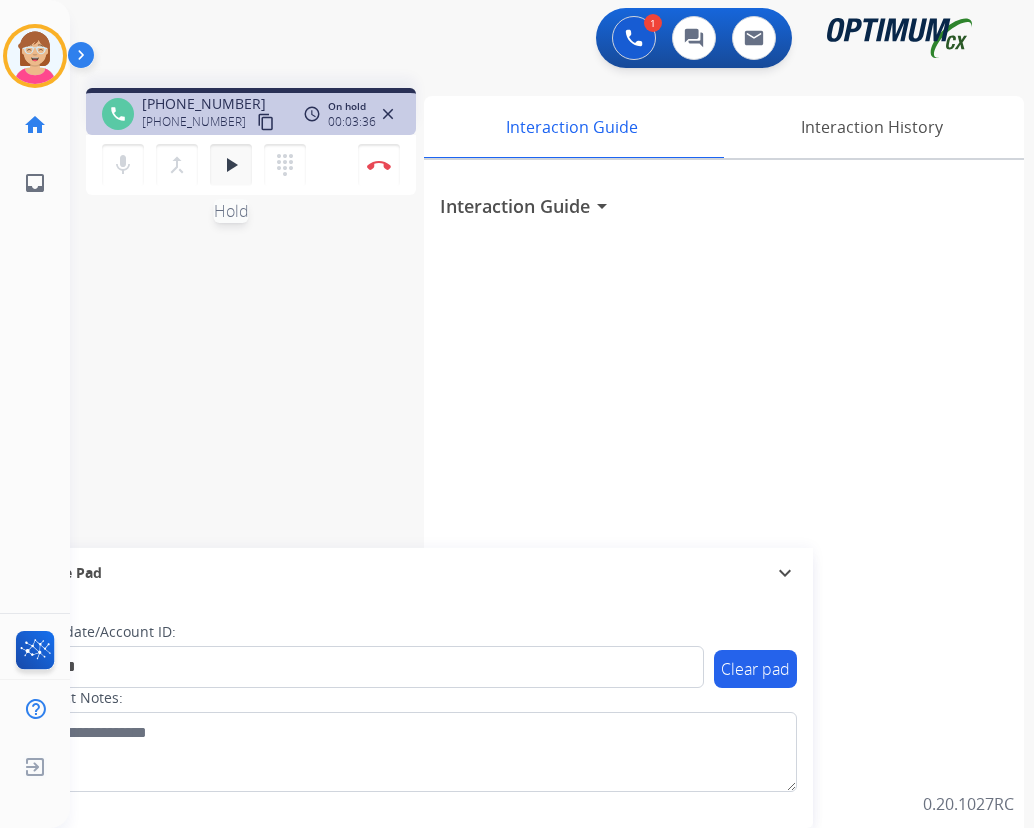 click on "play_arrow" at bounding box center [231, 165] 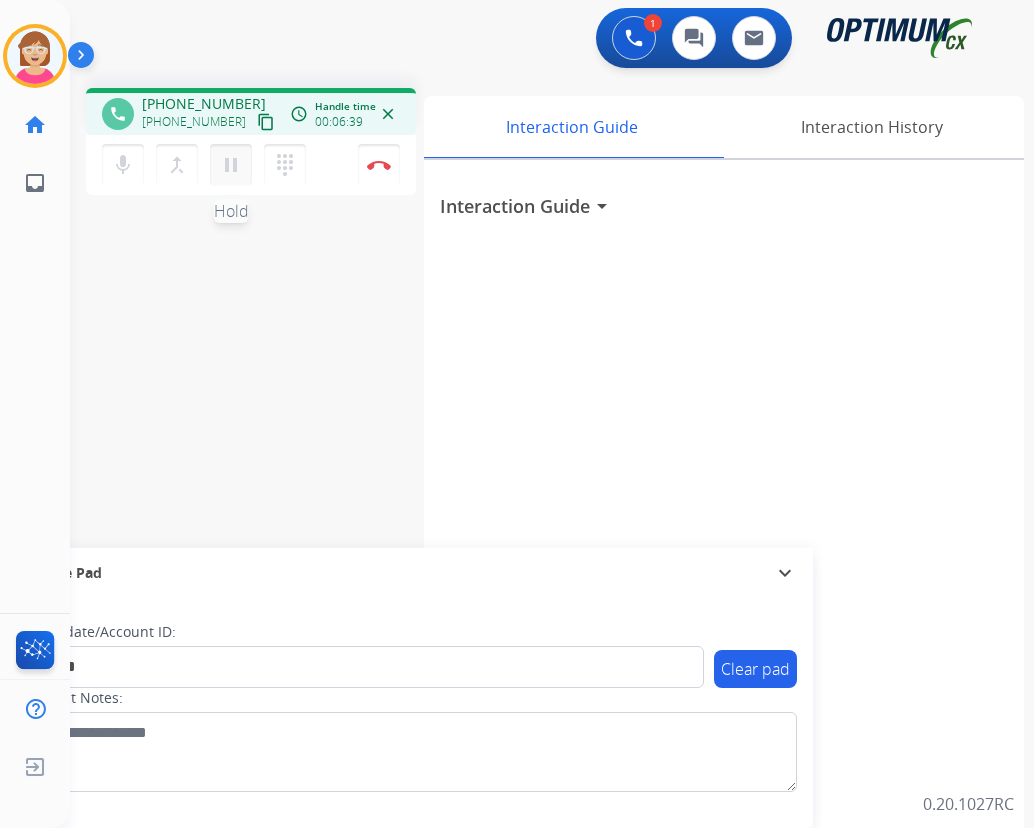 click on "pause" at bounding box center (231, 165) 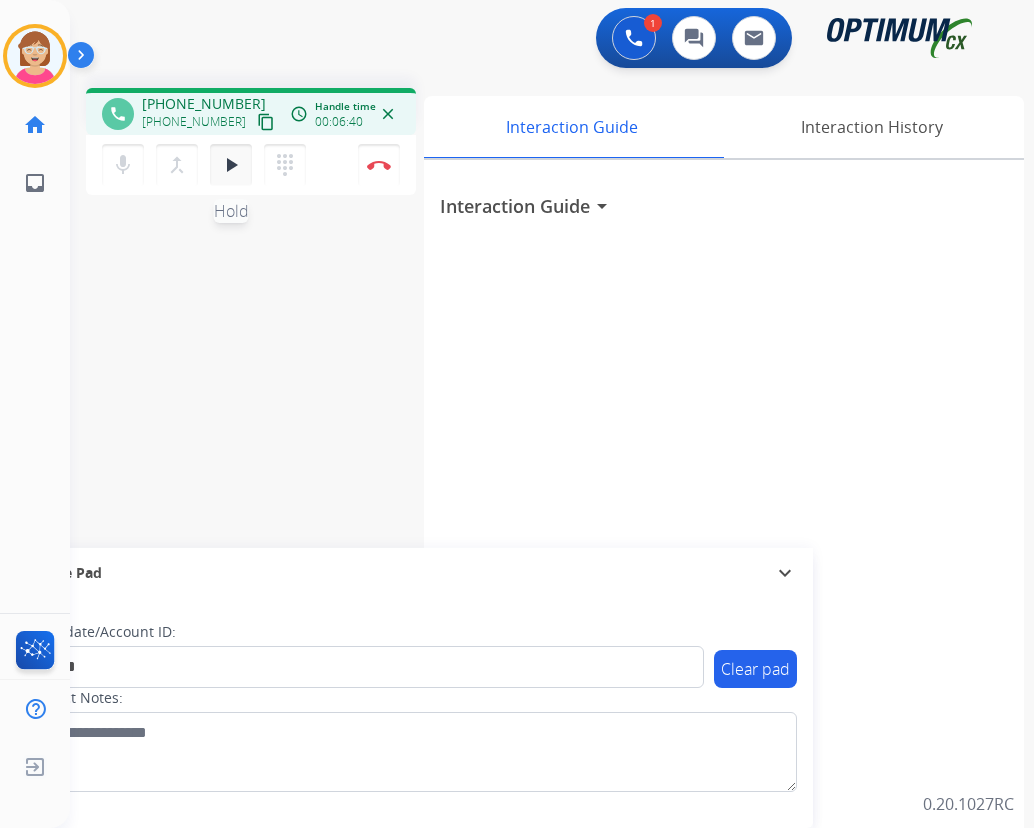 click on "play_arrow" at bounding box center [231, 165] 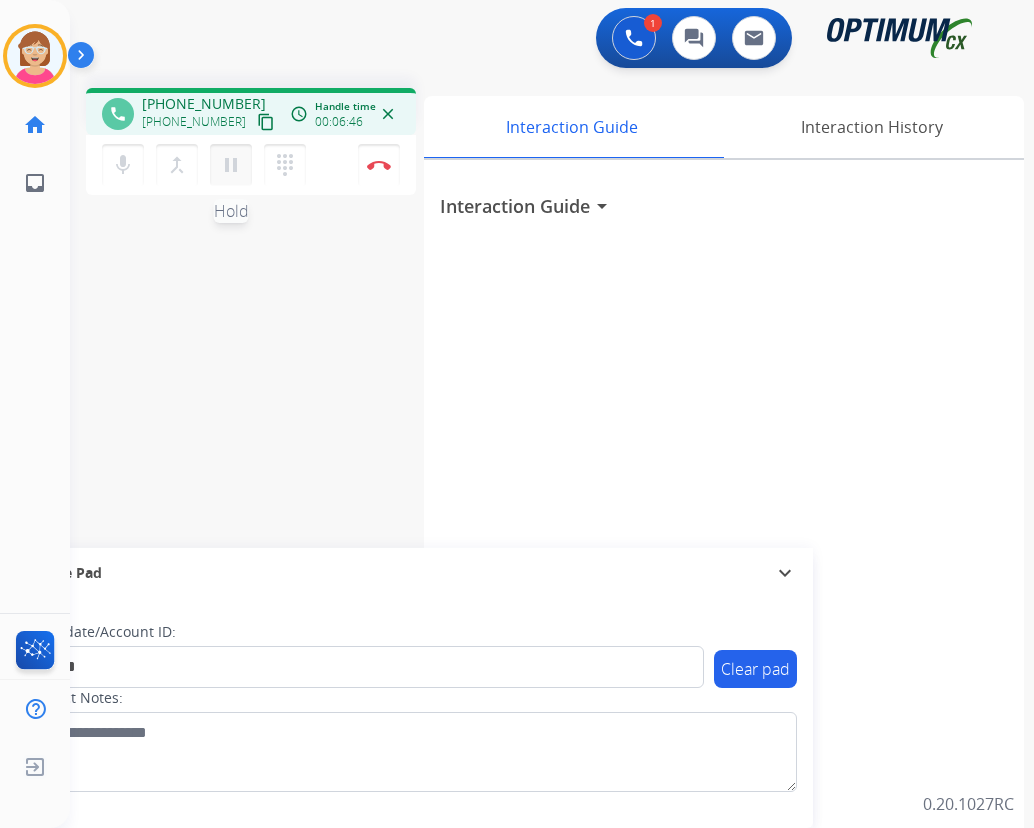 click on "pause" at bounding box center [231, 165] 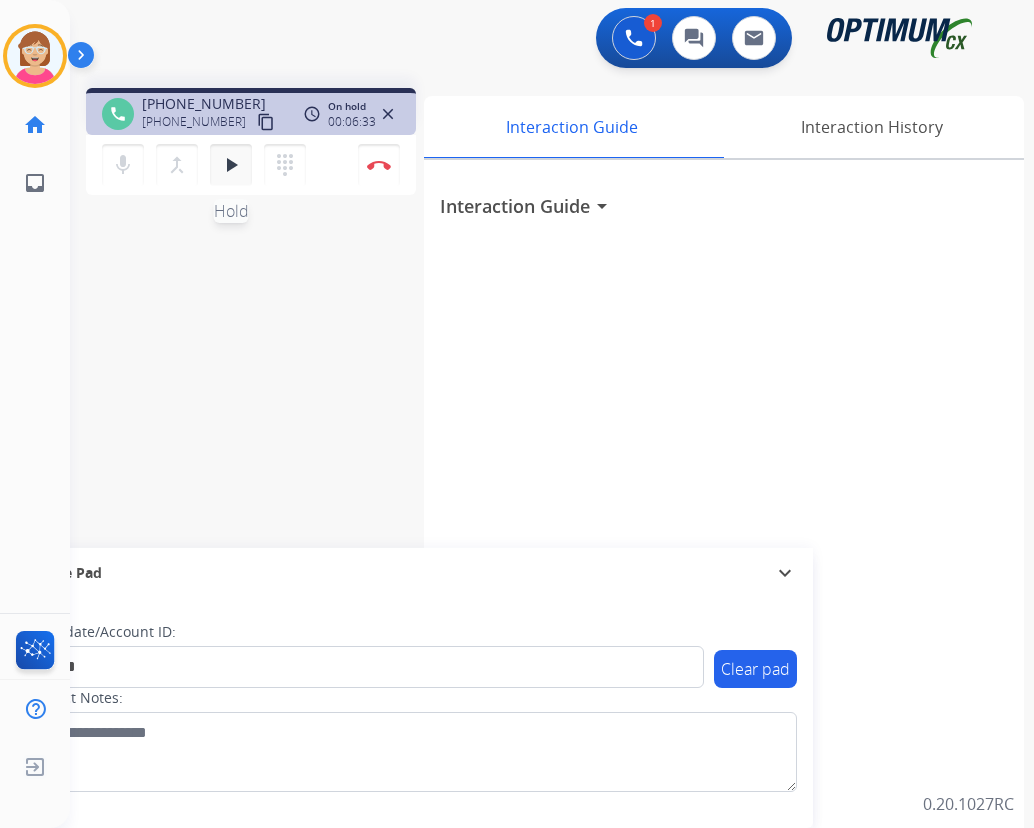 click on "play_arrow" at bounding box center (231, 165) 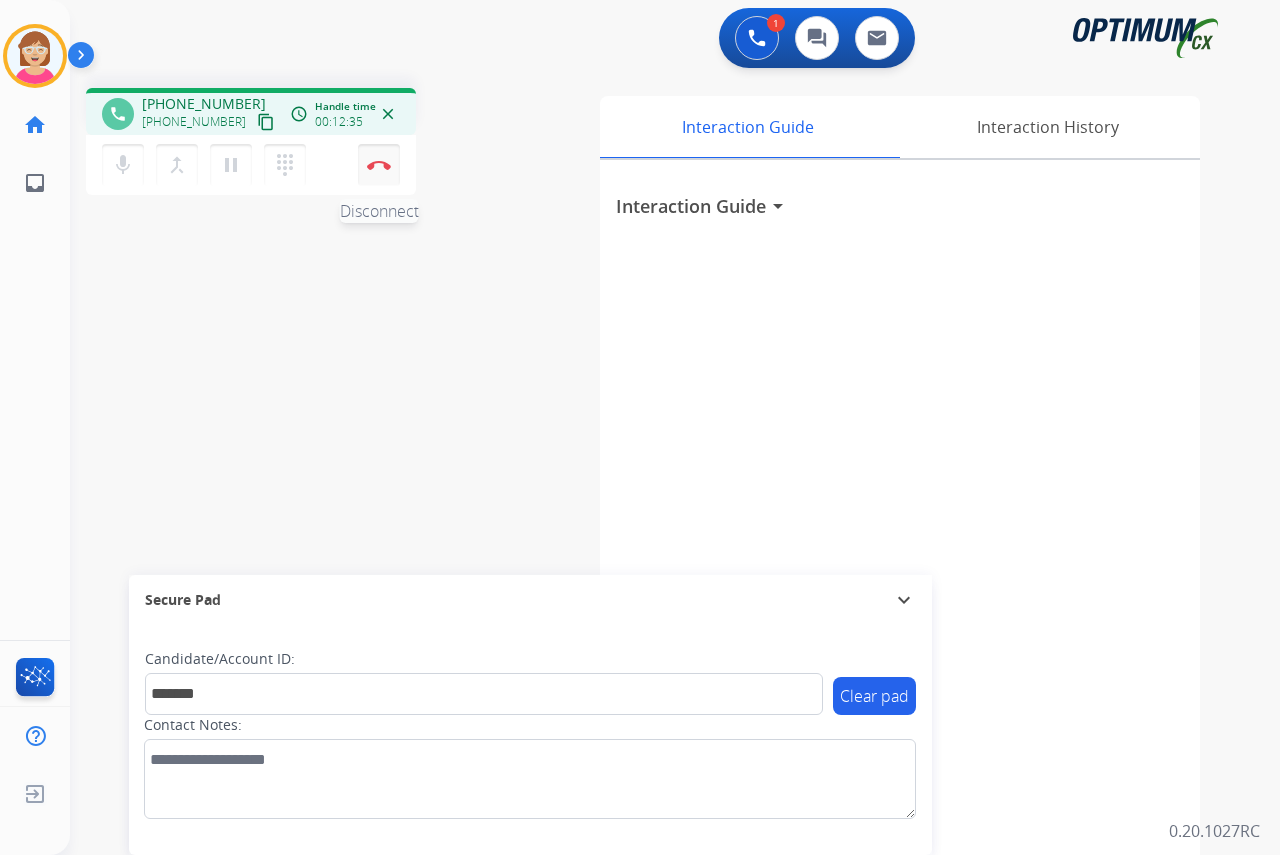 click at bounding box center [379, 165] 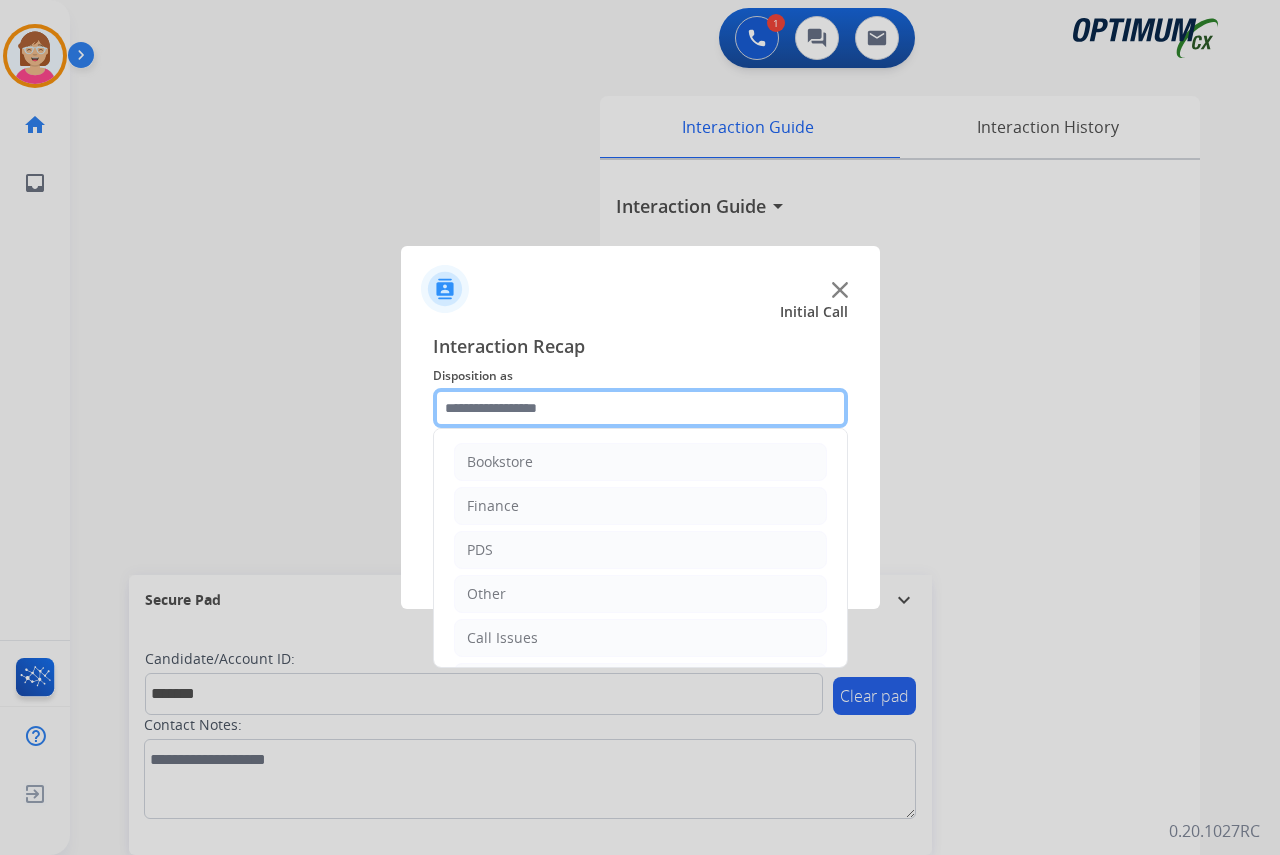 click 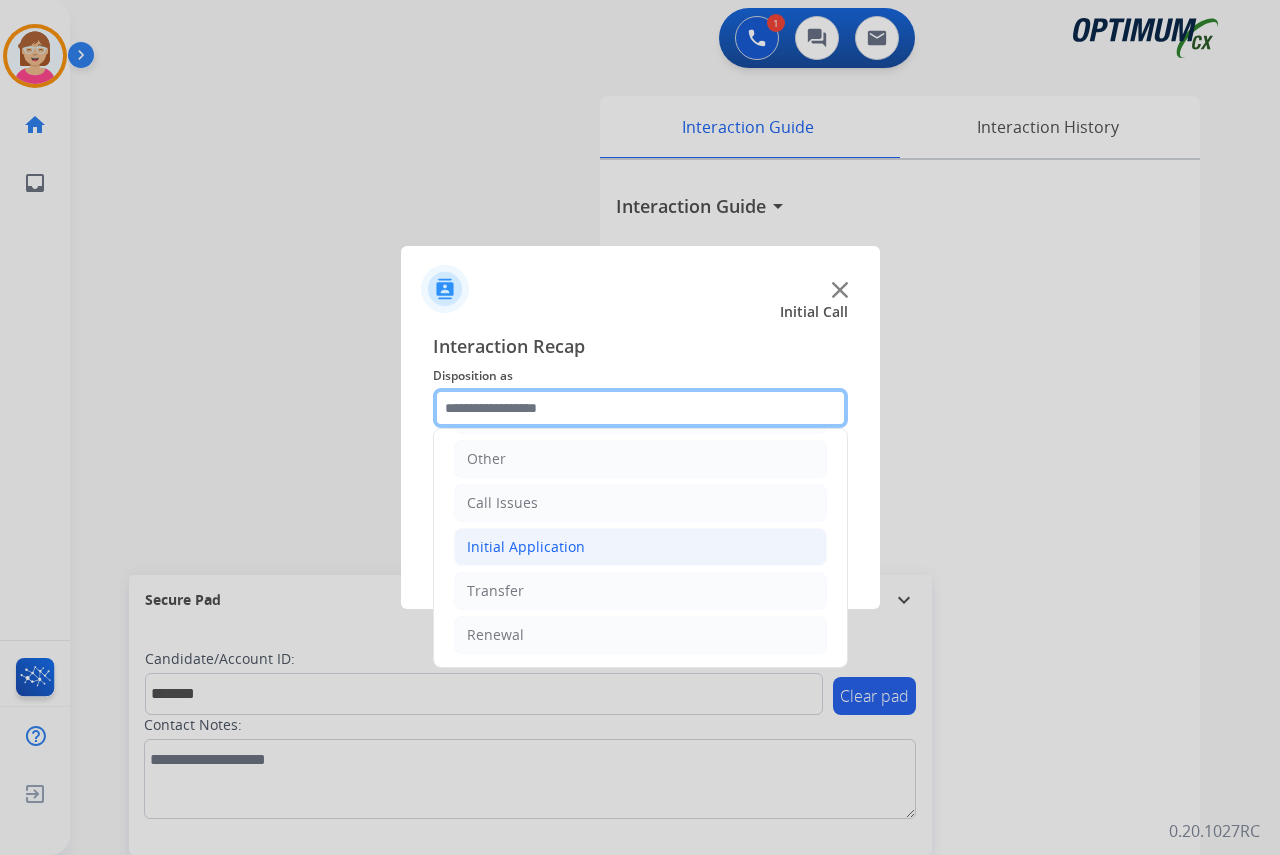 scroll, scrollTop: 136, scrollLeft: 0, axis: vertical 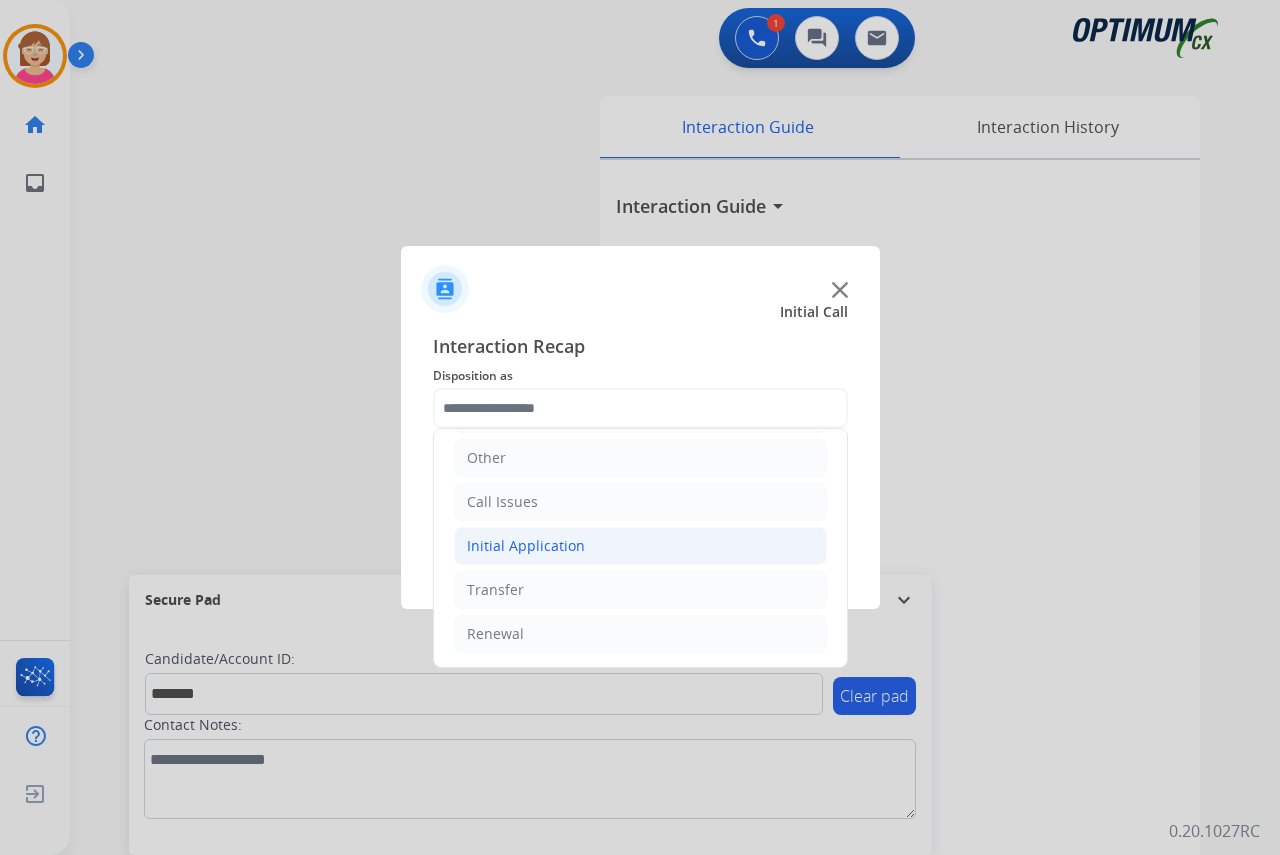 click on "Initial Application" 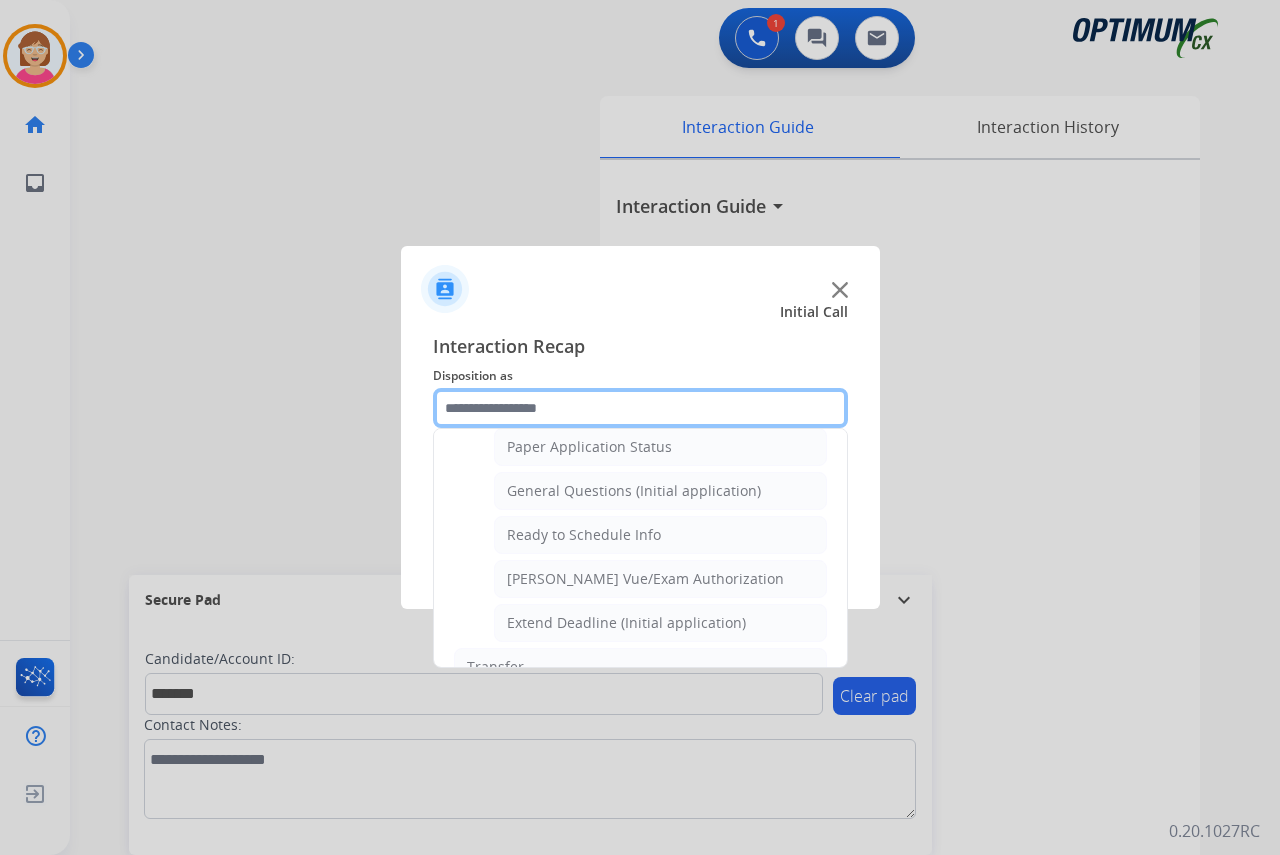 scroll, scrollTop: 1136, scrollLeft: 0, axis: vertical 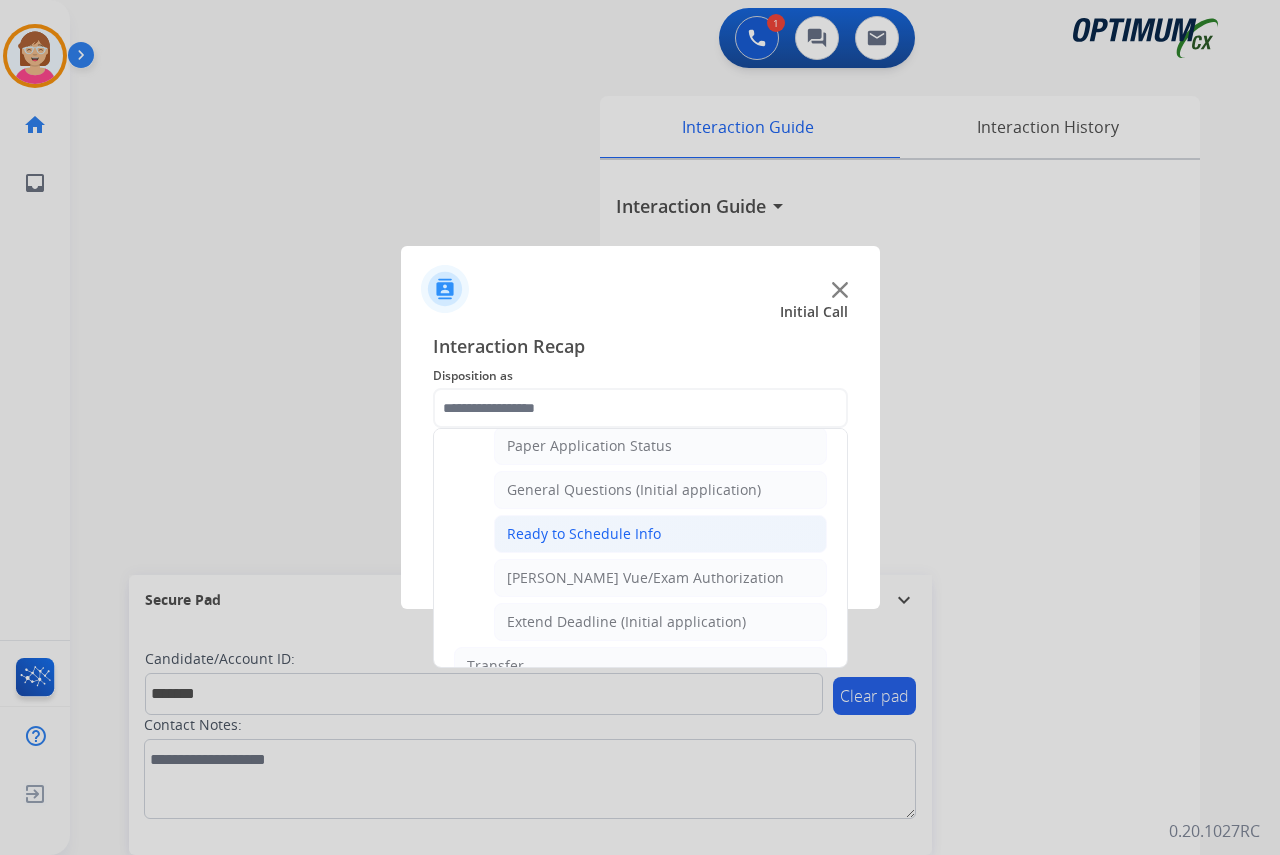 click on "Ready to Schedule Info" 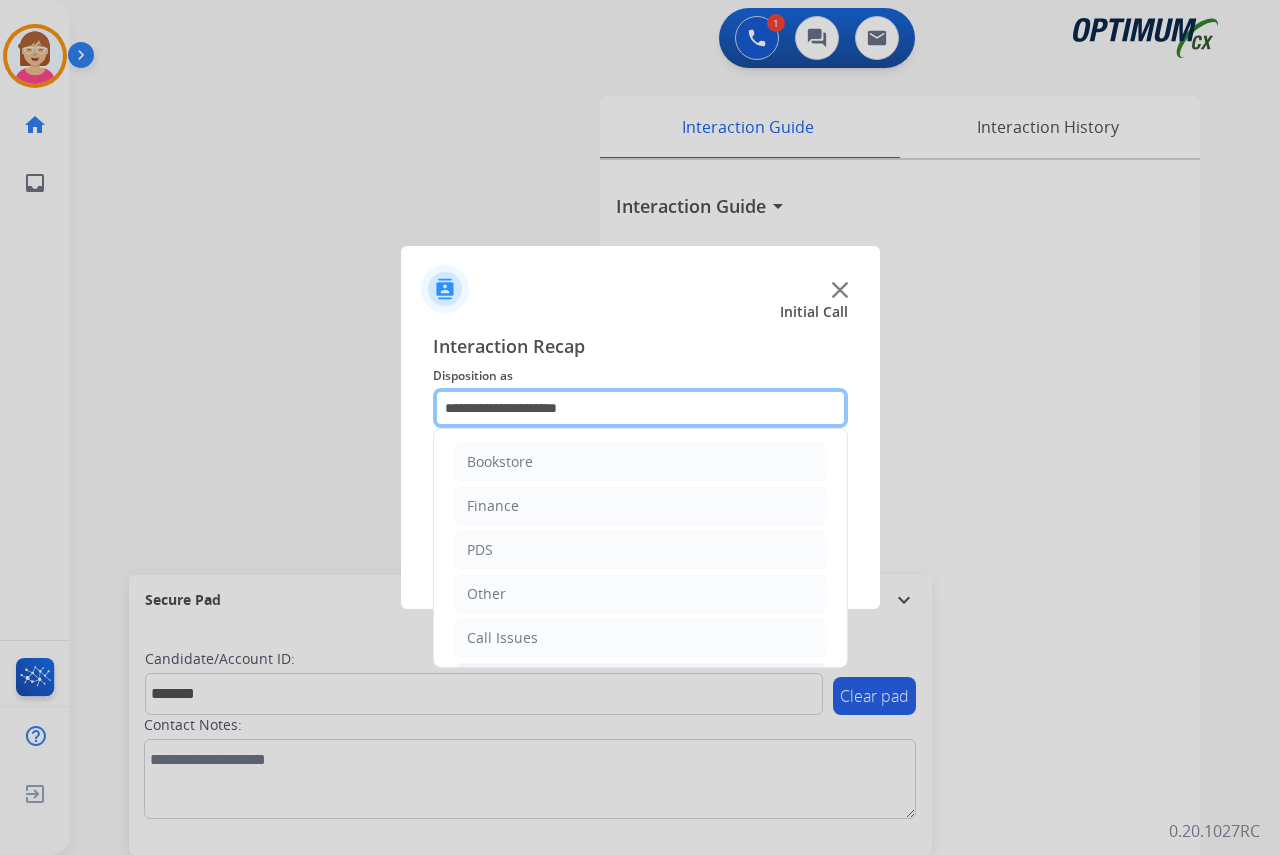 click on "**********" 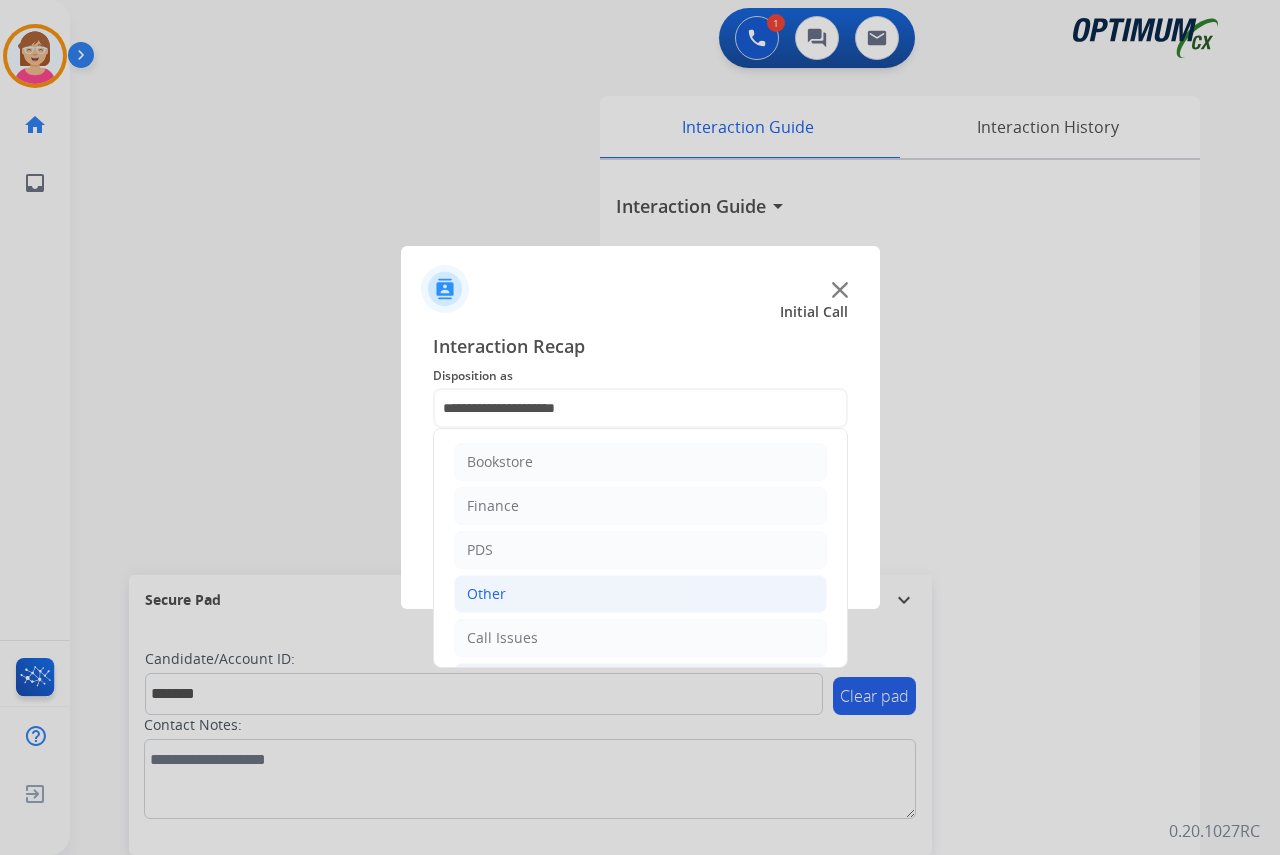 click on "Other" 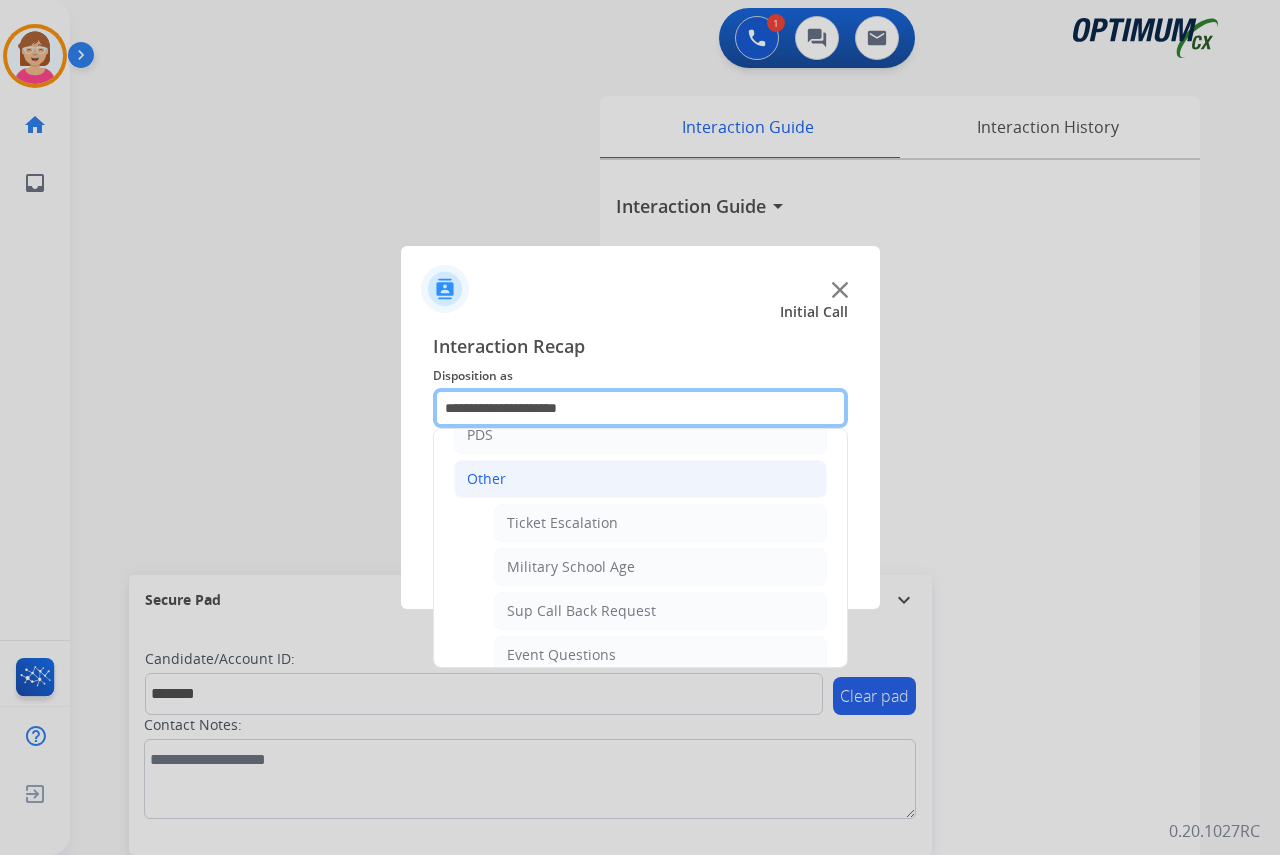 scroll, scrollTop: 300, scrollLeft: 0, axis: vertical 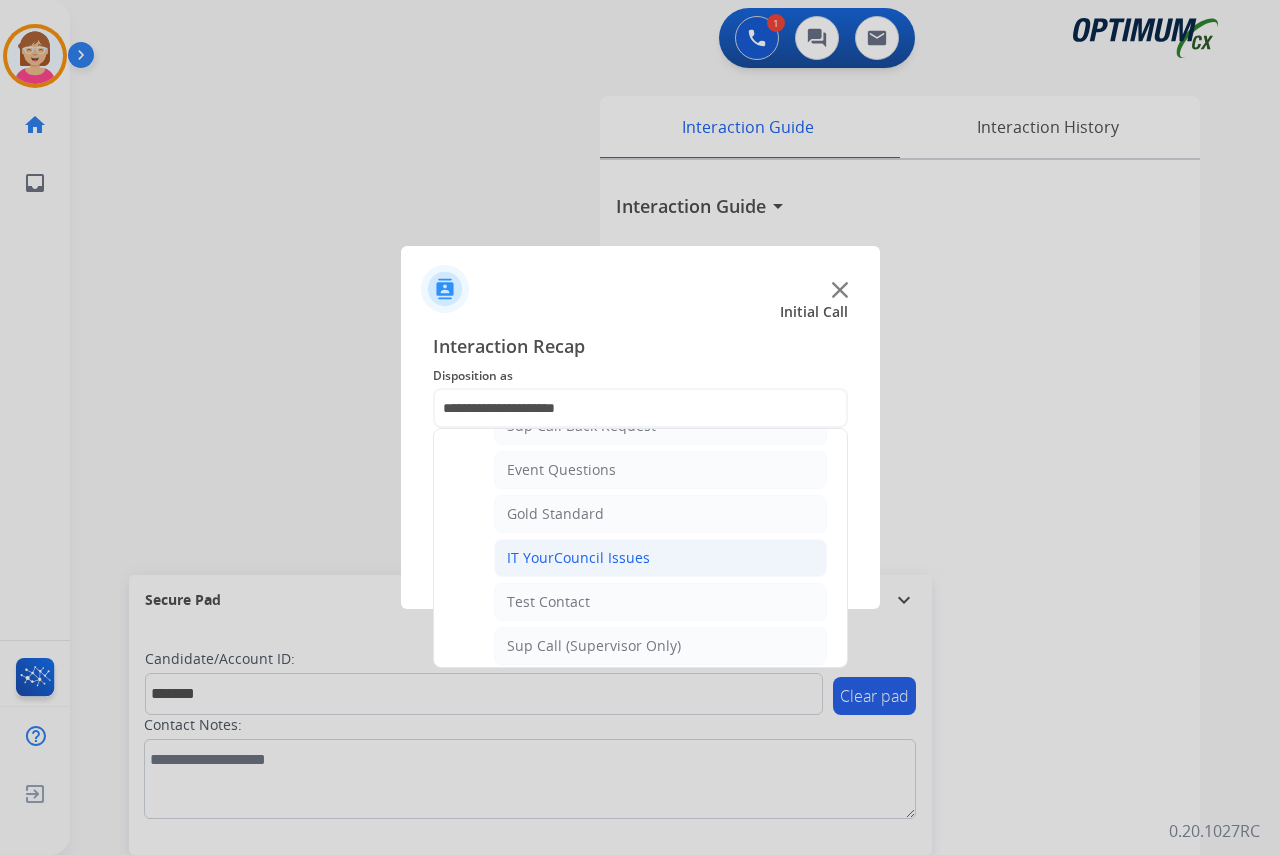 click on "IT YourCouncil Issues" 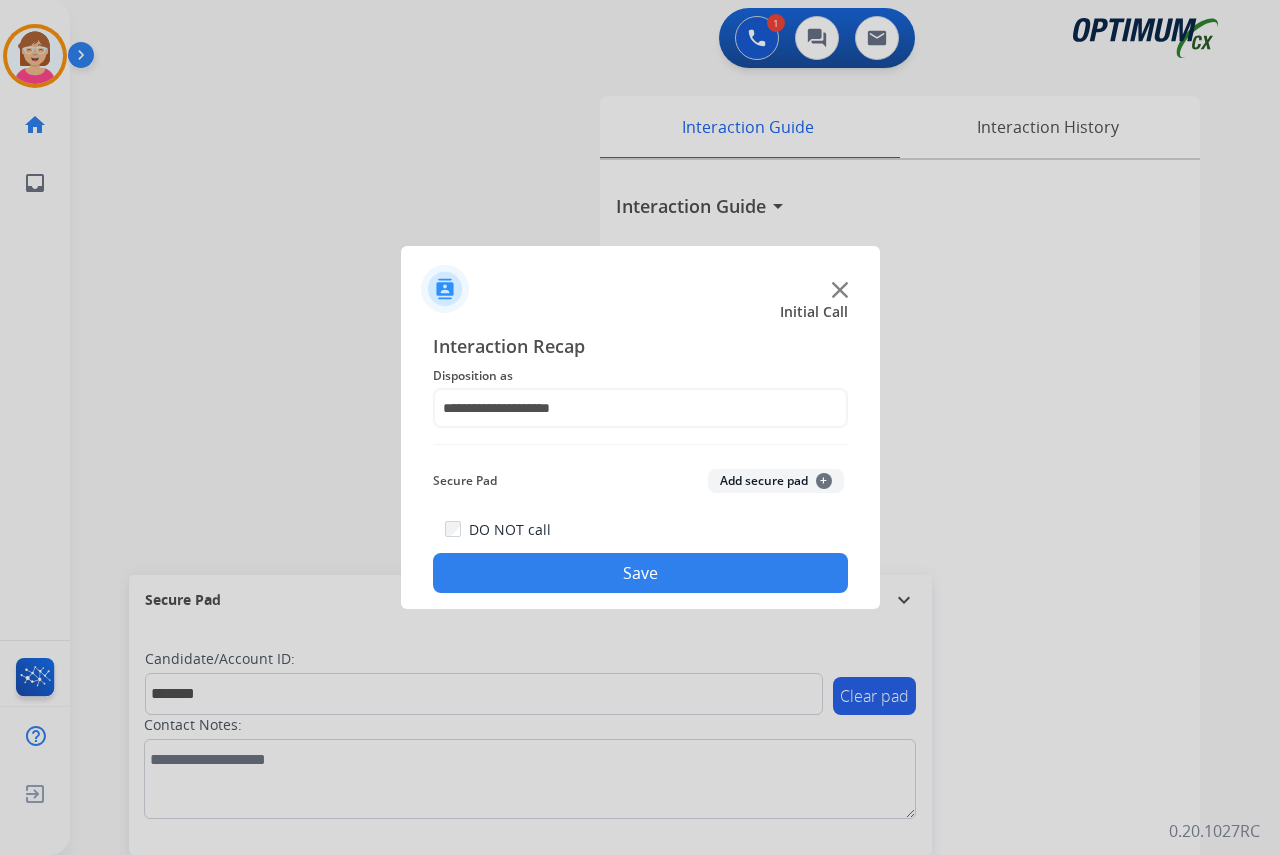 click on "+" 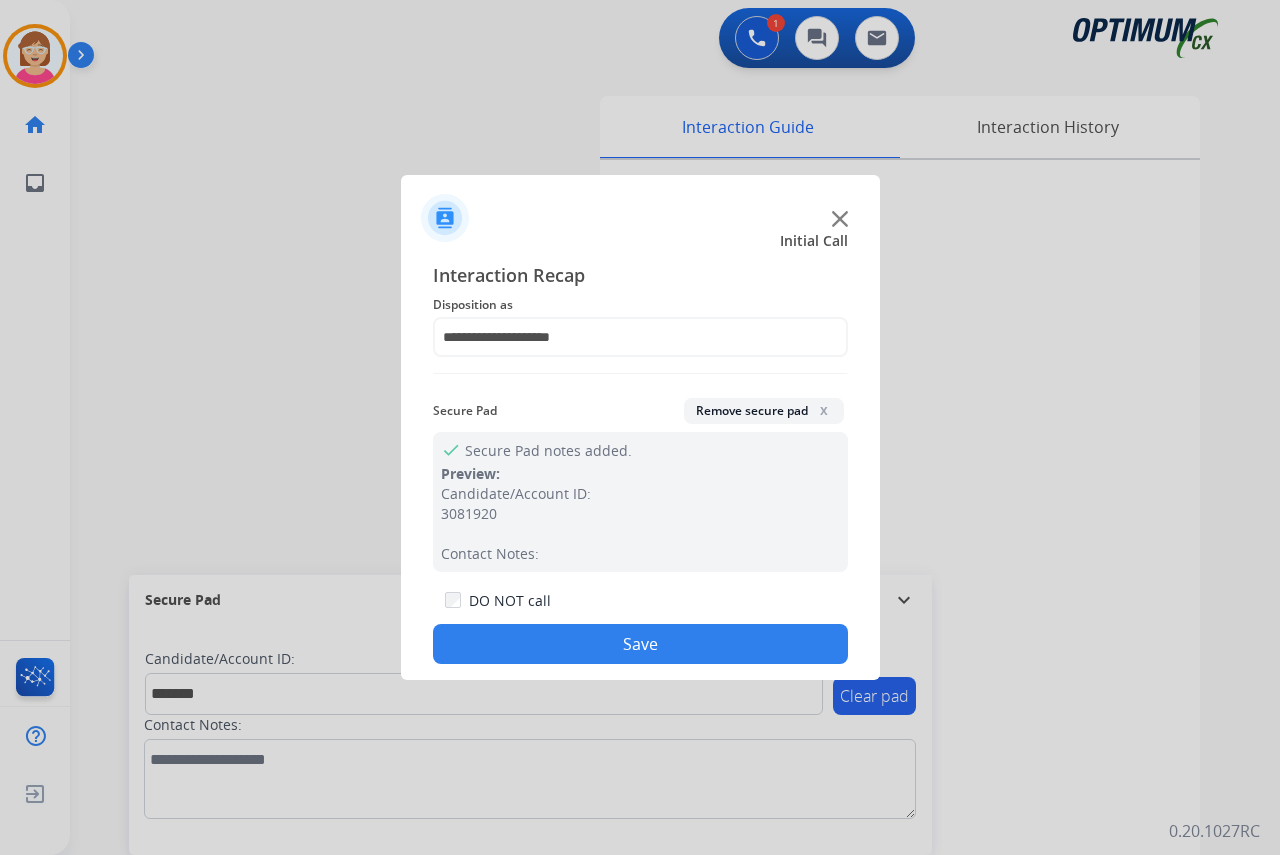 click on "Save" 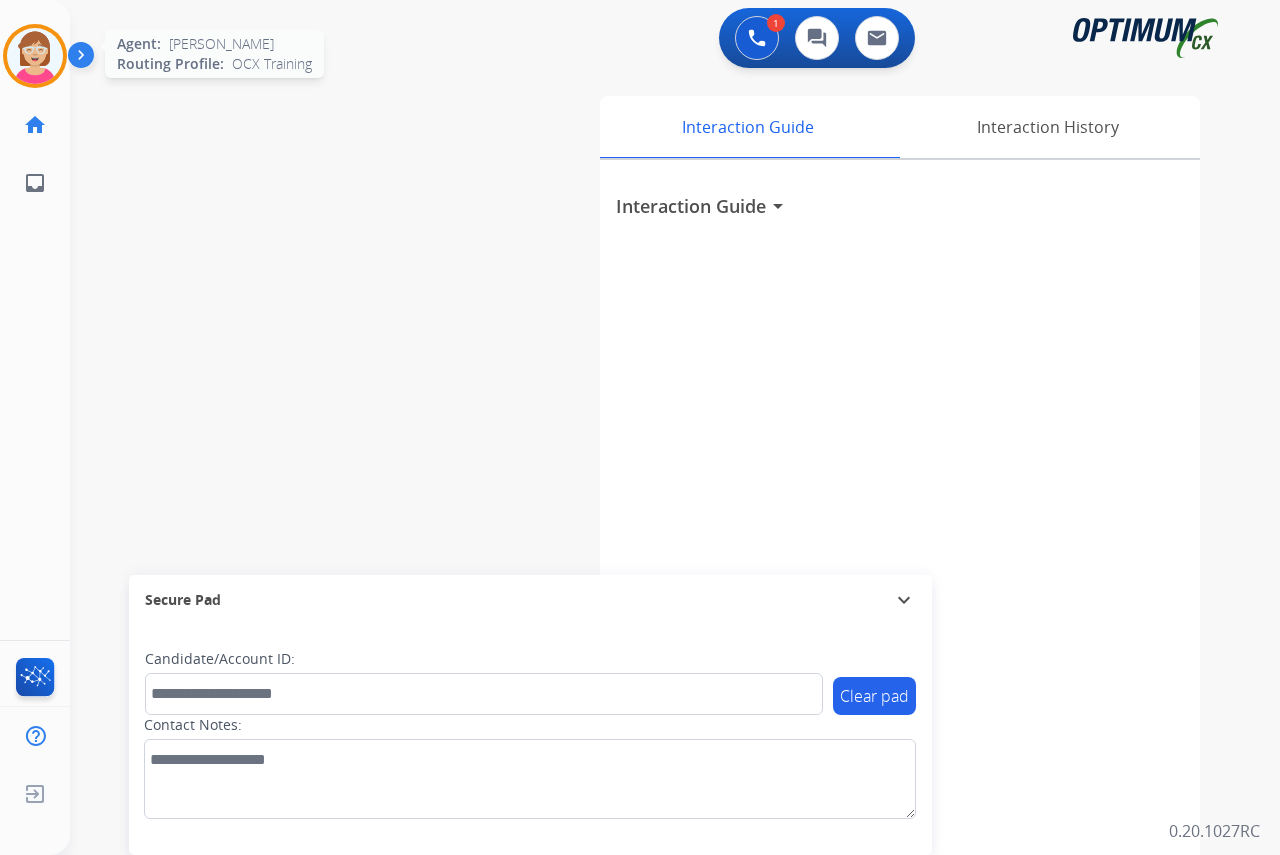 click at bounding box center [35, 56] 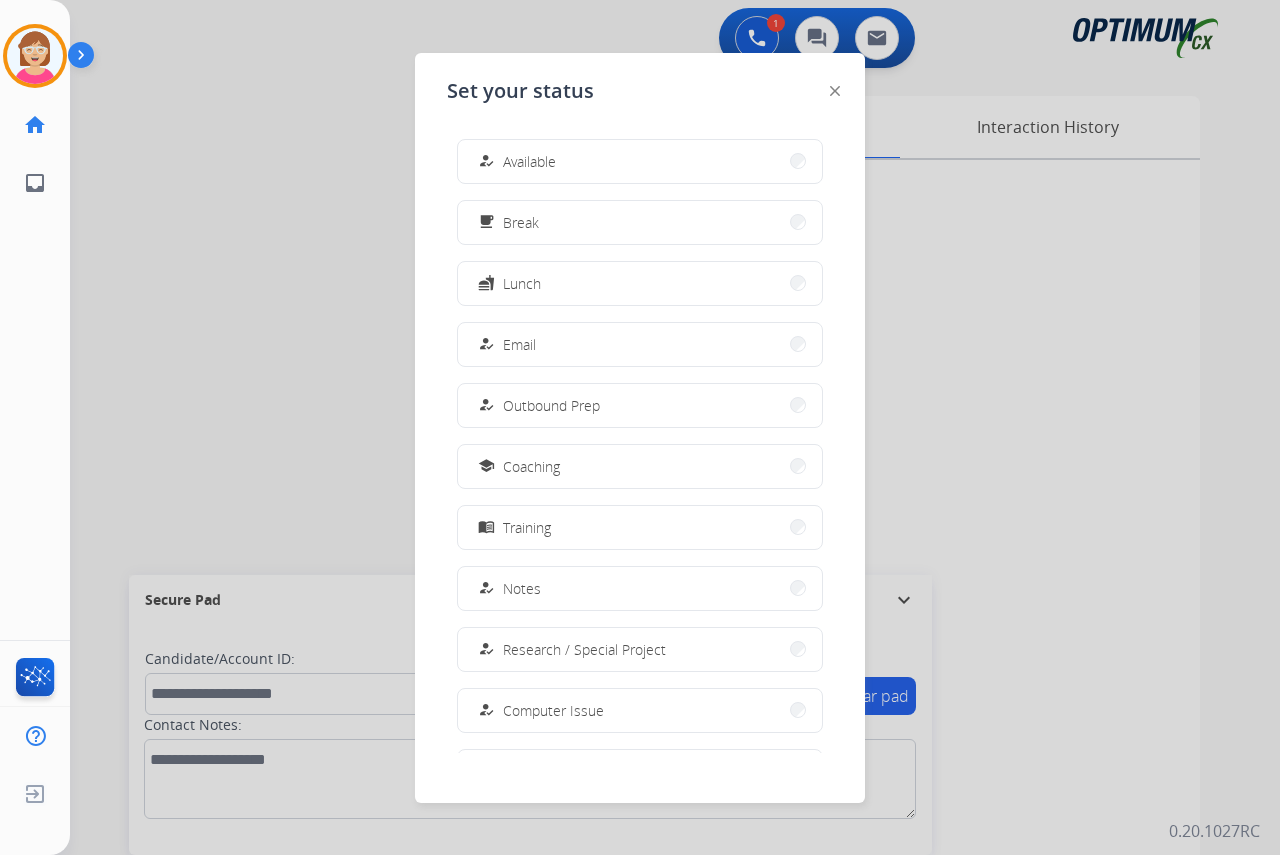 drag, startPoint x: 554, startPoint y: 160, endPoint x: 496, endPoint y: 169, distance: 58.694122 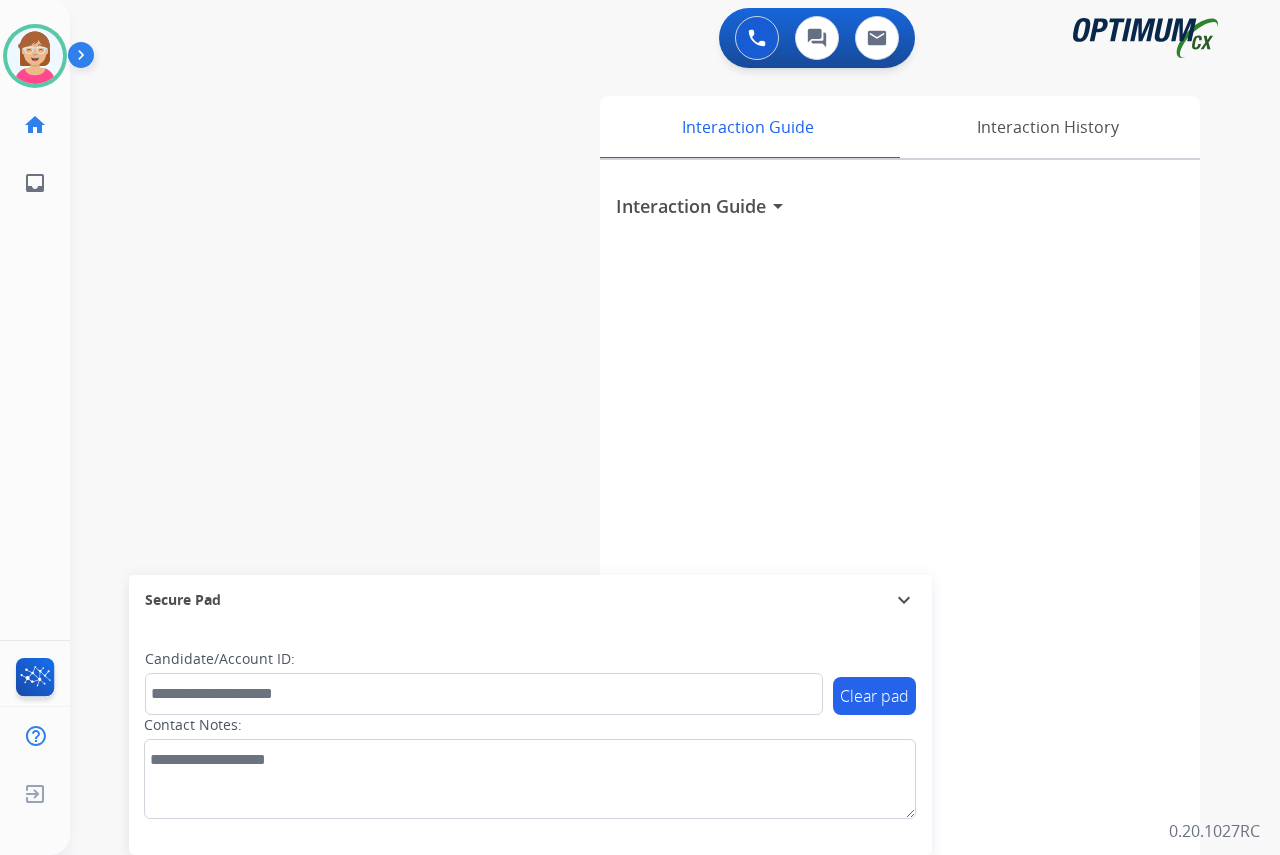 click on "[PERSON_NAME]   Available  Edit Avatar  Agent:   [PERSON_NAME] Profile:  OCX Training home  Home  Home inbox  Emails  Emails  FocalPoints  Help Center  Help Center  Log out  Log out" 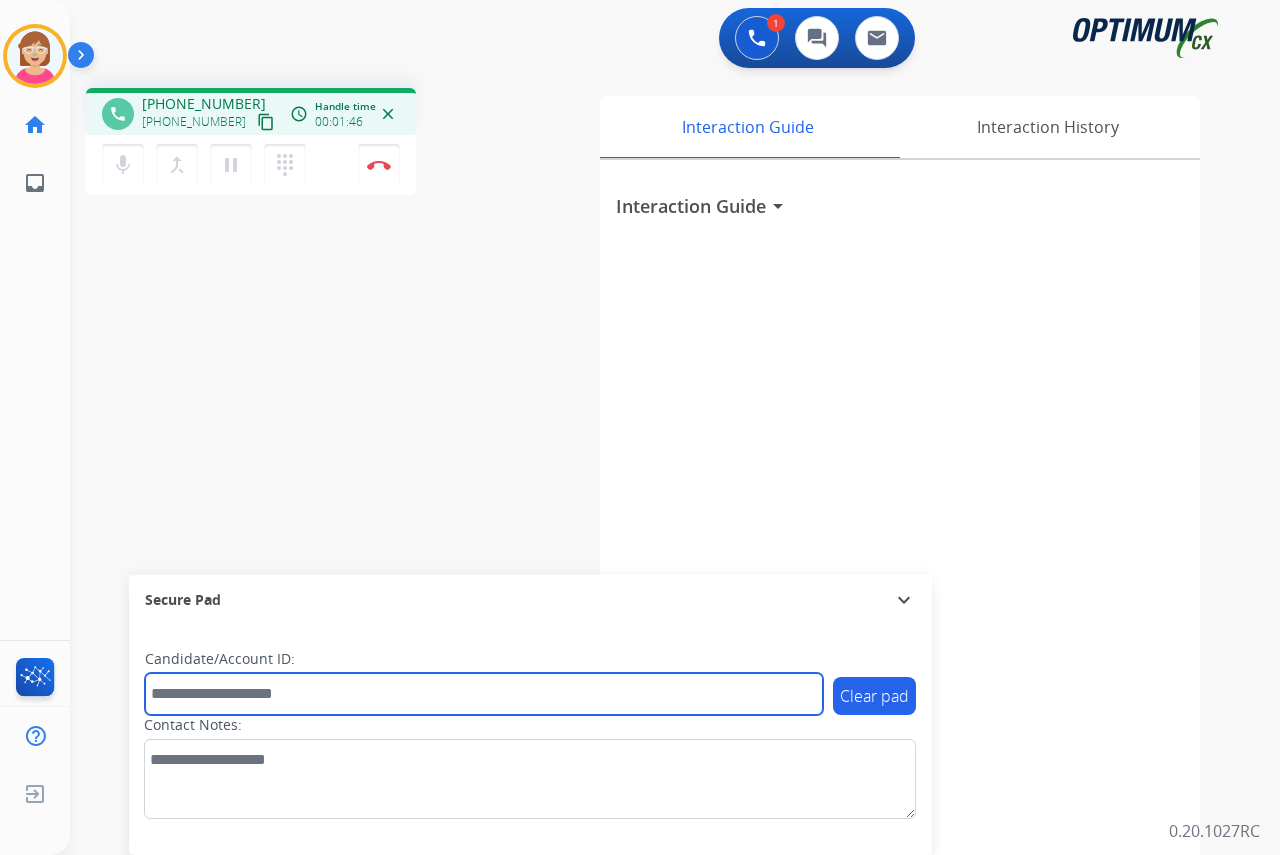 click at bounding box center [484, 694] 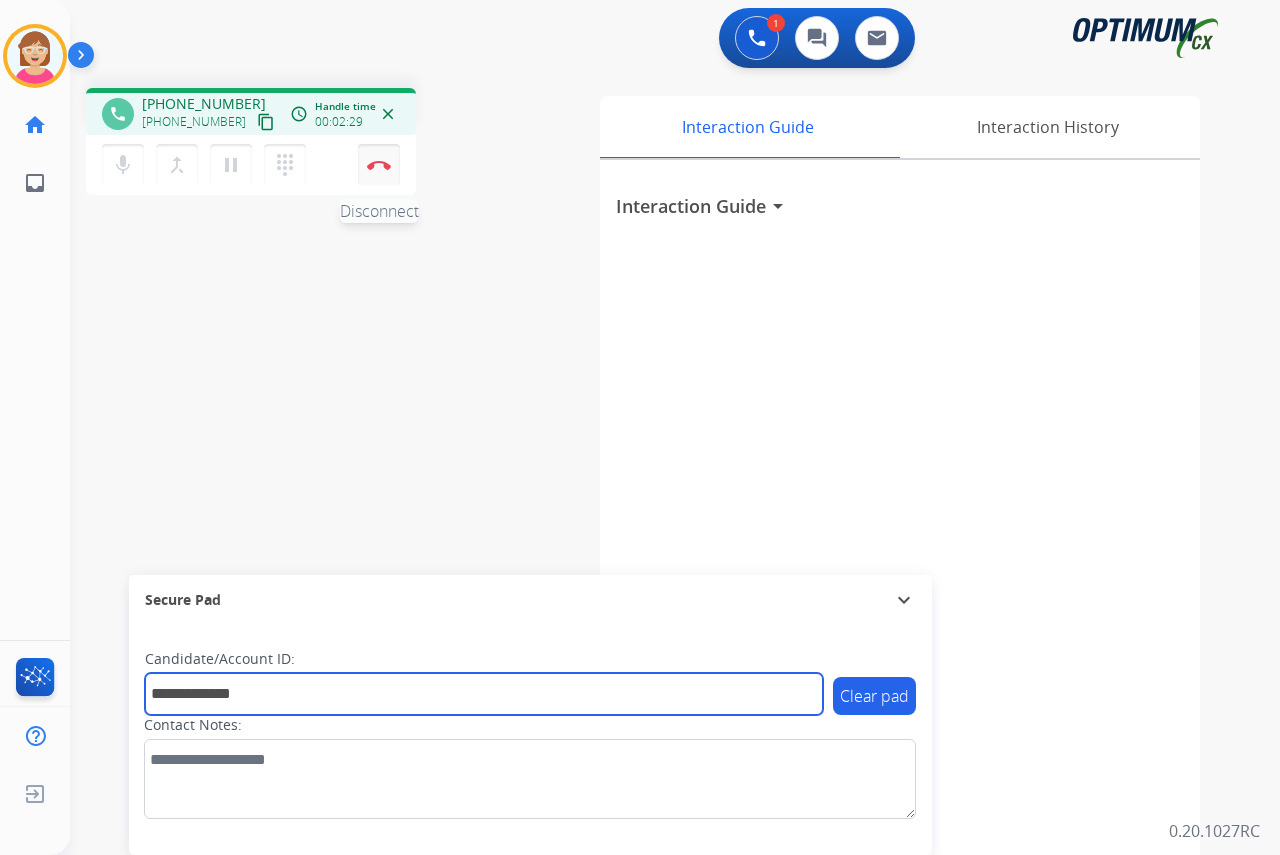 type on "**********" 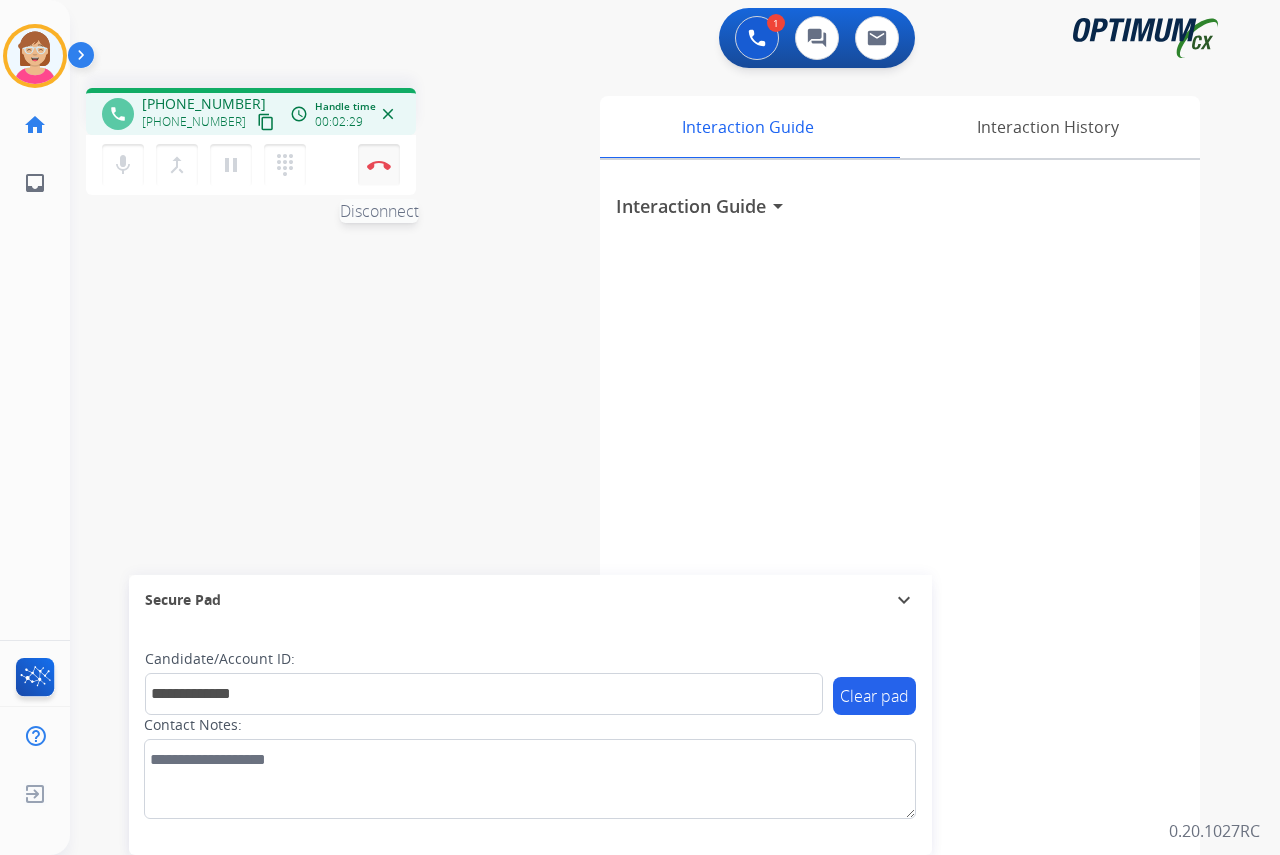 click at bounding box center [379, 165] 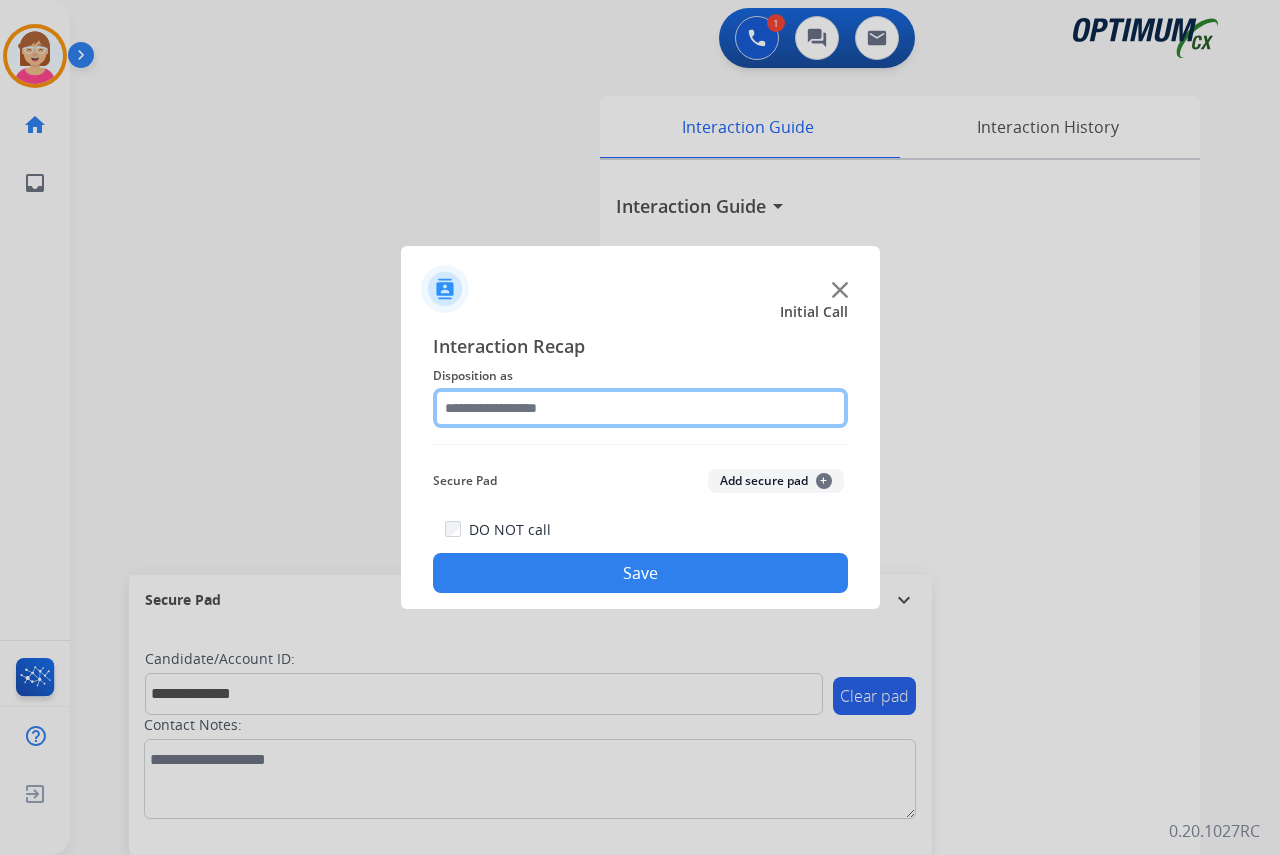 click 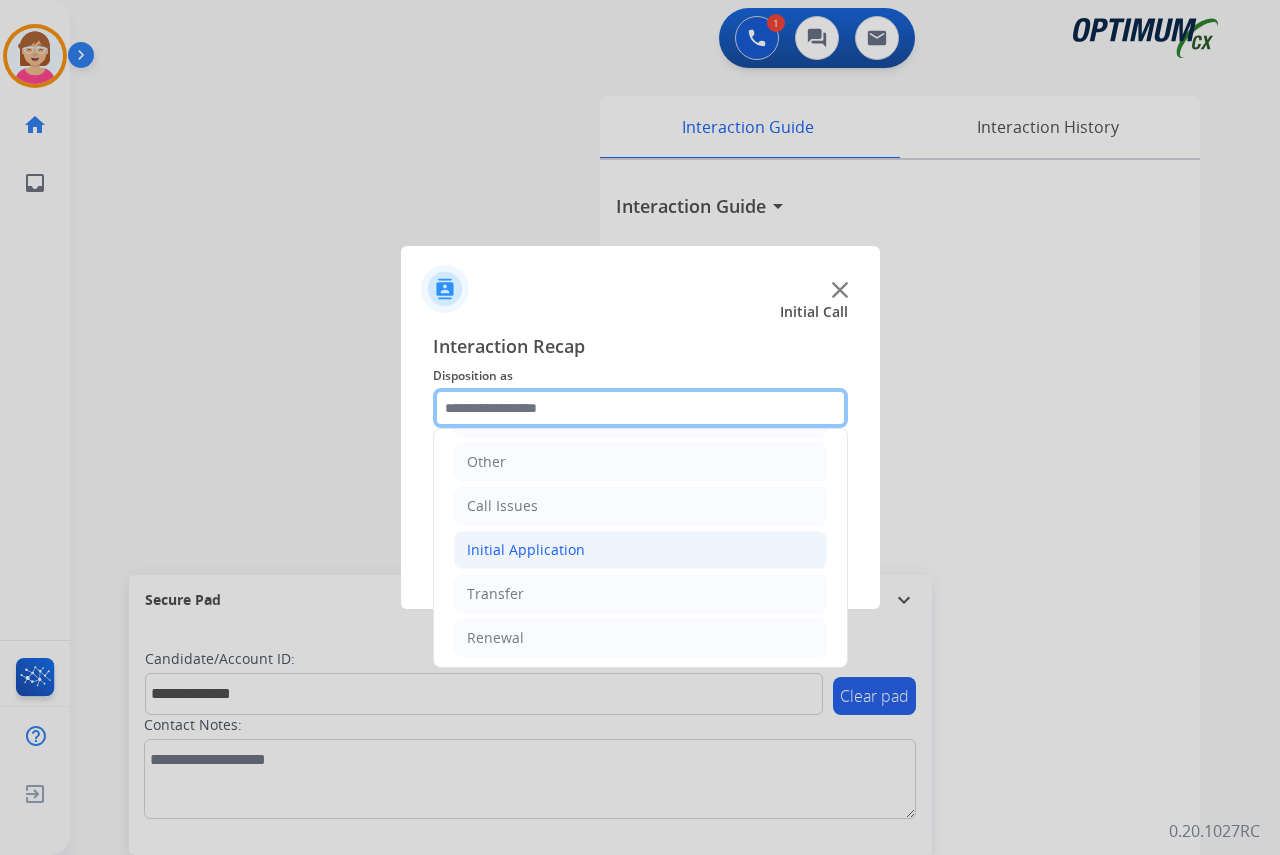 scroll, scrollTop: 136, scrollLeft: 0, axis: vertical 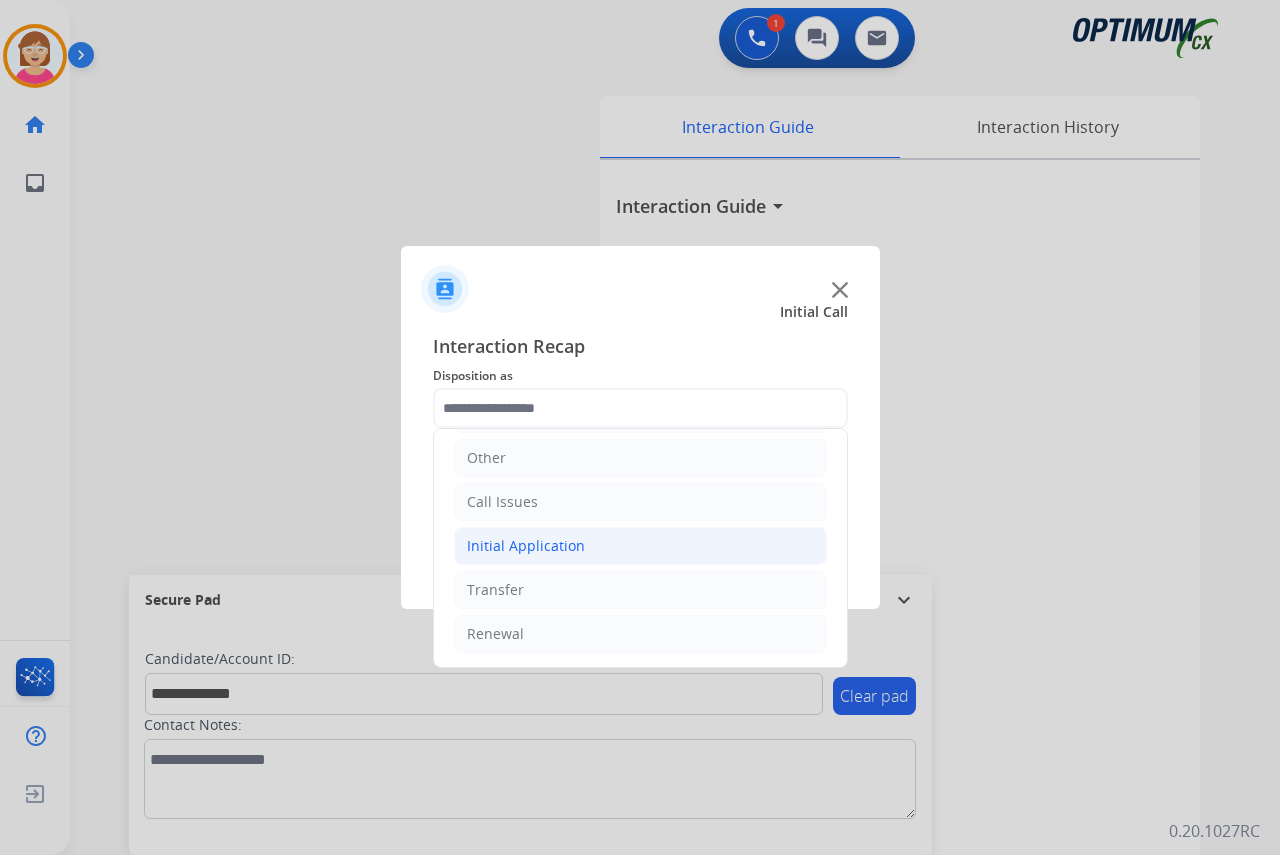 click on "Initial Application" 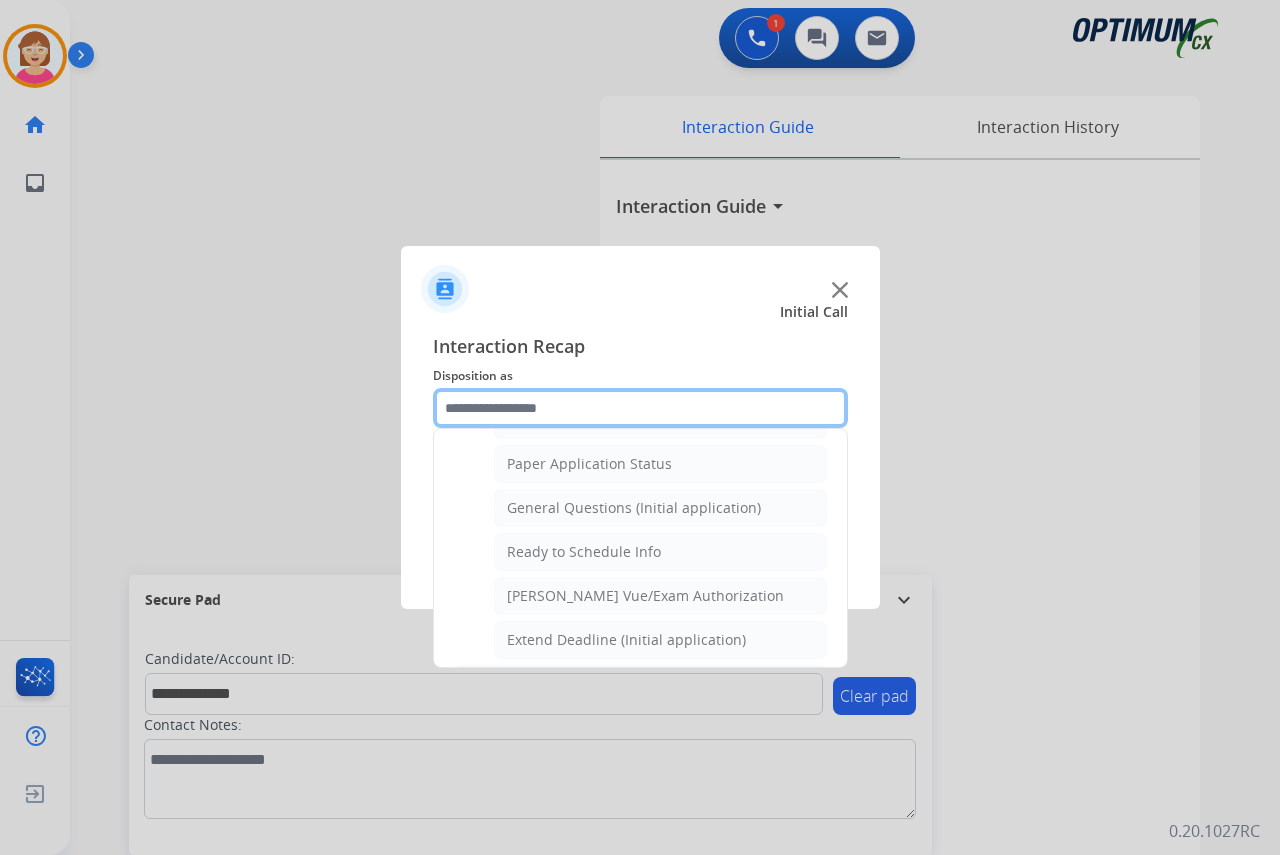 scroll, scrollTop: 1136, scrollLeft: 0, axis: vertical 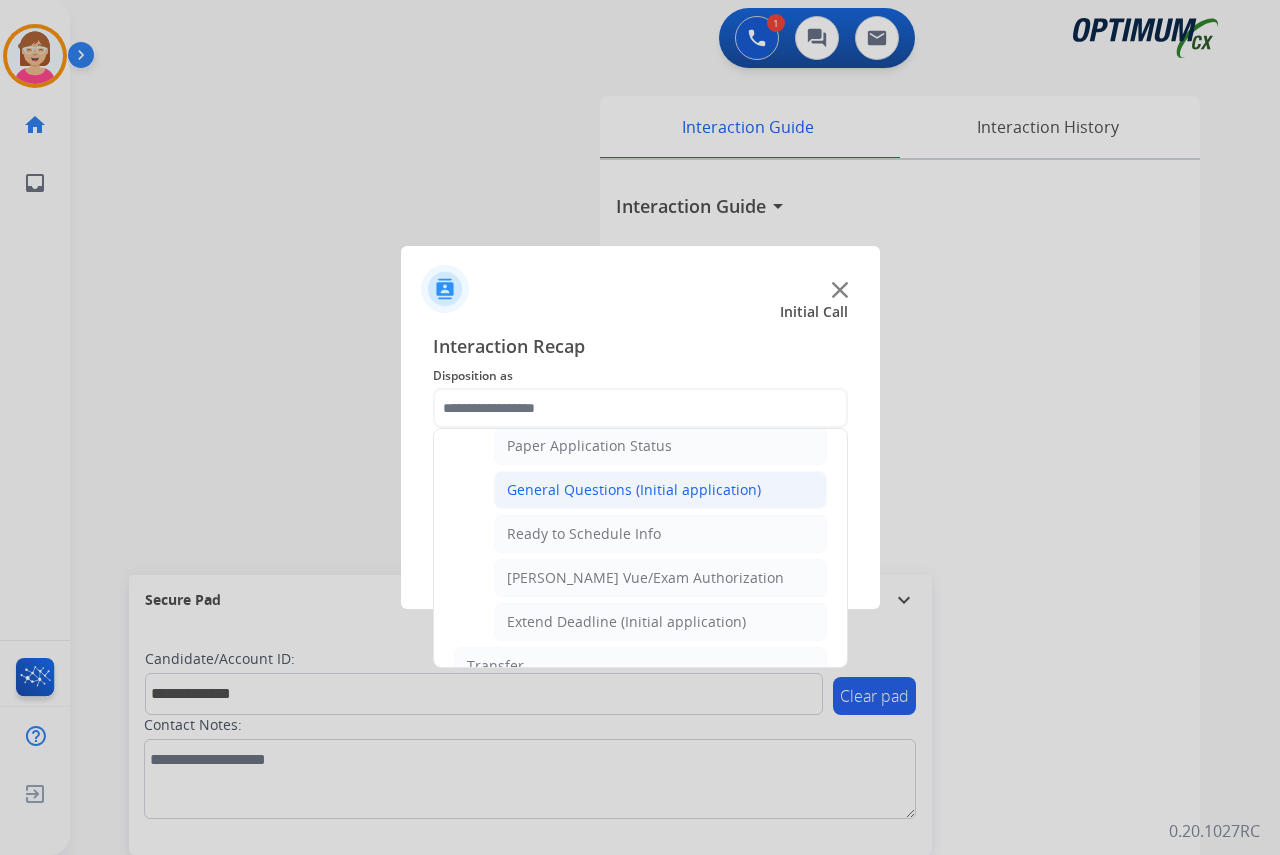 click on "General Questions (Initial application)" 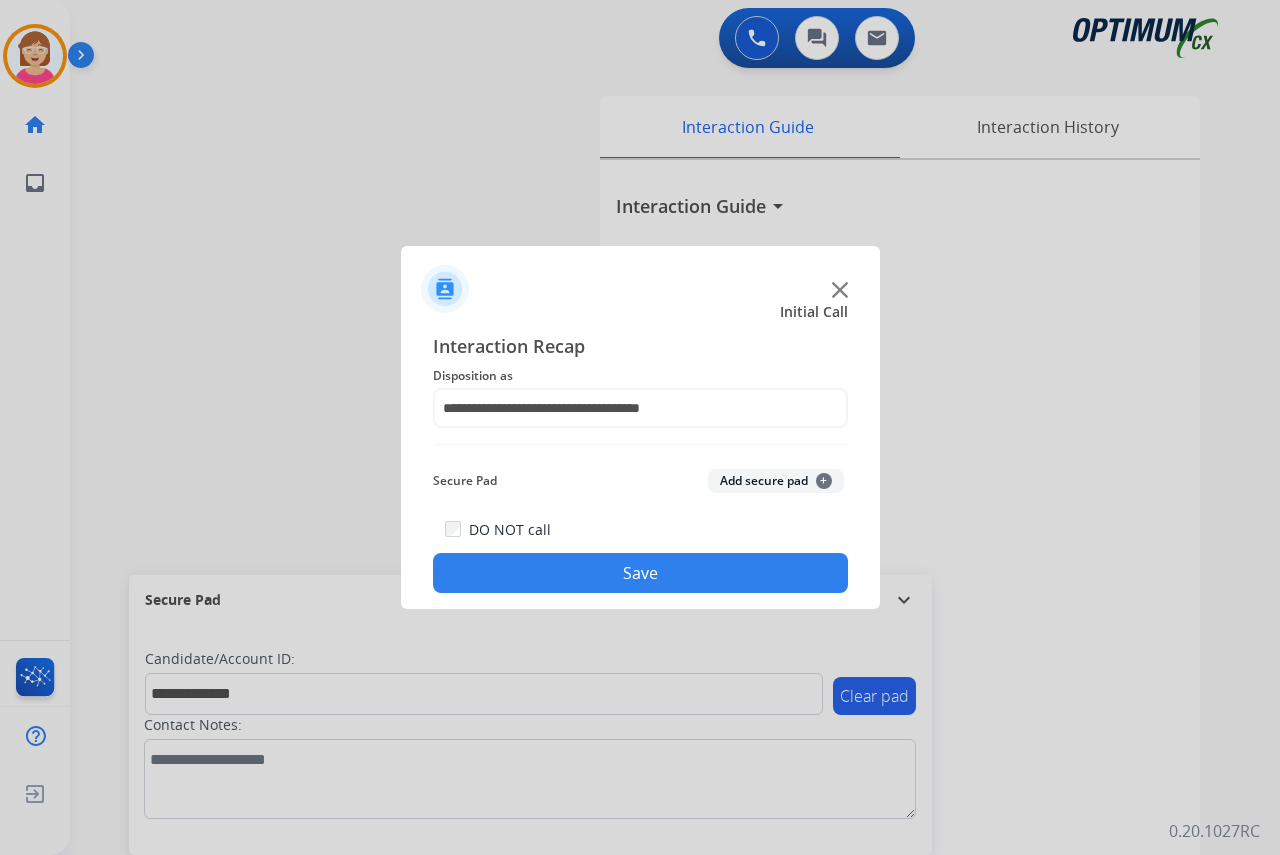 click on "+" 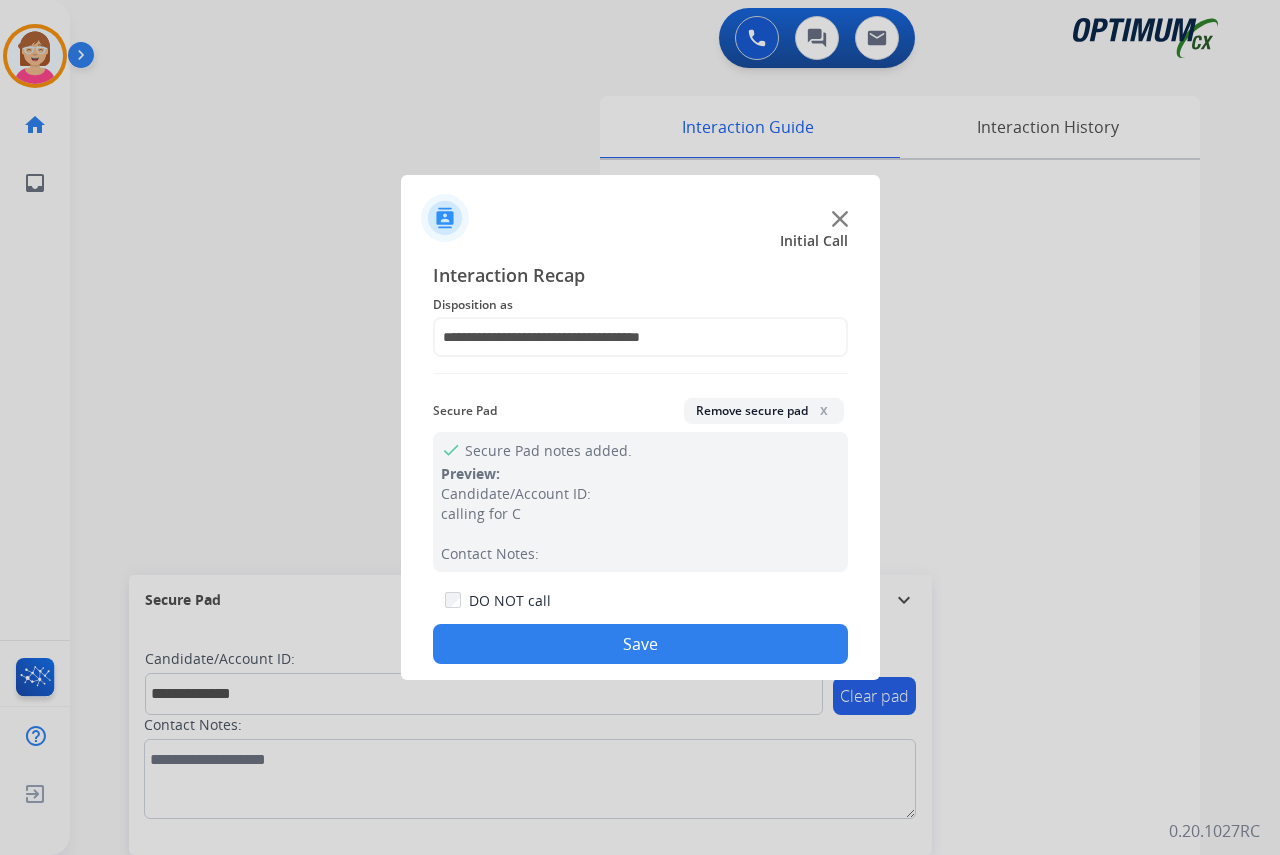 click on "Save" 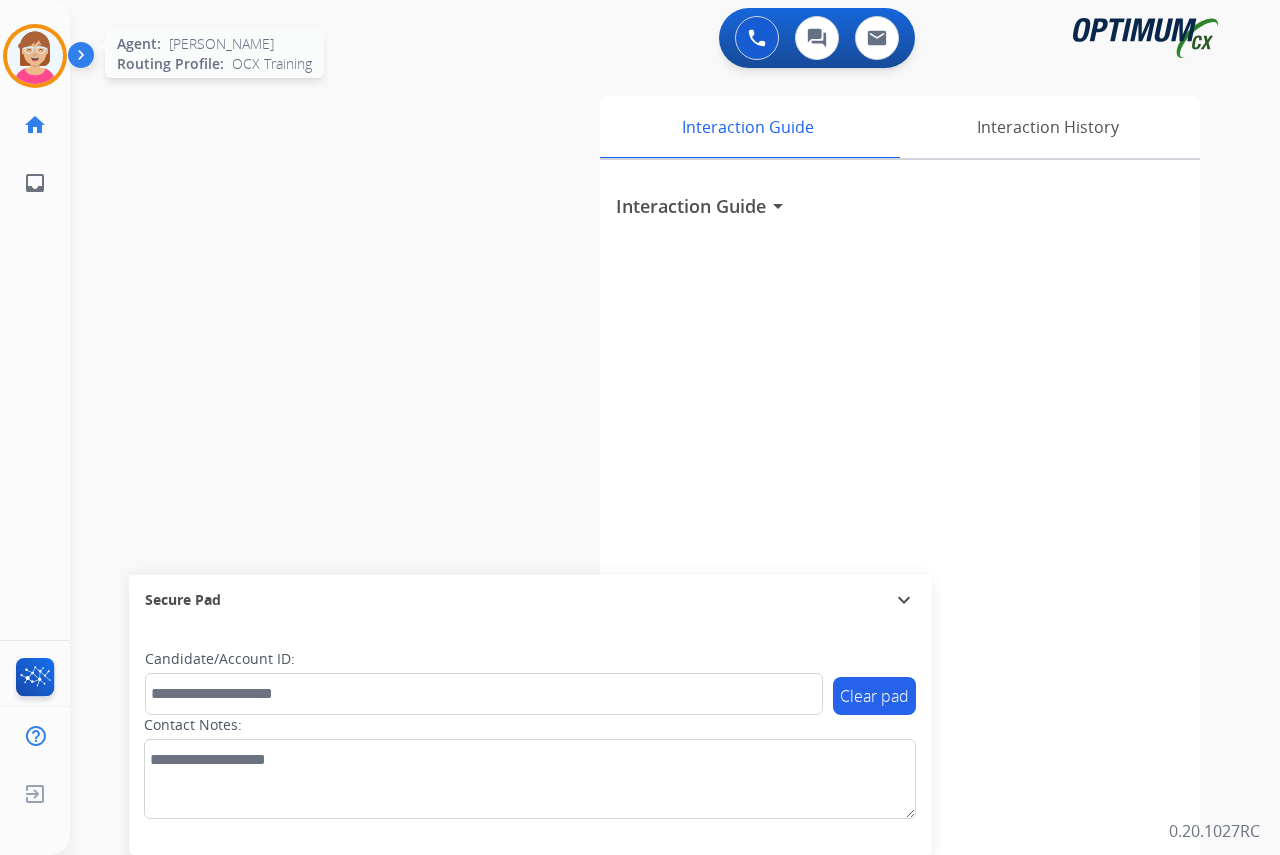 click at bounding box center (35, 56) 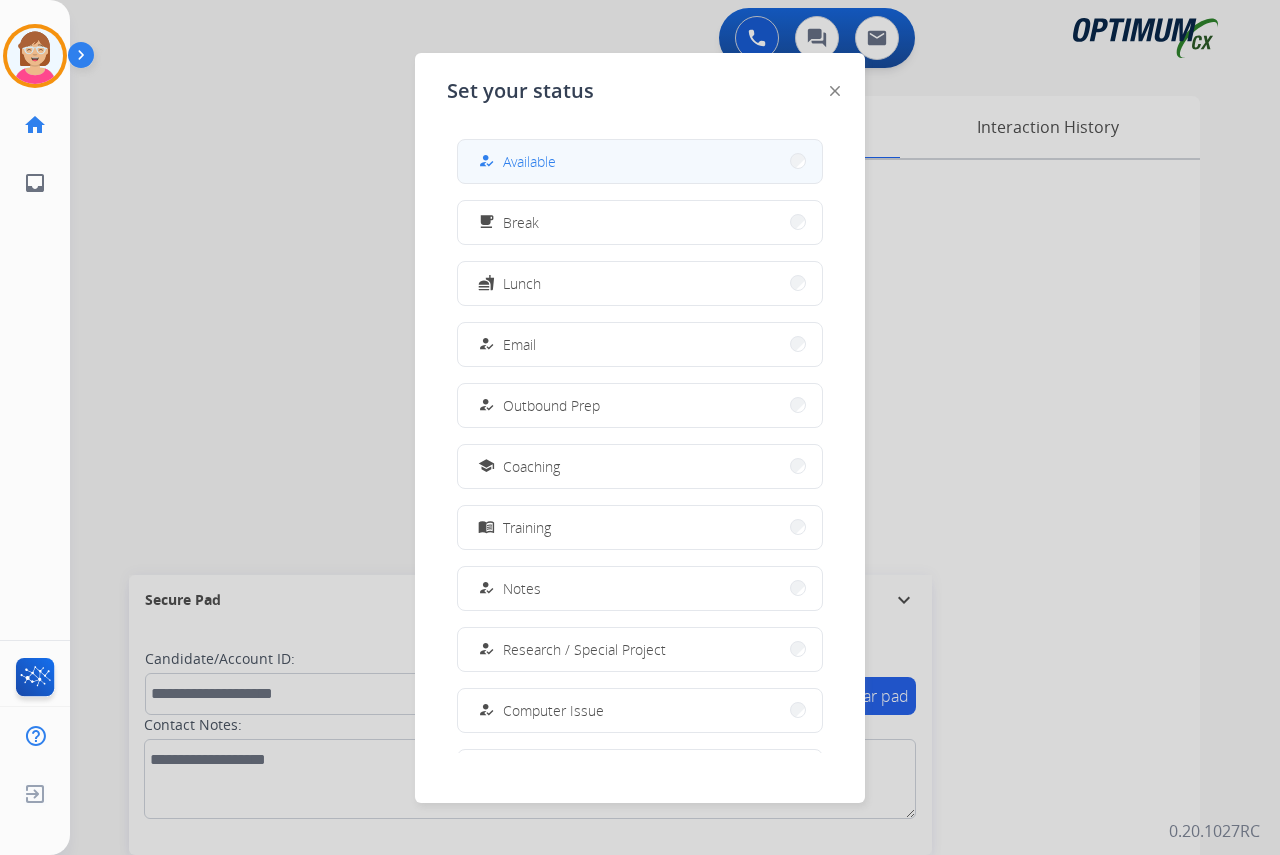 click on "how_to_reg Available" at bounding box center (640, 161) 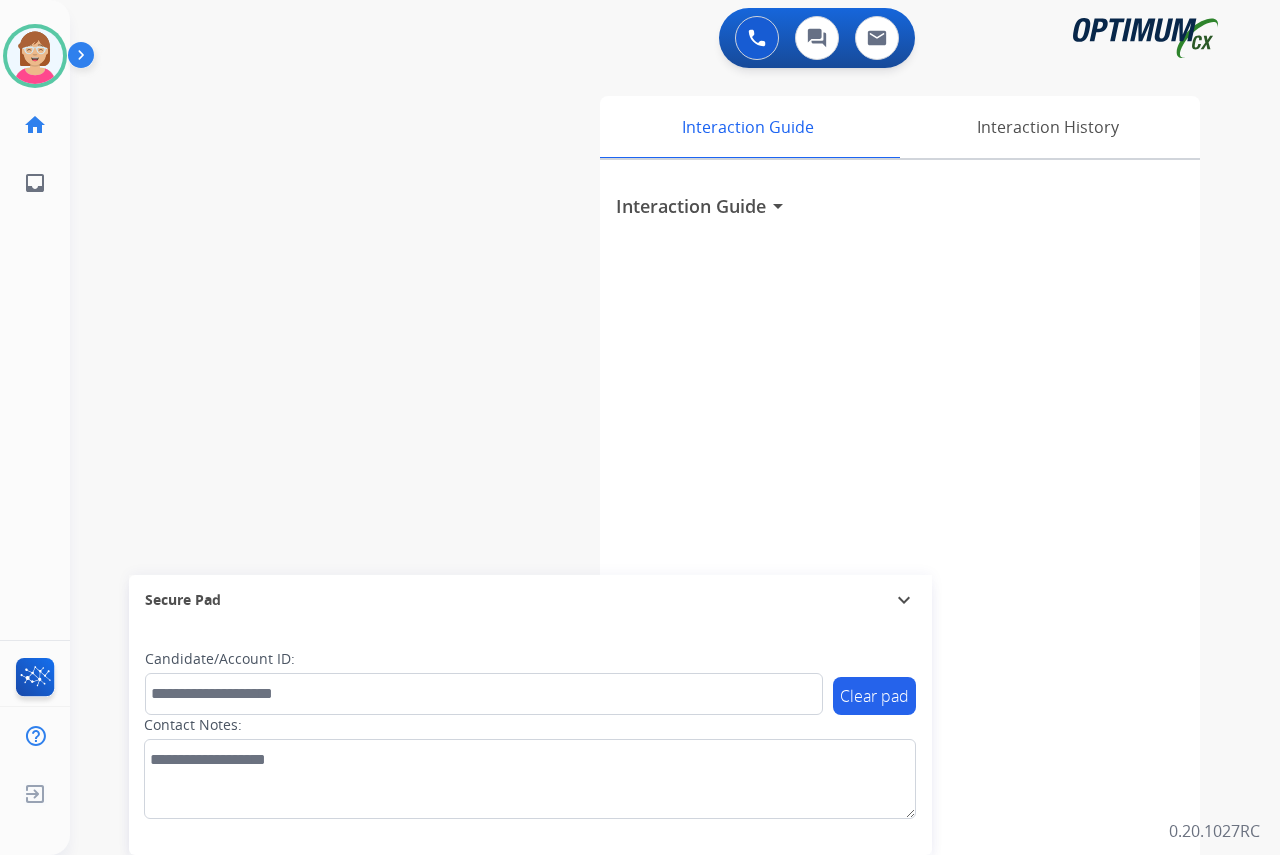 click on "[PERSON_NAME]   Available  Edit Avatar  Agent:   [PERSON_NAME] Profile:  OCX Training home  Home  Home inbox  Emails  Emails  FocalPoints  Help Center  Help Center  Log out  Log out" 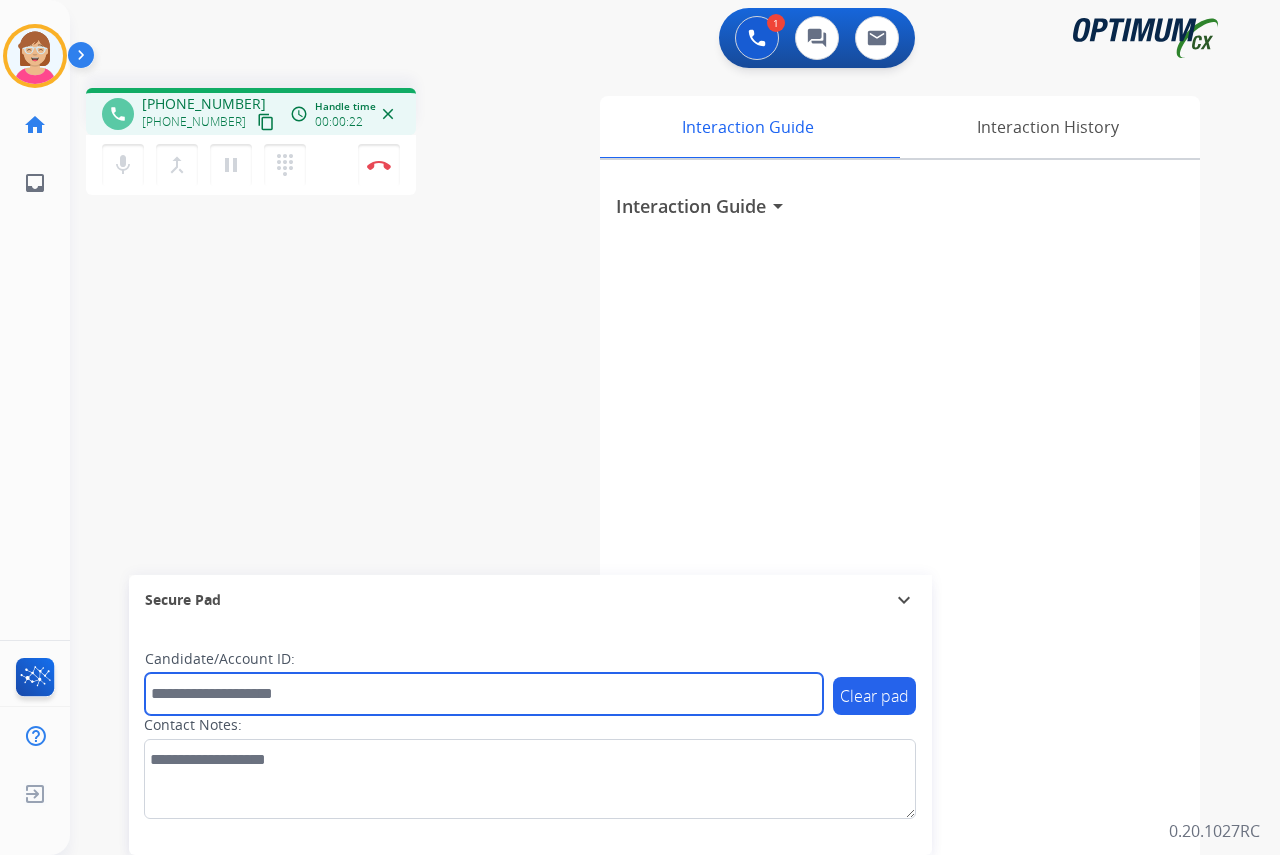 click at bounding box center [484, 694] 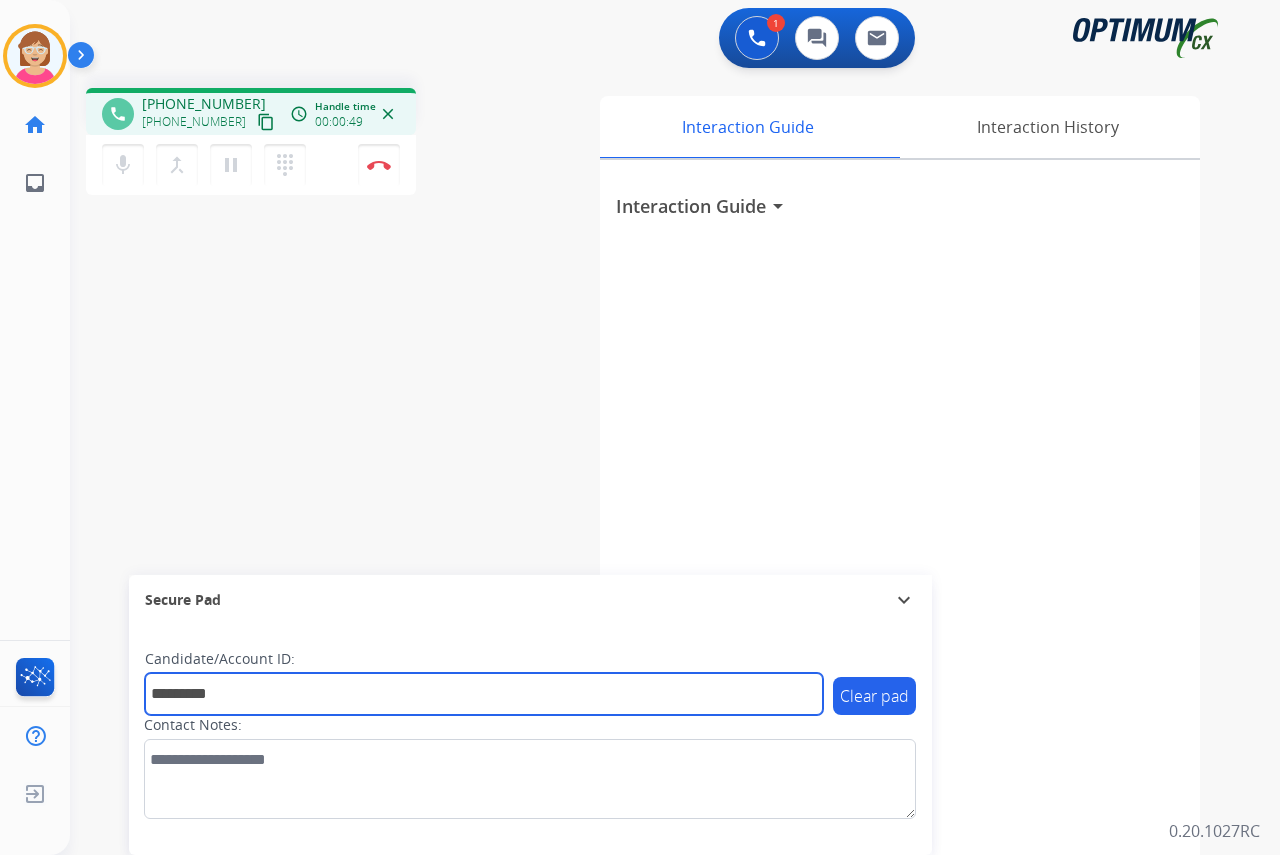 type on "*********" 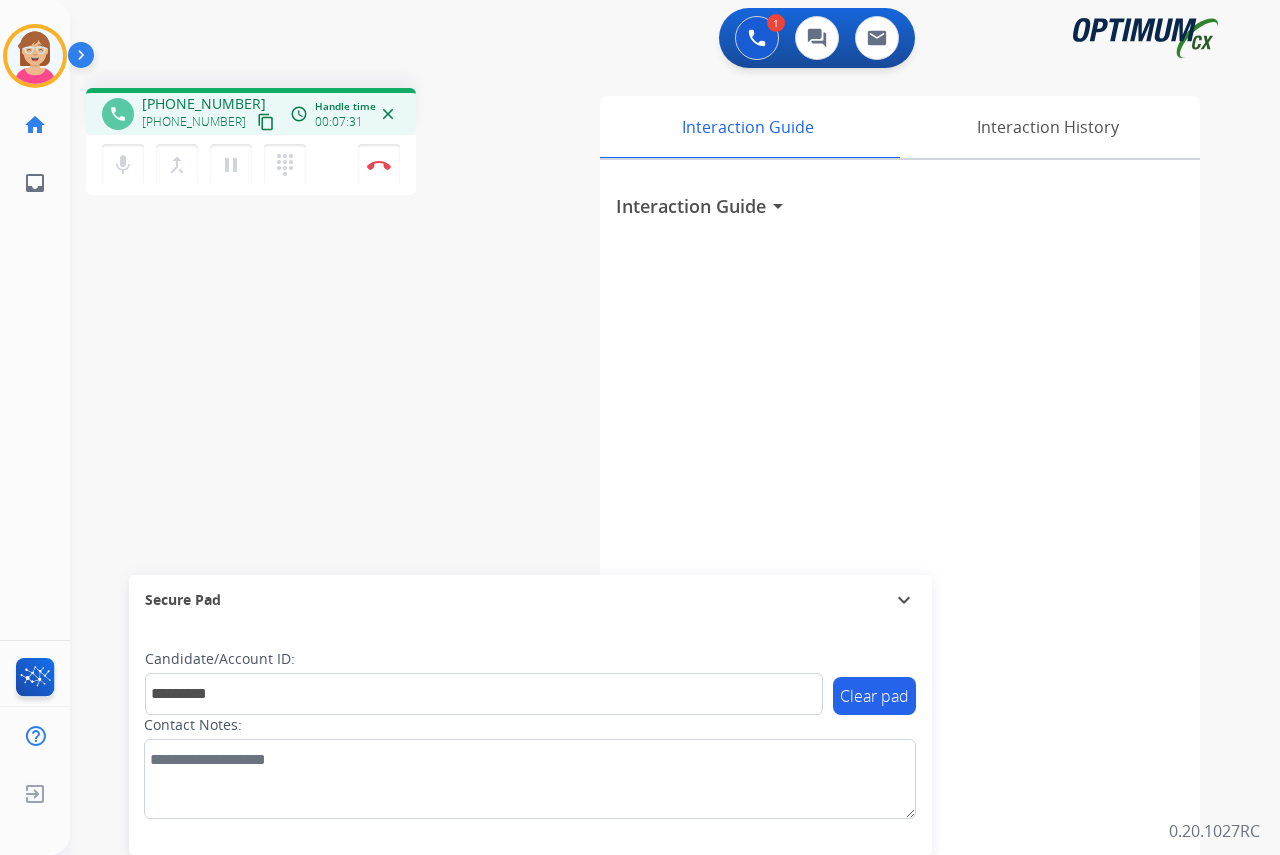 click on "[PERSON_NAME]  Edit Avatar  Agent:   [PERSON_NAME] Profile:  OCX Training home  Home  Home inbox  Emails  Emails  FocalPoints  Help Center  Help Center  Log out  Log out" 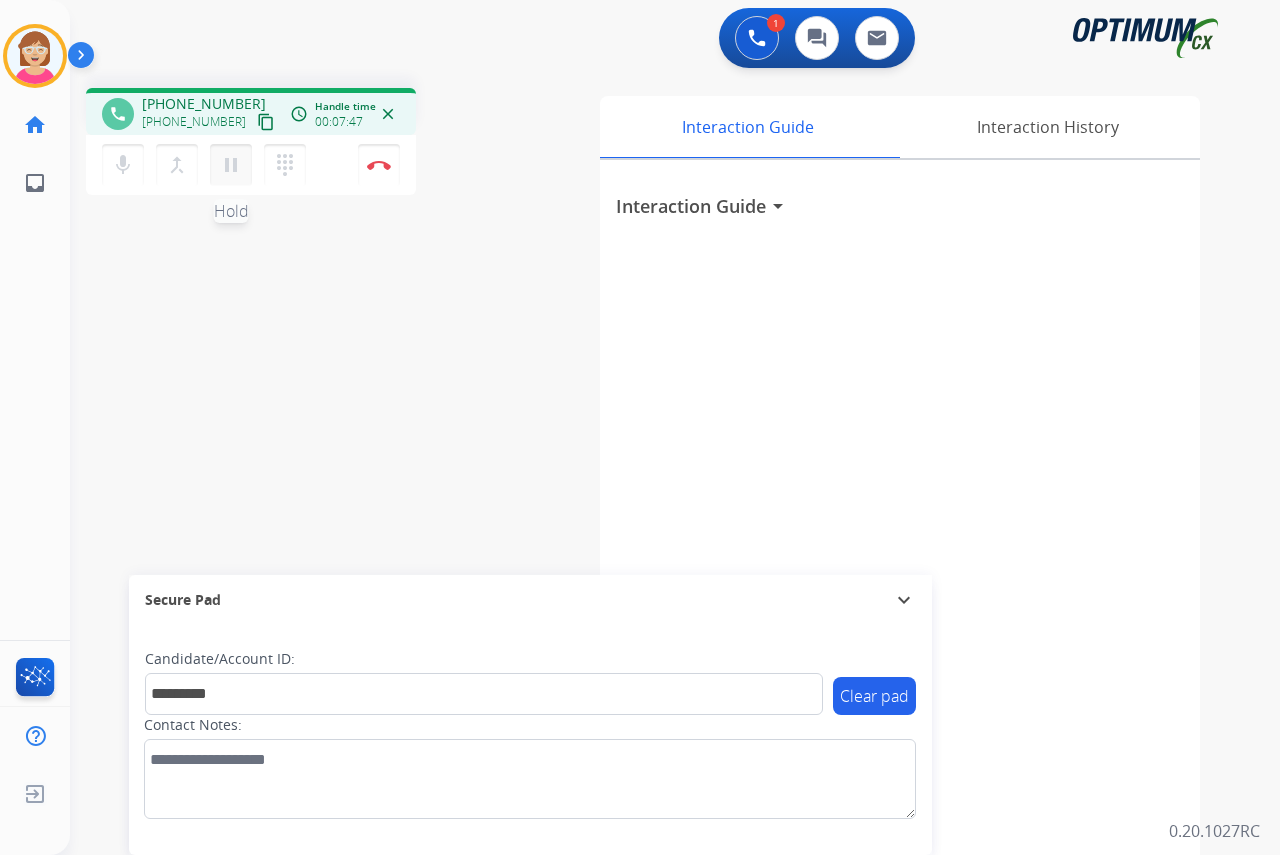 click on "pause" at bounding box center [231, 165] 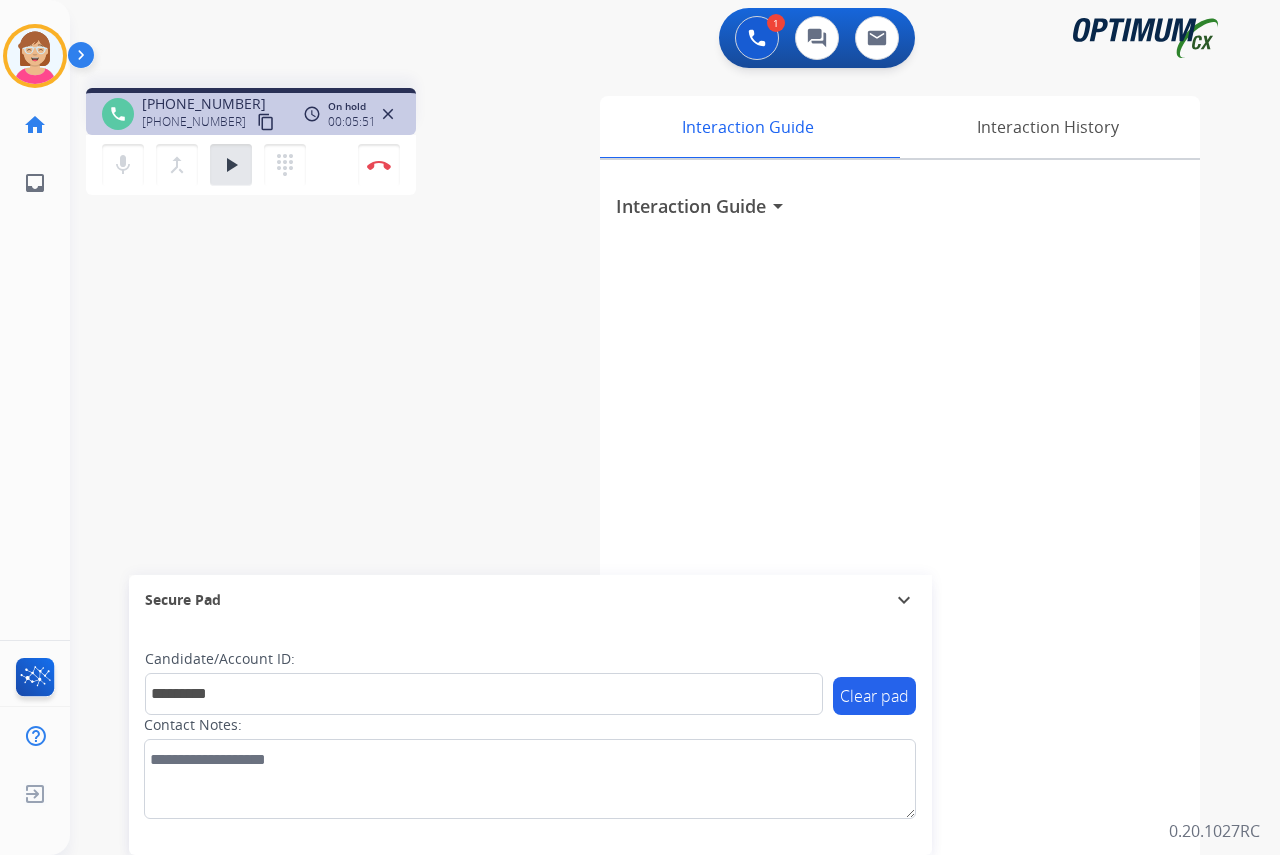 click on "[PERSON_NAME]  Edit Avatar  Agent:   [PERSON_NAME] Profile:  OCX Training home  Home  Home inbox  Emails  Emails  FocalPoints  Help Center  Help Center  Log out  Log out" 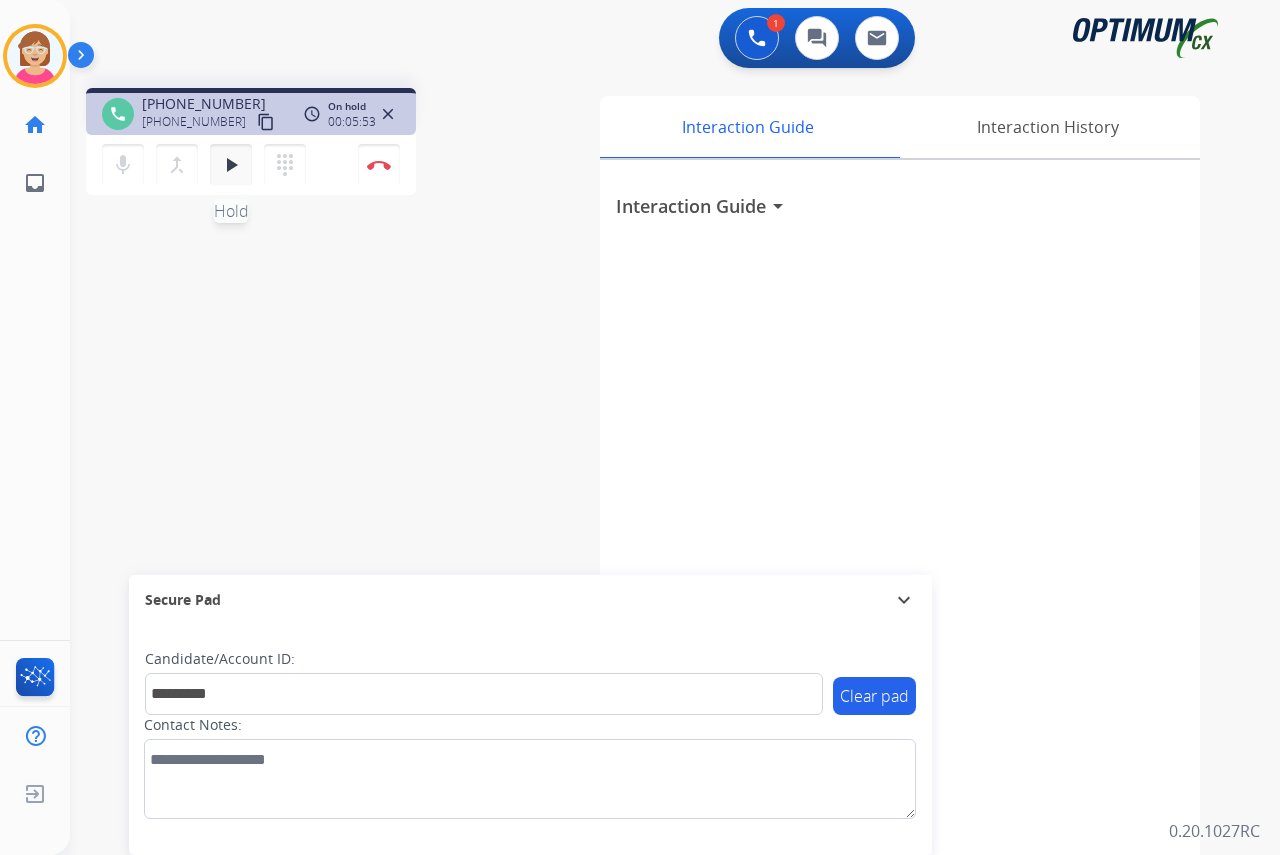 click on "play_arrow" at bounding box center (231, 165) 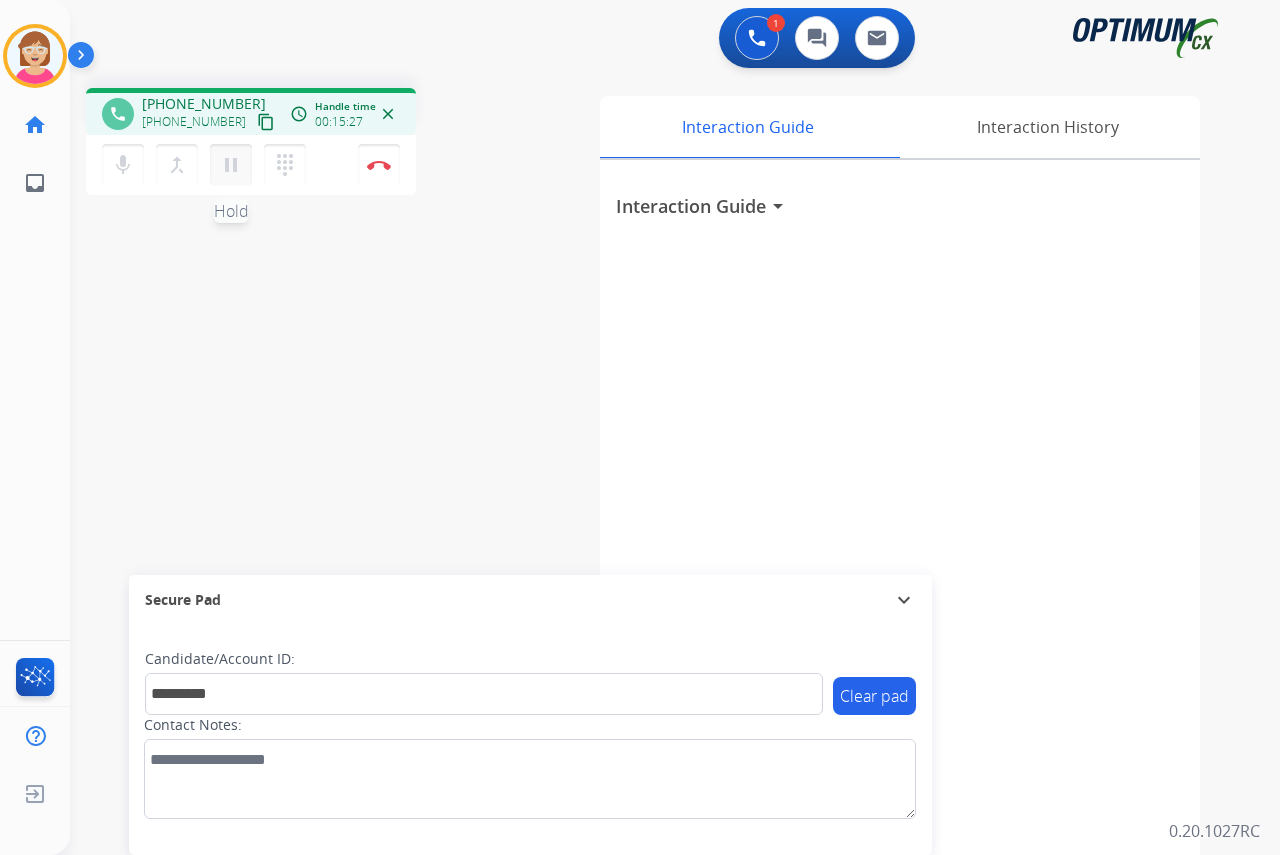 click on "pause" at bounding box center [231, 165] 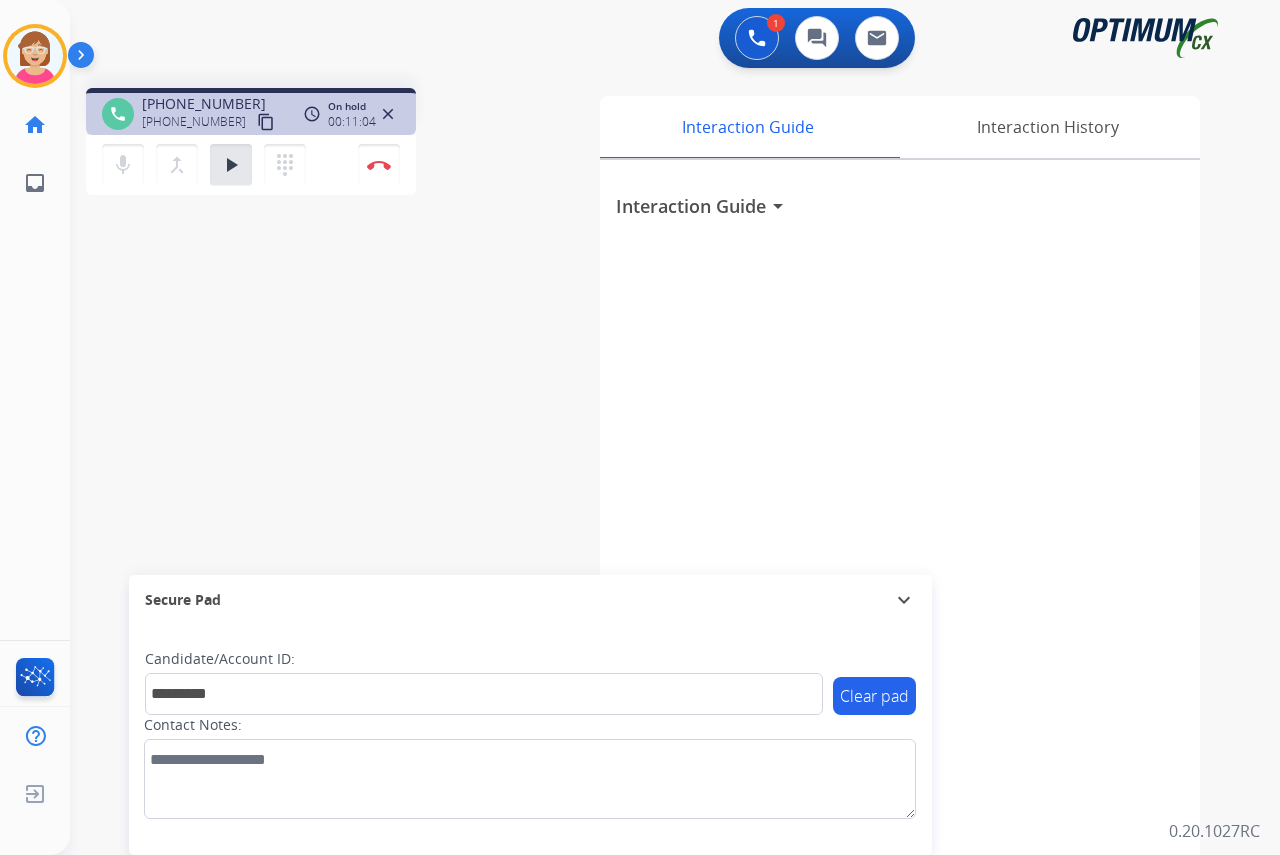drag, startPoint x: 45, startPoint y: 259, endPoint x: 114, endPoint y: 213, distance: 82.92768 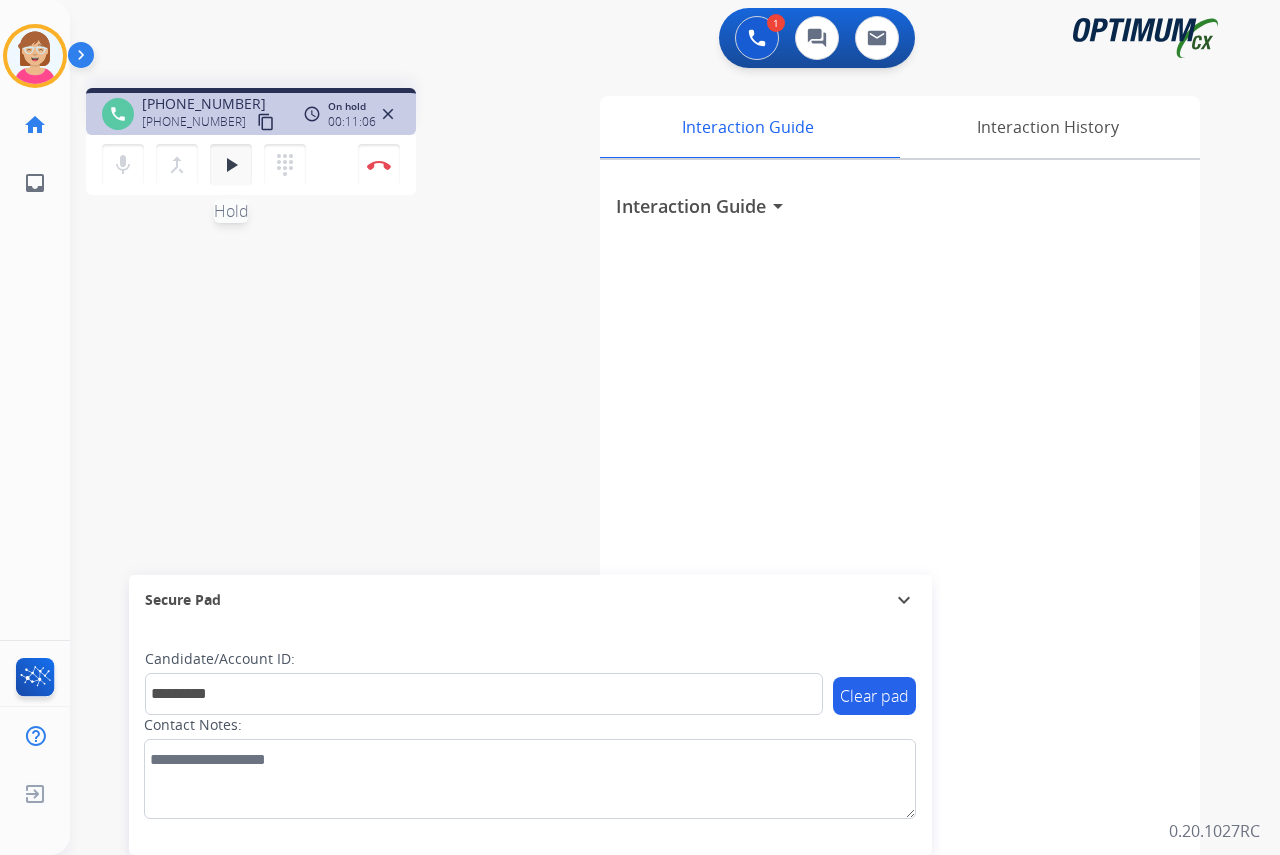 click on "play_arrow" at bounding box center [231, 165] 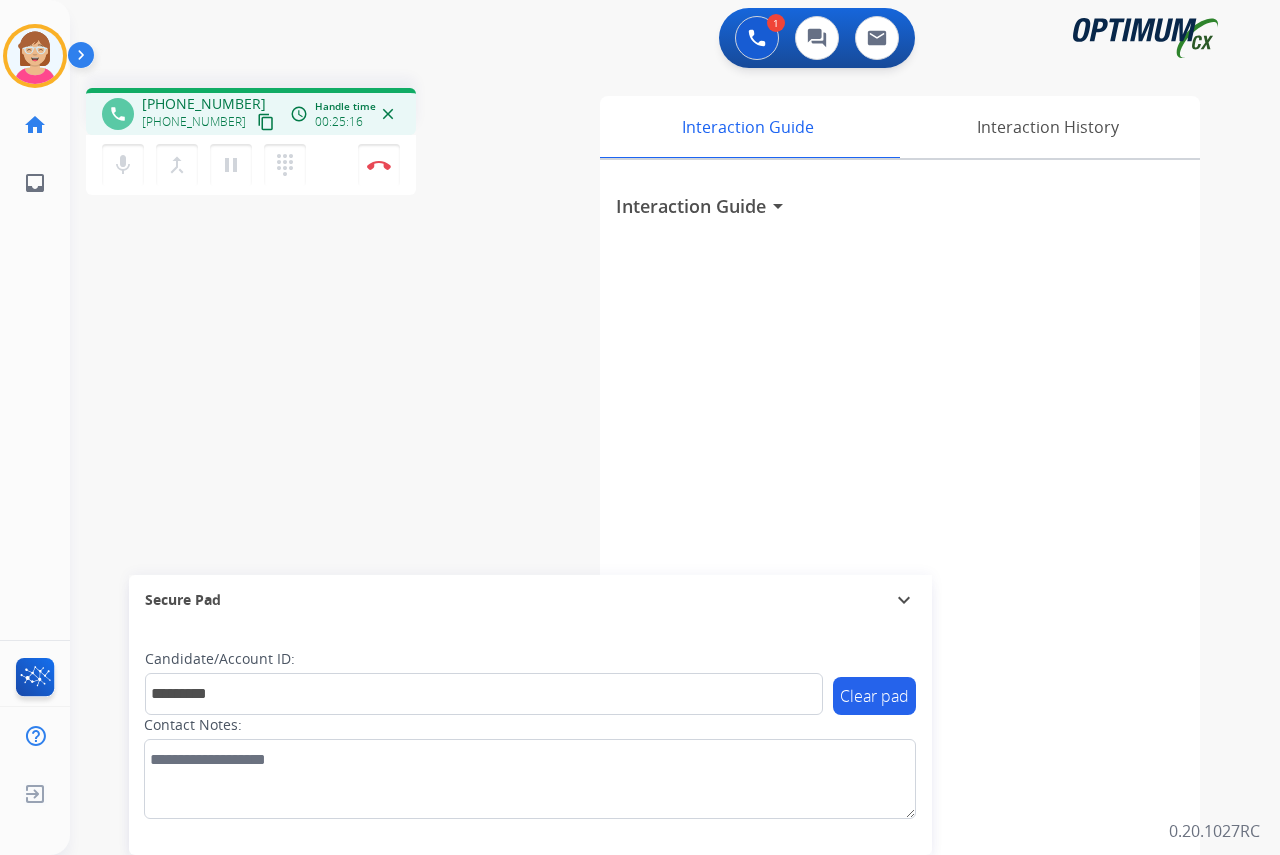 click on "[PERSON_NAME]  Edit Avatar  Agent:   [PERSON_NAME] Profile:  OCX Training home  Home  Home inbox  Emails  Emails  FocalPoints  Help Center  Help Center  Log out  Log out" 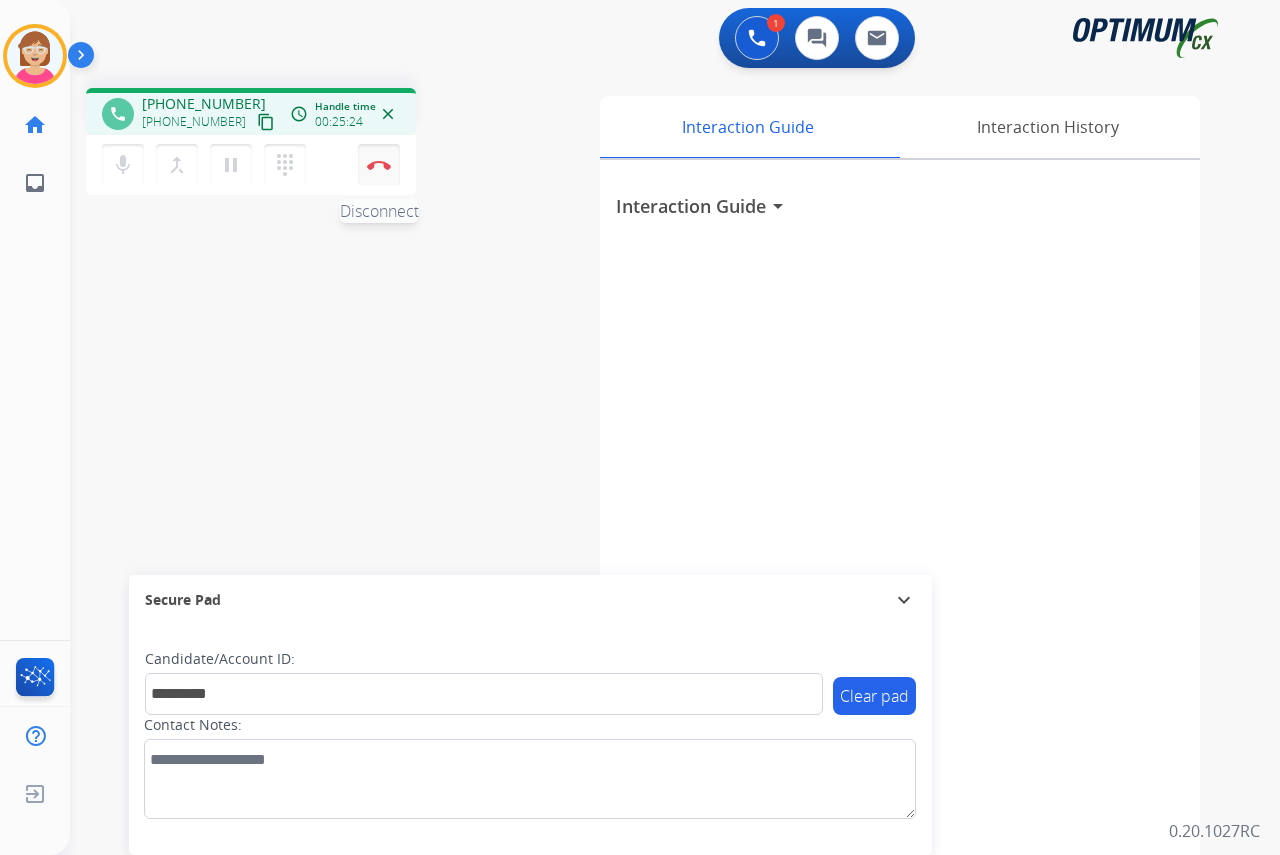 click at bounding box center (379, 165) 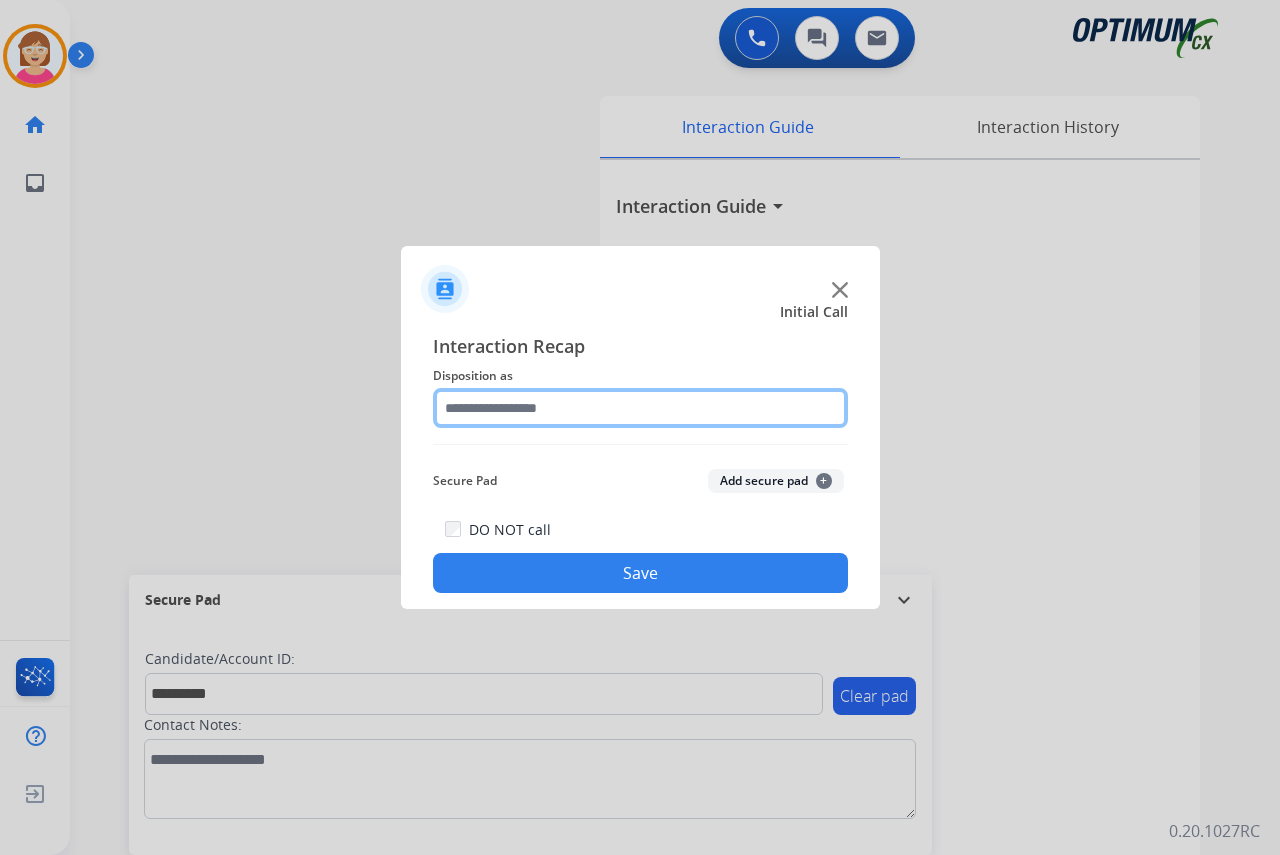 click 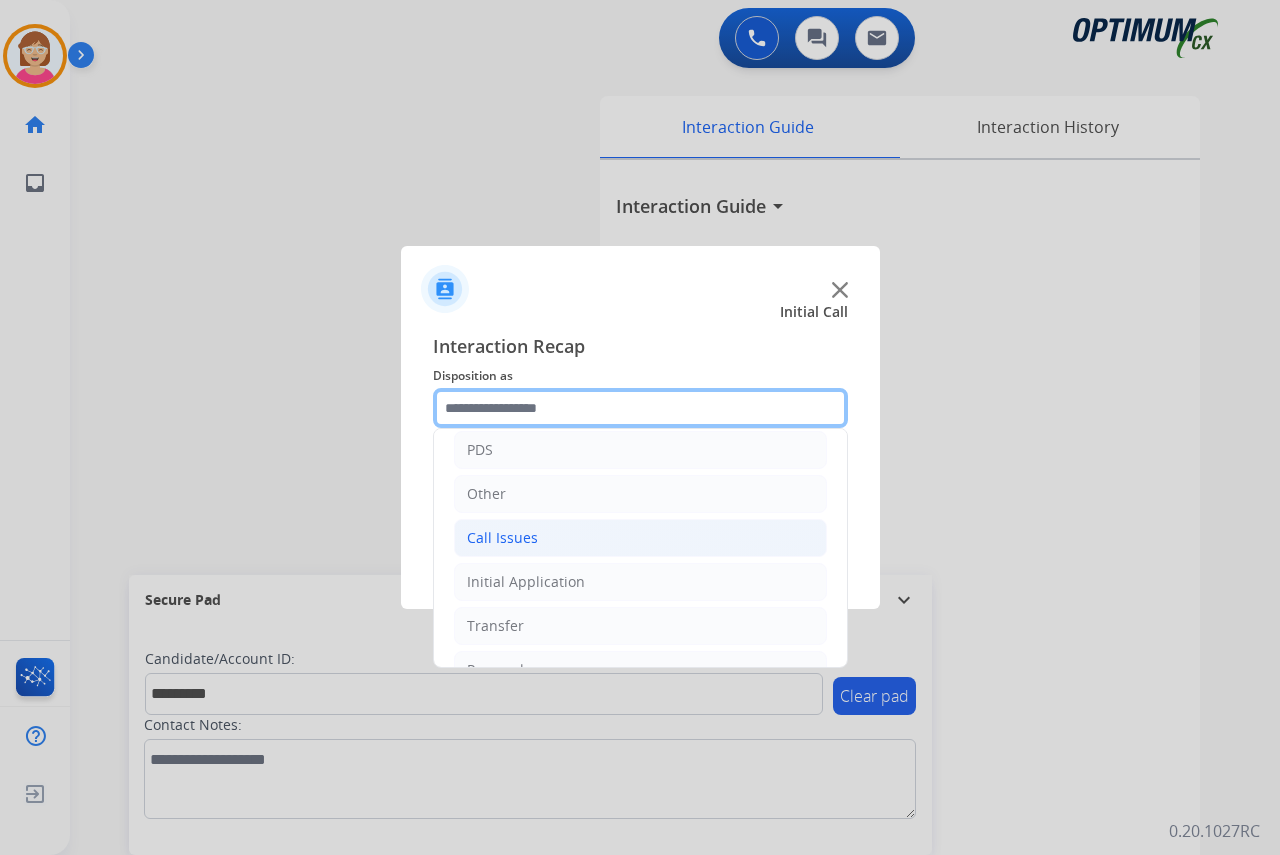 scroll, scrollTop: 0, scrollLeft: 0, axis: both 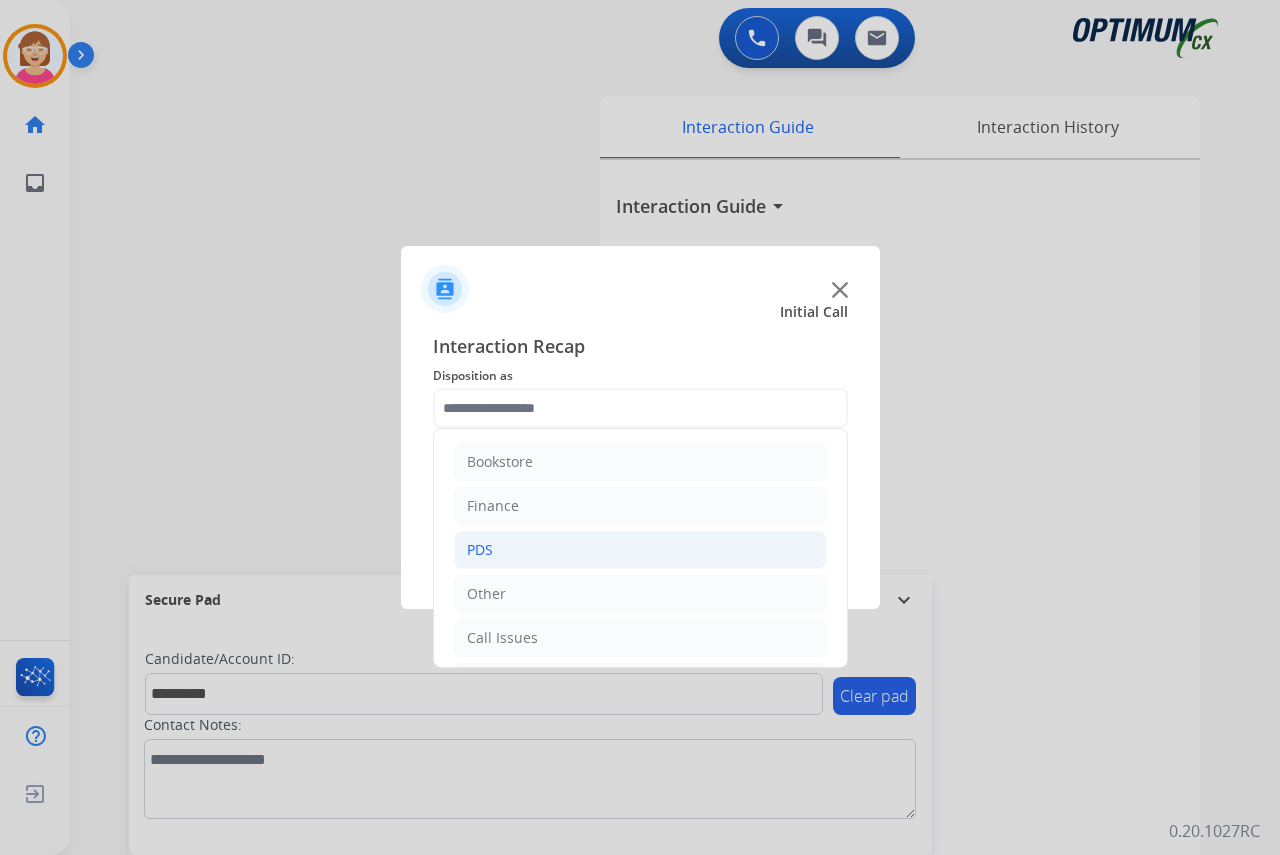 click on "PDS" 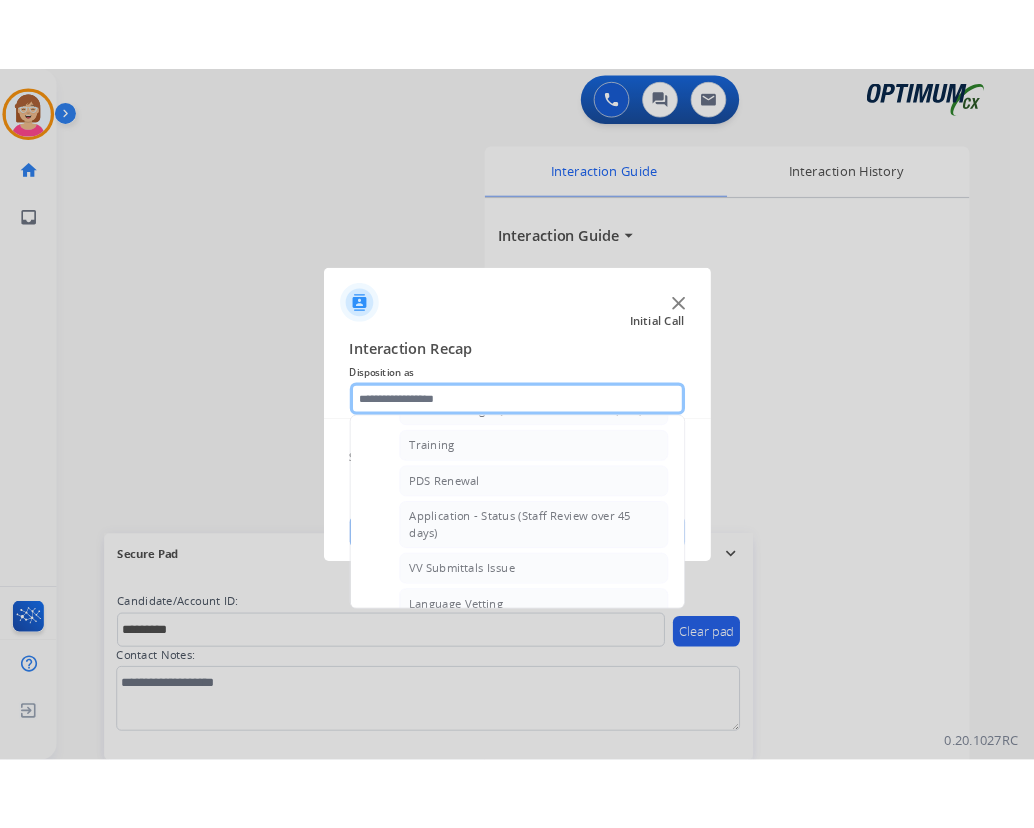 scroll, scrollTop: 200, scrollLeft: 0, axis: vertical 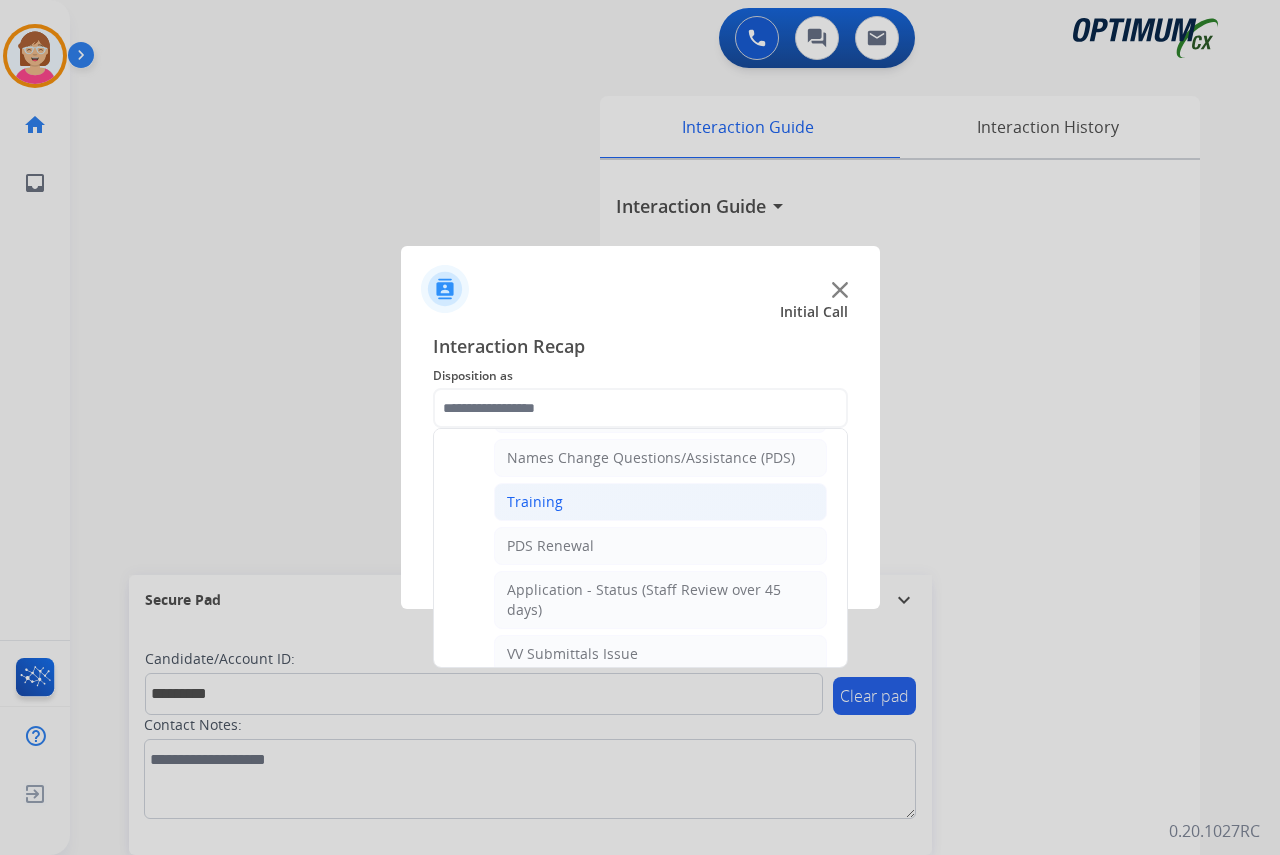 click on "Training" 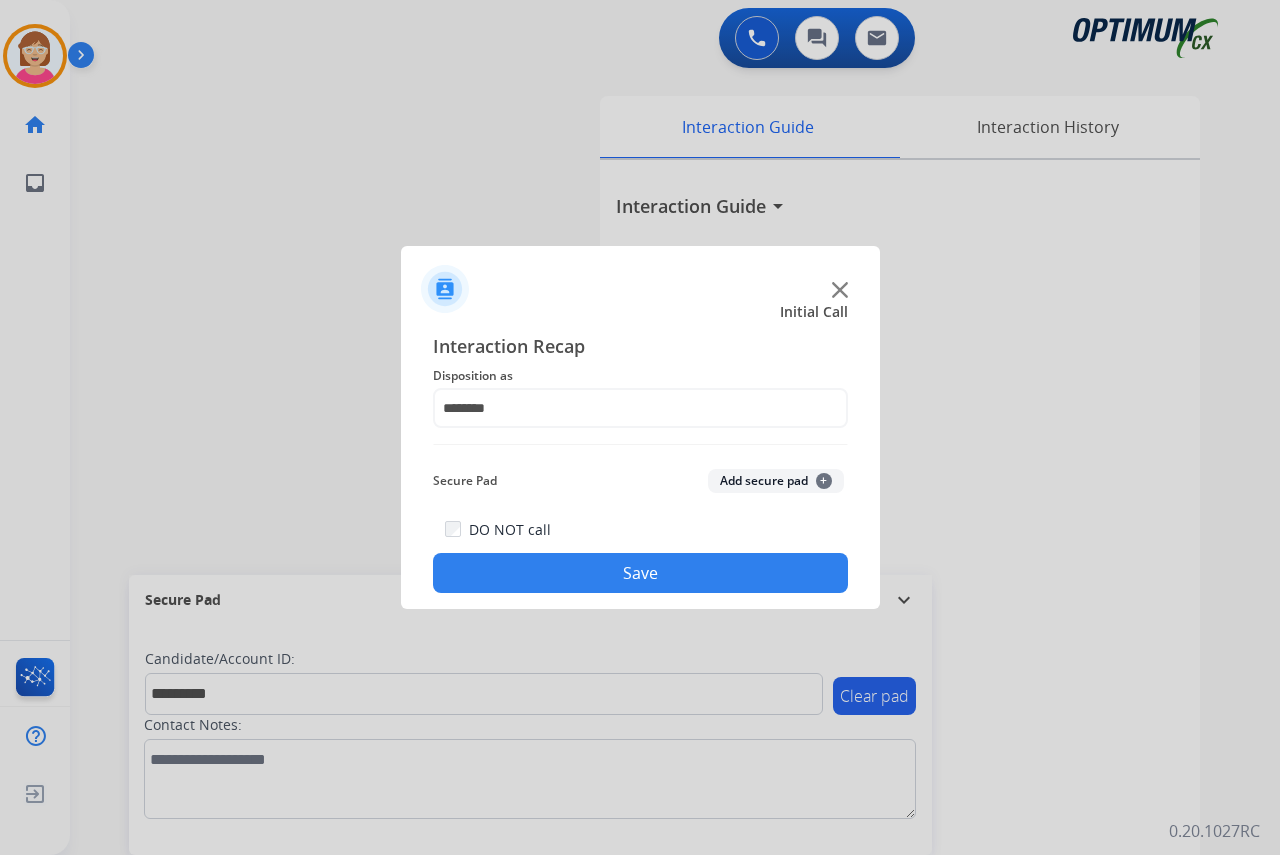click on "+" 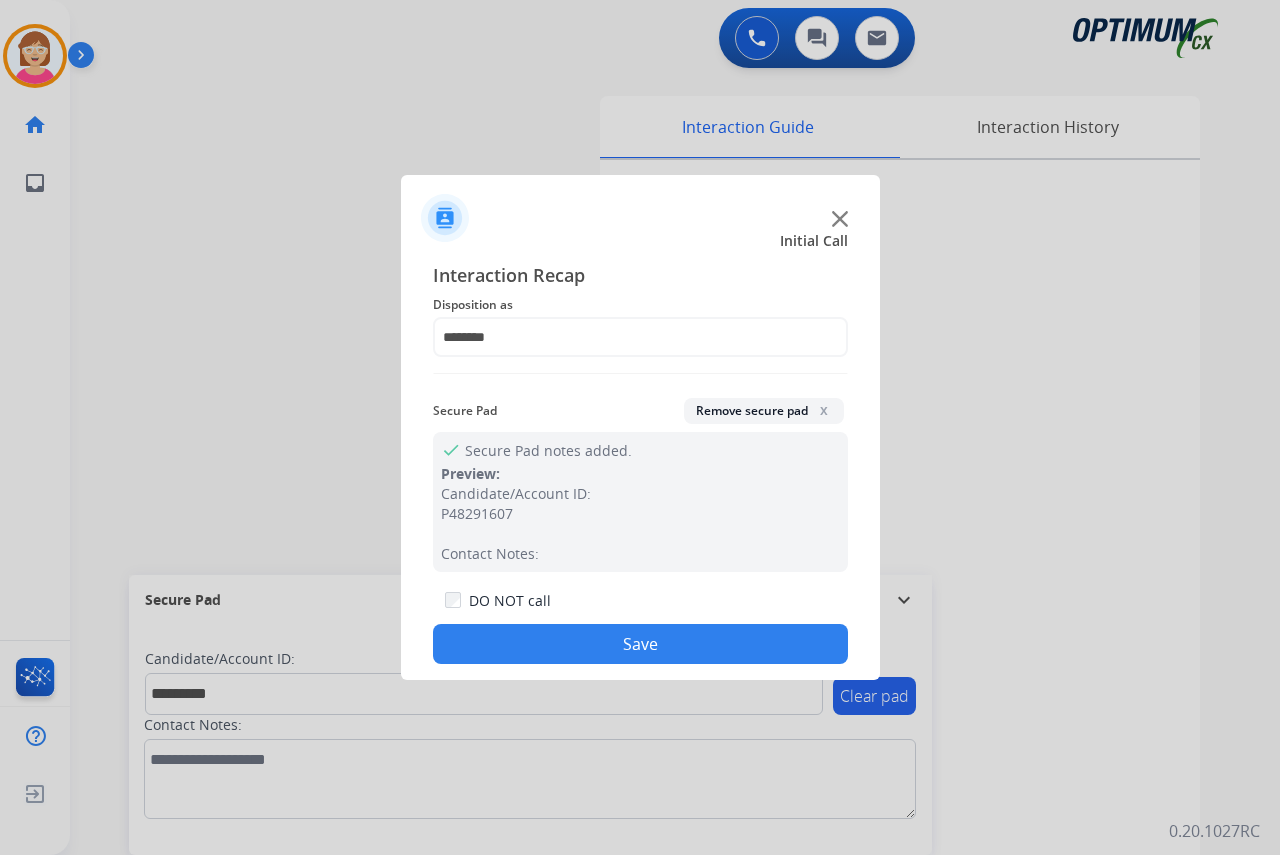drag, startPoint x: 543, startPoint y: 636, endPoint x: 535, endPoint y: 619, distance: 18.788294 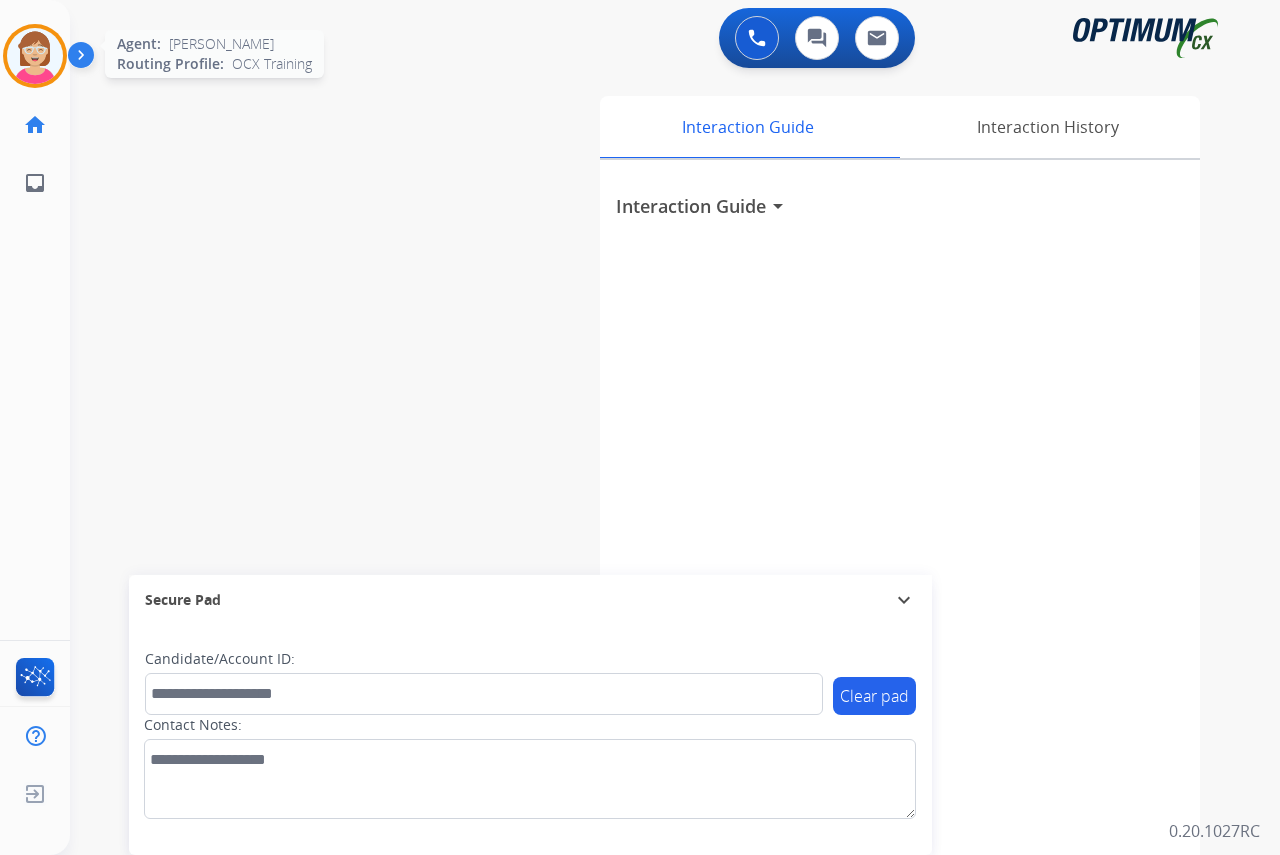 click at bounding box center [35, 56] 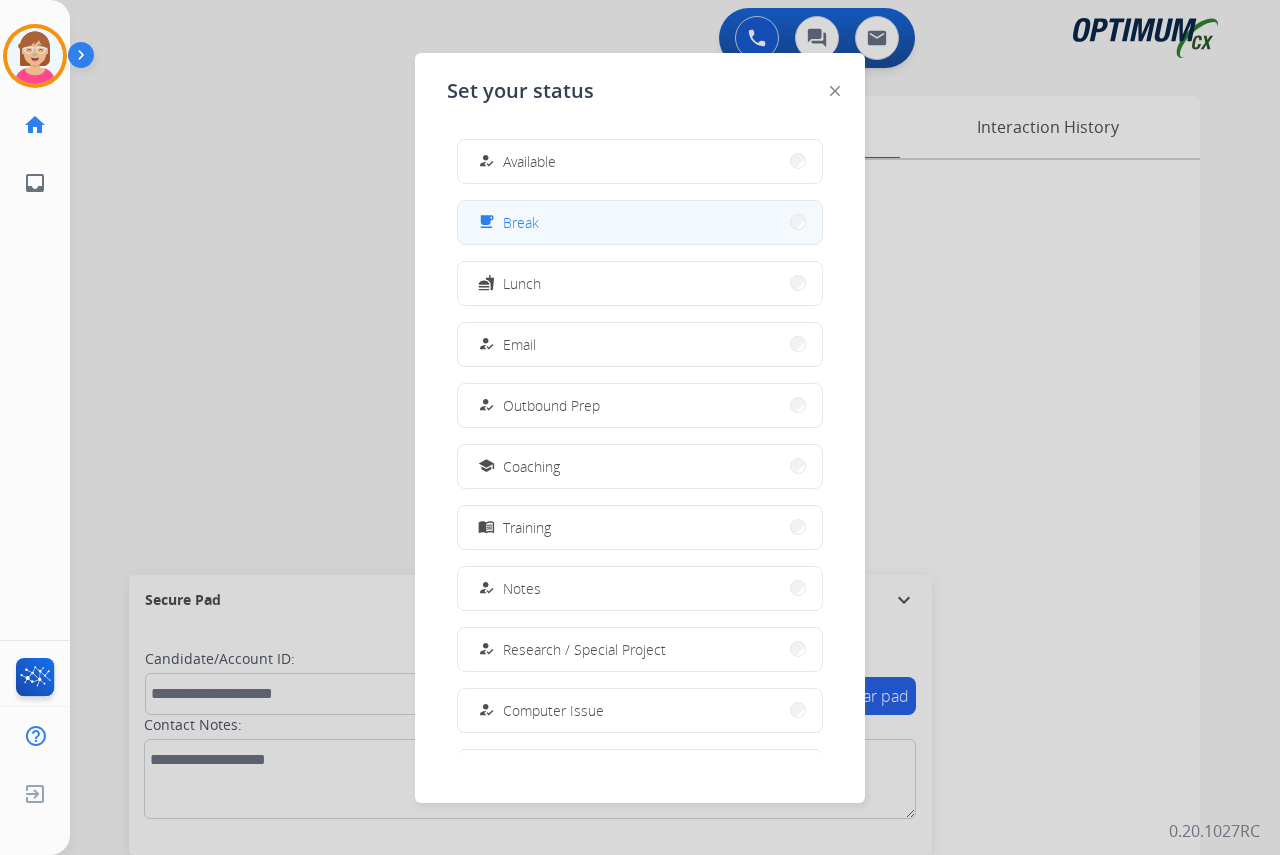 click on "free_breakfast Break" at bounding box center [640, 222] 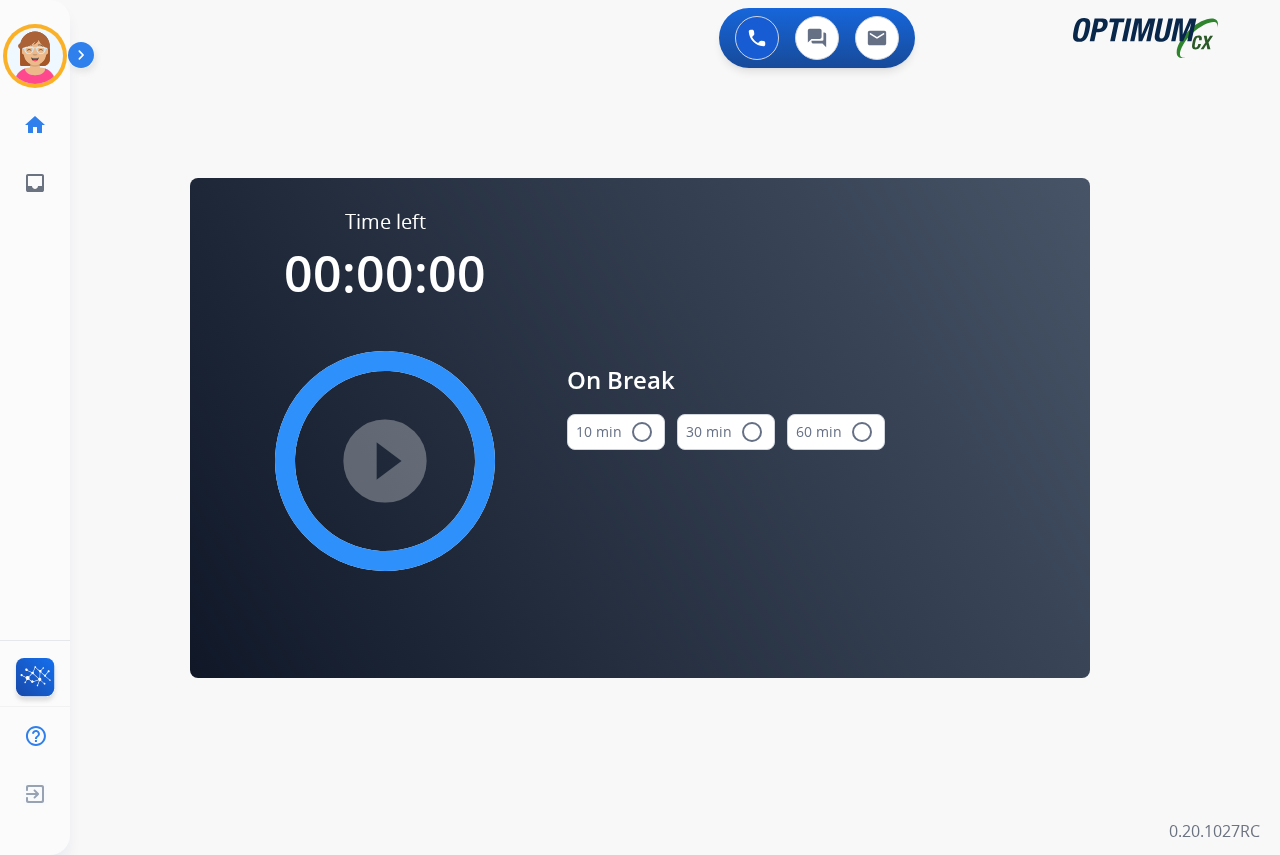 click on "radio_button_unchecked" at bounding box center (642, 432) 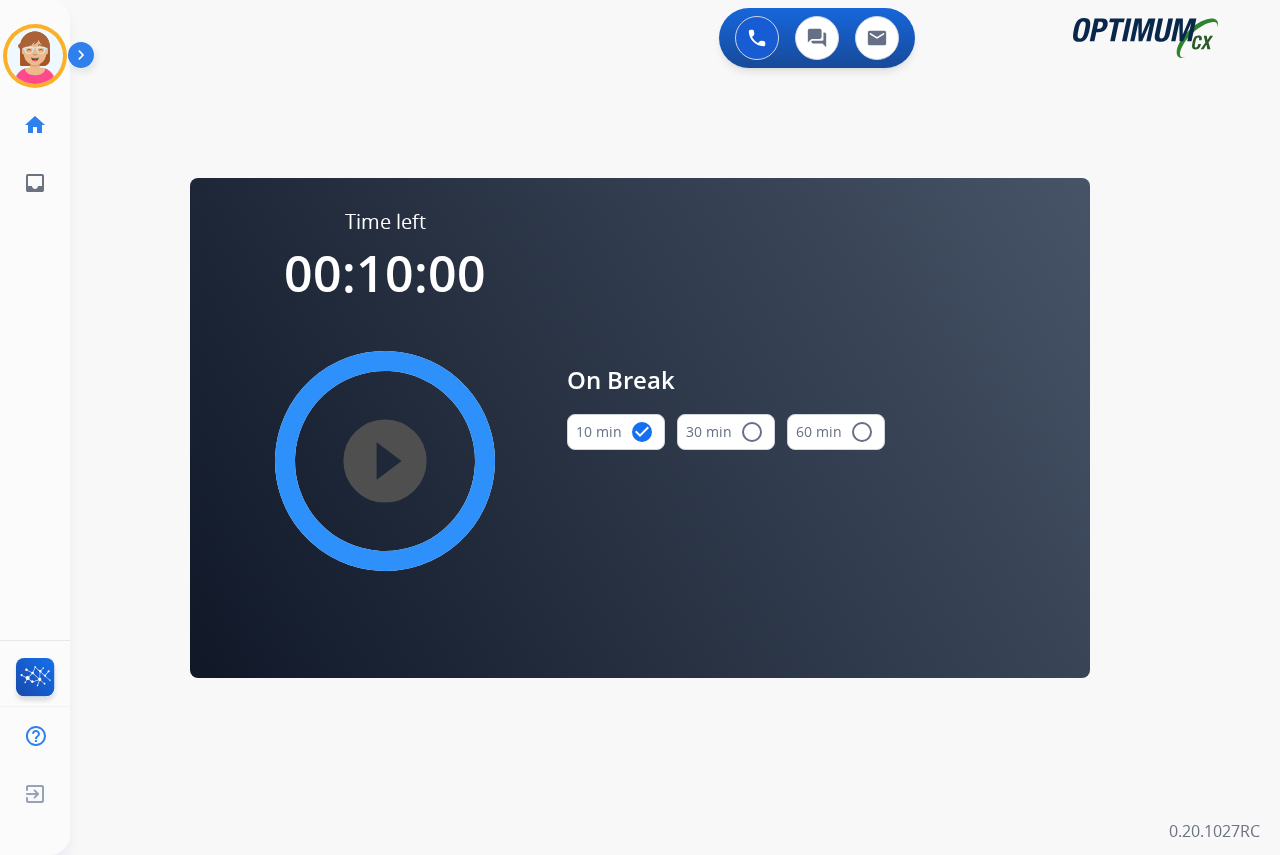 drag, startPoint x: 383, startPoint y: 459, endPoint x: 360, endPoint y: 449, distance: 25.079872 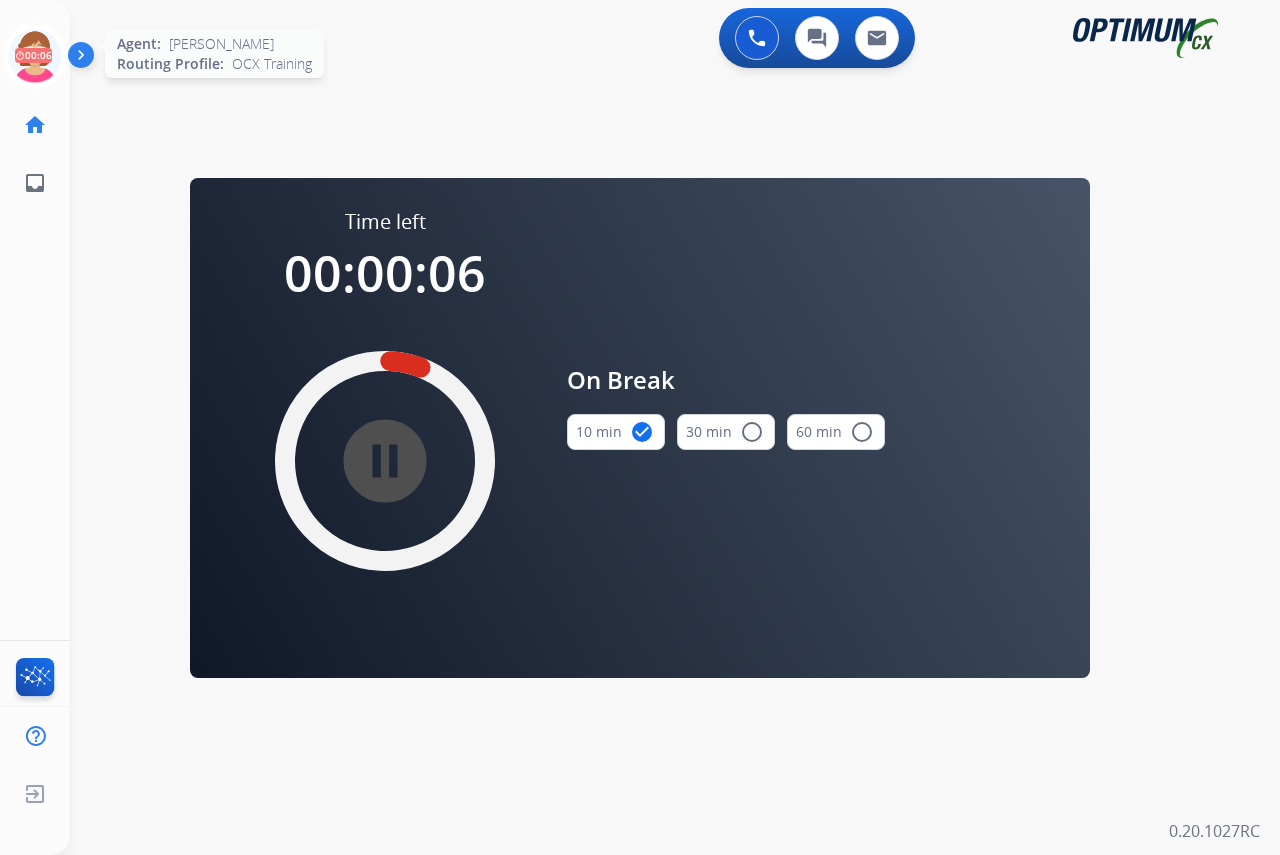 click 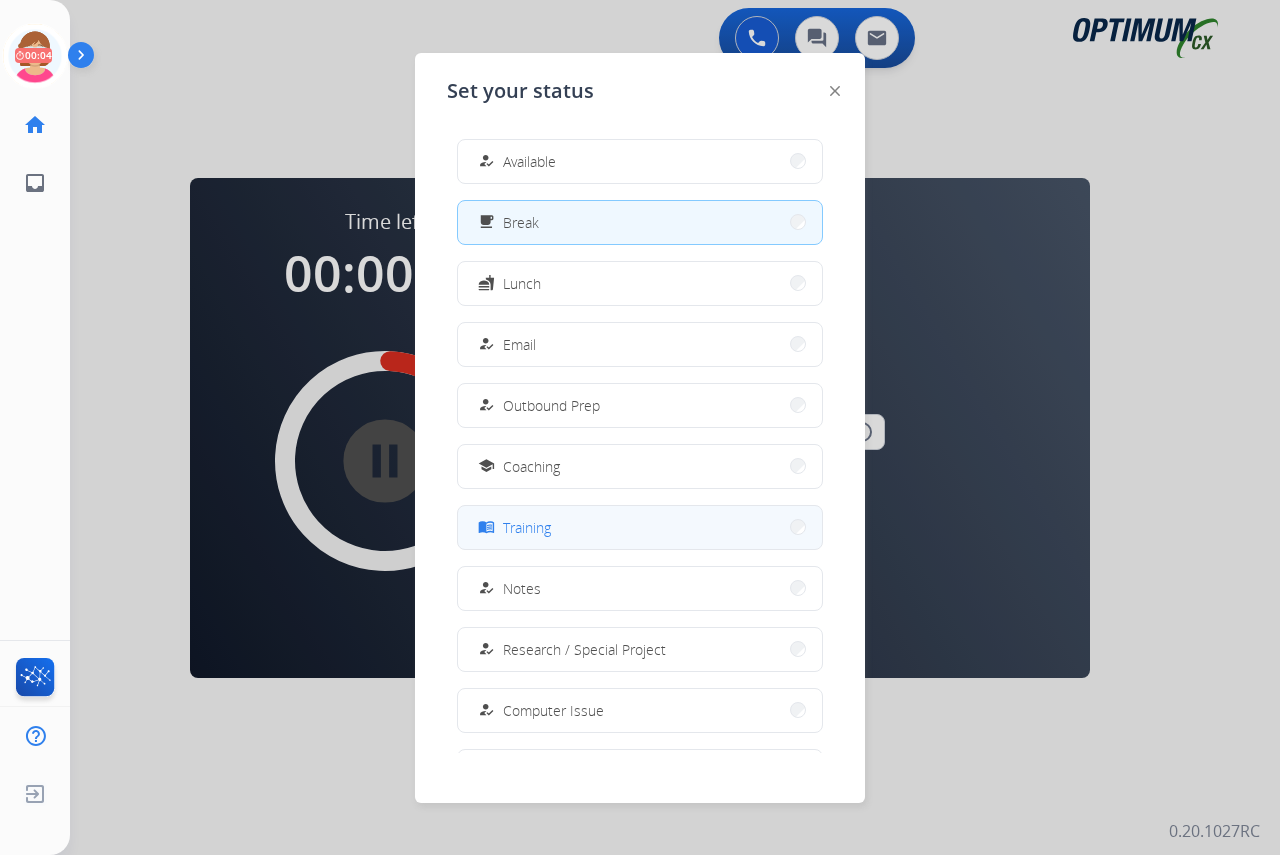 click on "menu_book Training" at bounding box center [640, 527] 